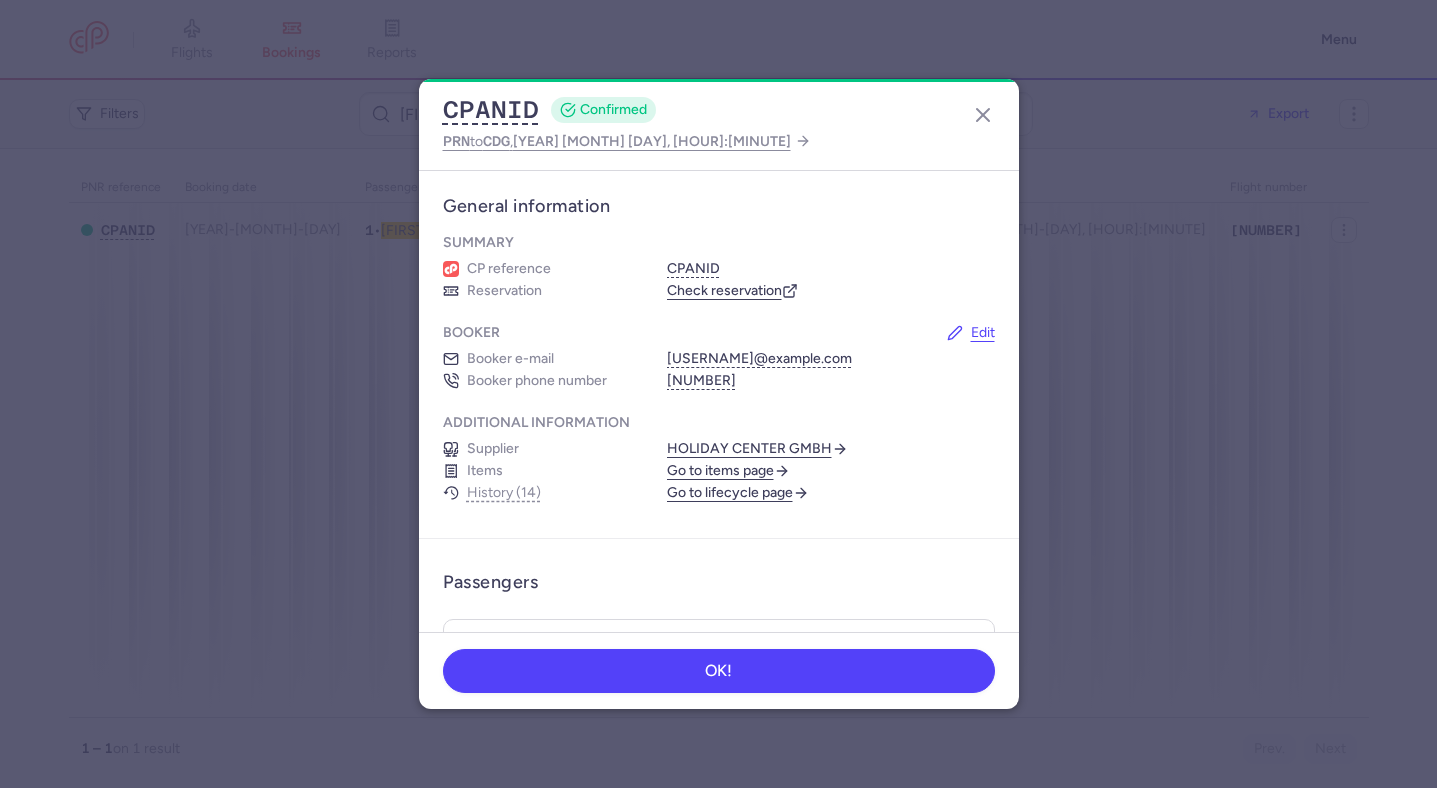 click 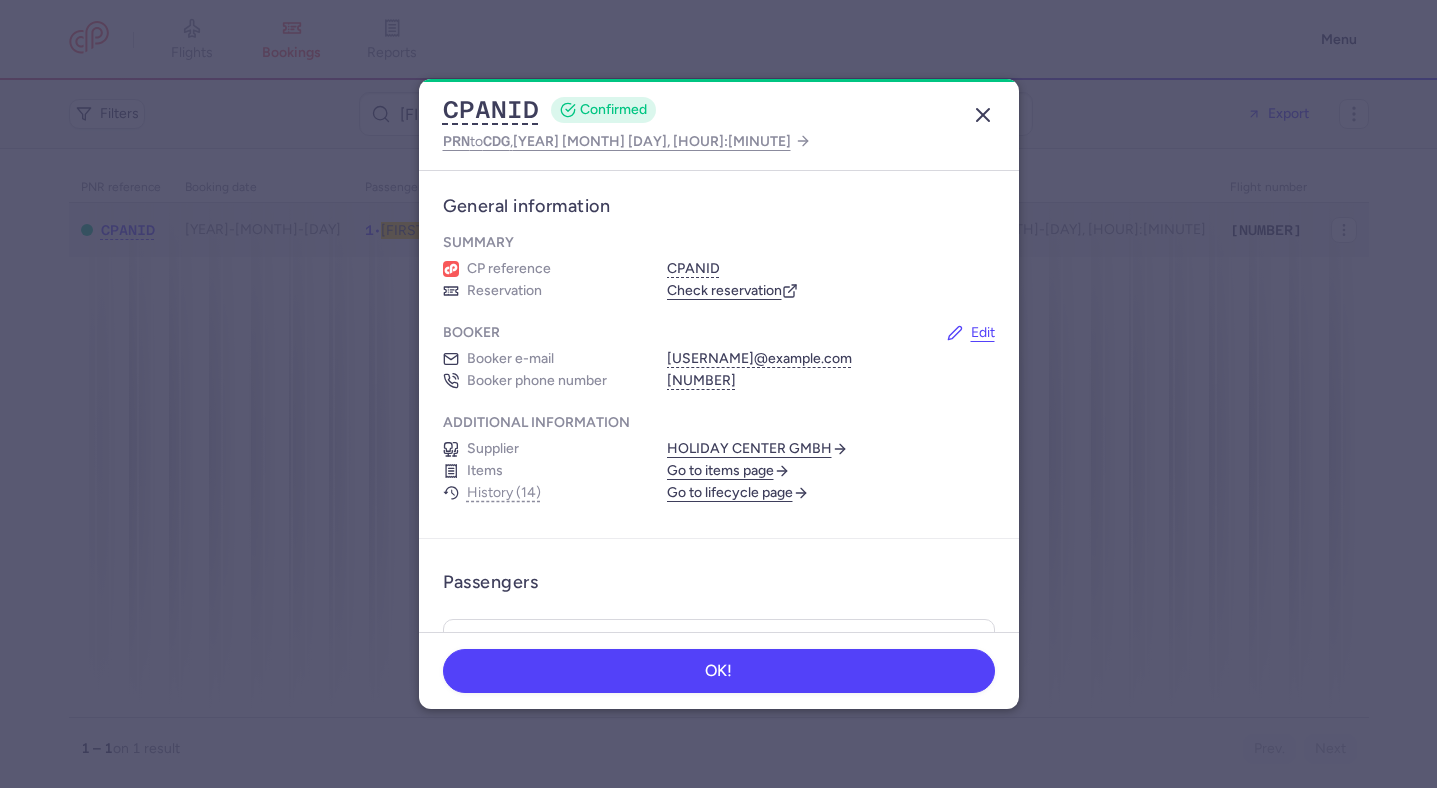 scroll, scrollTop: 0, scrollLeft: 0, axis: both 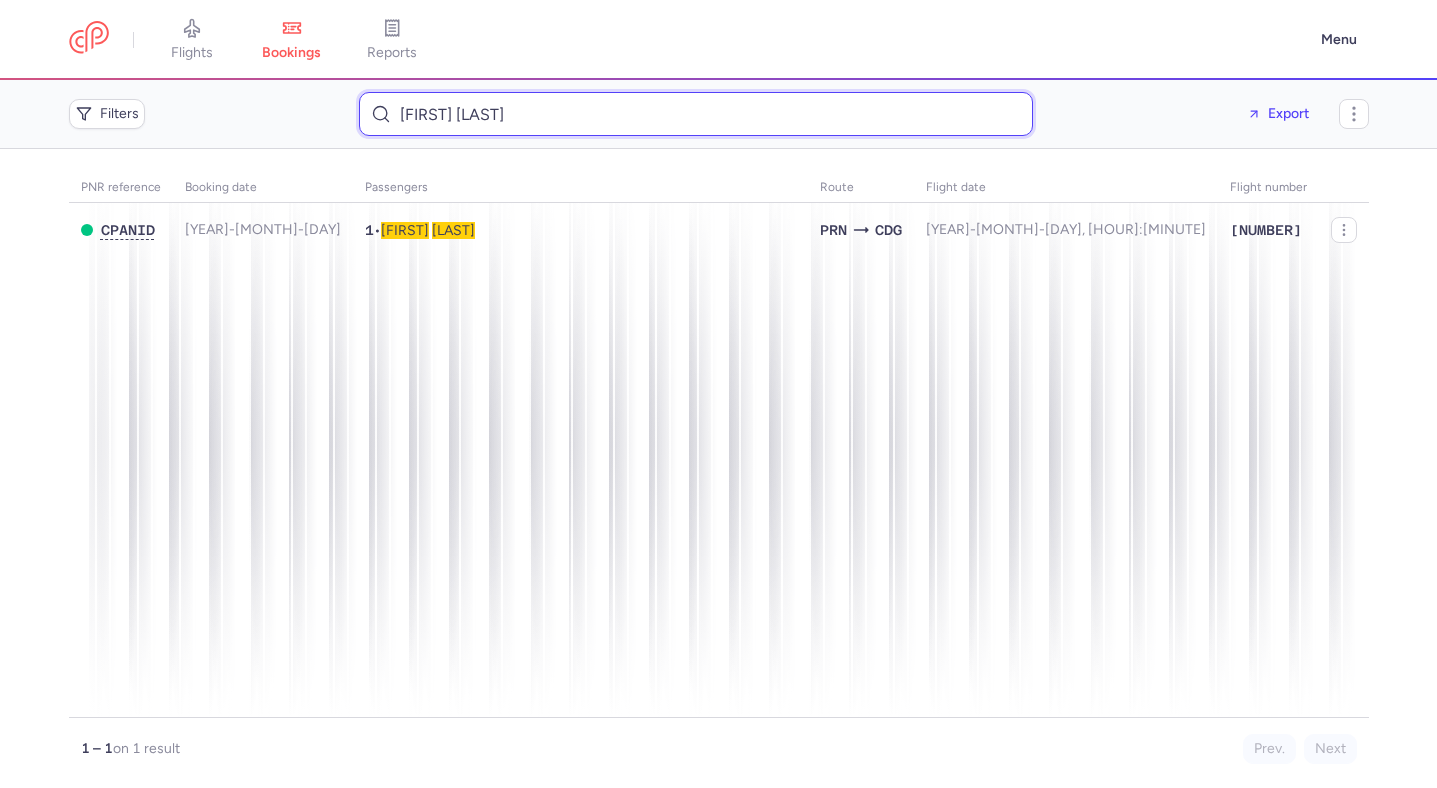 click on "sindi zeneli" at bounding box center [696, 114] 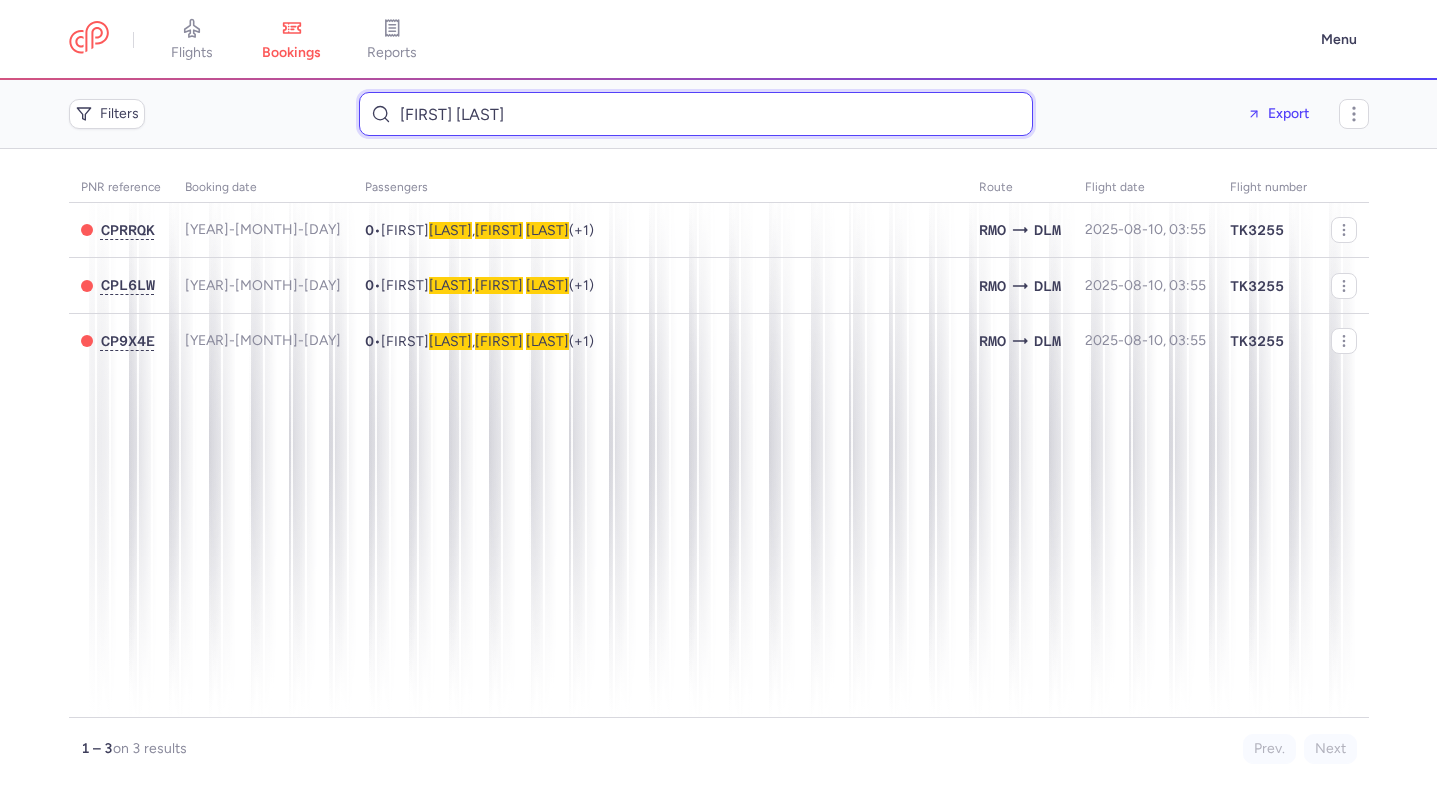 click on "Tetiana Turan" at bounding box center [696, 114] 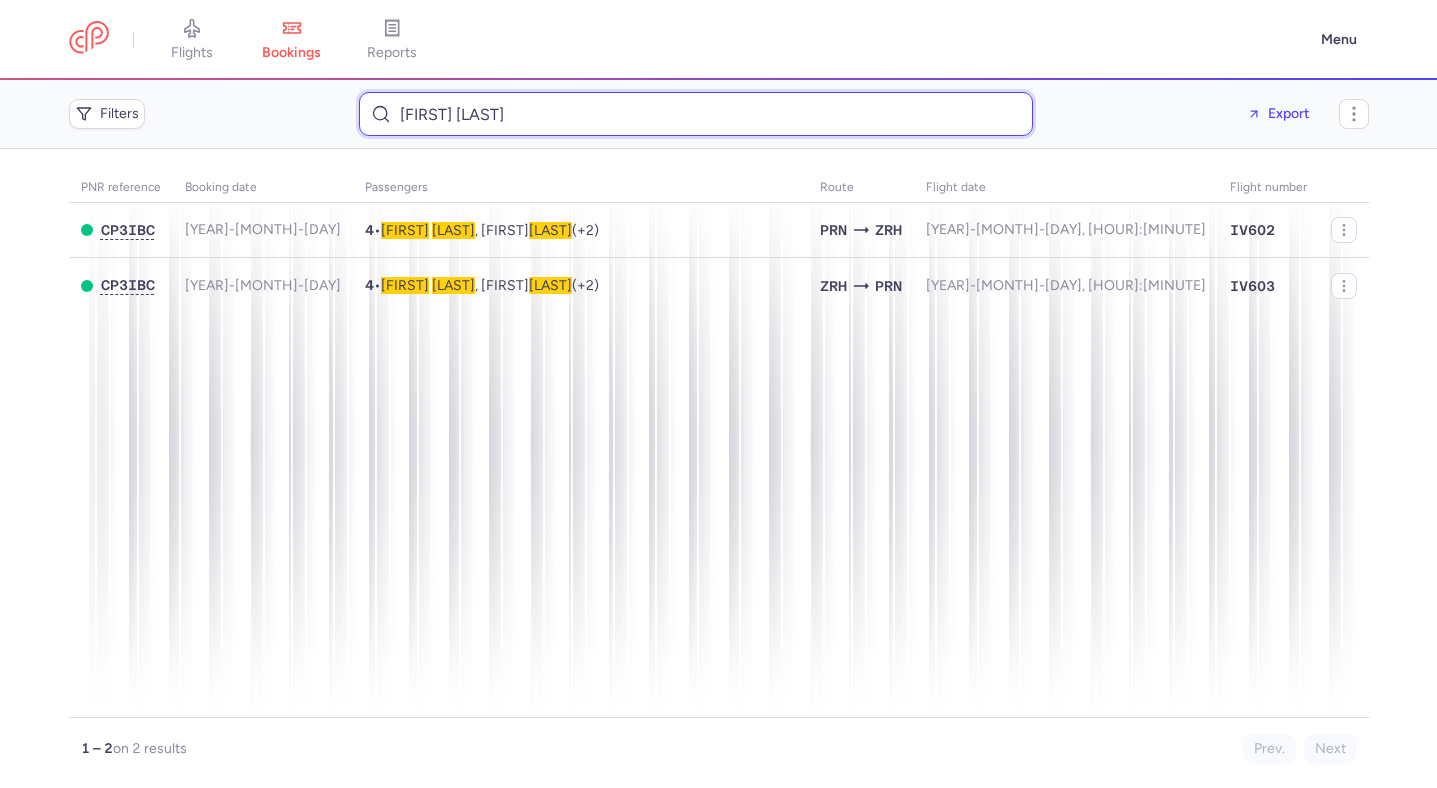 type on "NAIM HAMITI" 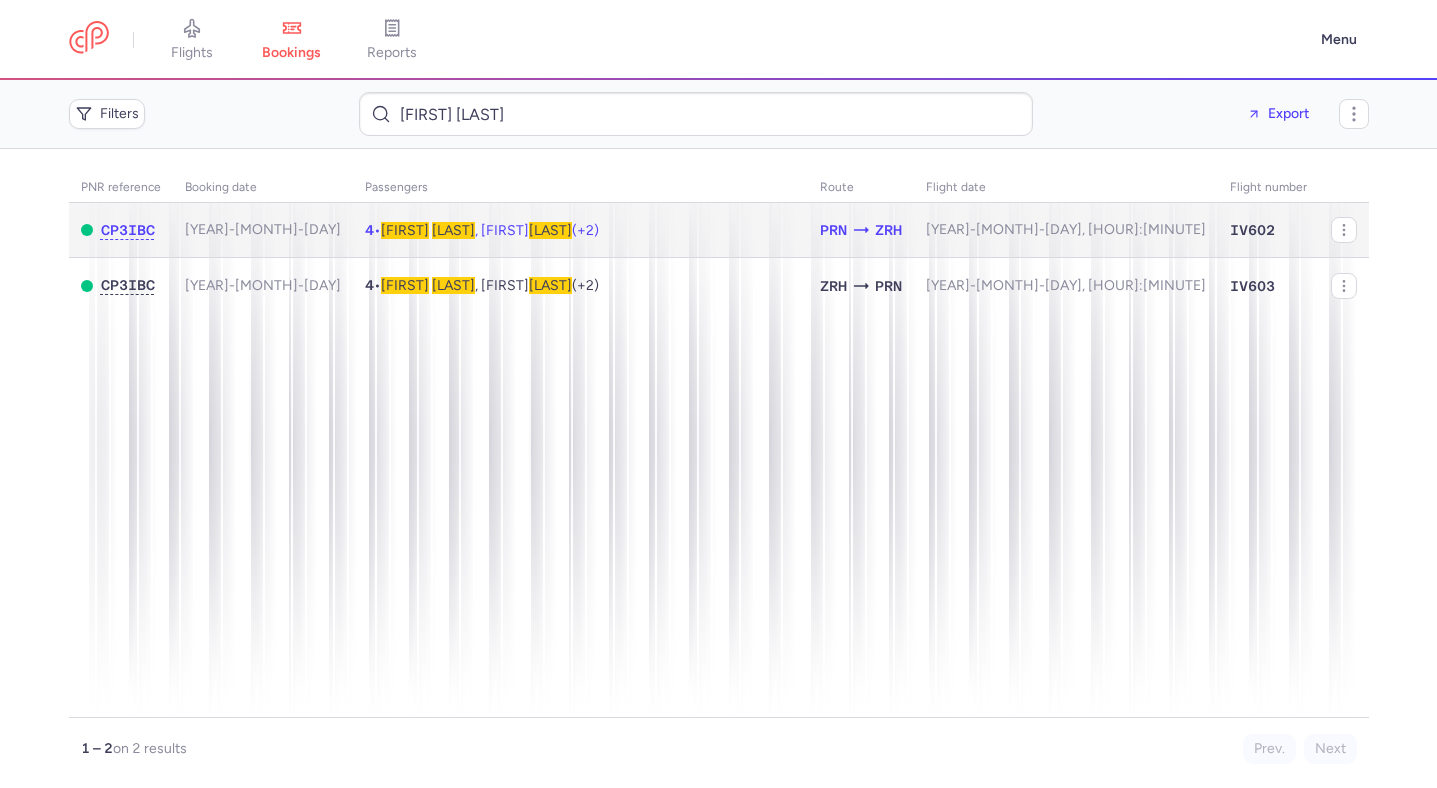 click on "4  •  Naim   HAMITI , Xhylinaze  HAMITI  (+2)" 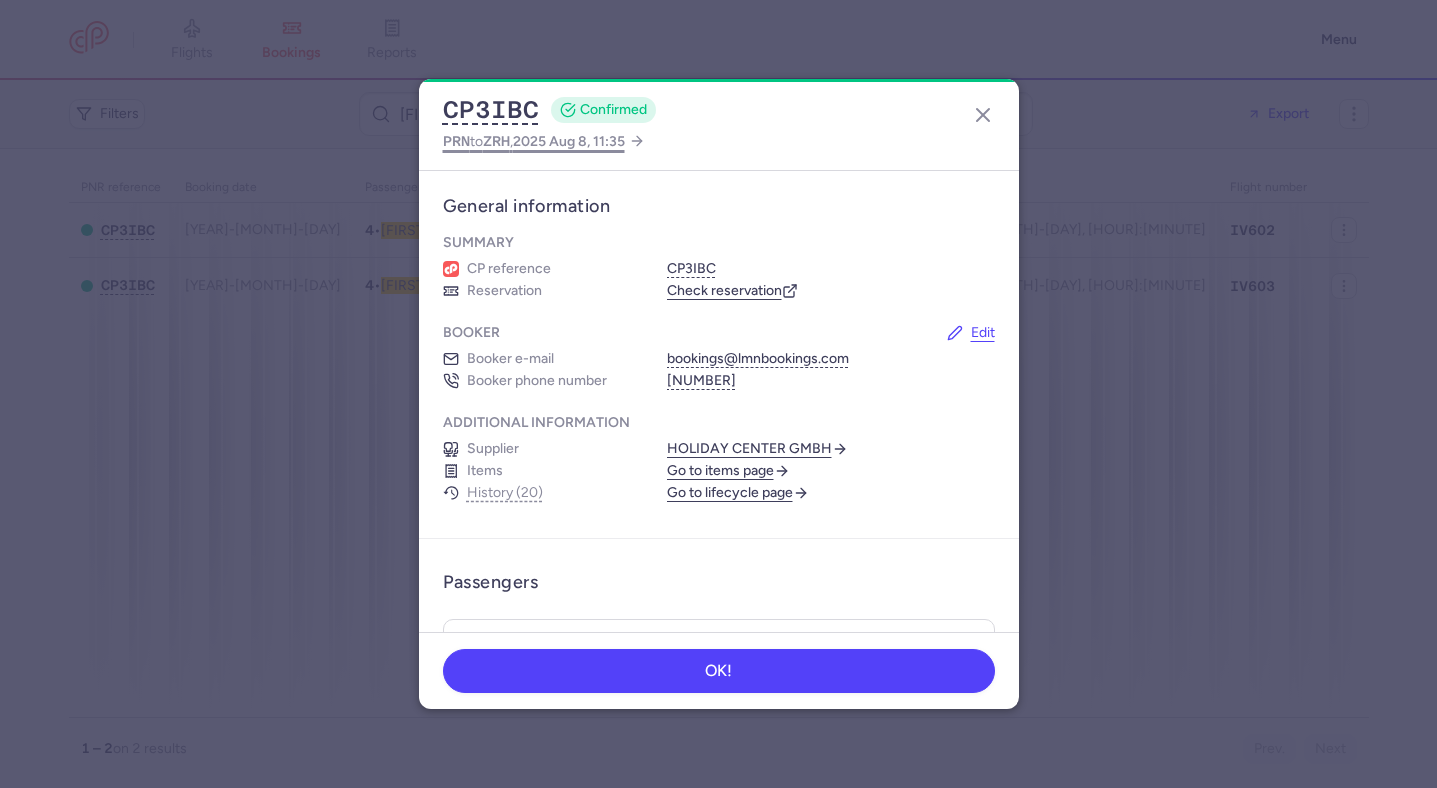 click on "PRN  to  ZRH ,  2025 Aug 8, 11:35" at bounding box center (534, 141) 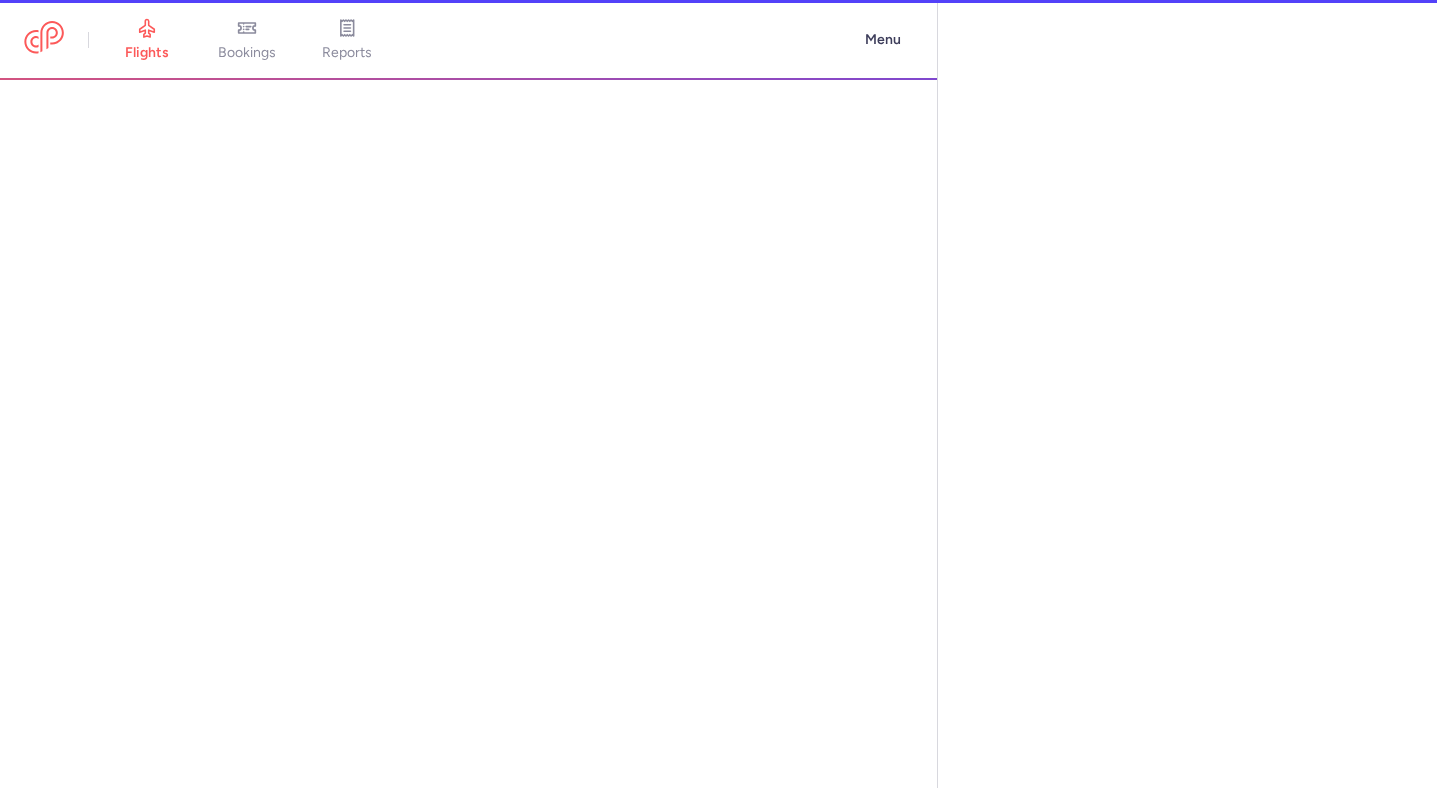 select on "hours" 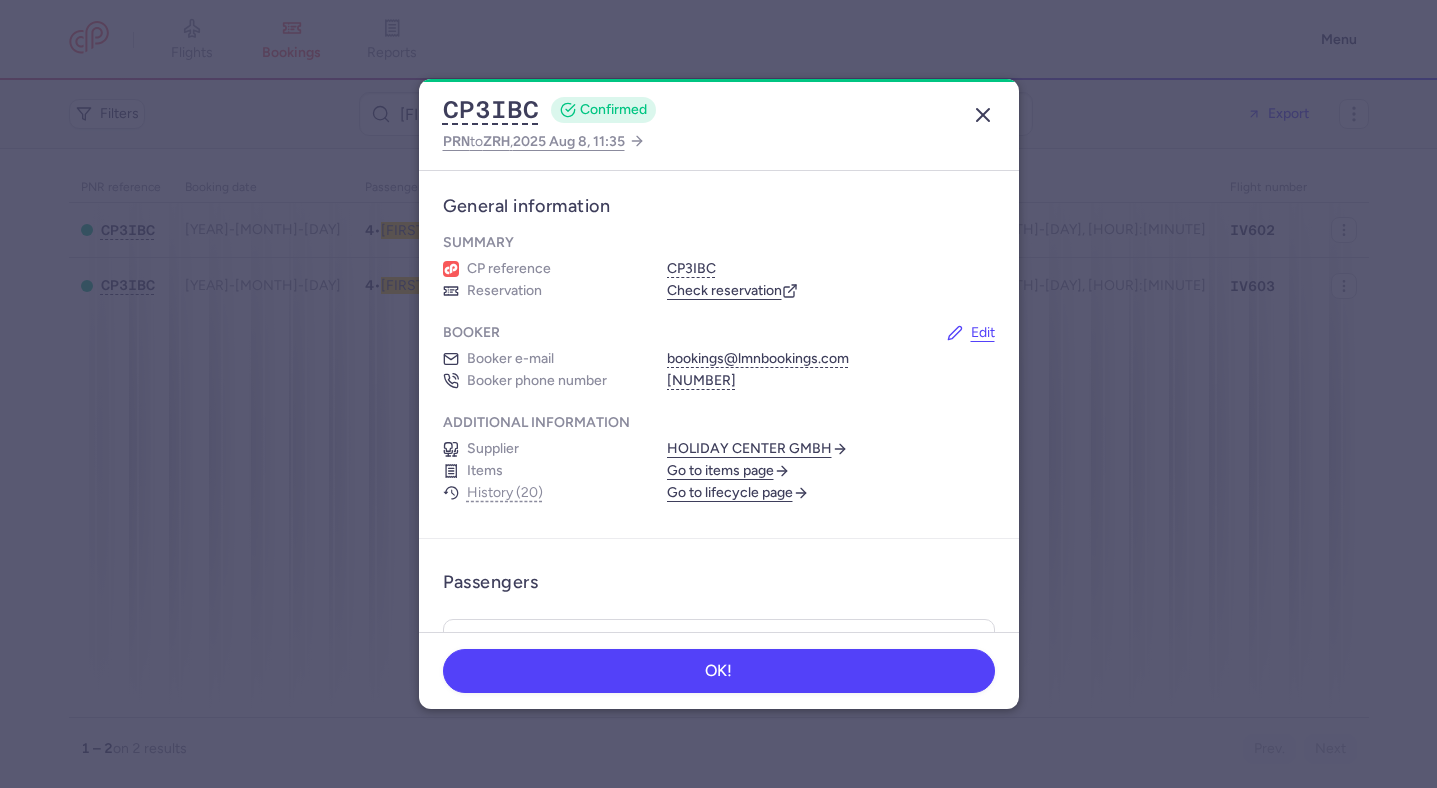 click 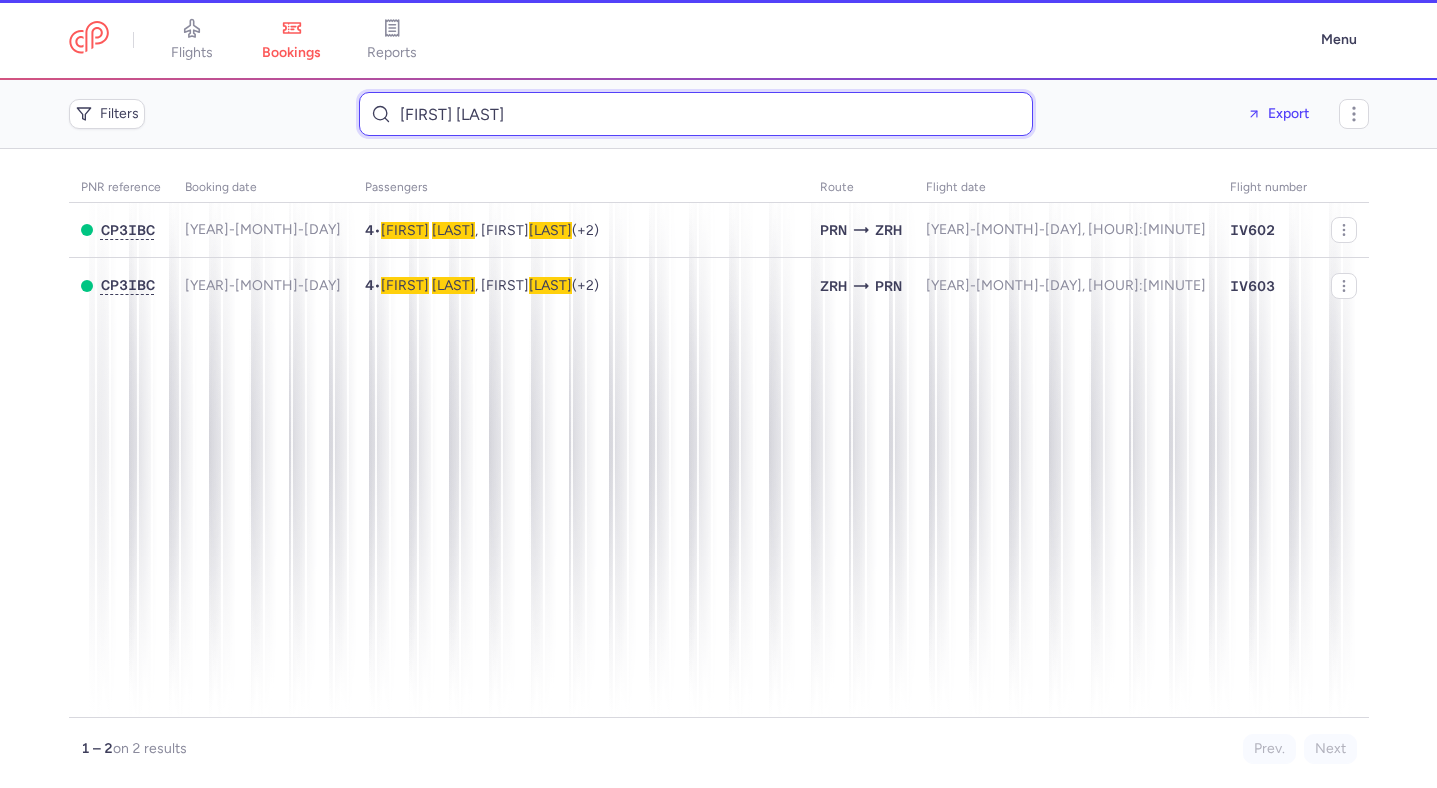 click on "NAIM HAMITI" at bounding box center (696, 114) 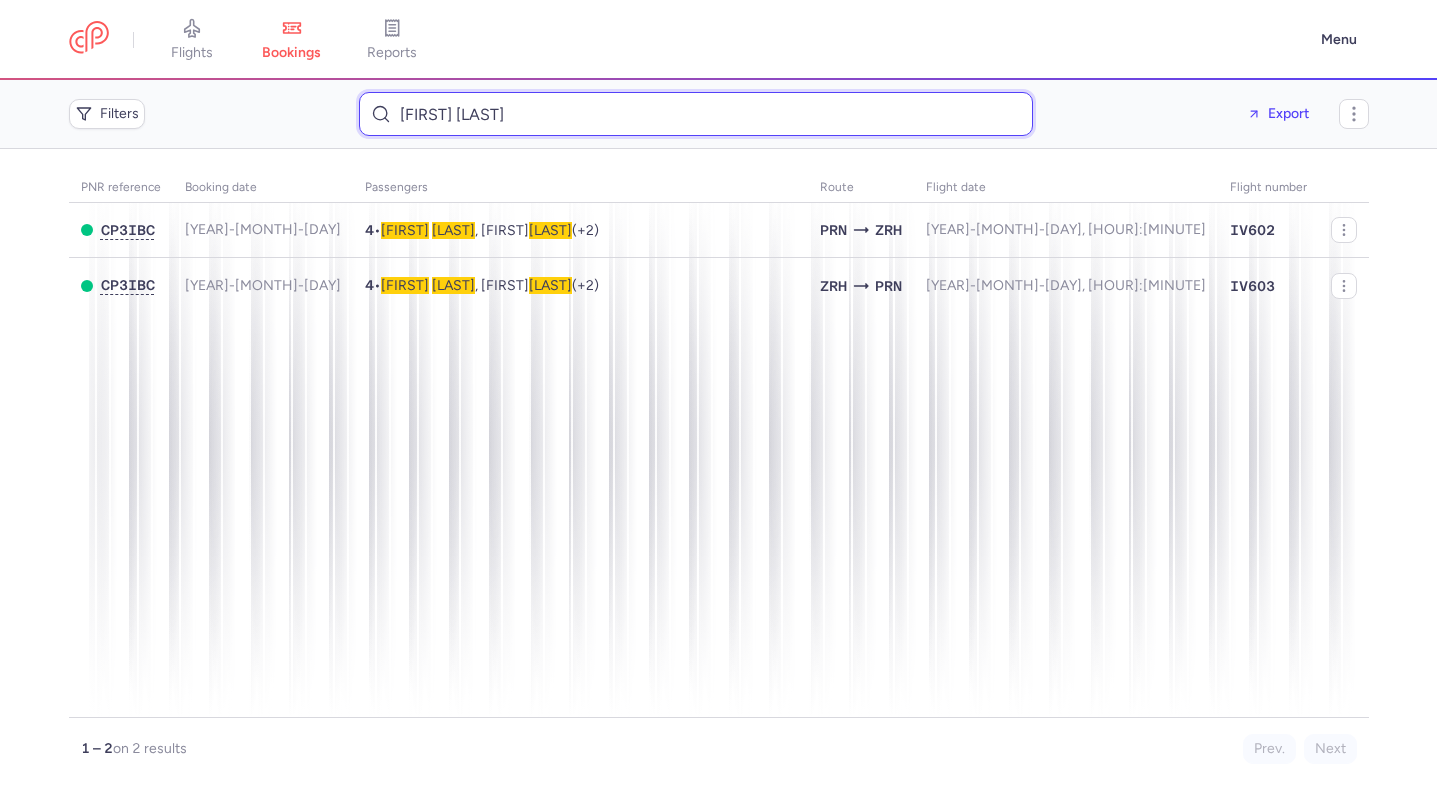 click on "NAIM HAMITI" at bounding box center [696, 114] 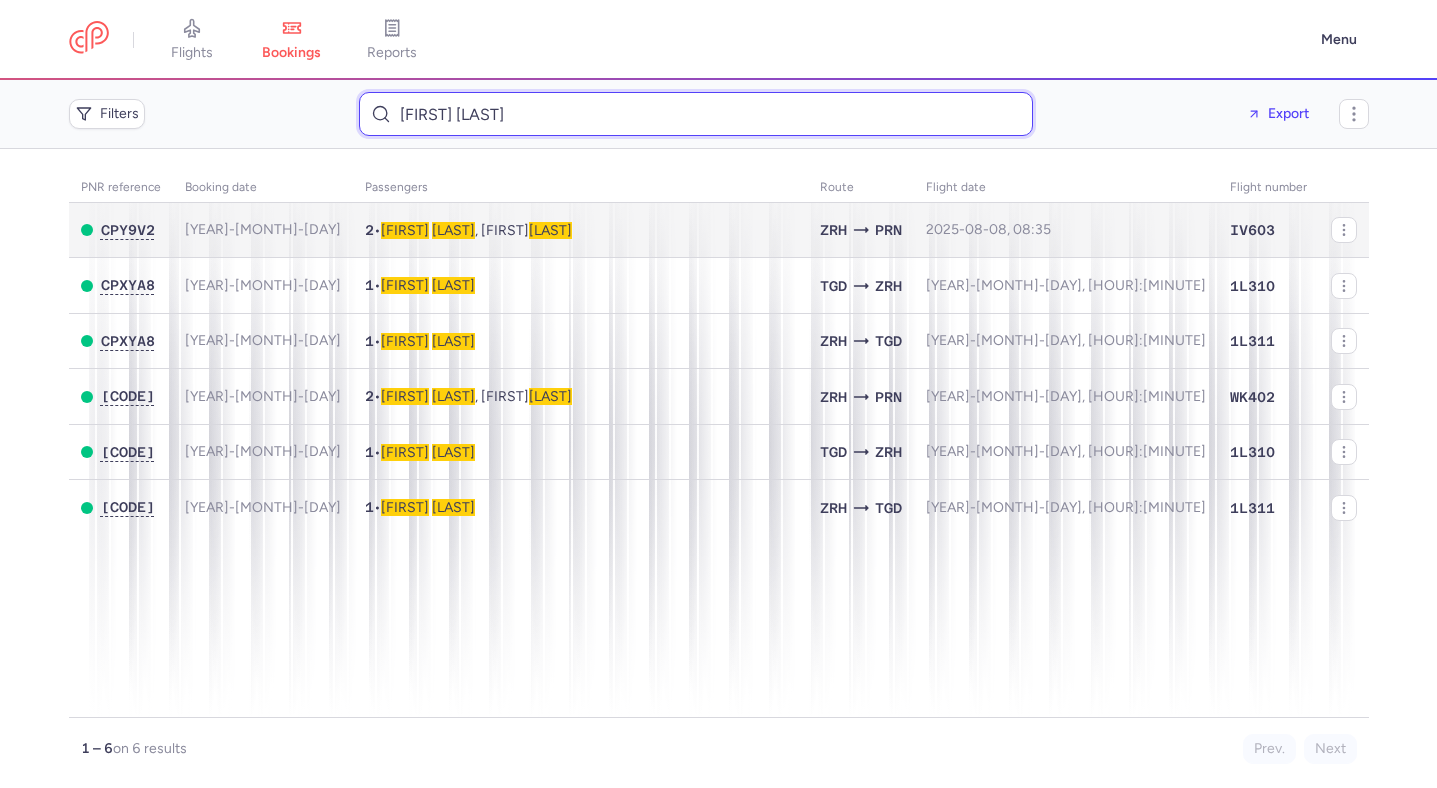 type on "SHAQE KABASHI" 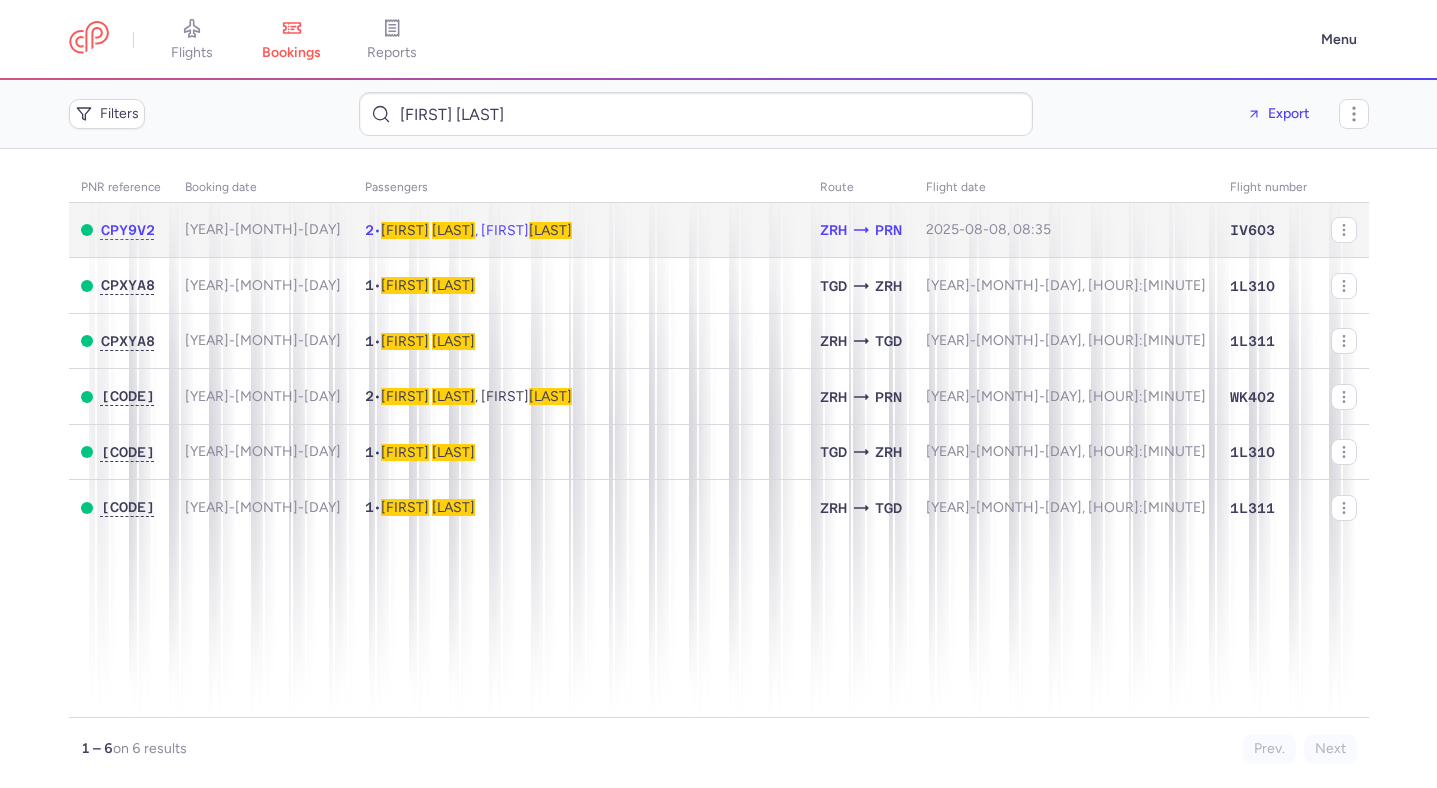 click on "2  •  Shaqe   KABASHI , Florent  KABASHI" 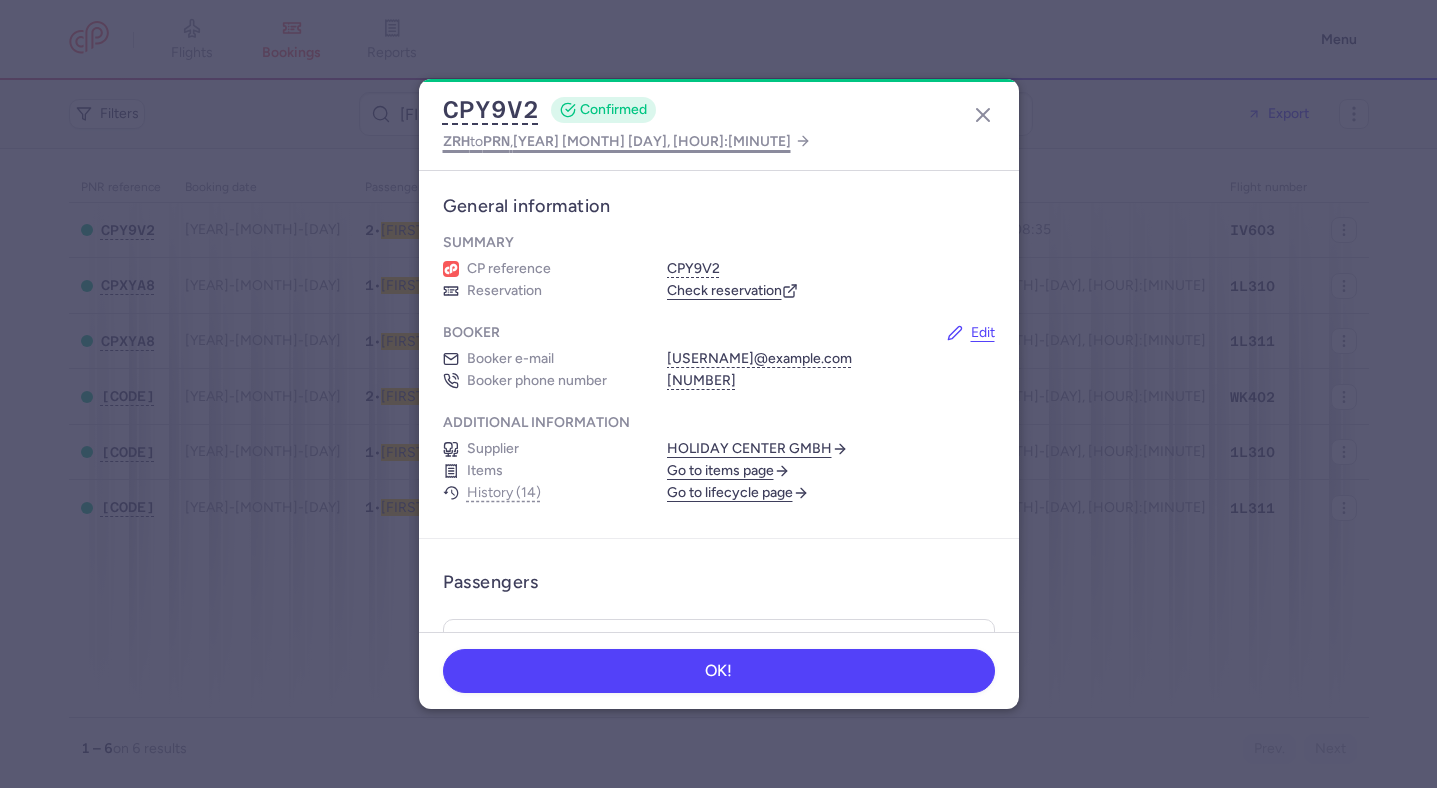 click on "2025 Aug 8, 14:10" at bounding box center [652, 141] 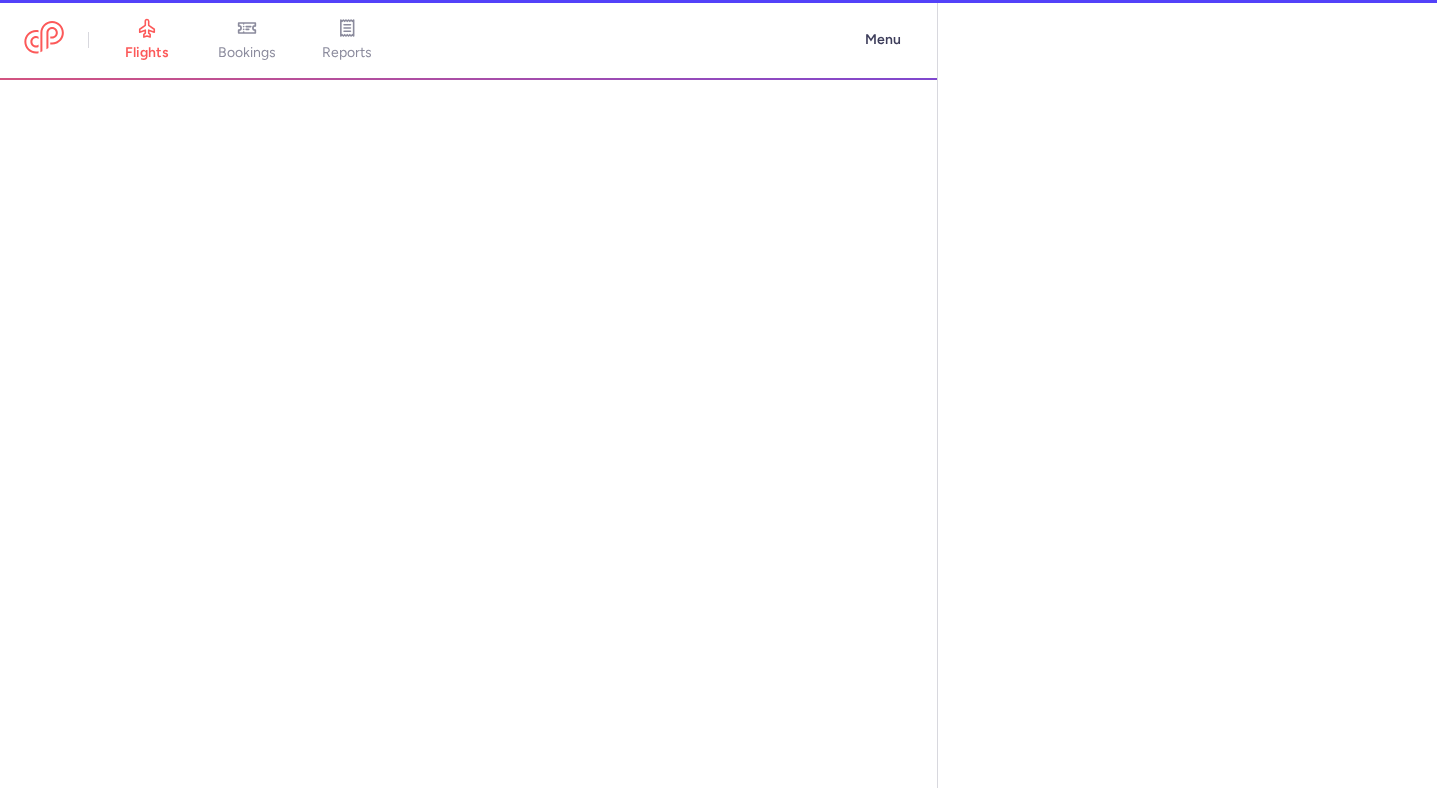 select on "hours" 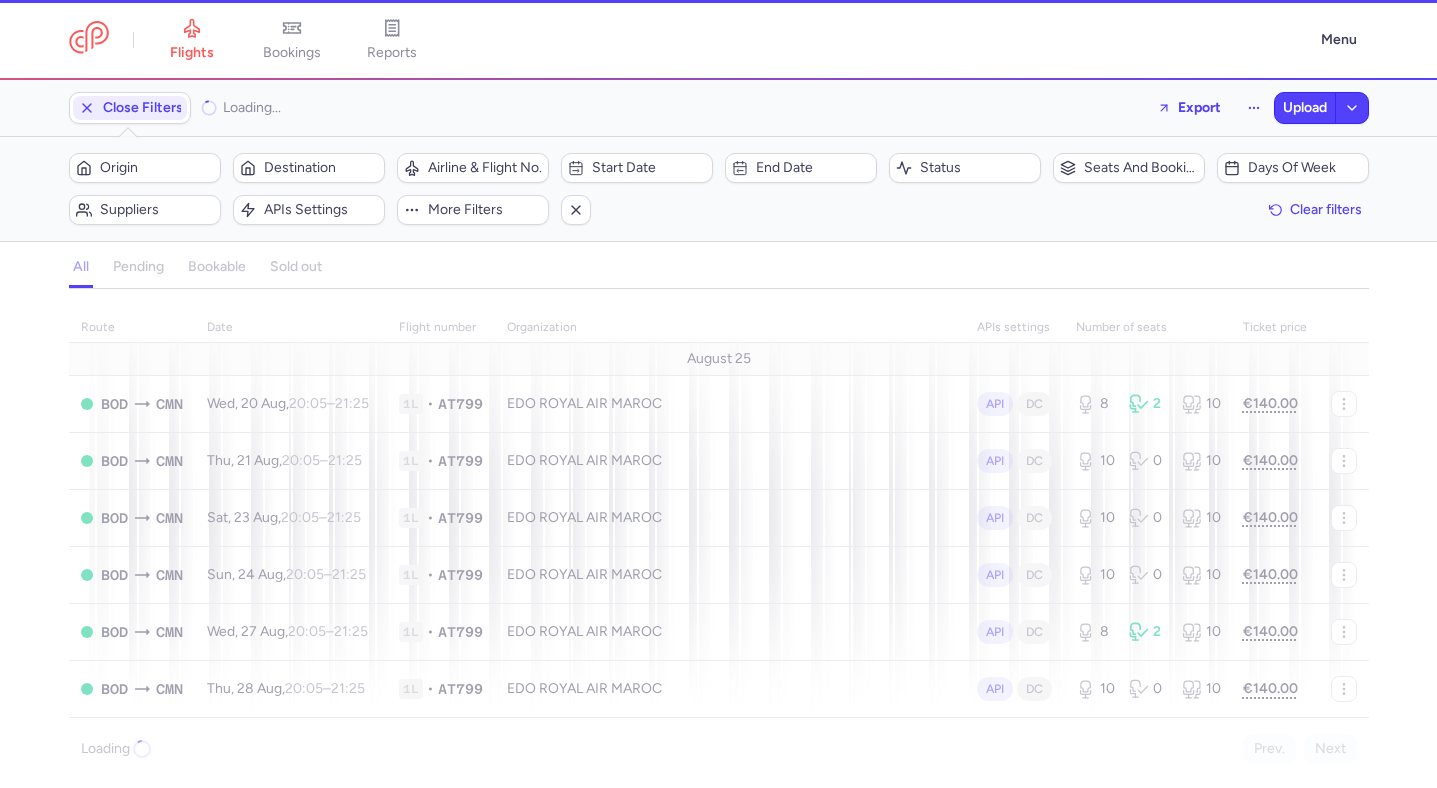 select on "days" 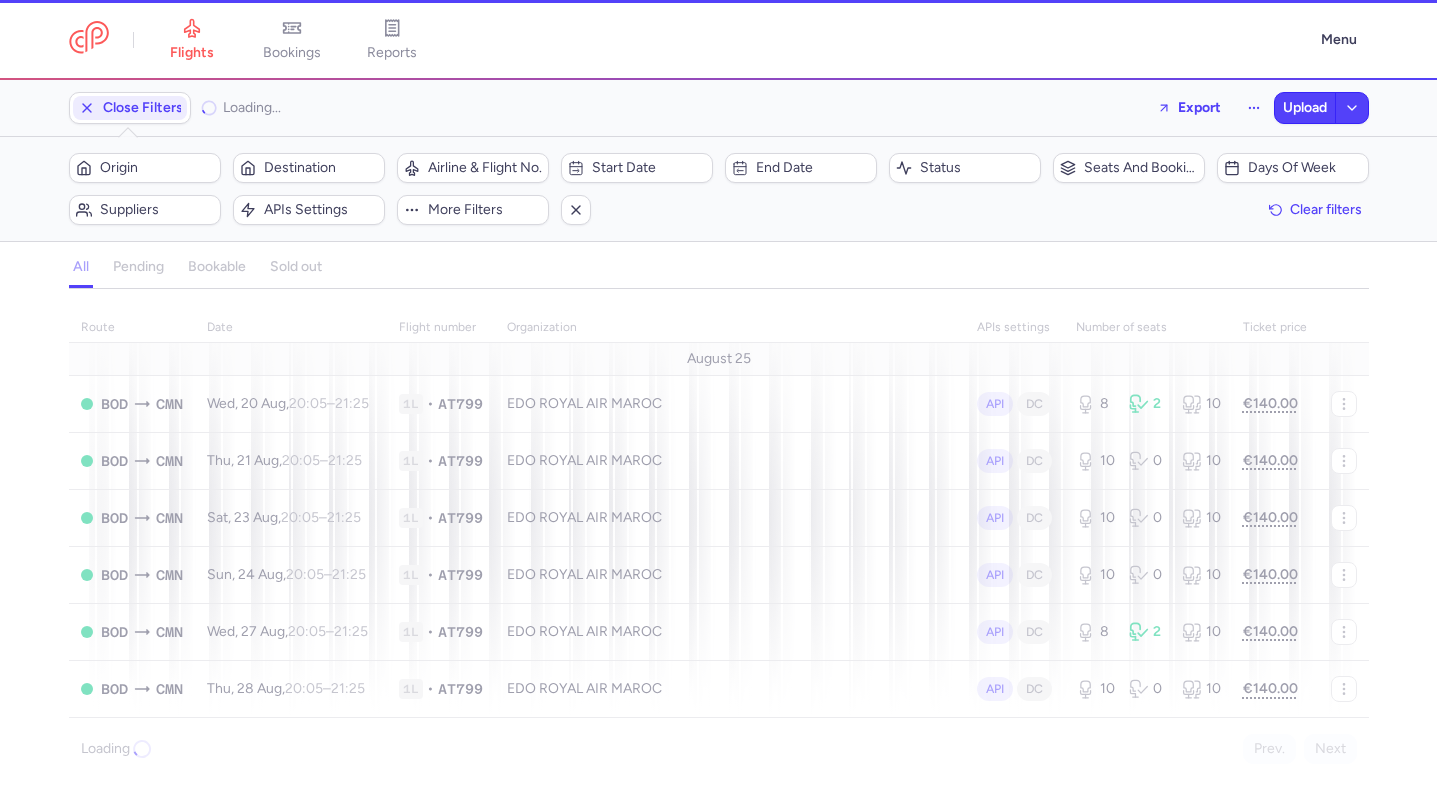 scroll, scrollTop: 0, scrollLeft: 0, axis: both 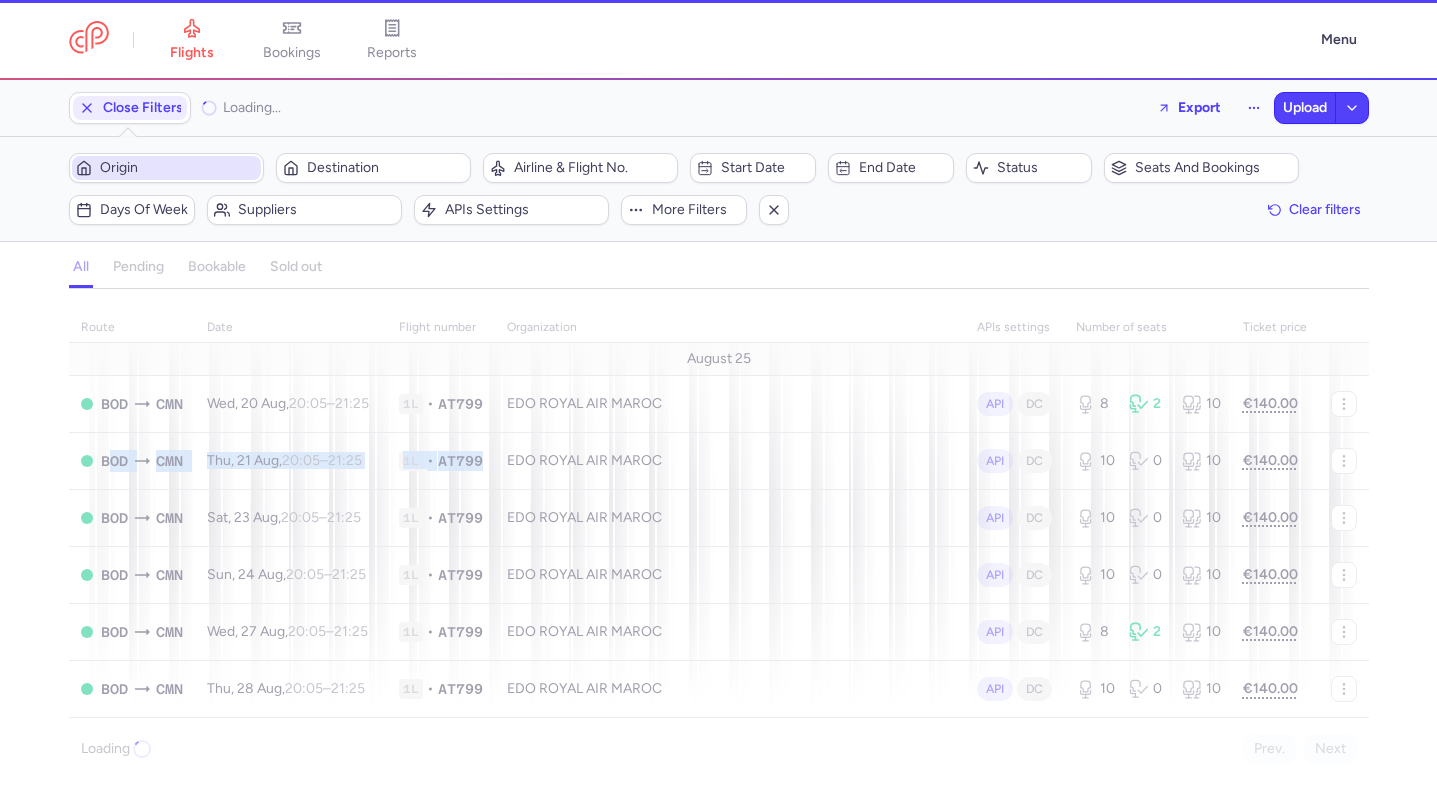 click on "Origin" at bounding box center [178, 168] 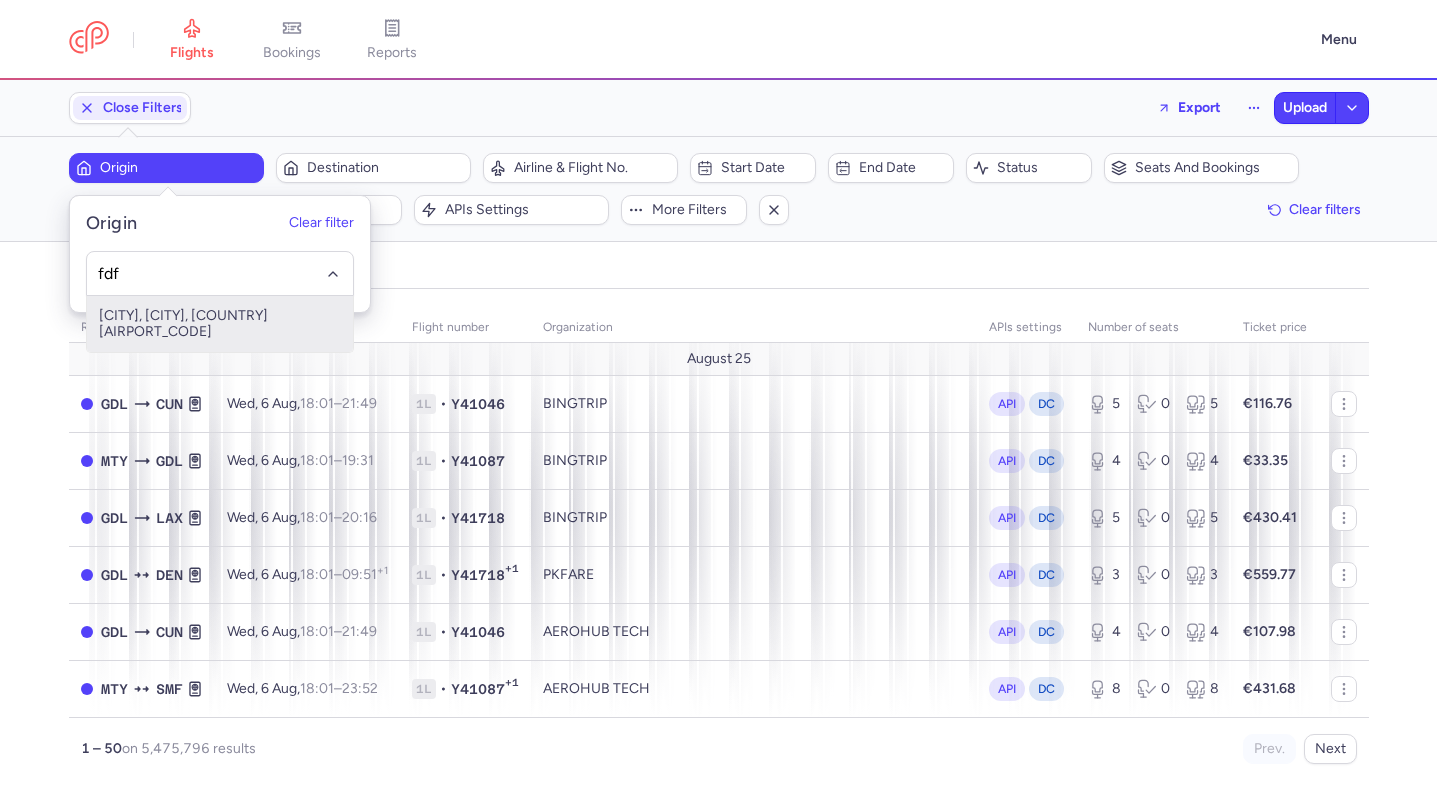 click on "Lamentin, Fort-de-France, Martinique FDF" at bounding box center [220, 324] 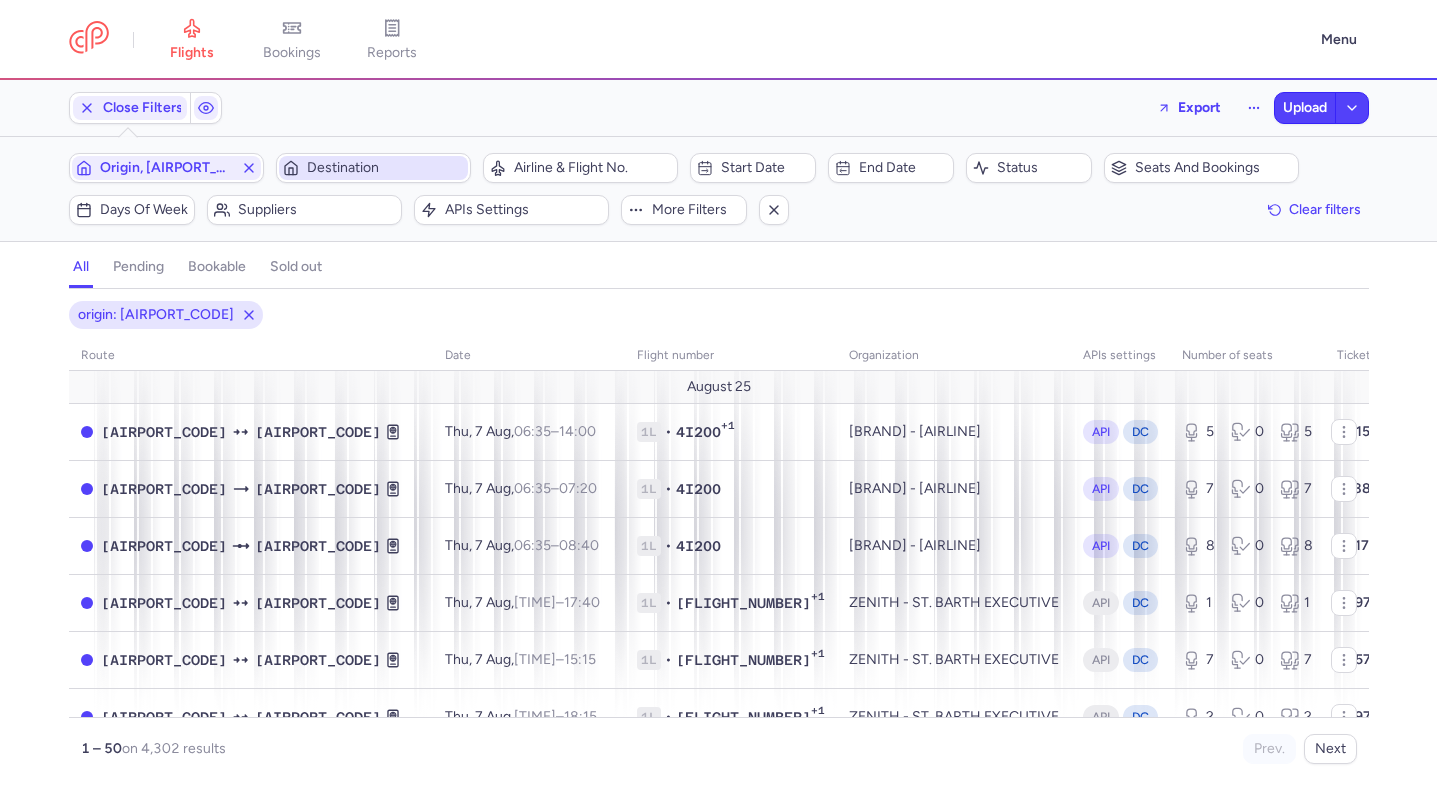 click on "Destination" at bounding box center [385, 168] 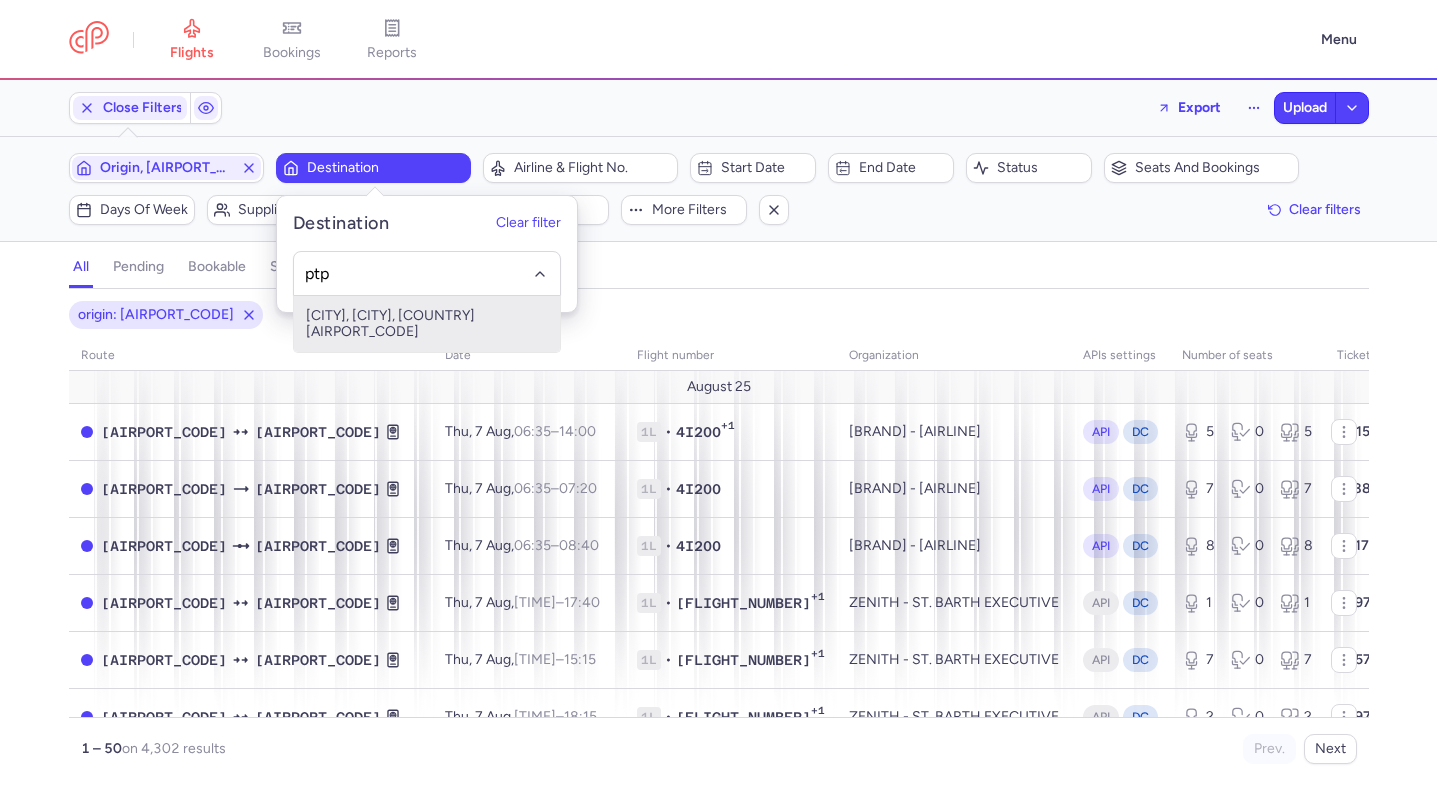 click on "Le Raizet, Pointe-à-Pitre, Guadeloupe PTP" at bounding box center [427, 324] 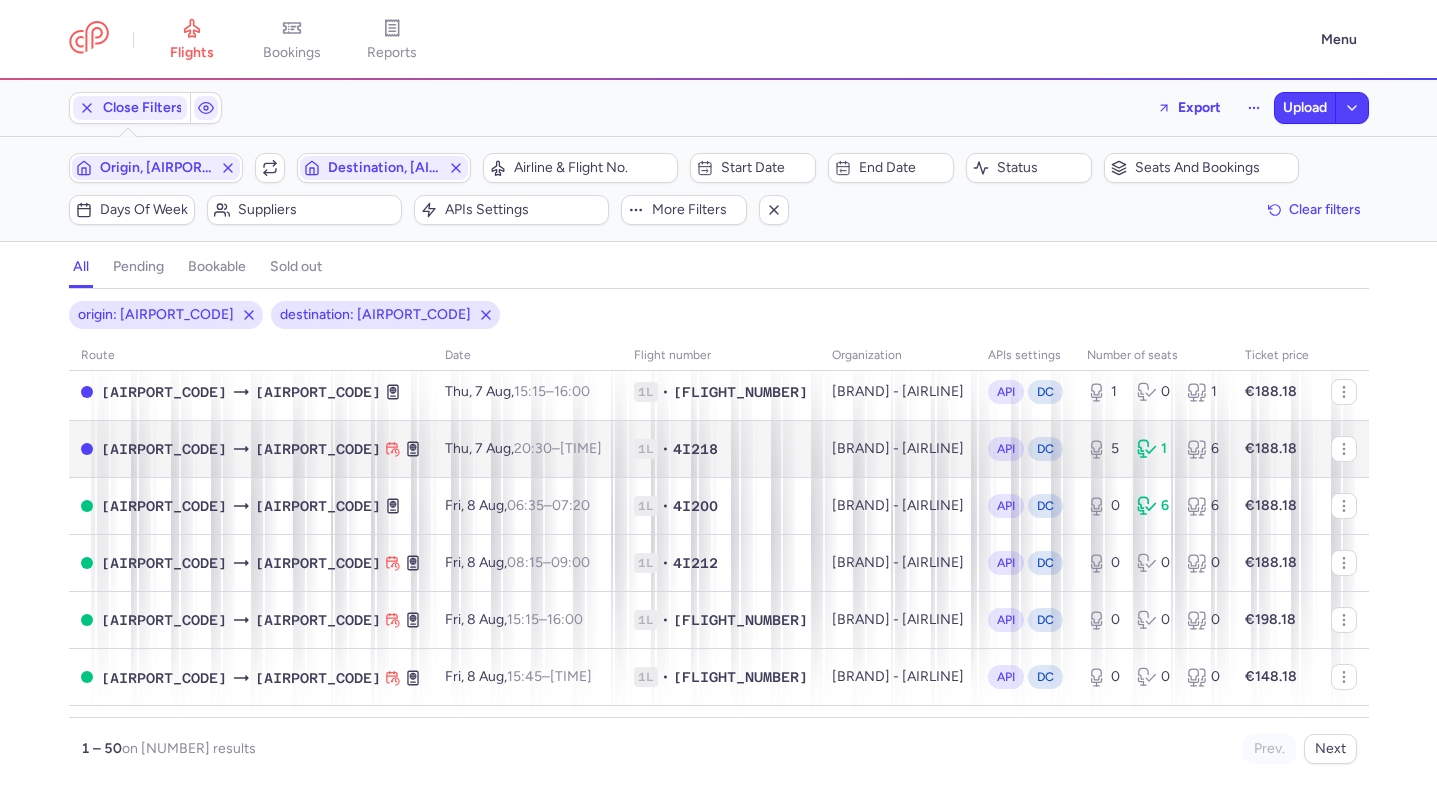 scroll, scrollTop: 98, scrollLeft: 0, axis: vertical 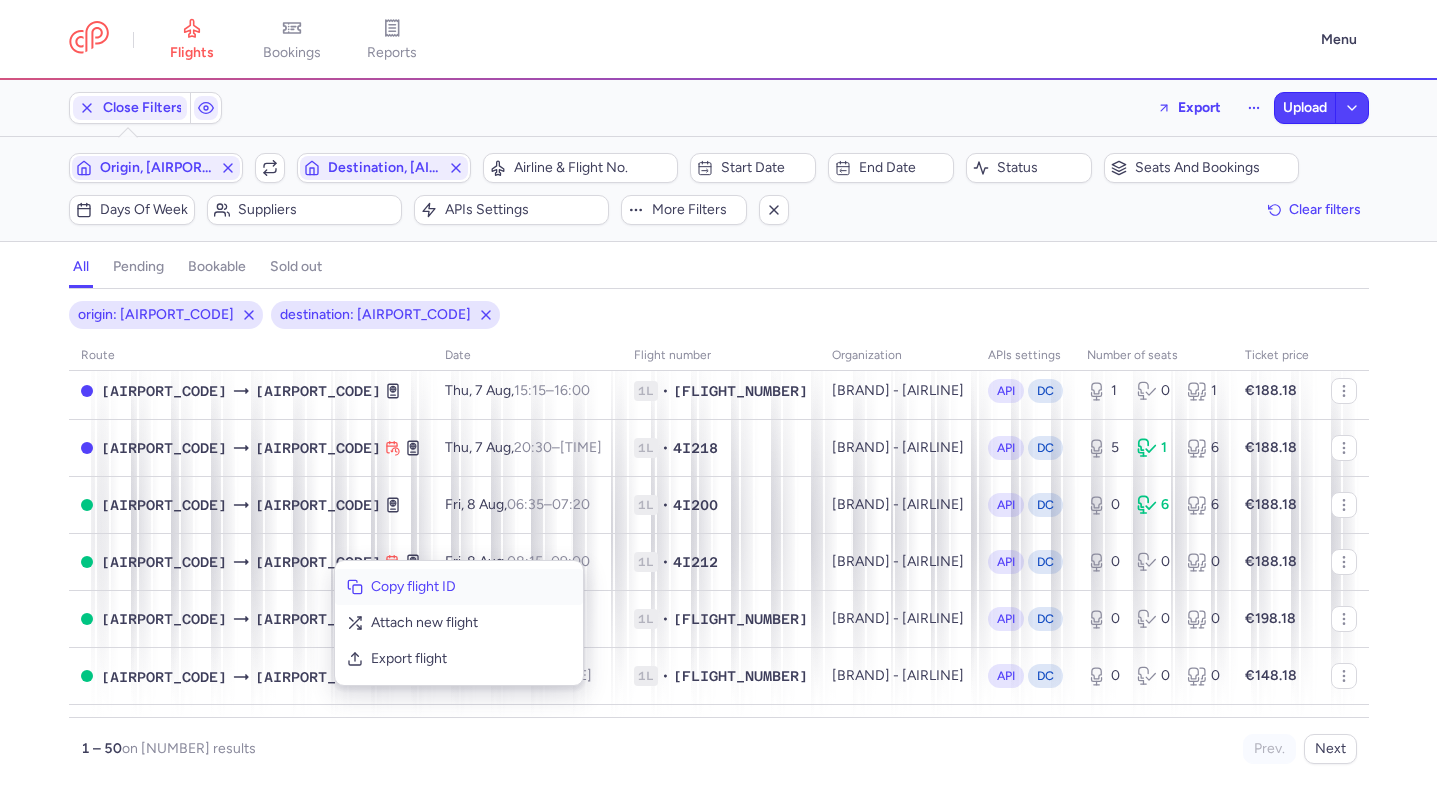 click on "Copy flight ID" at bounding box center (471, 587) 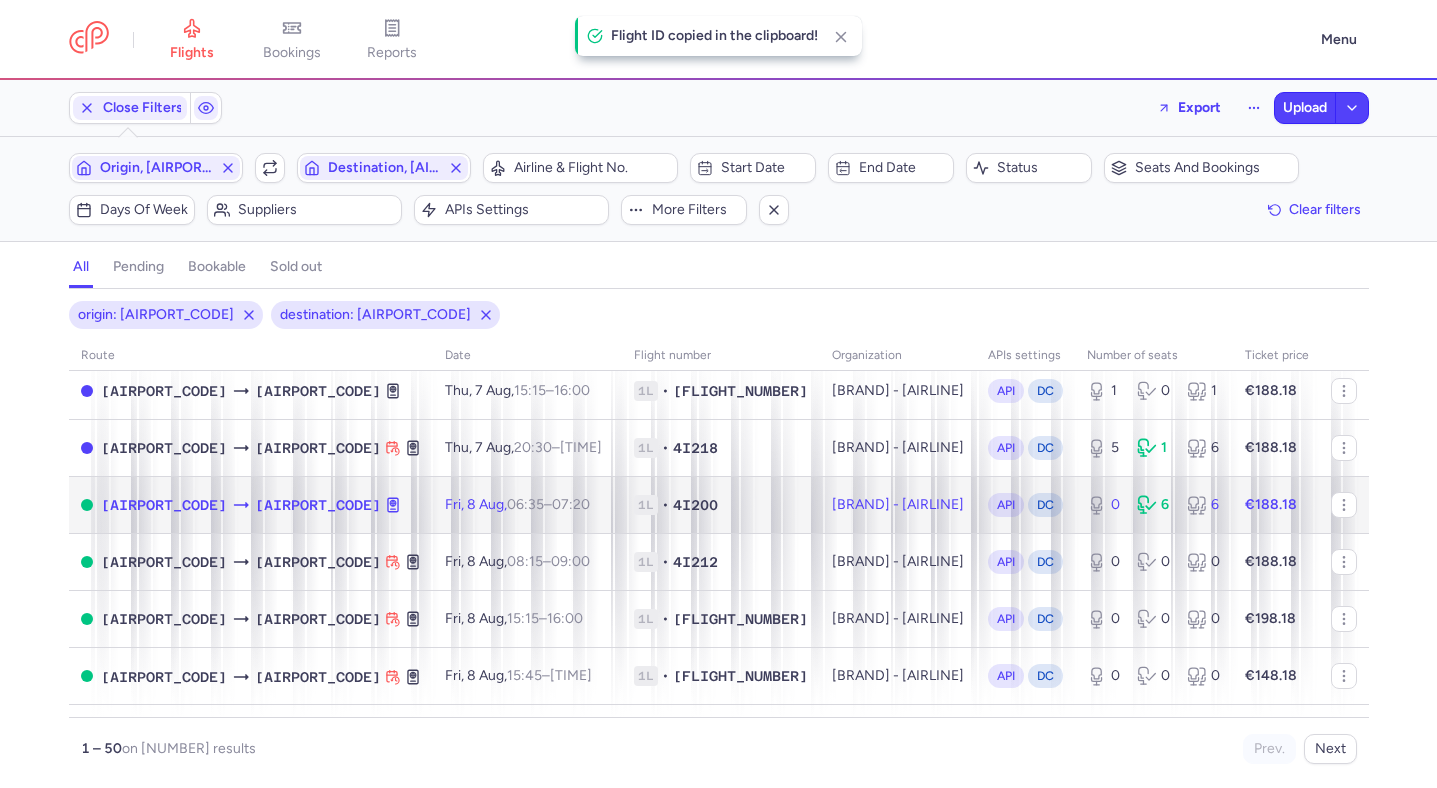 click on "06:35  –  07:20  +0" at bounding box center (548, 504) 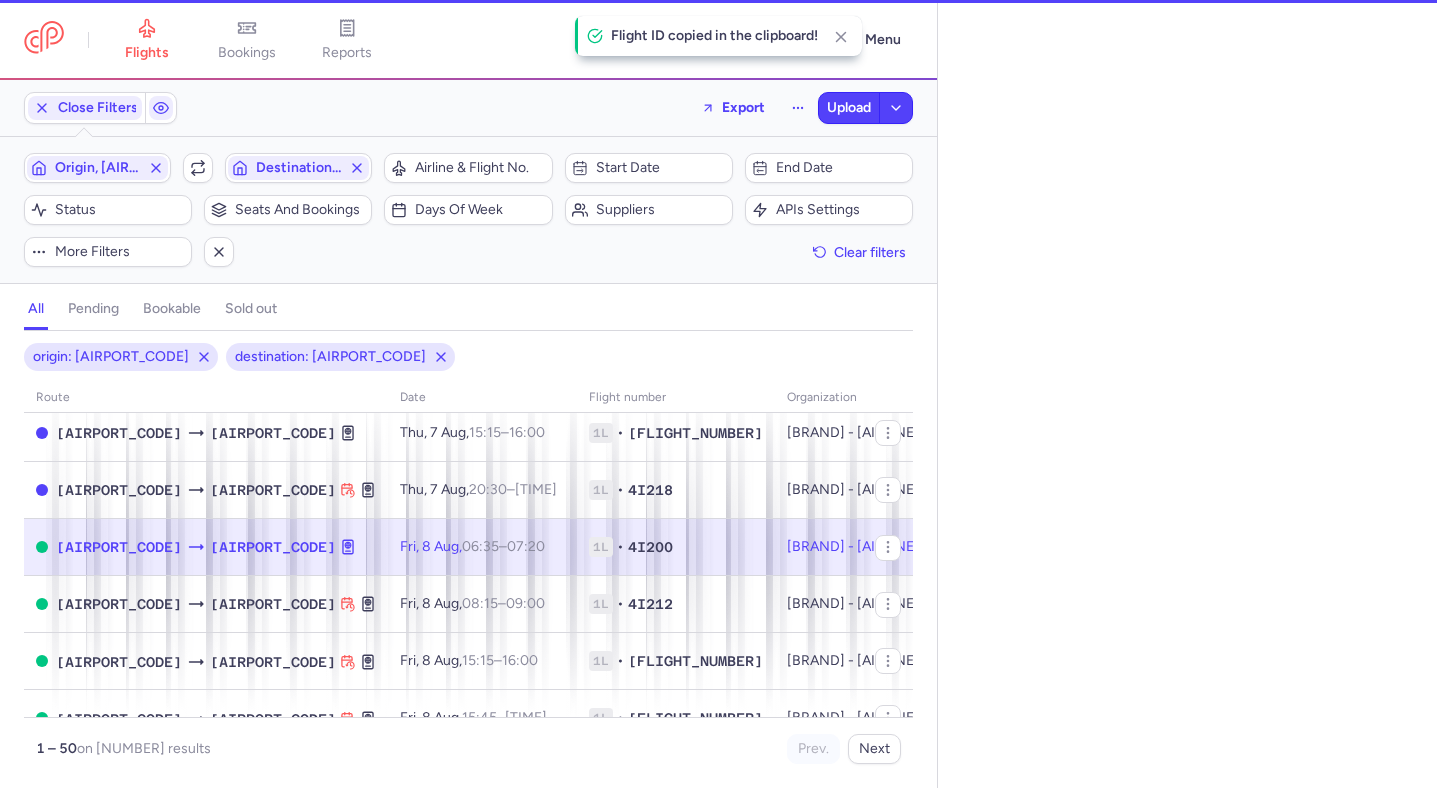 select on "hours" 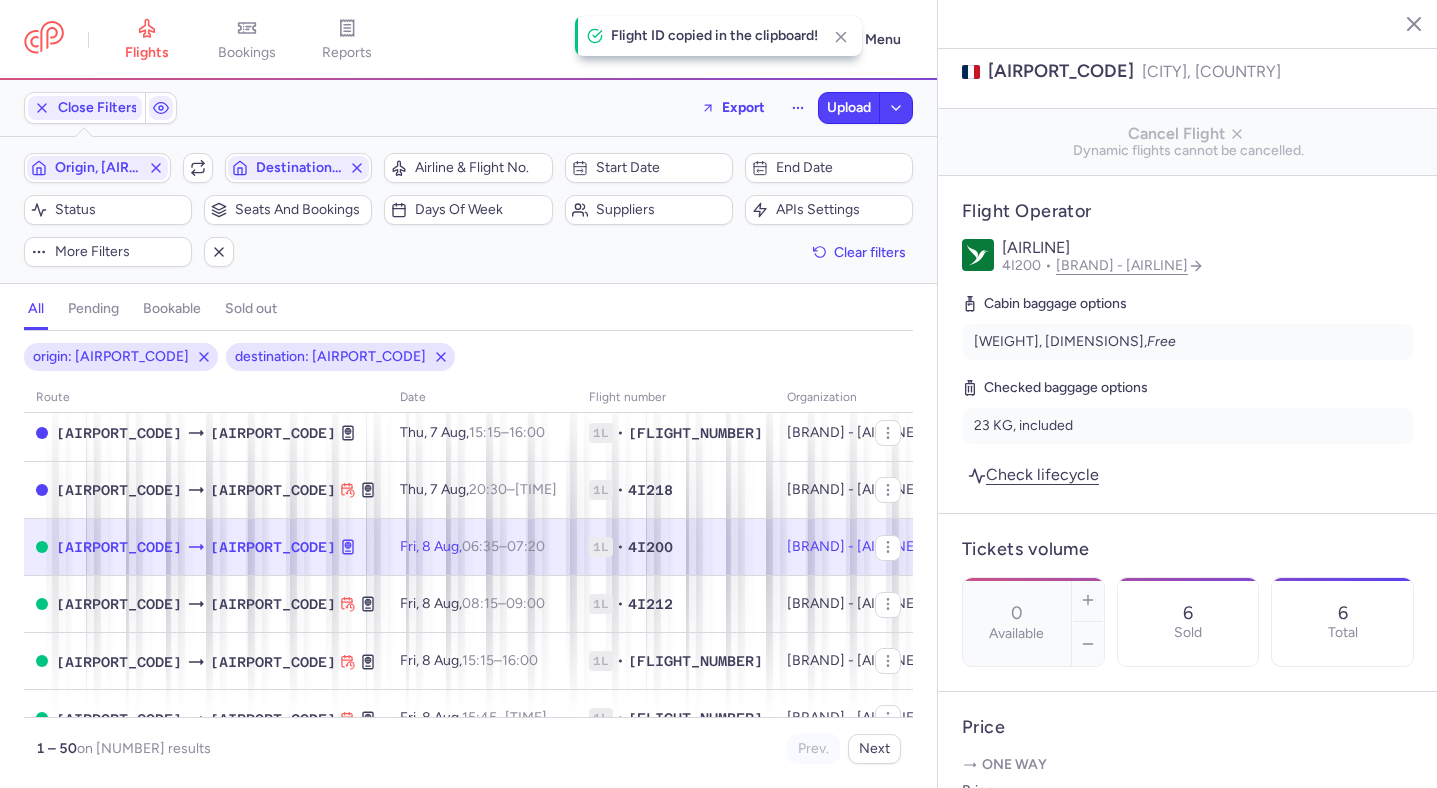 scroll, scrollTop: 1356, scrollLeft: 0, axis: vertical 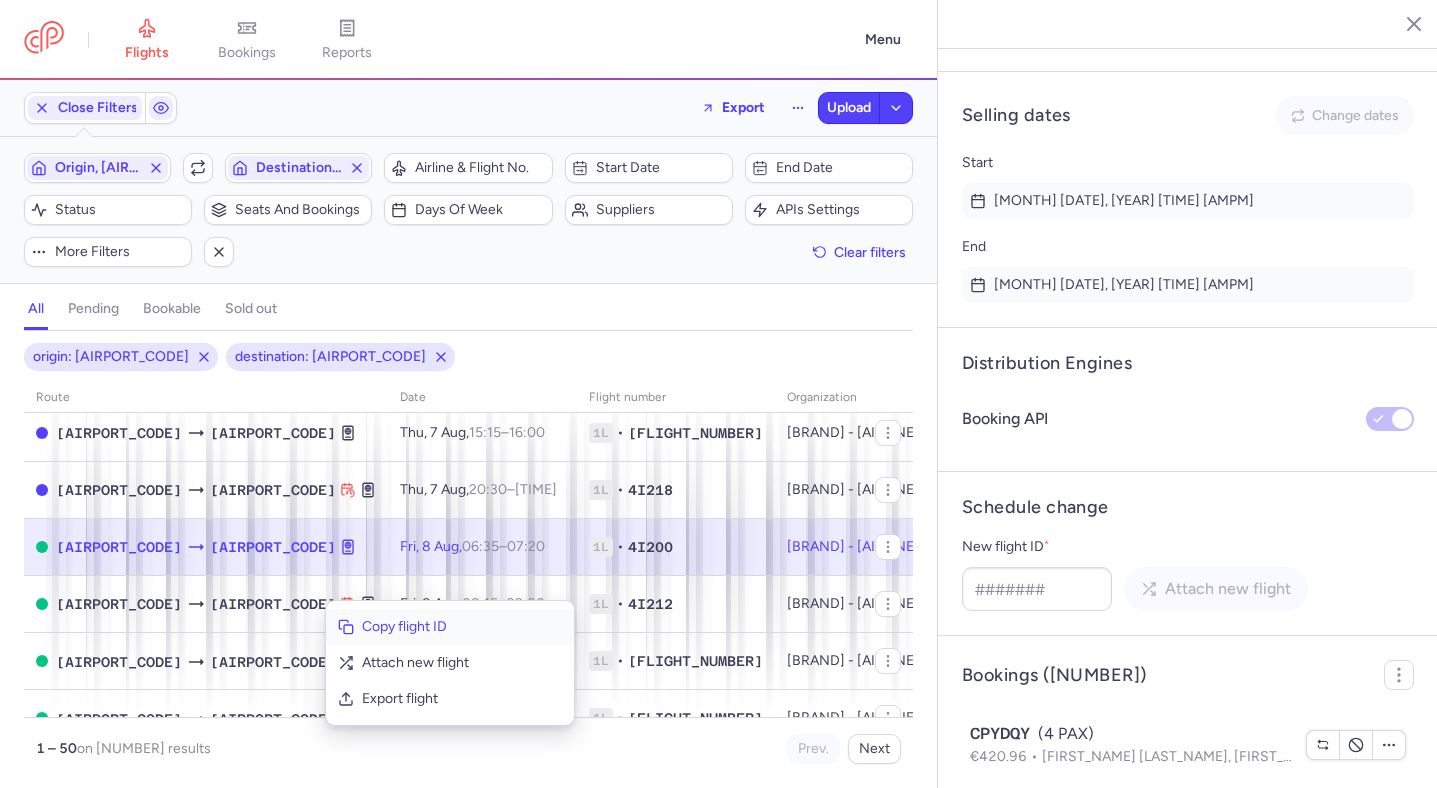 click on "Copy flight ID" 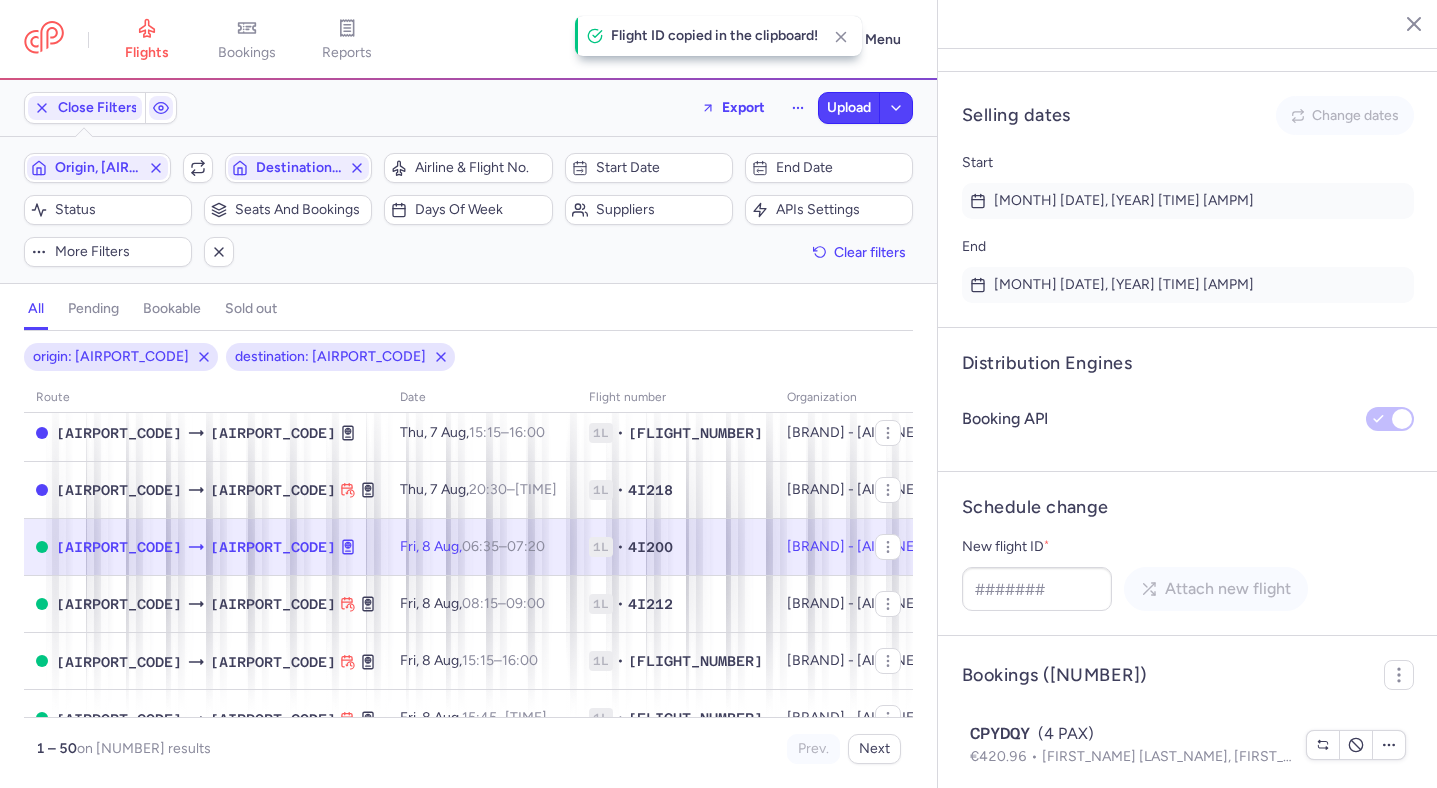 click on "Fri, 8 Aug,  06:35  –  07:20  +0" 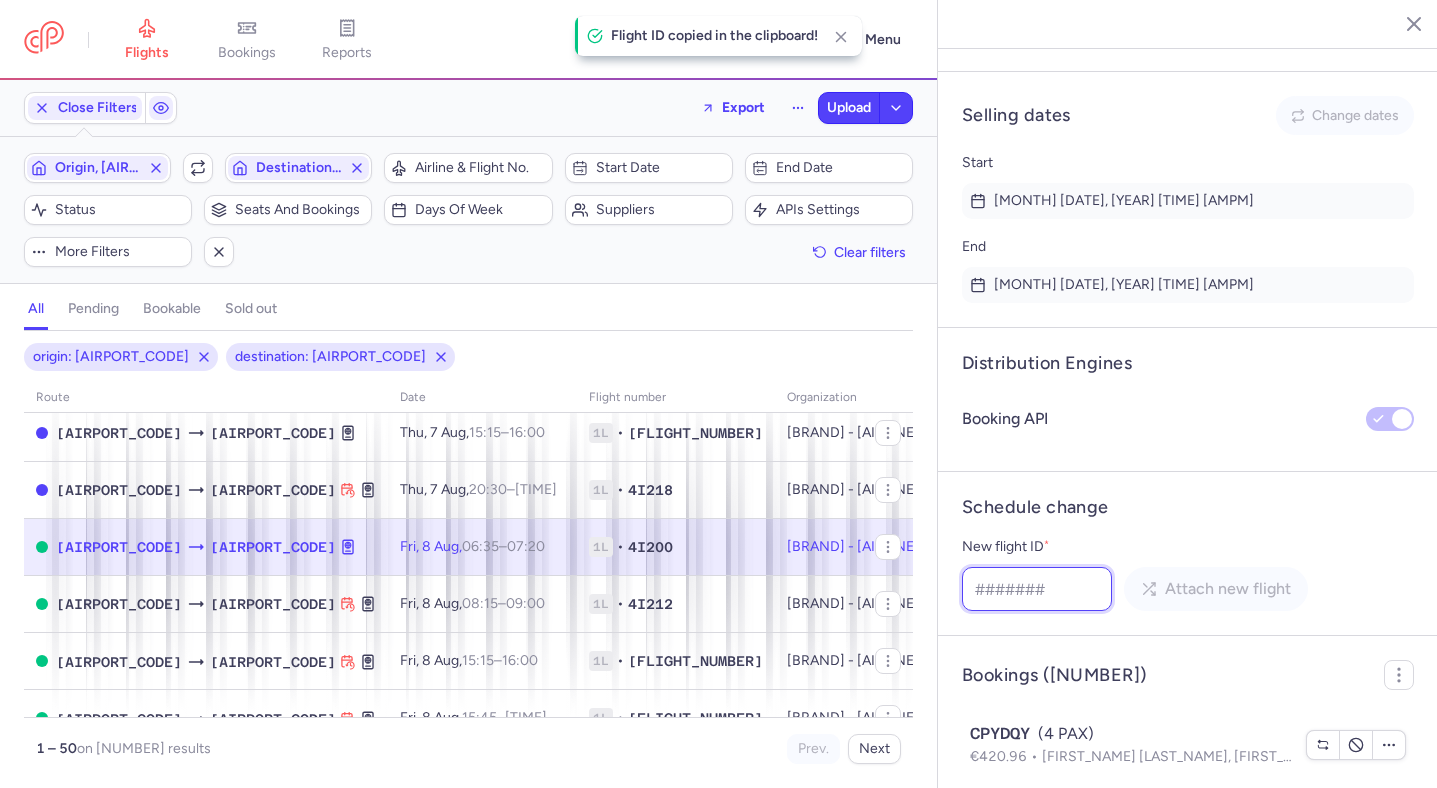 click on "New flight ID  *" at bounding box center [1037, 589] 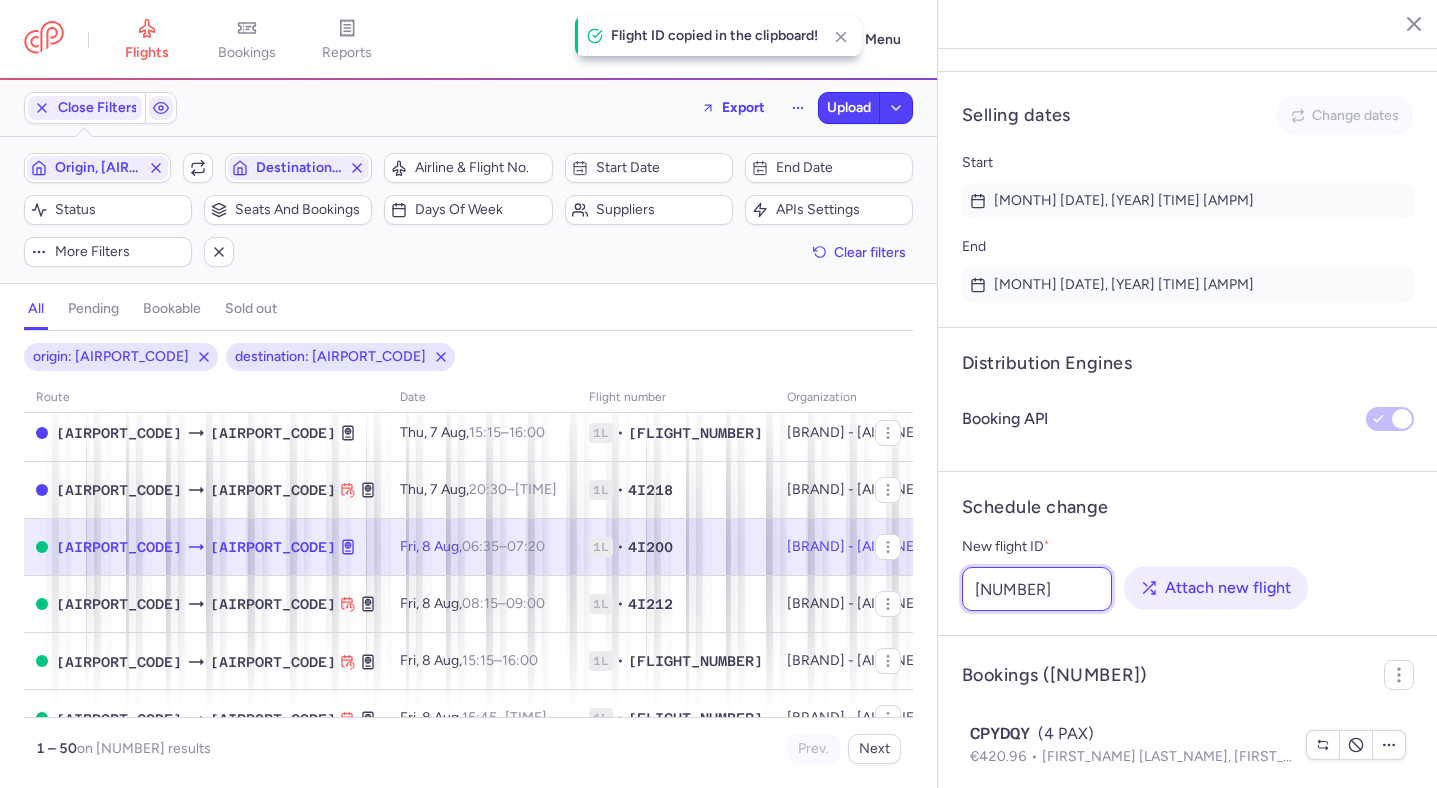 type on "1092852201" 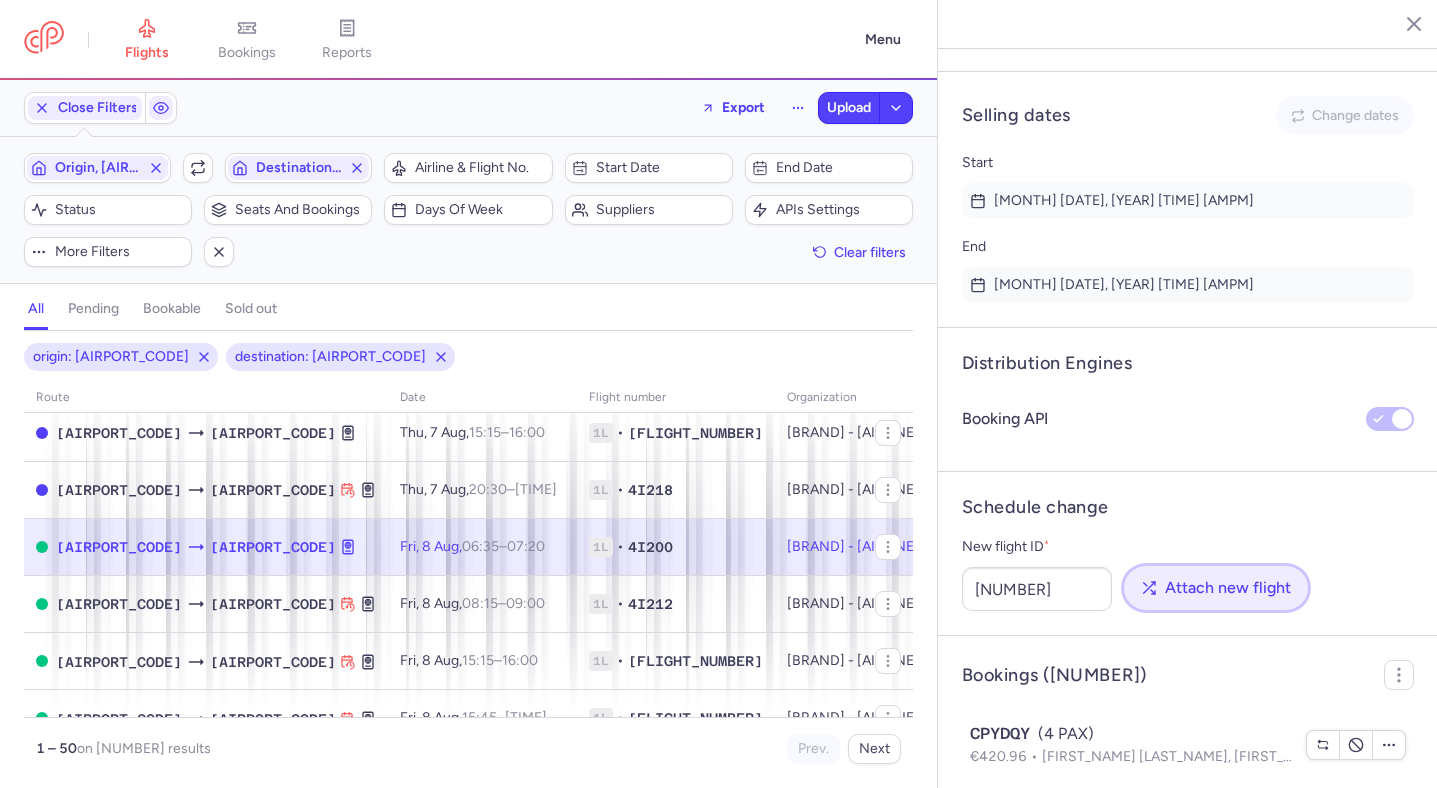 click on "Attach new flight" at bounding box center [1228, 588] 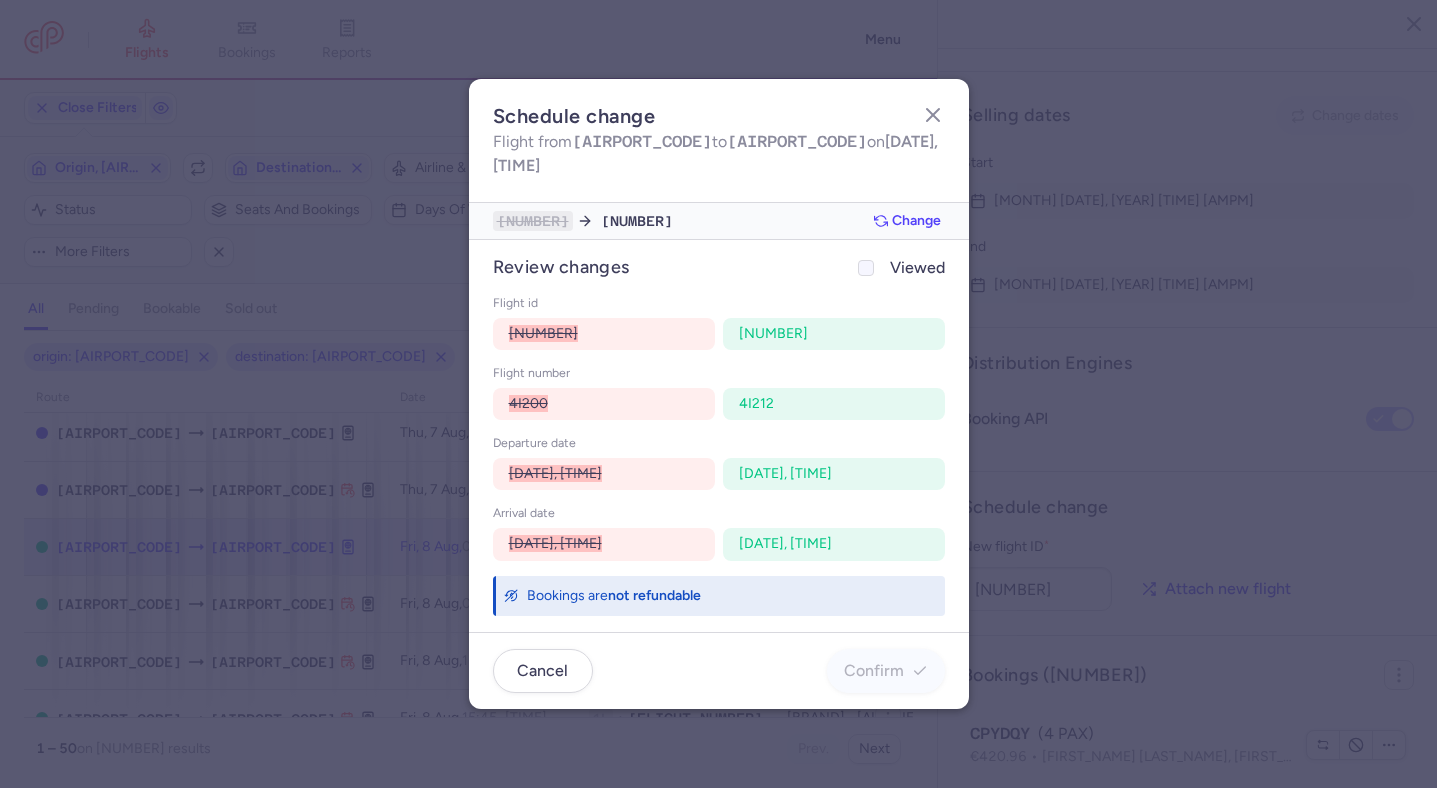 click on "Viewed" 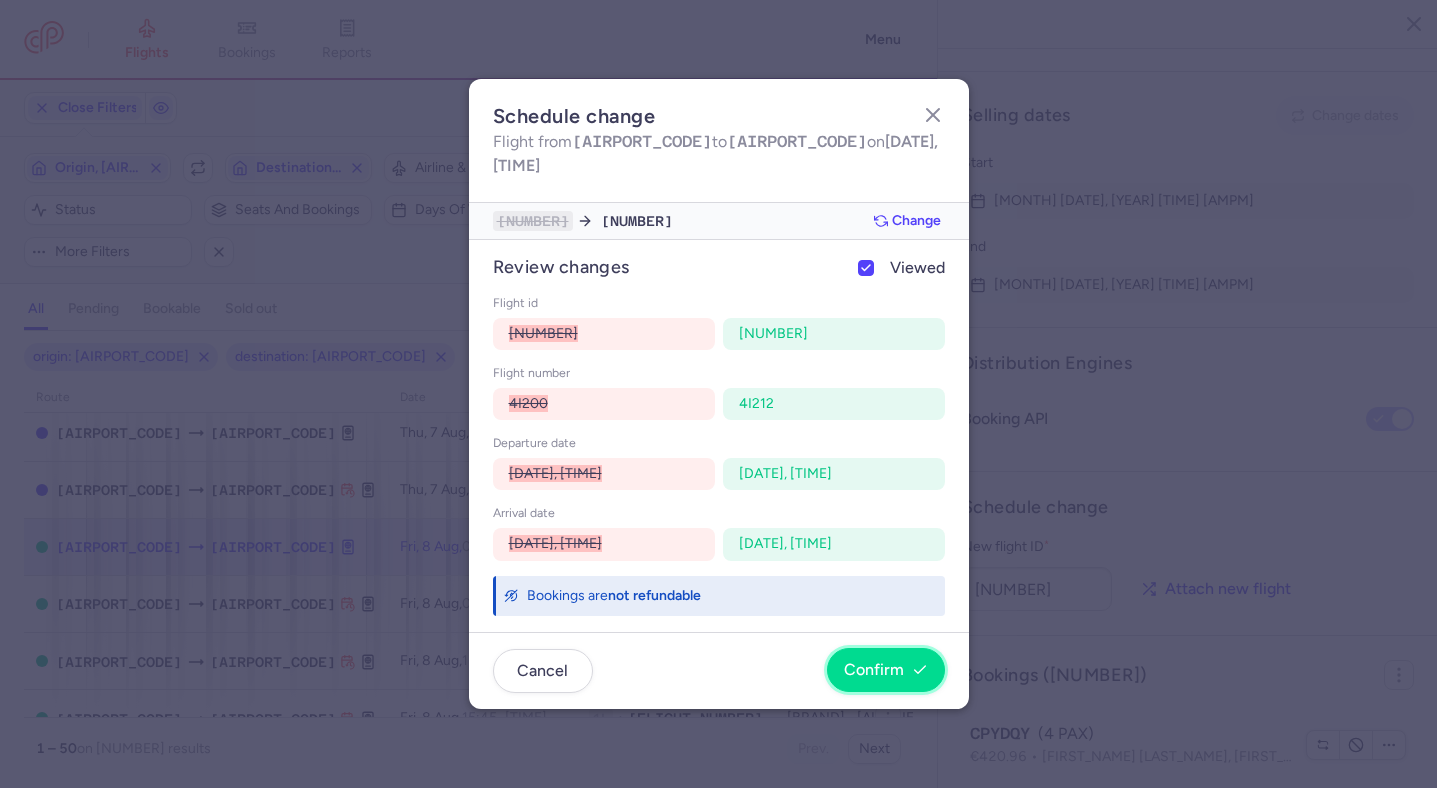 click 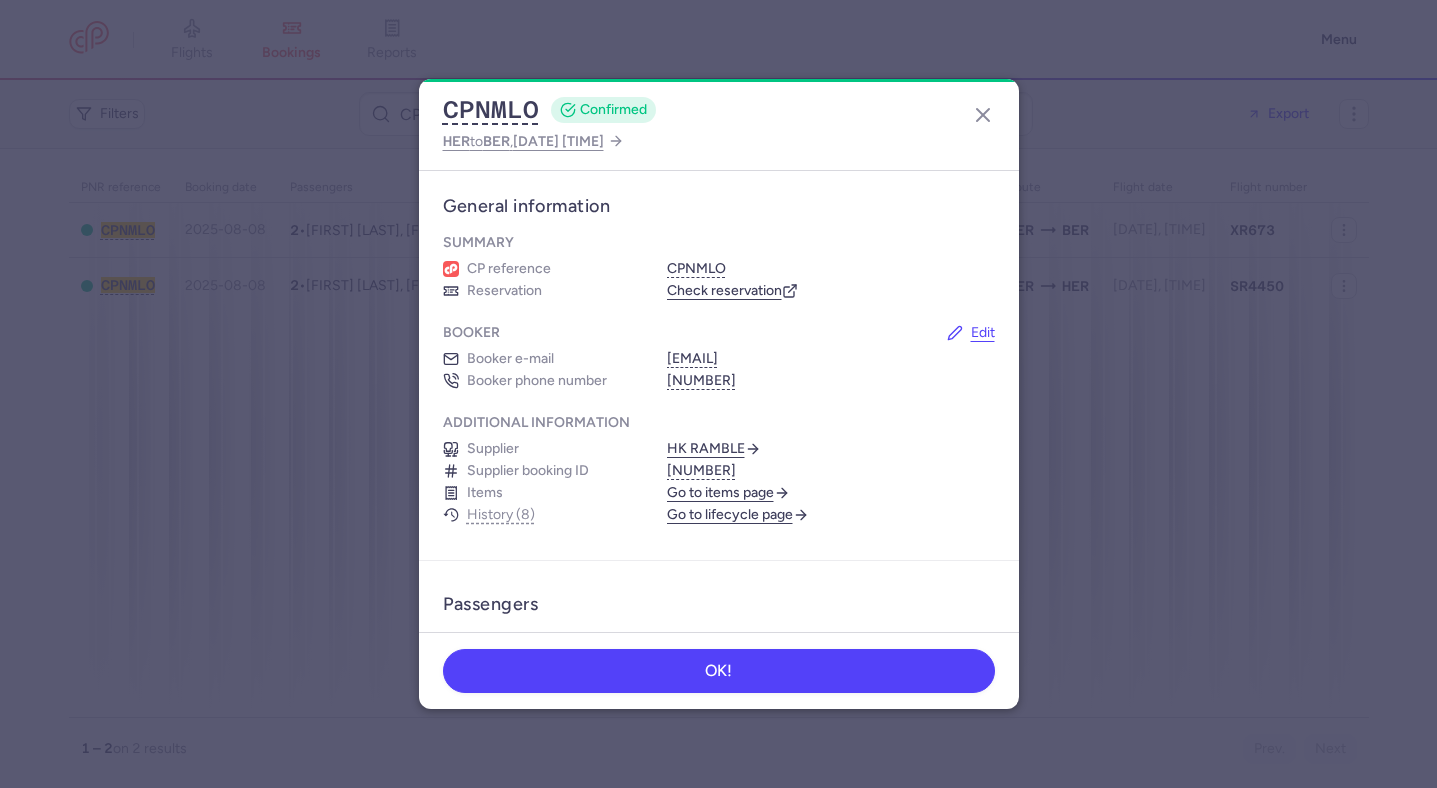 scroll, scrollTop: 0, scrollLeft: 0, axis: both 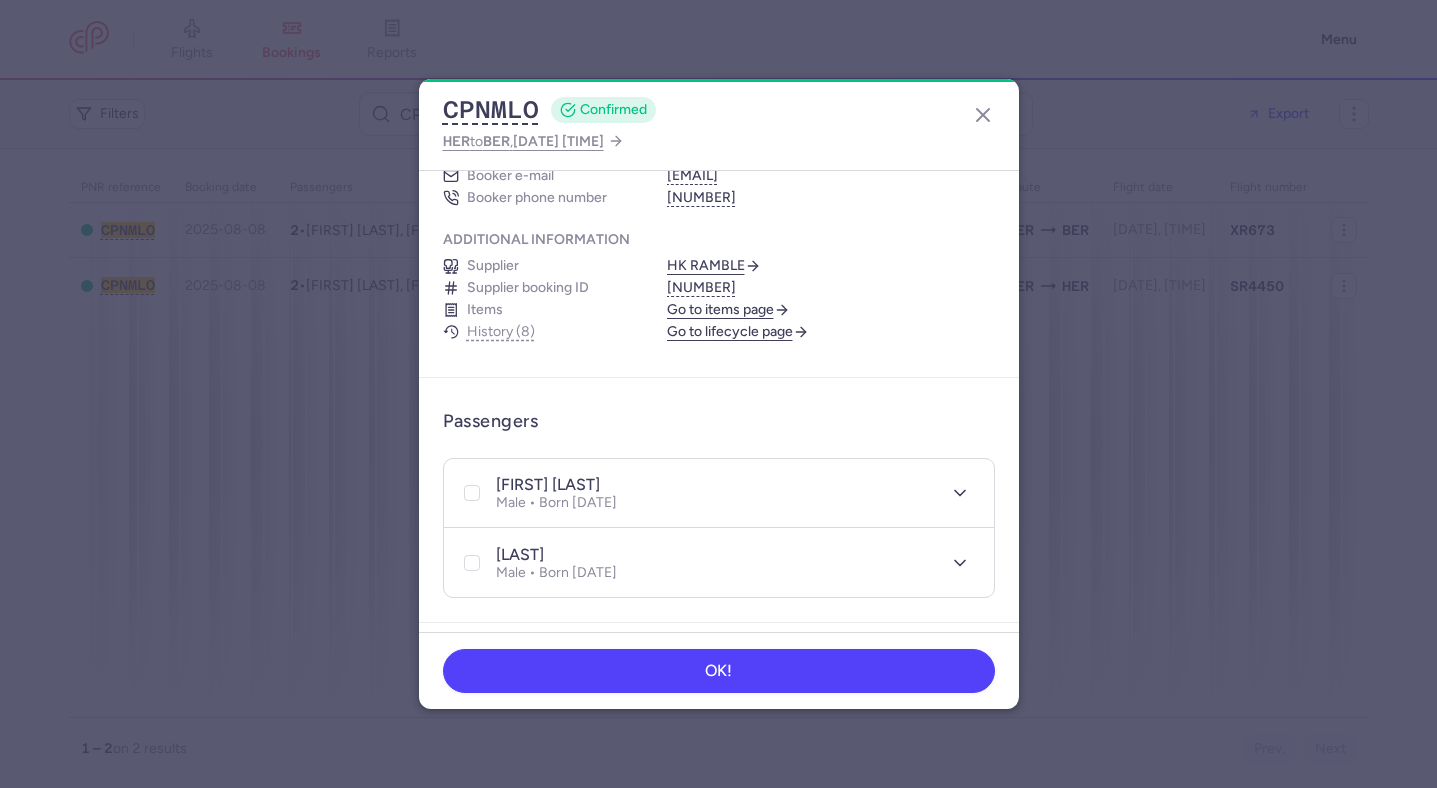 type 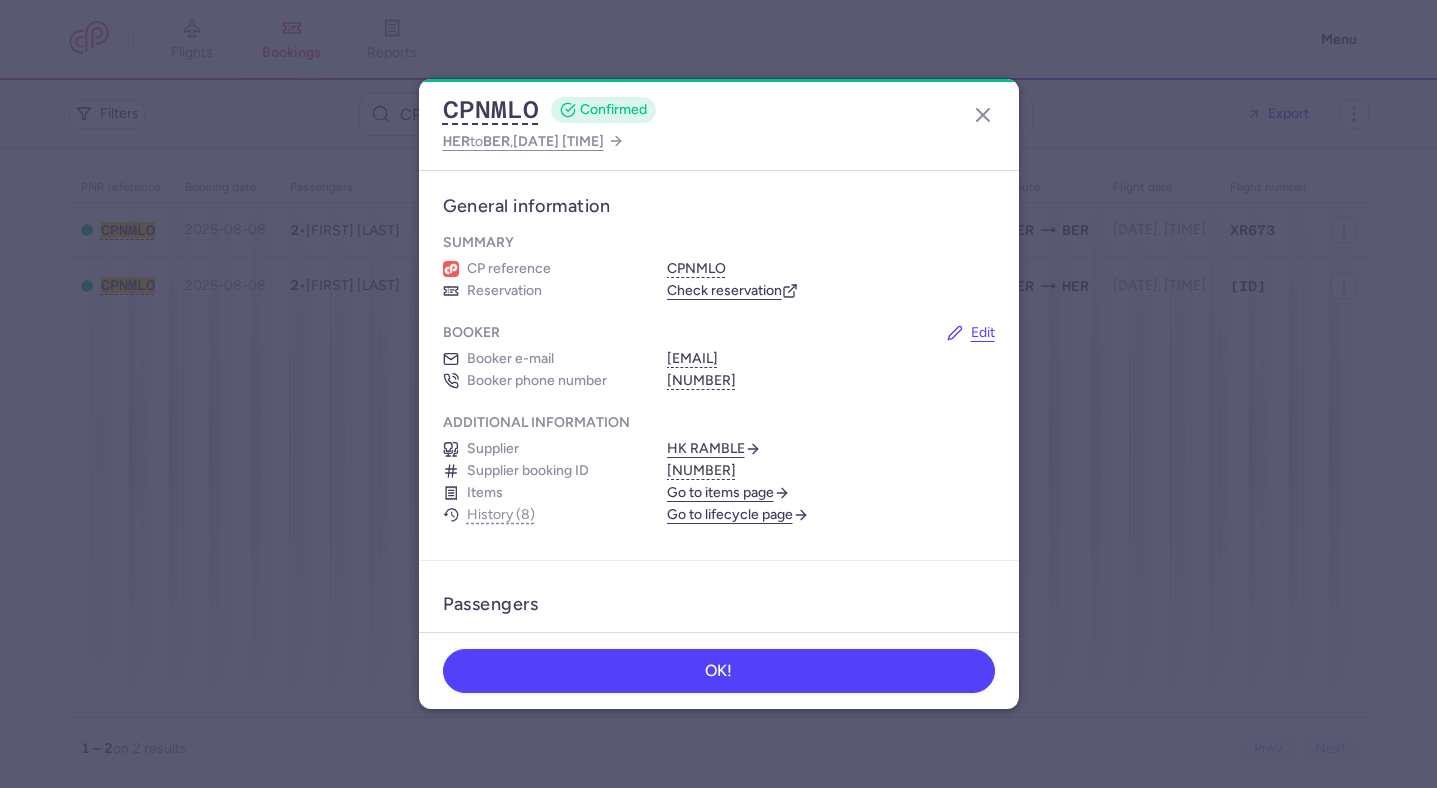 scroll, scrollTop: 0, scrollLeft: 0, axis: both 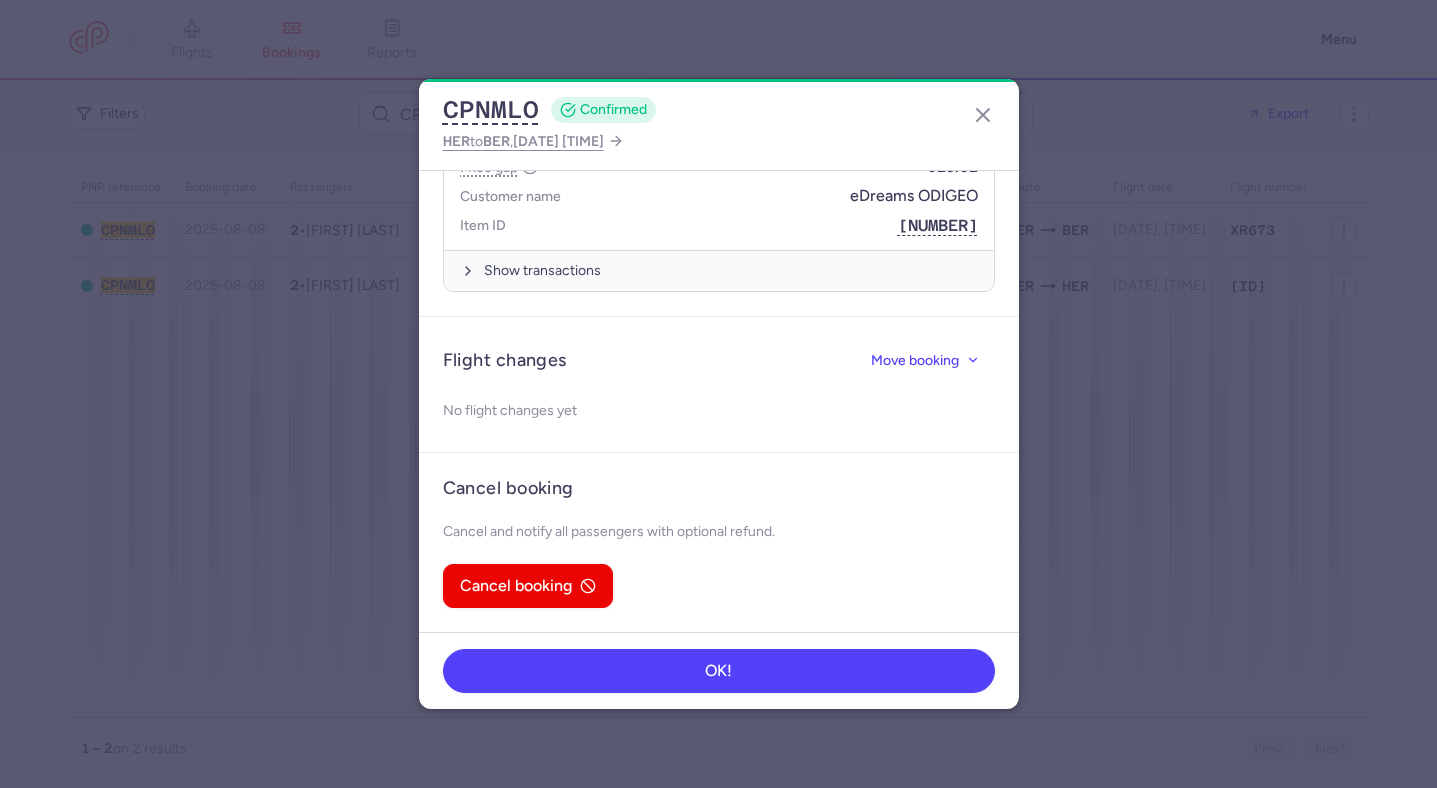 type 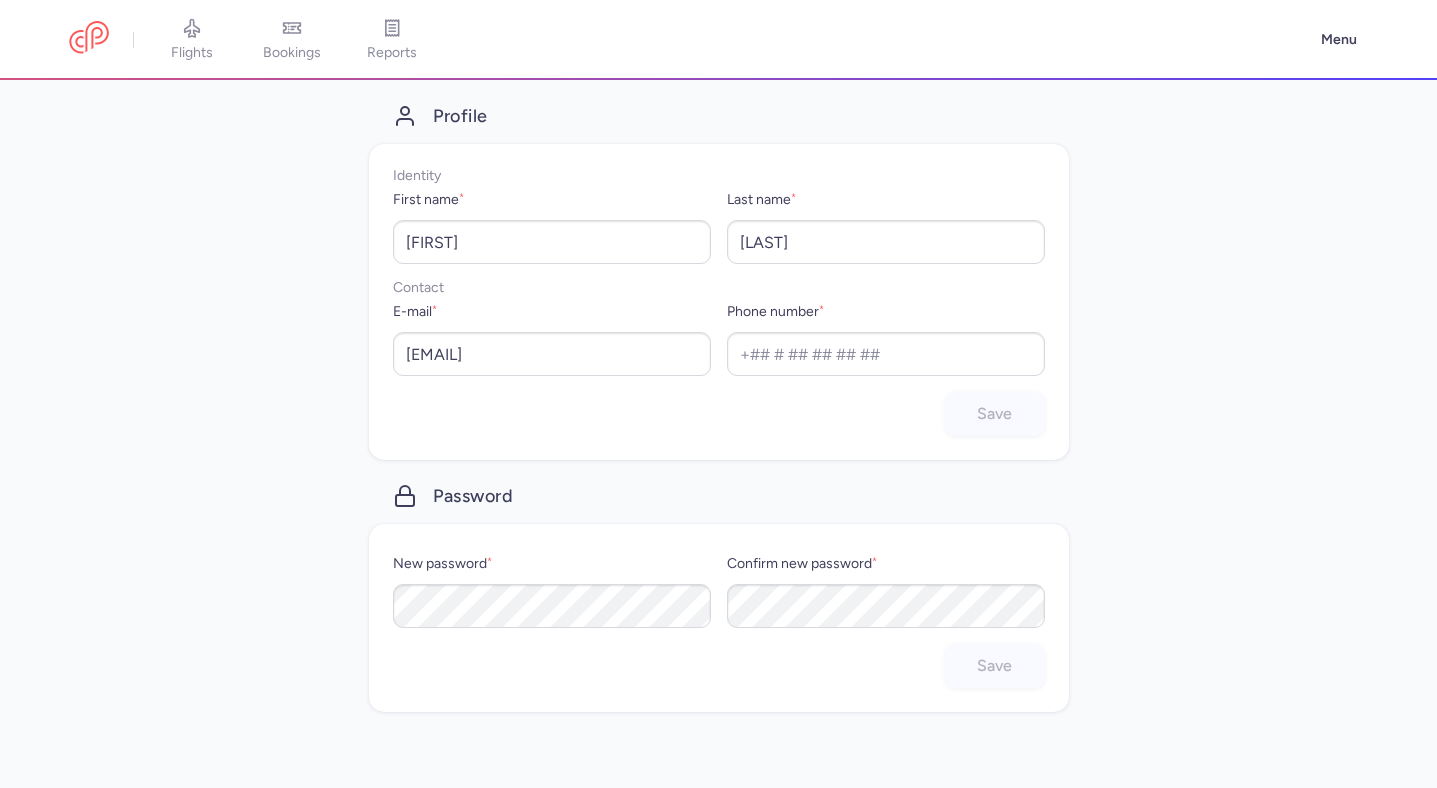 scroll, scrollTop: 0, scrollLeft: 0, axis: both 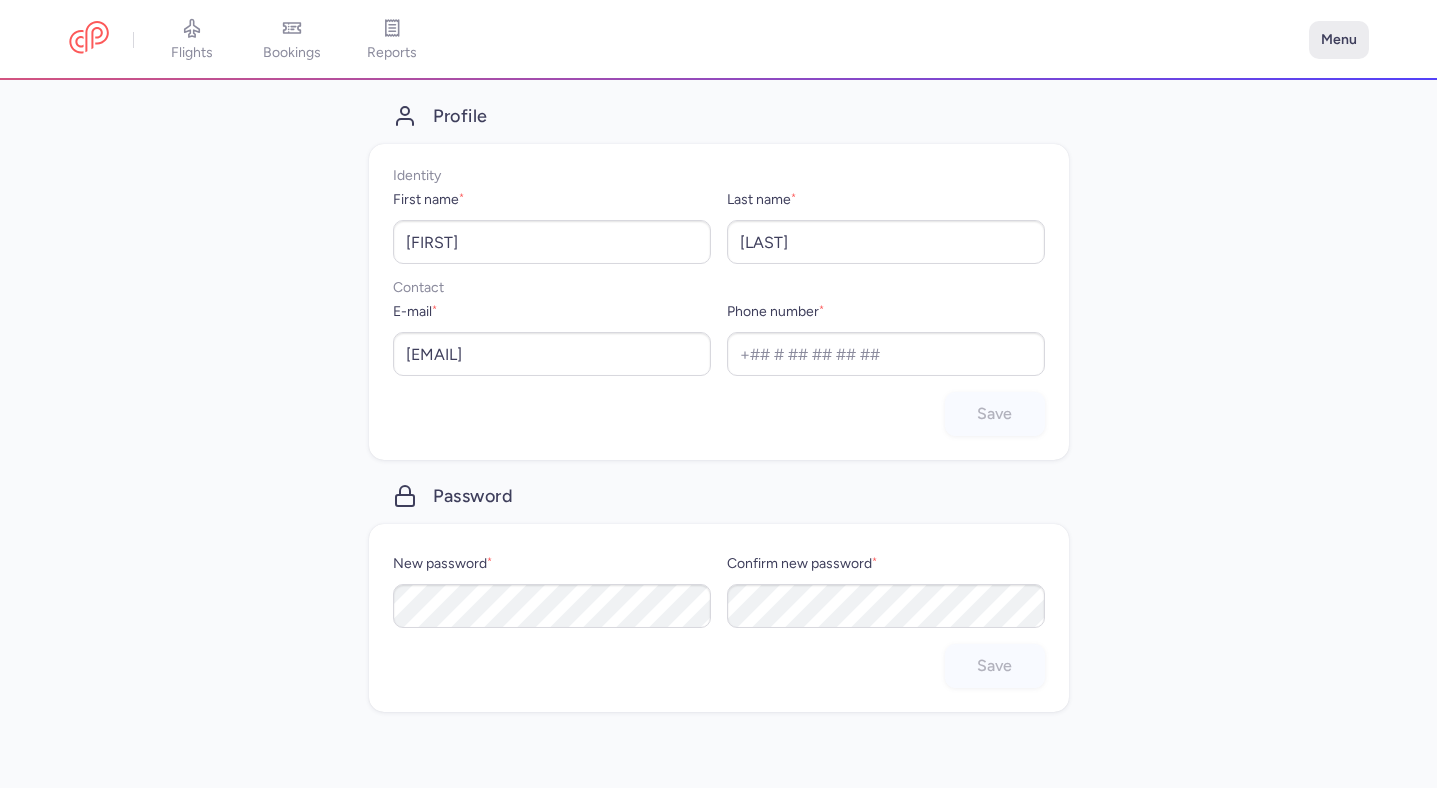 click on "Menu" at bounding box center [1339, 40] 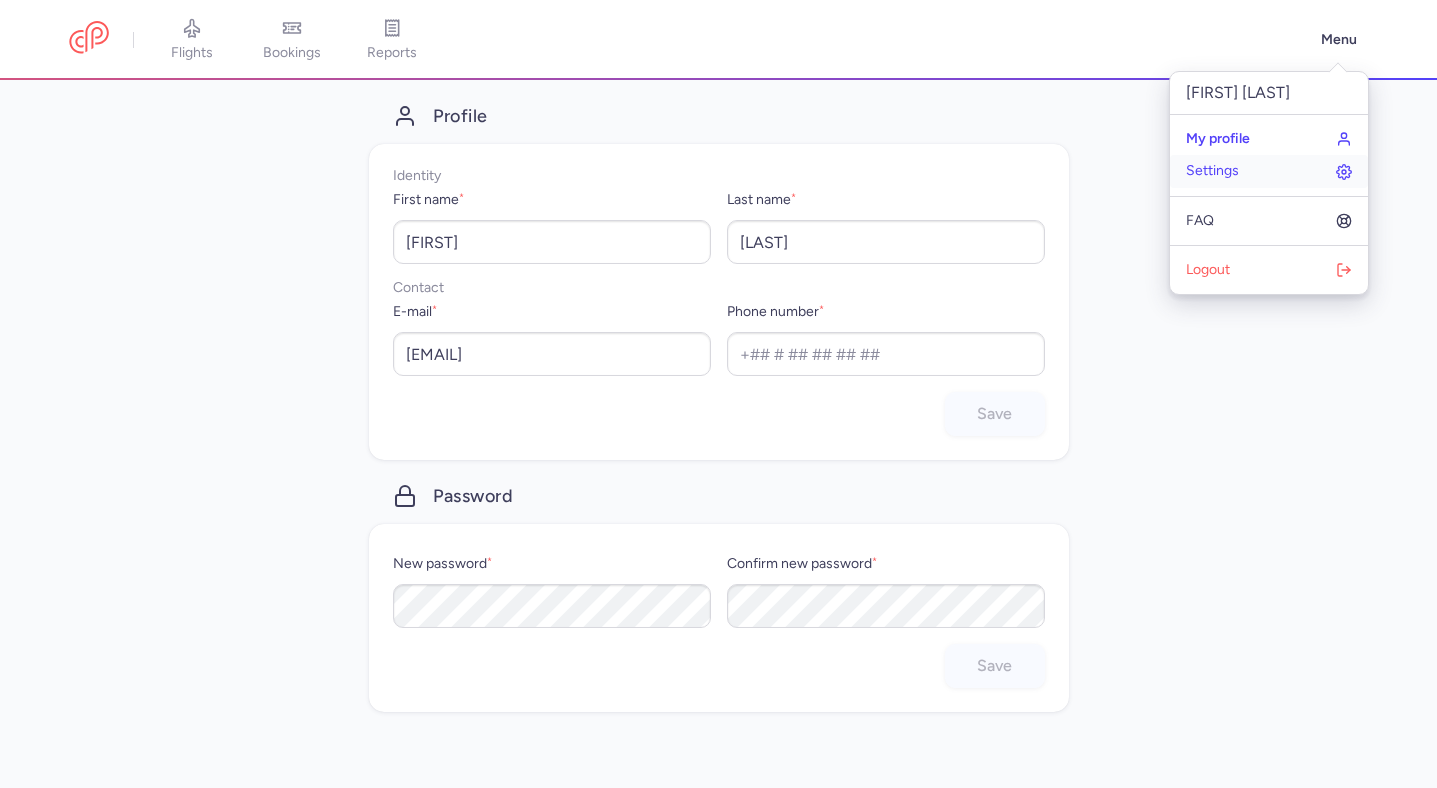 click on "Settings" at bounding box center (1269, 171) 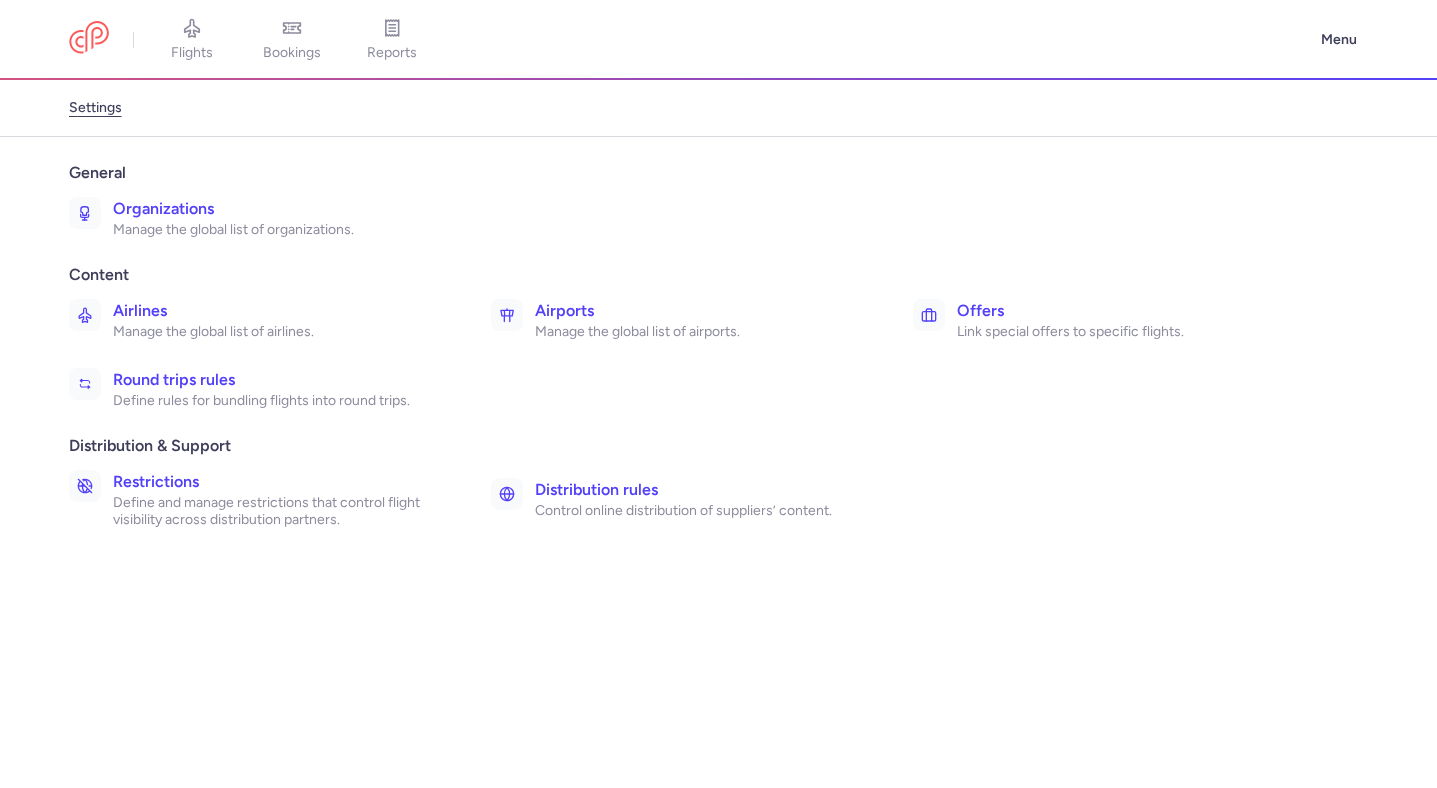 click on "Airlines" at bounding box center (280, 311) 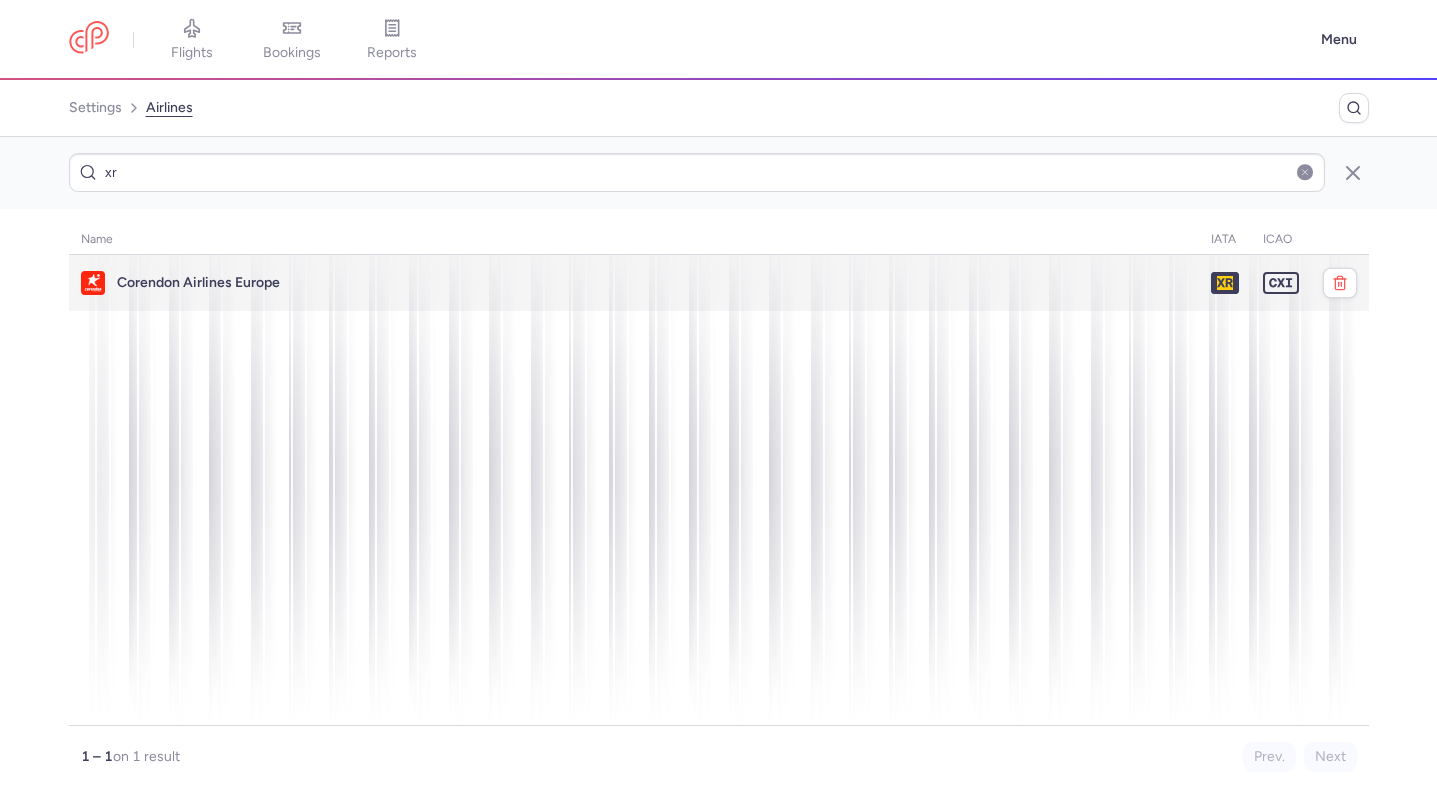 type on "xr" 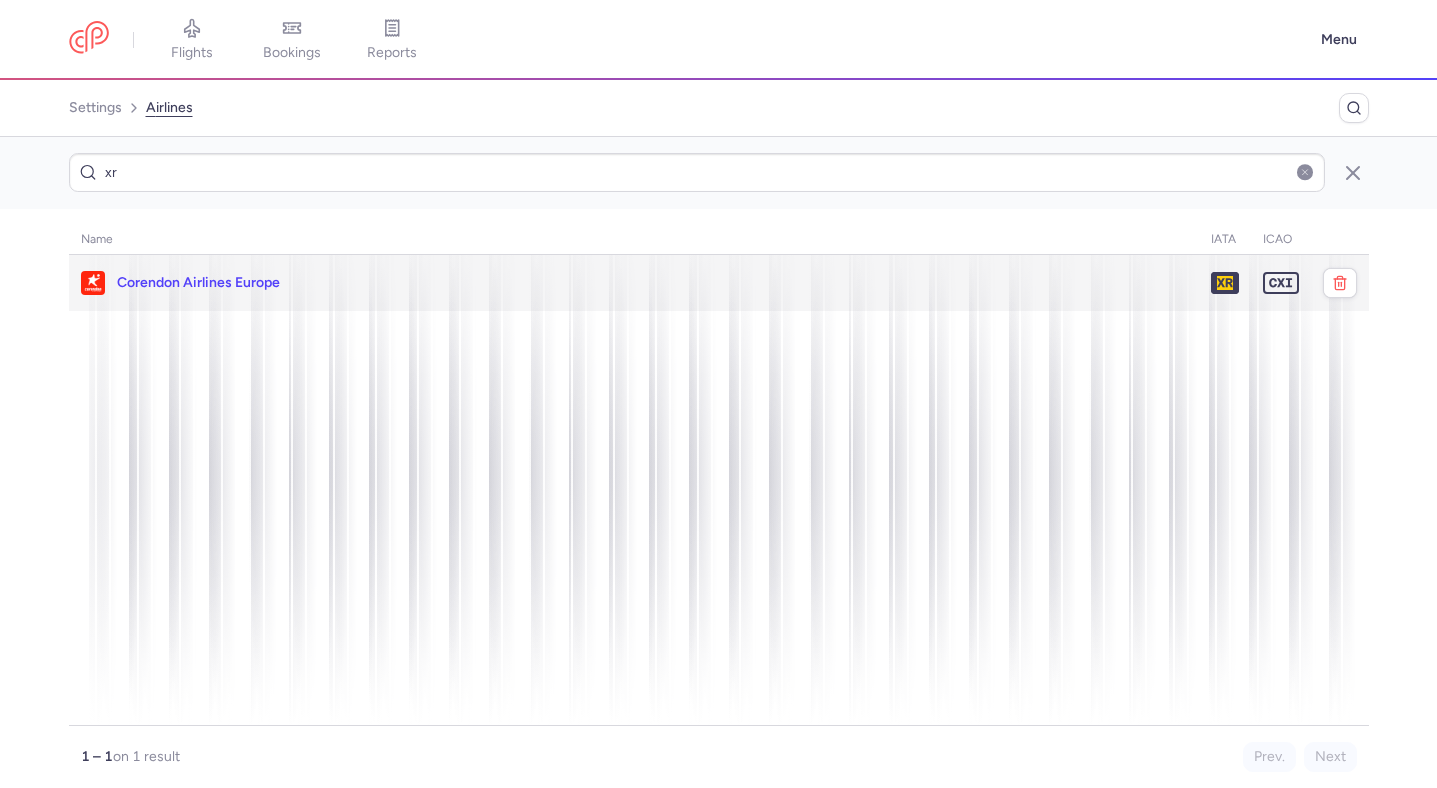 click on "Corendon Airlines Europe" 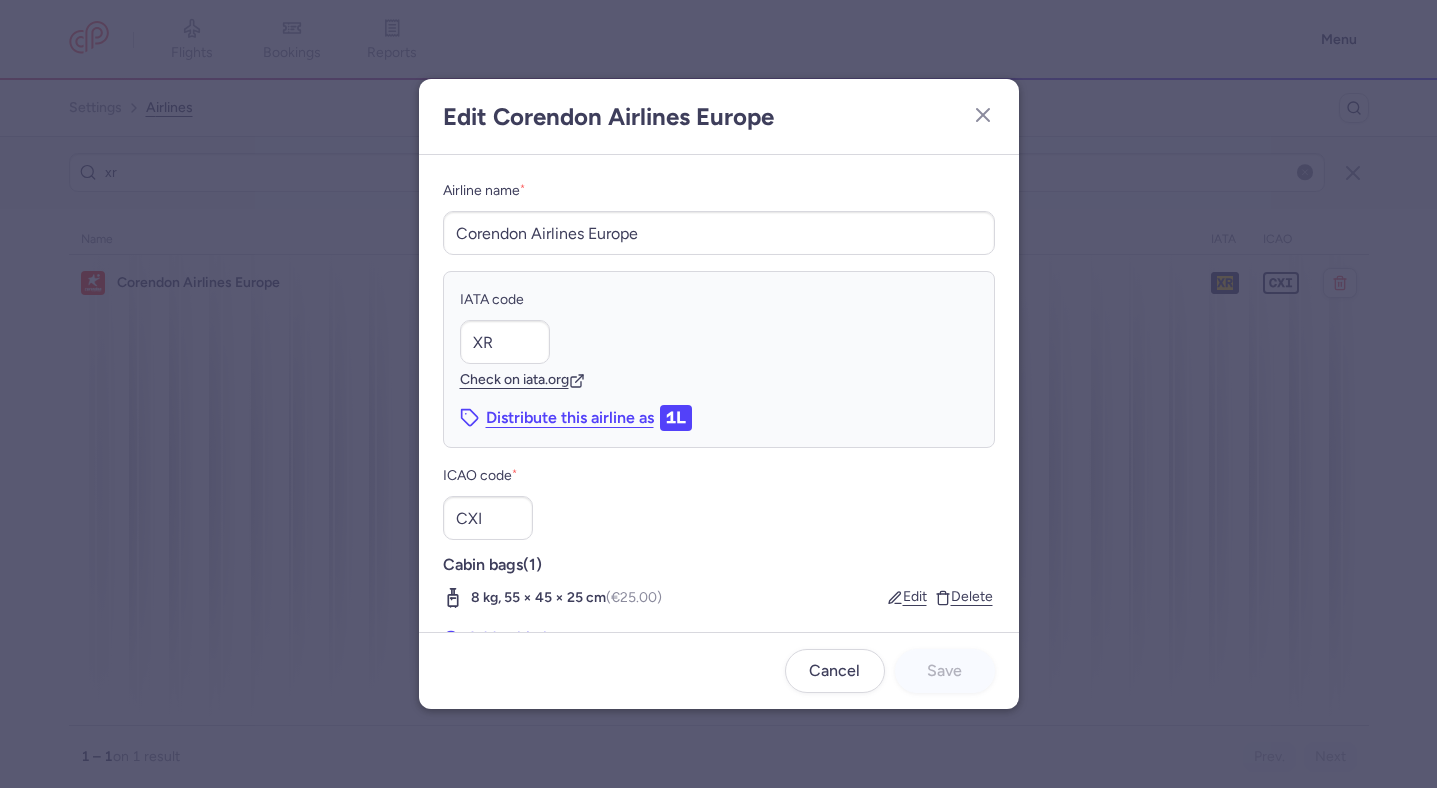 scroll, scrollTop: 47, scrollLeft: 0, axis: vertical 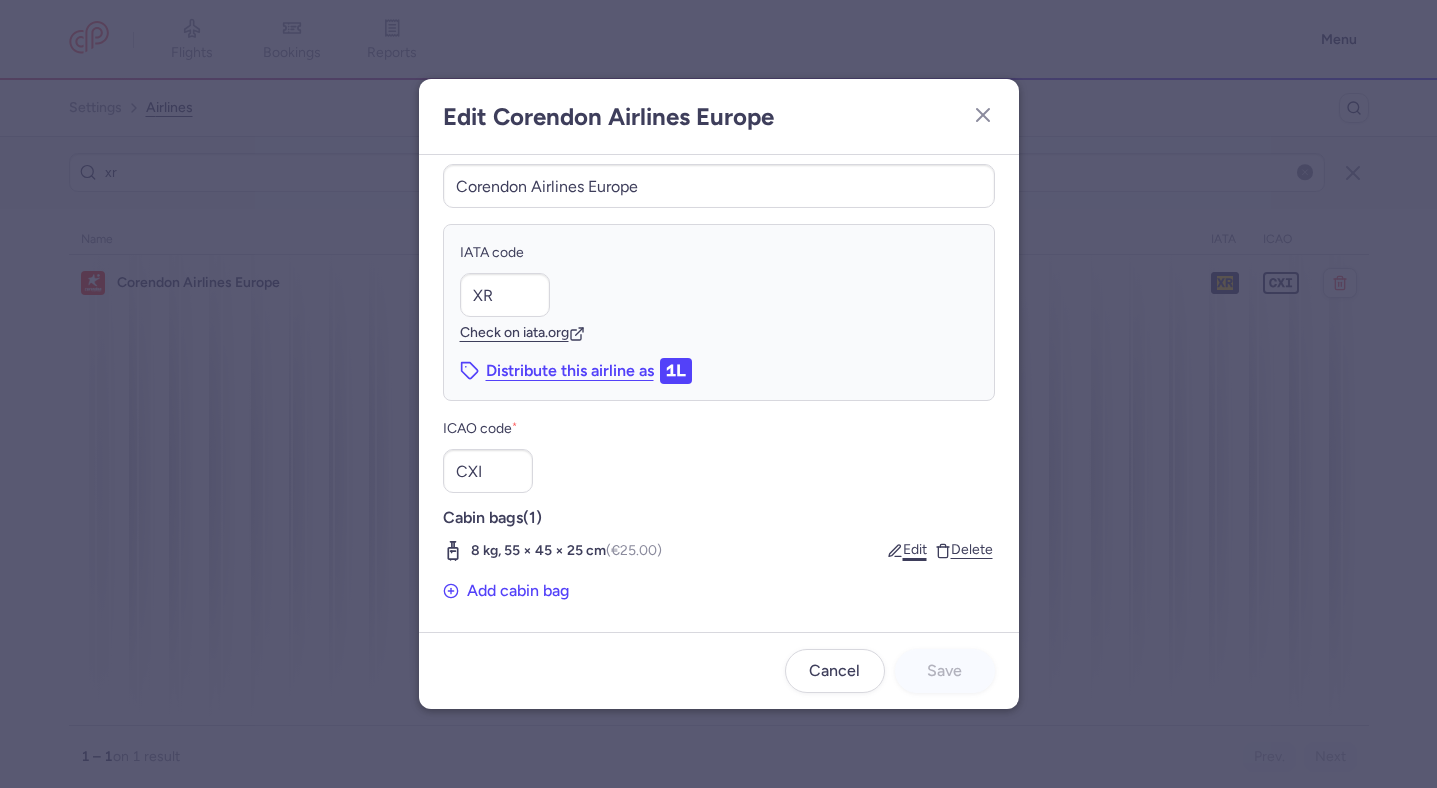 click on "Edit" at bounding box center [907, 550] 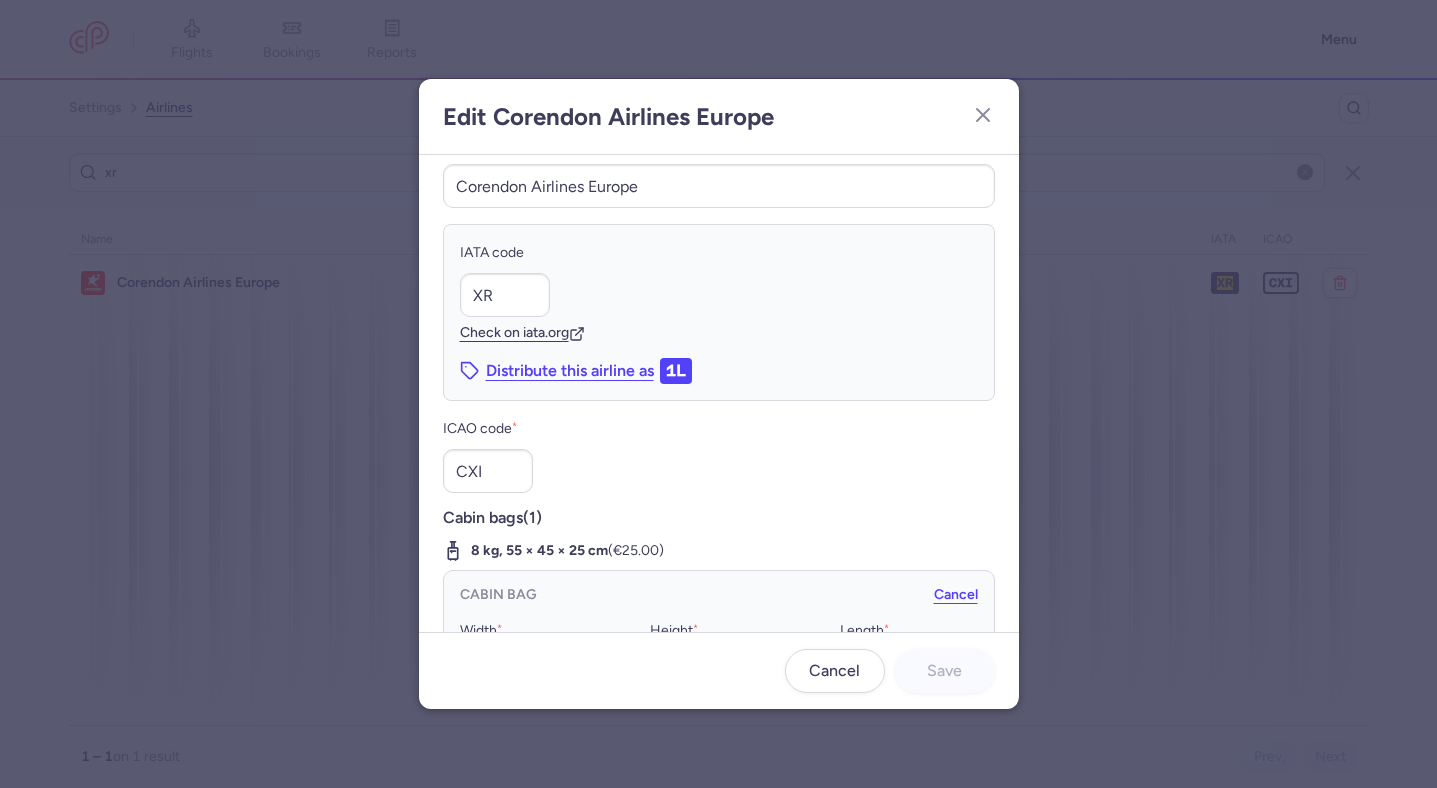 scroll, scrollTop: 0, scrollLeft: 0, axis: both 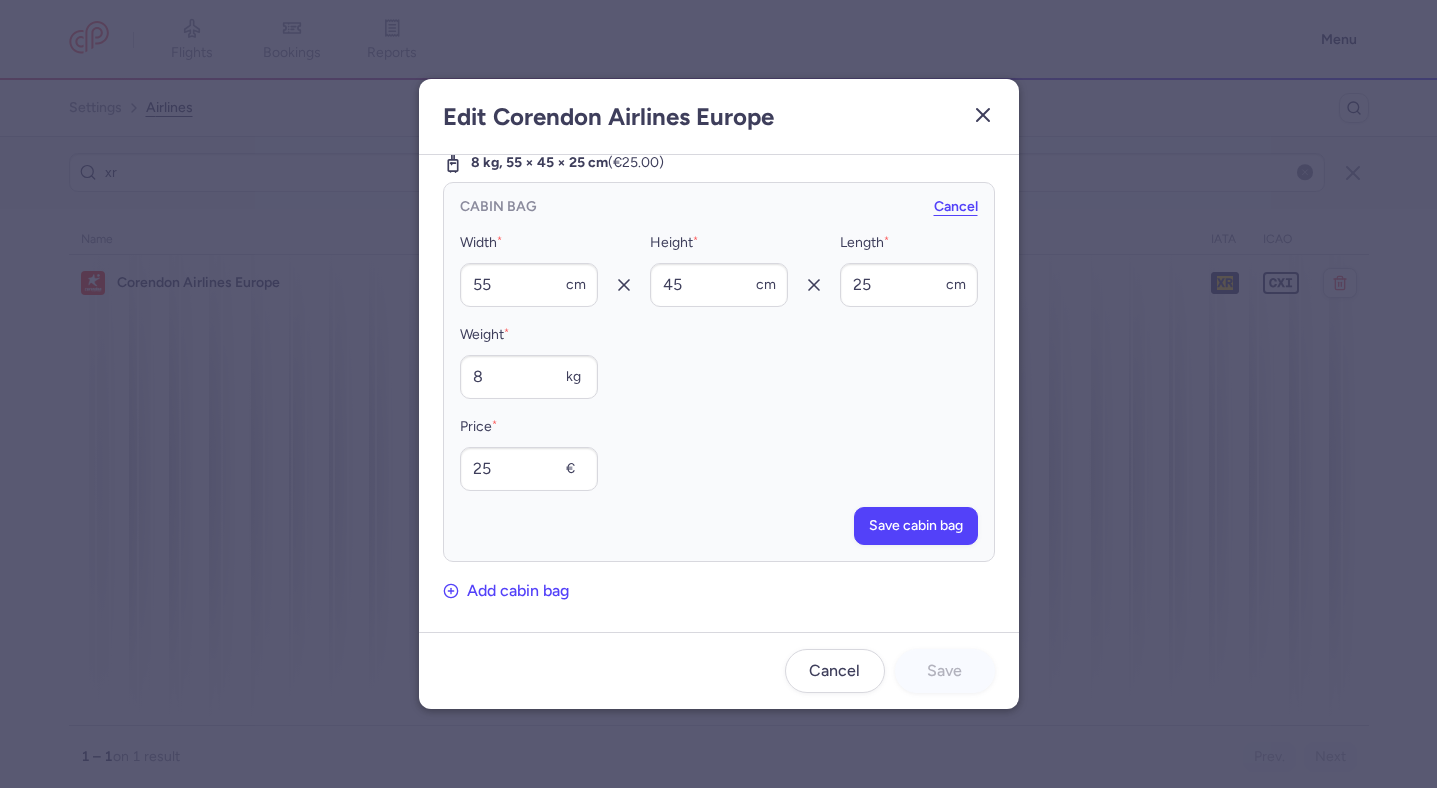 click 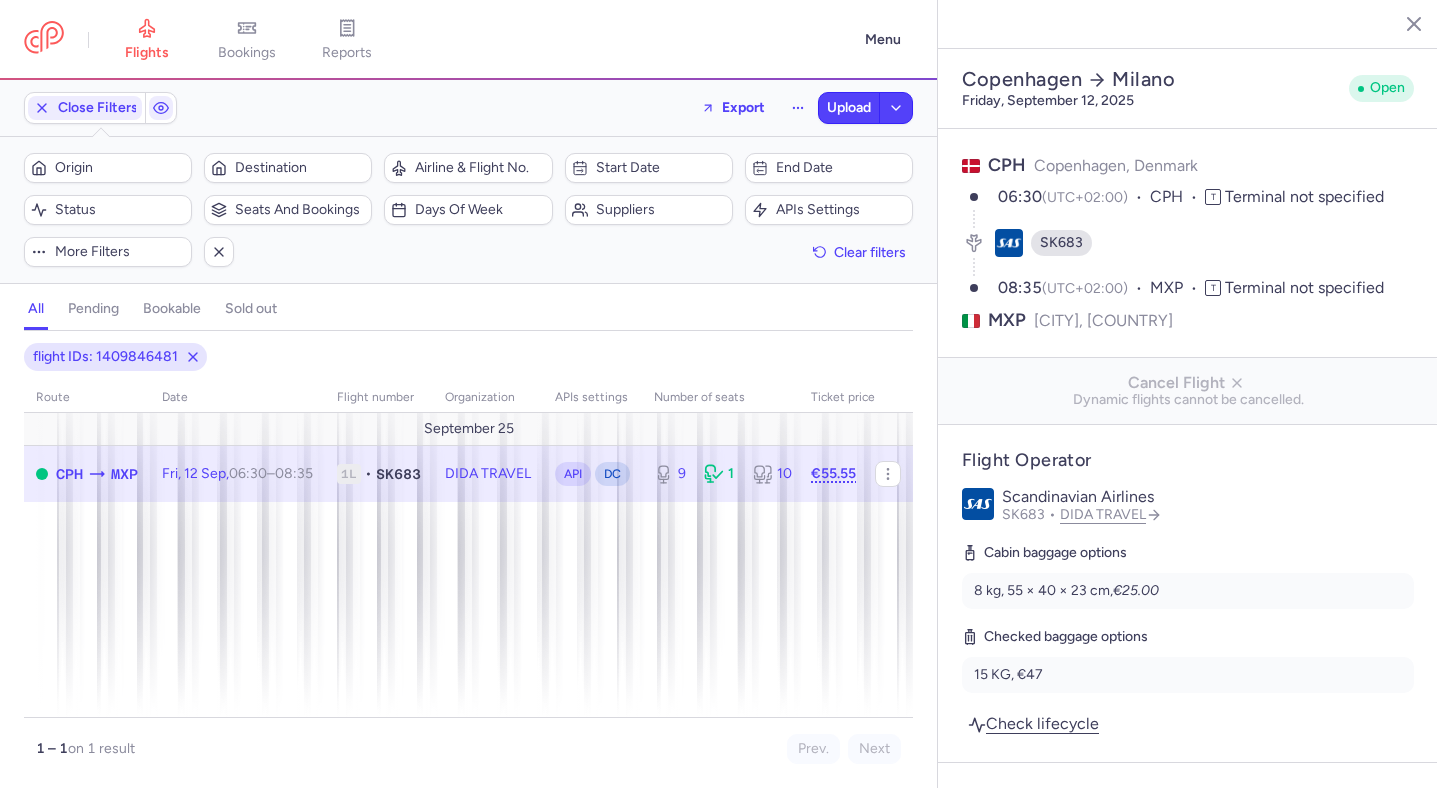 select on "days" 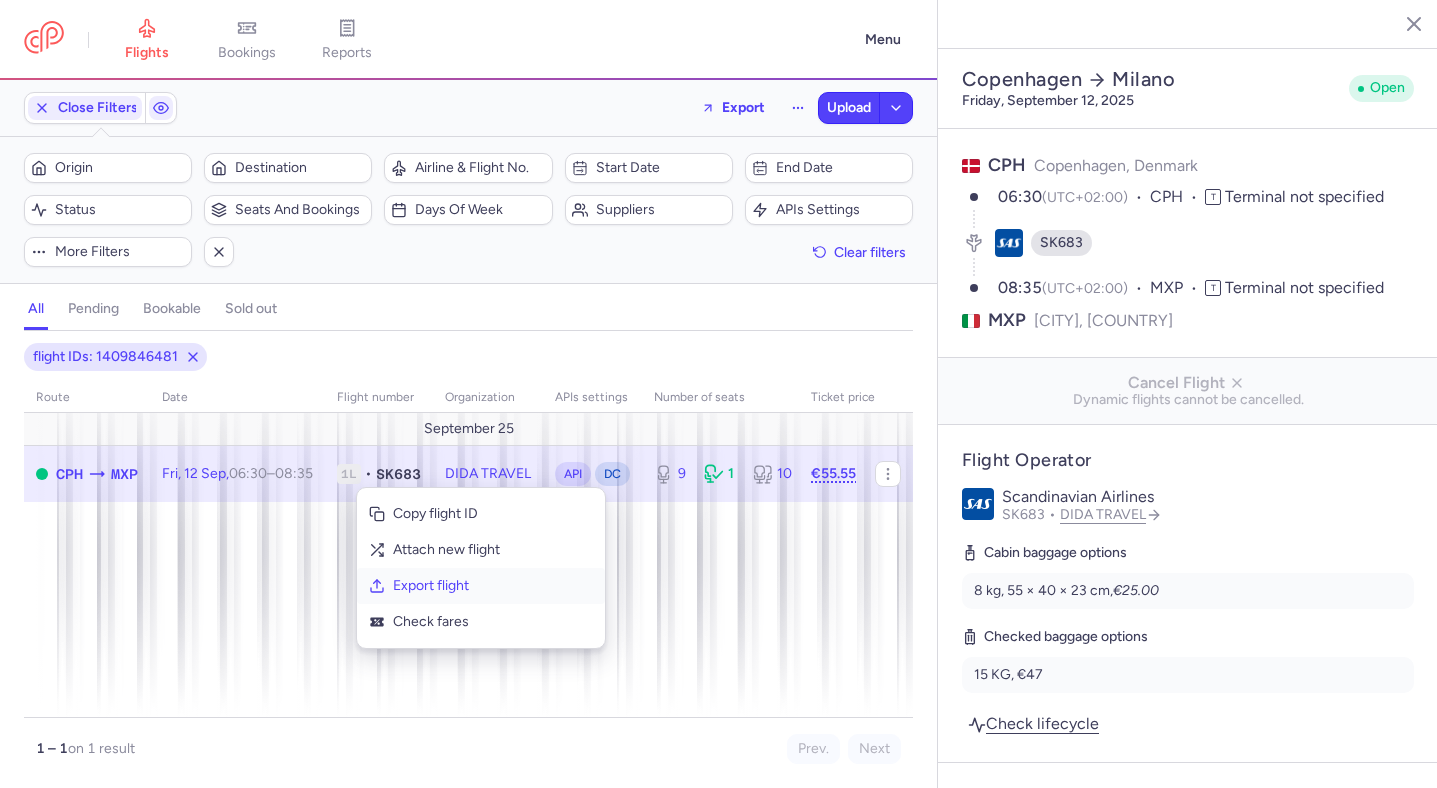 click on "Export flight" at bounding box center [493, 586] 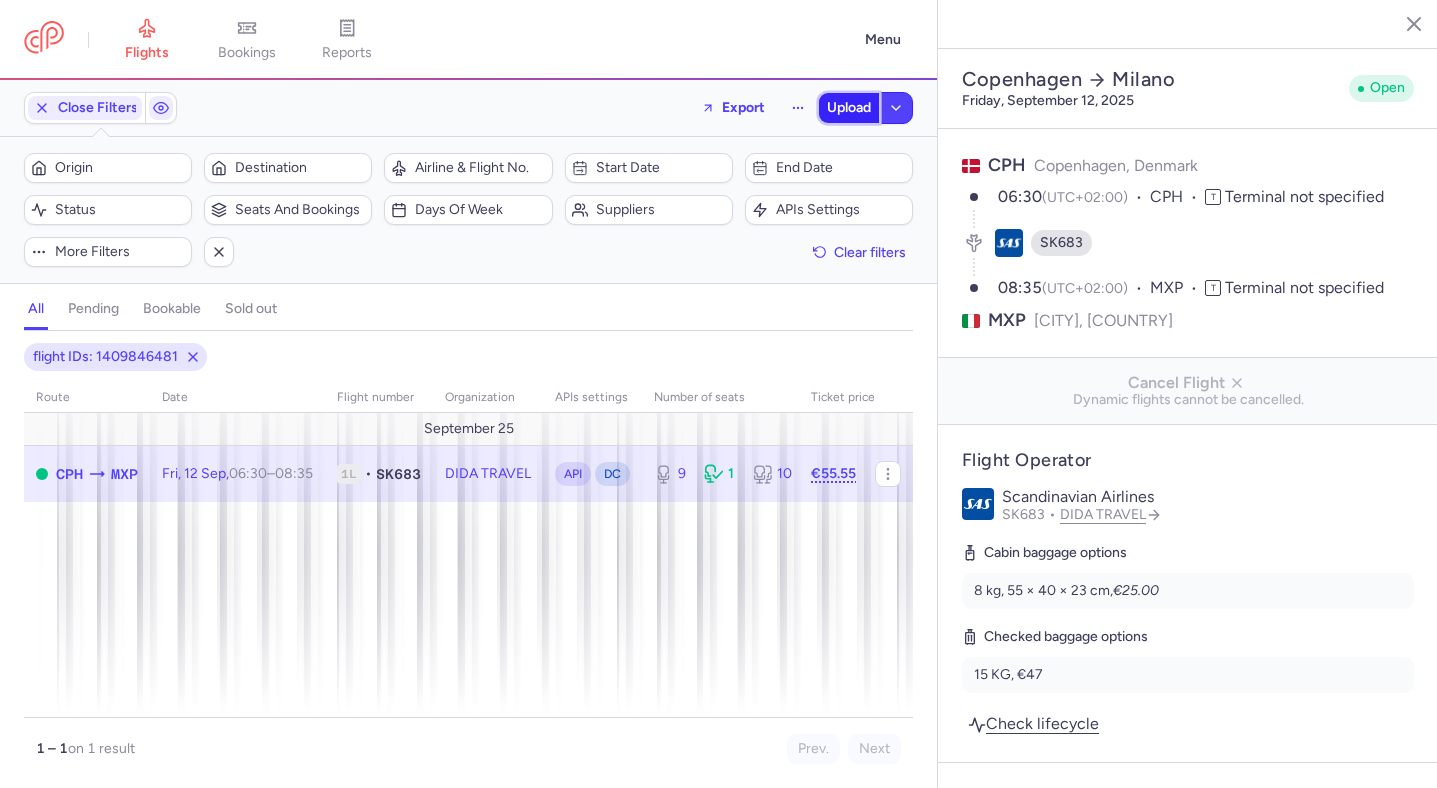 click on "Upload" at bounding box center [849, 108] 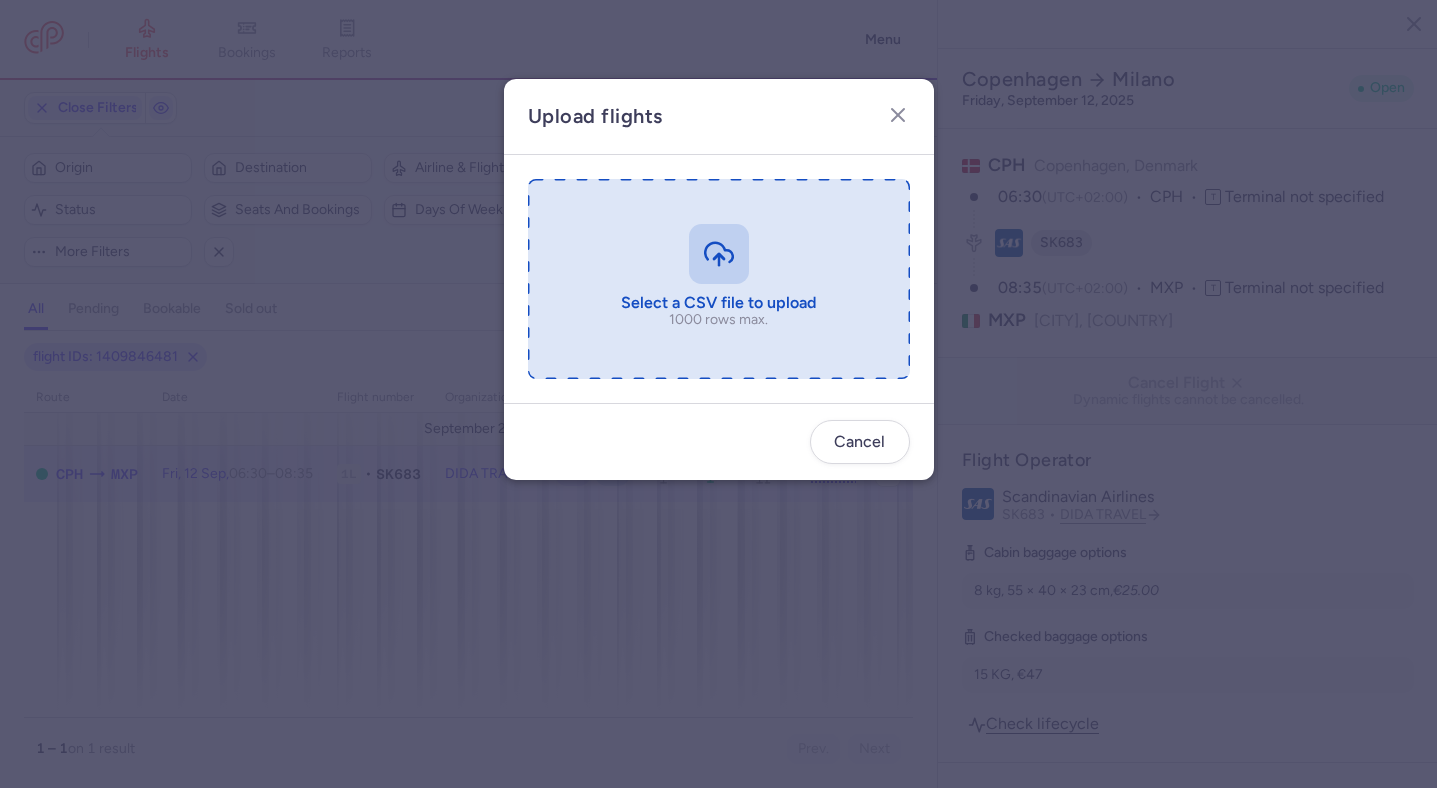 type on "C:\fakepath\export_flight_SK683_[DATE]" 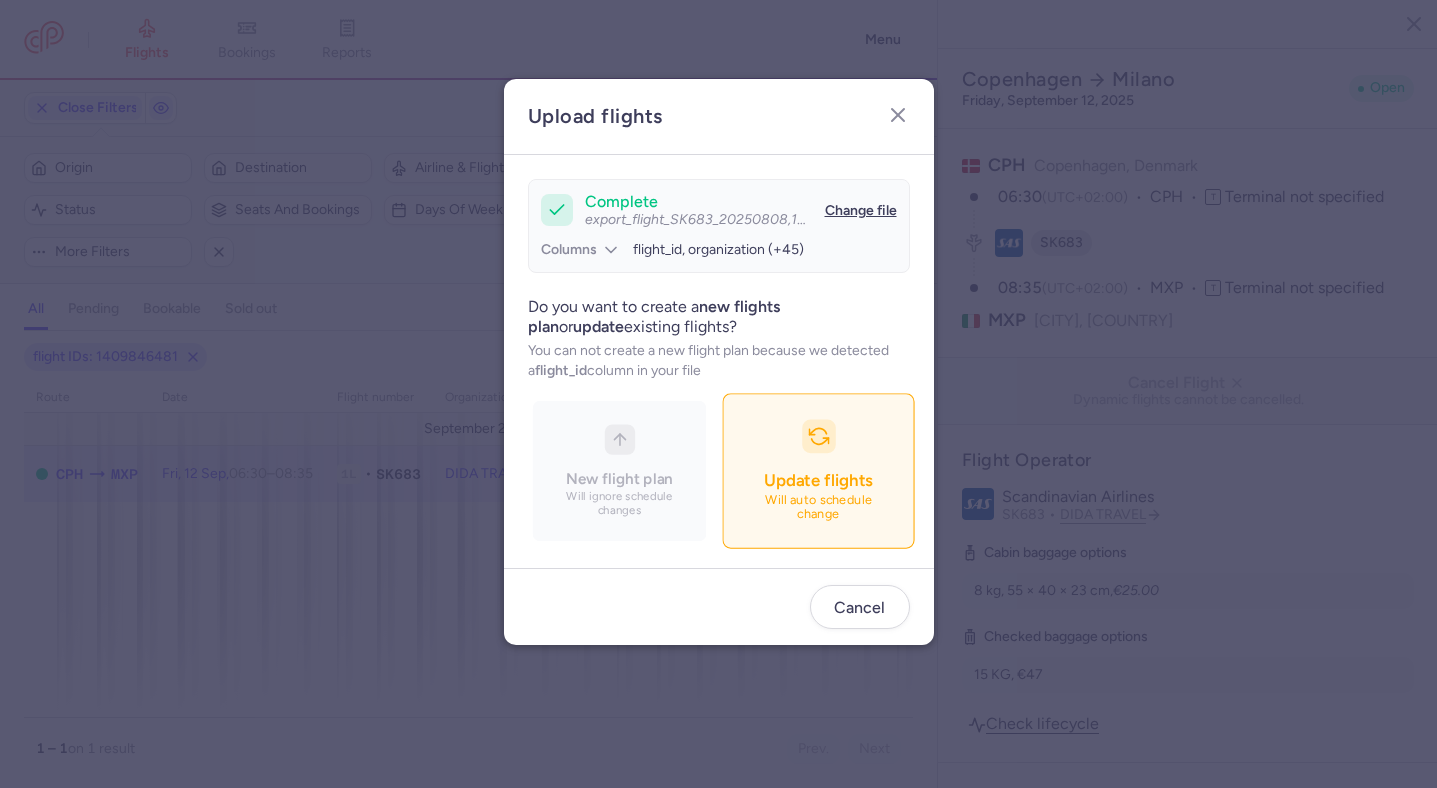 click on "Update flights Will auto schedule change" at bounding box center (818, 470) 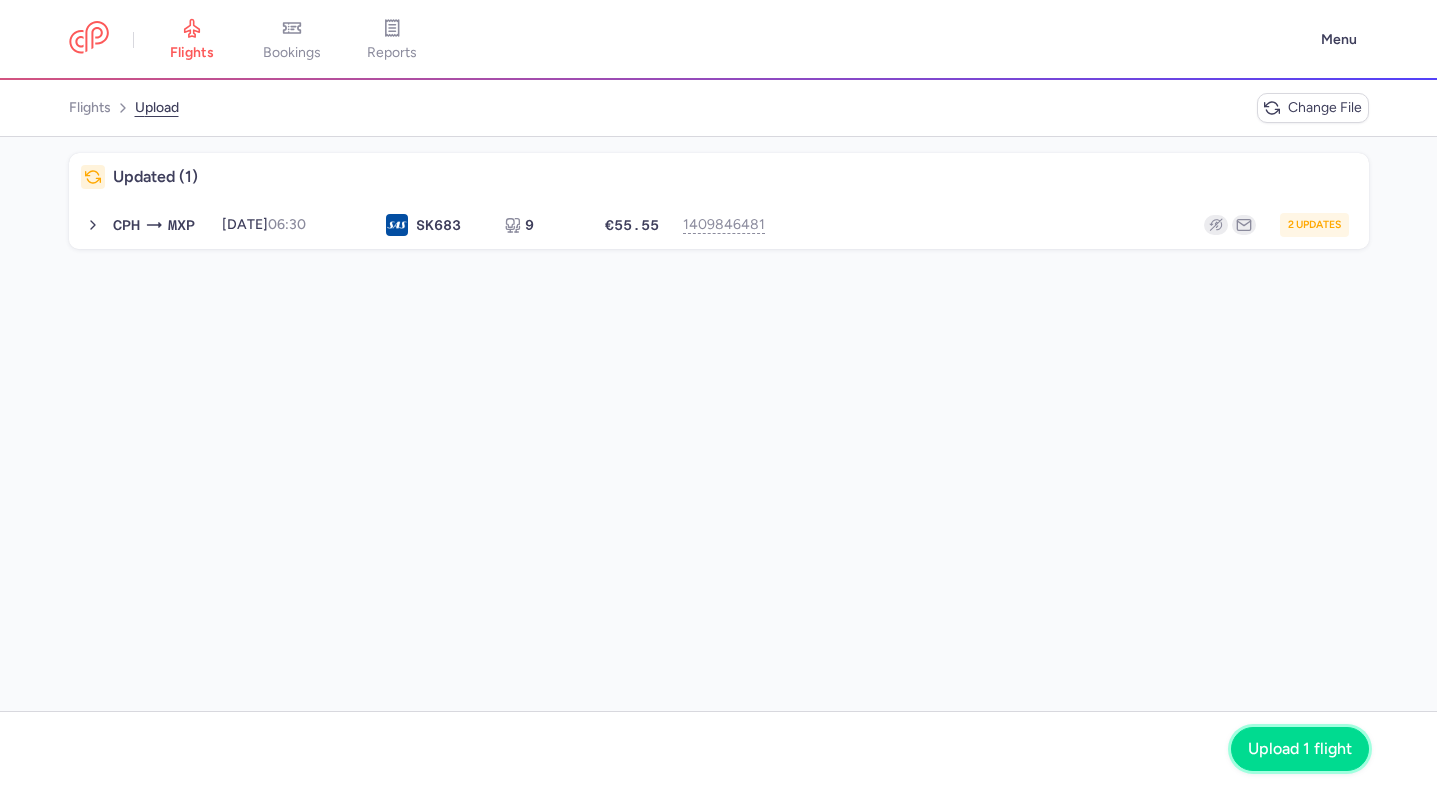 click on "Upload 1 flight" at bounding box center (1300, 749) 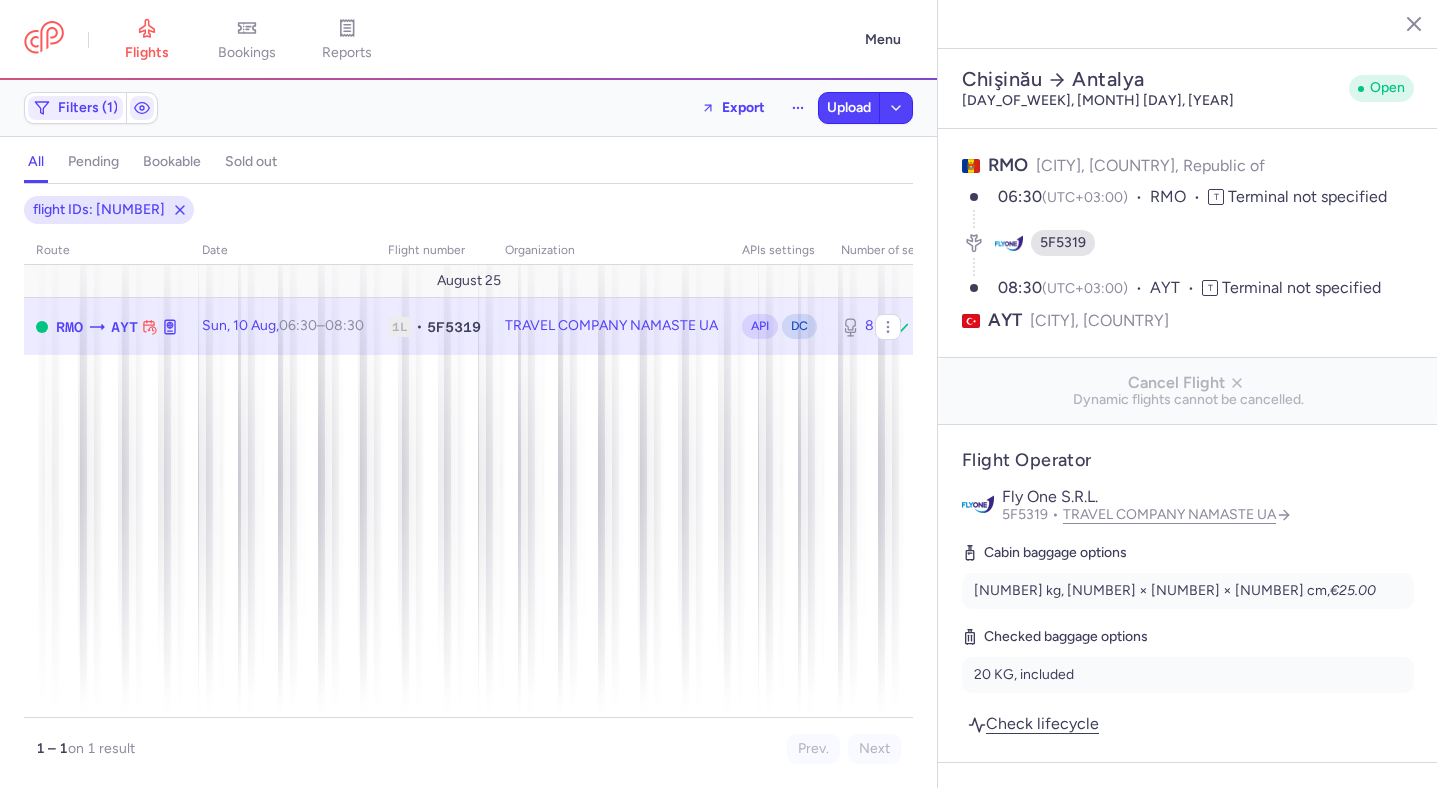 select on "days" 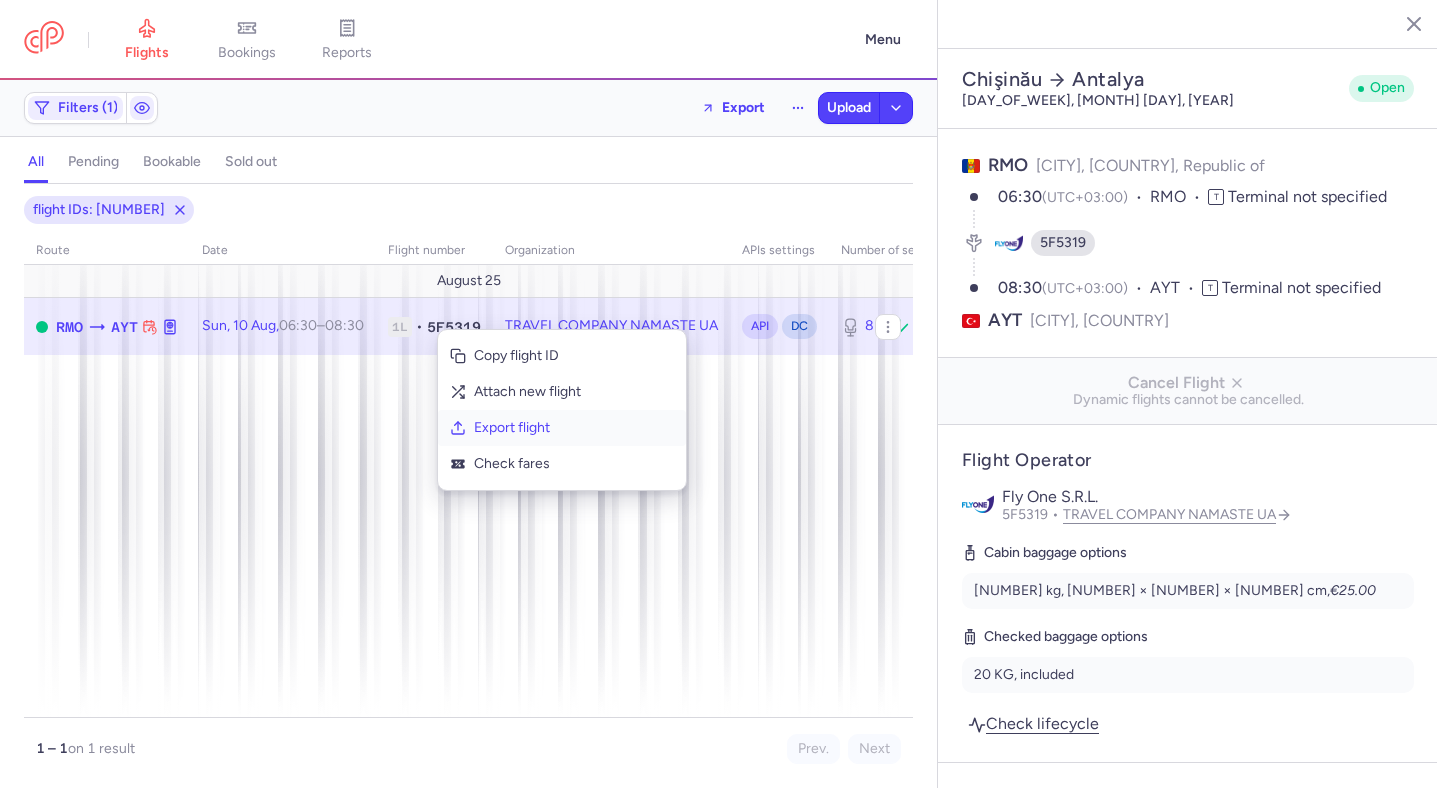 click on "Export flight" at bounding box center (574, 428) 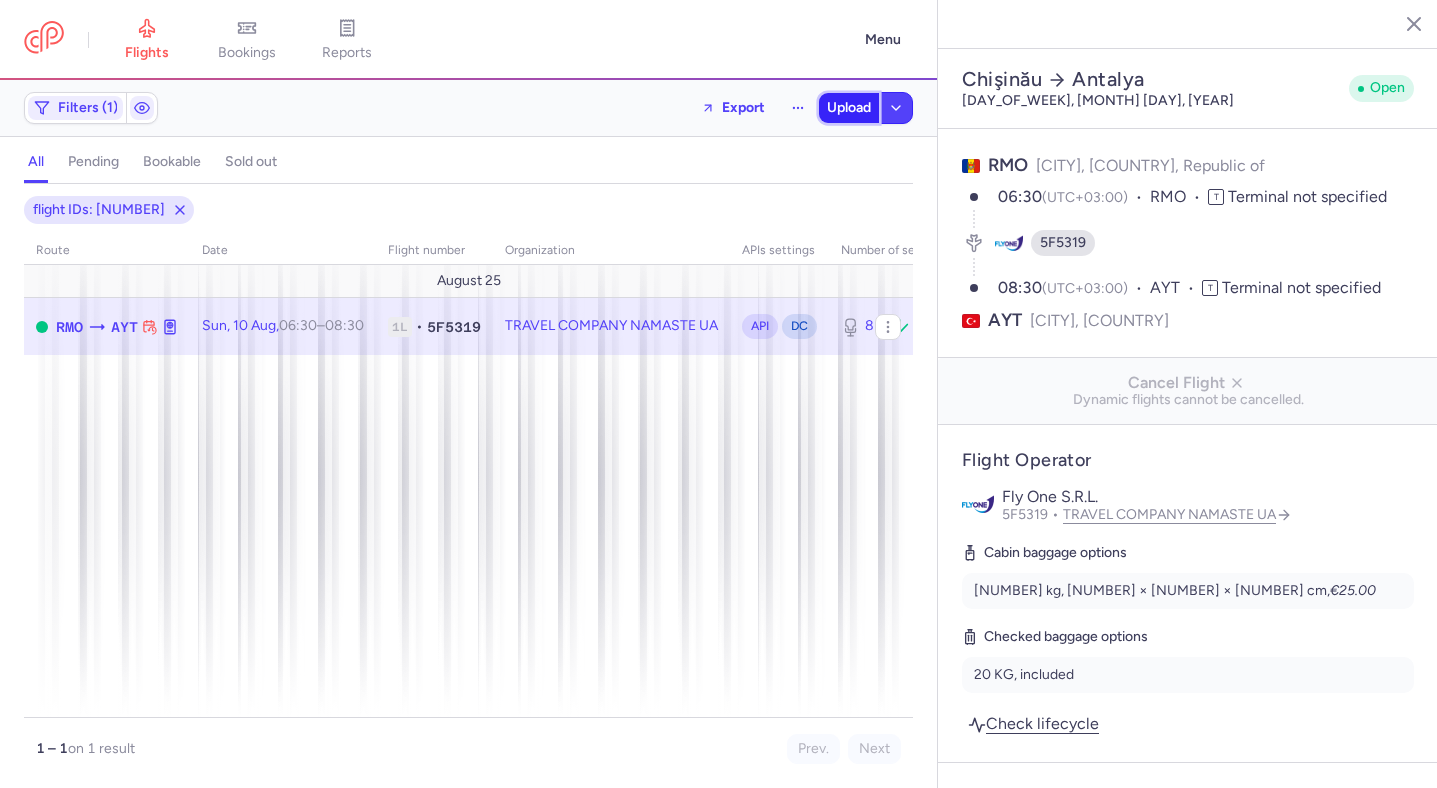 click on "Upload" at bounding box center [849, 108] 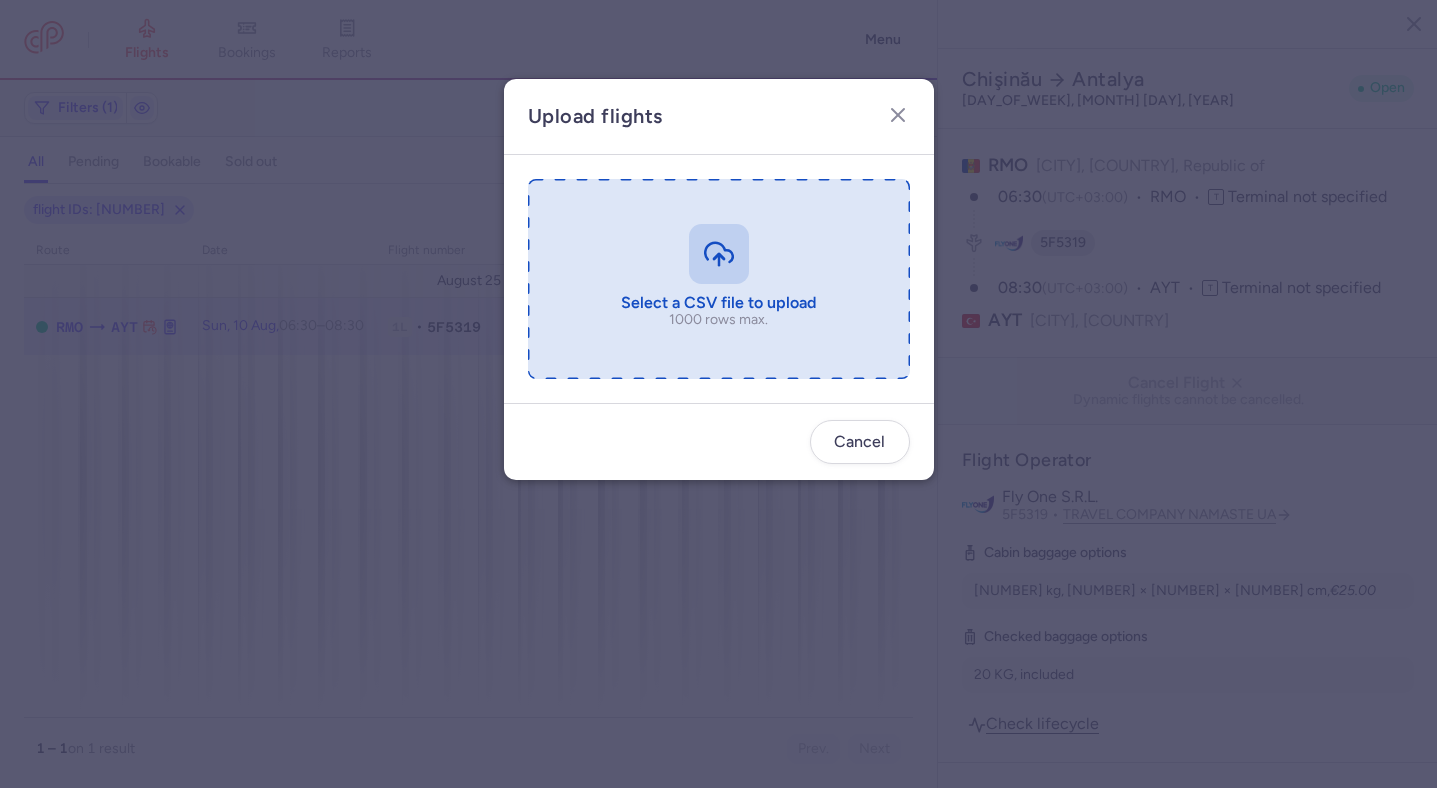 type on "C:\fakepath\export_flight_5F5319_20250808,1410.csv" 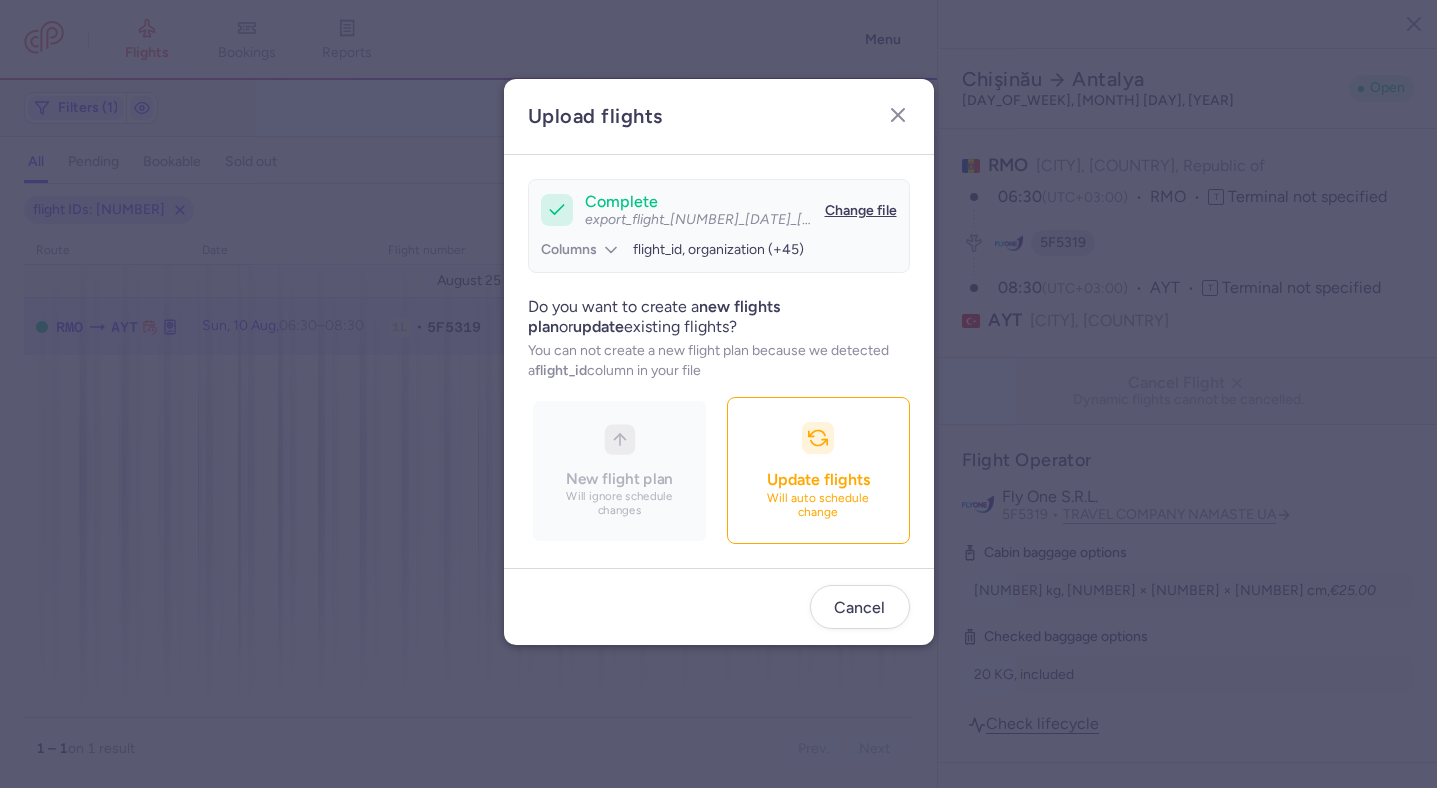 click 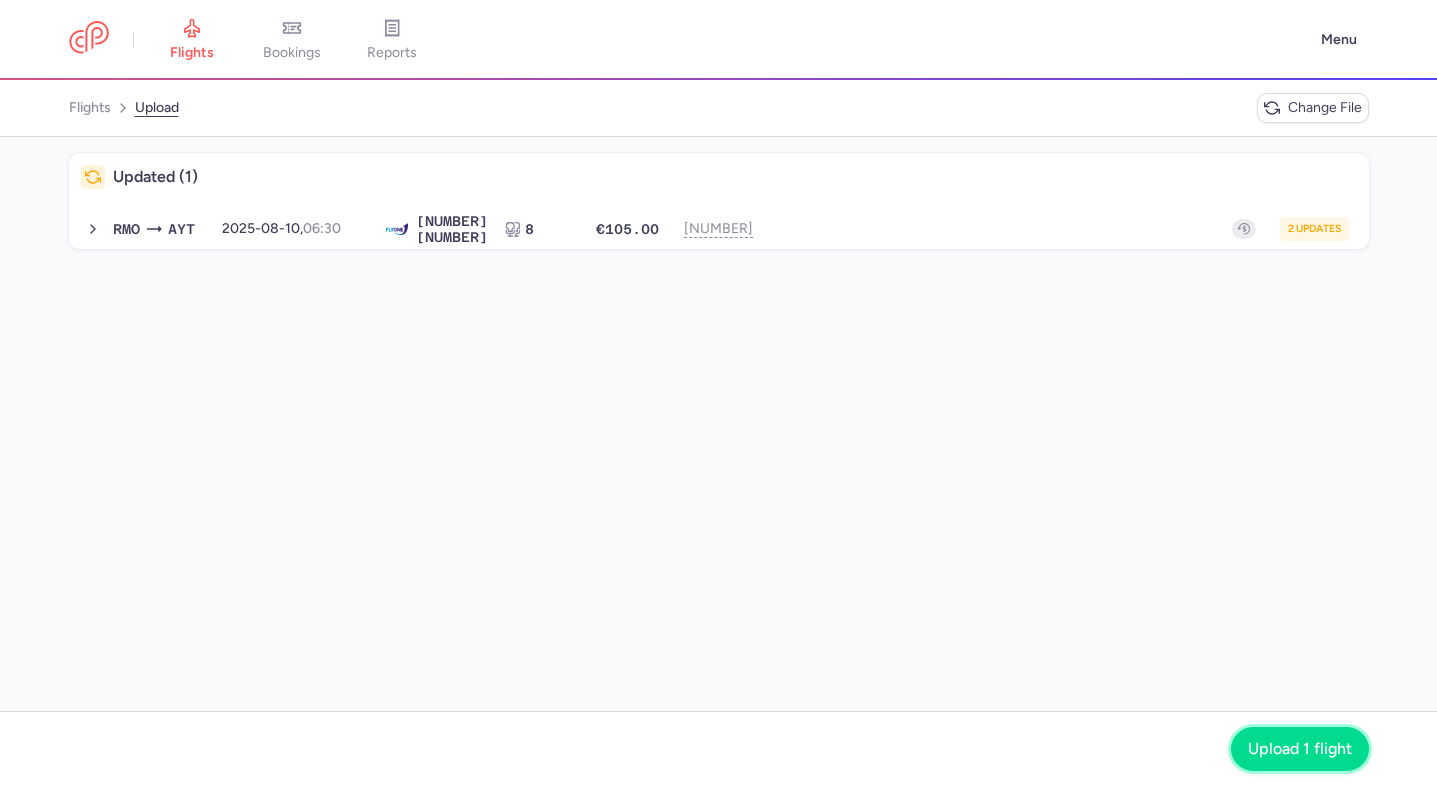 click on "Upload 1 flight" 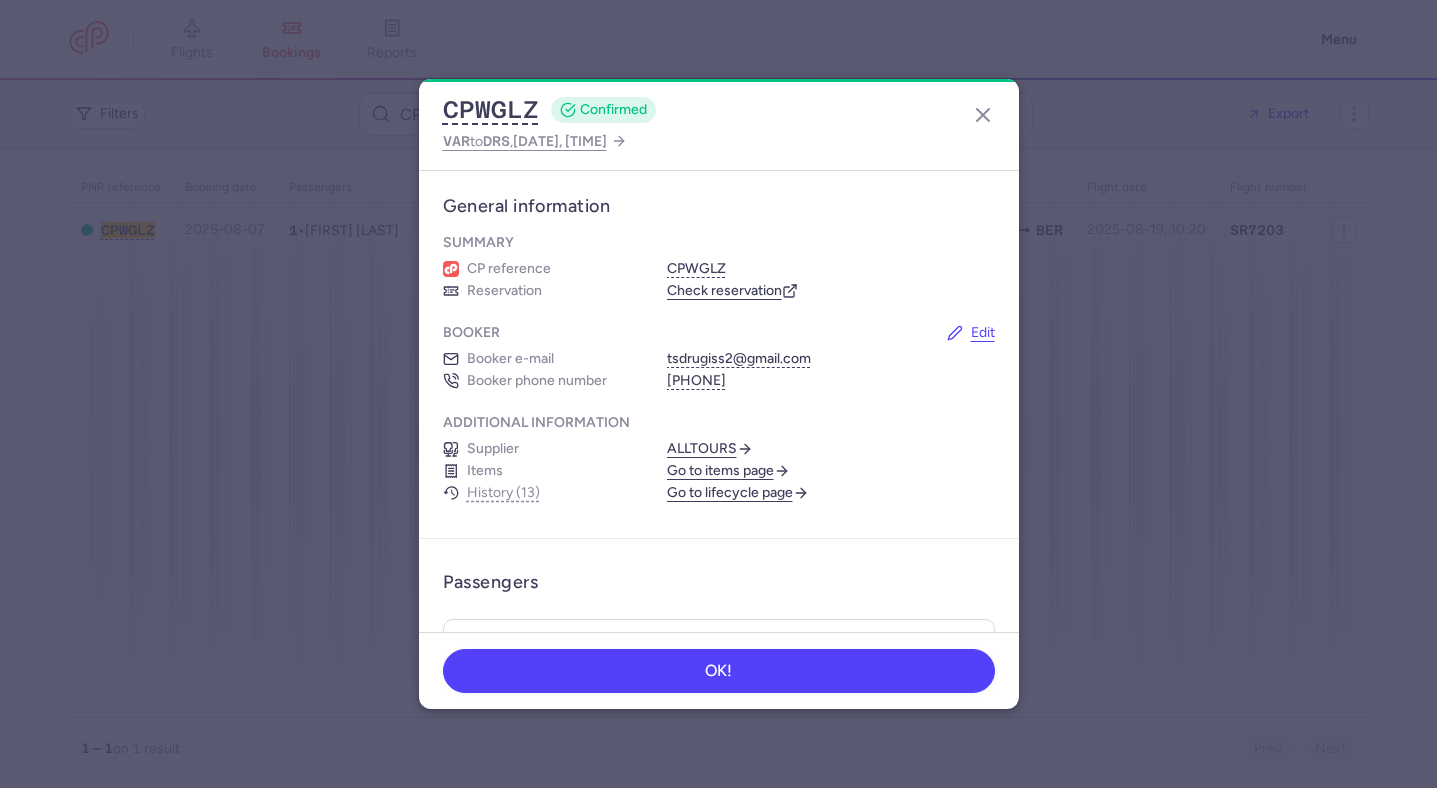 scroll, scrollTop: 0, scrollLeft: 0, axis: both 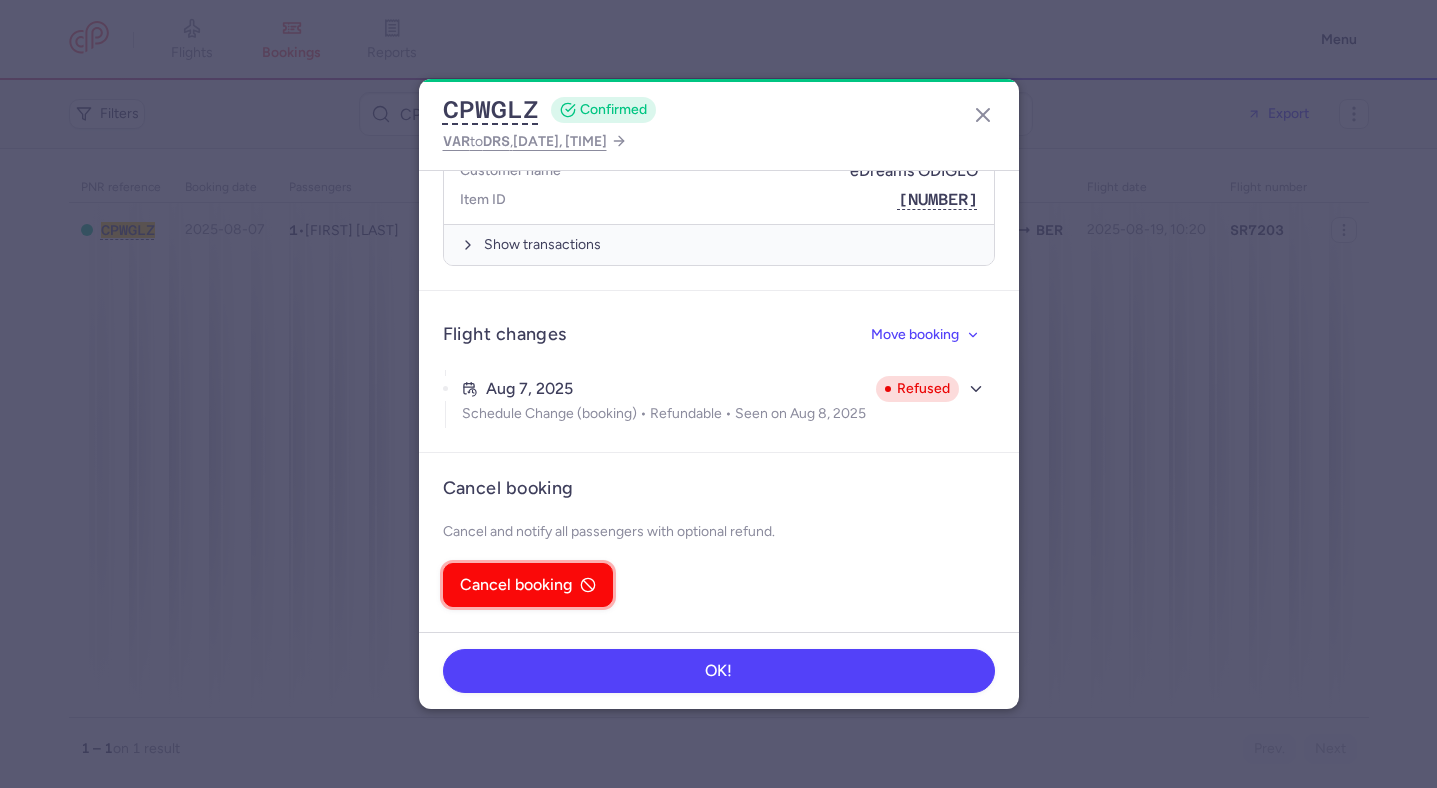 click 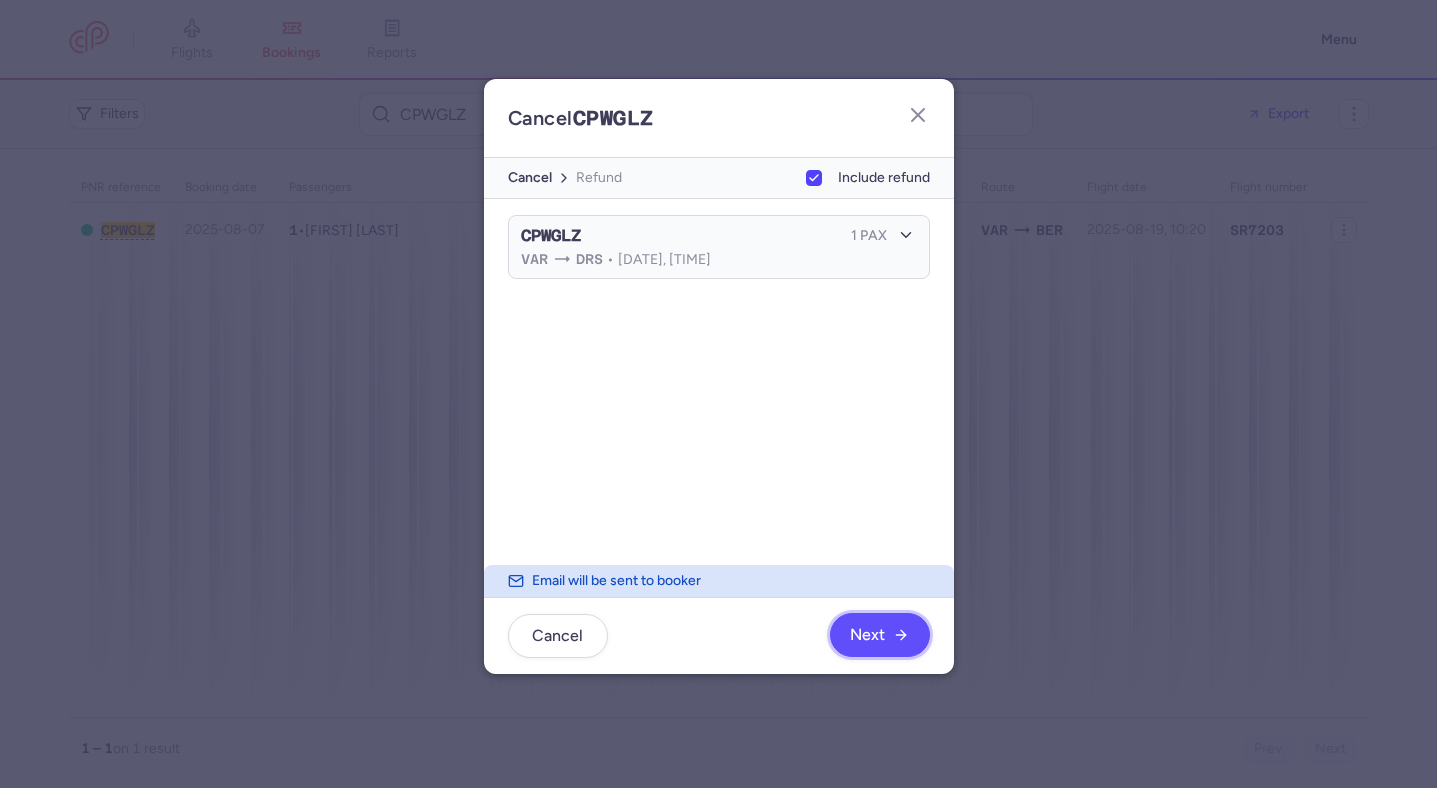 click on "Next" at bounding box center (879, 635) 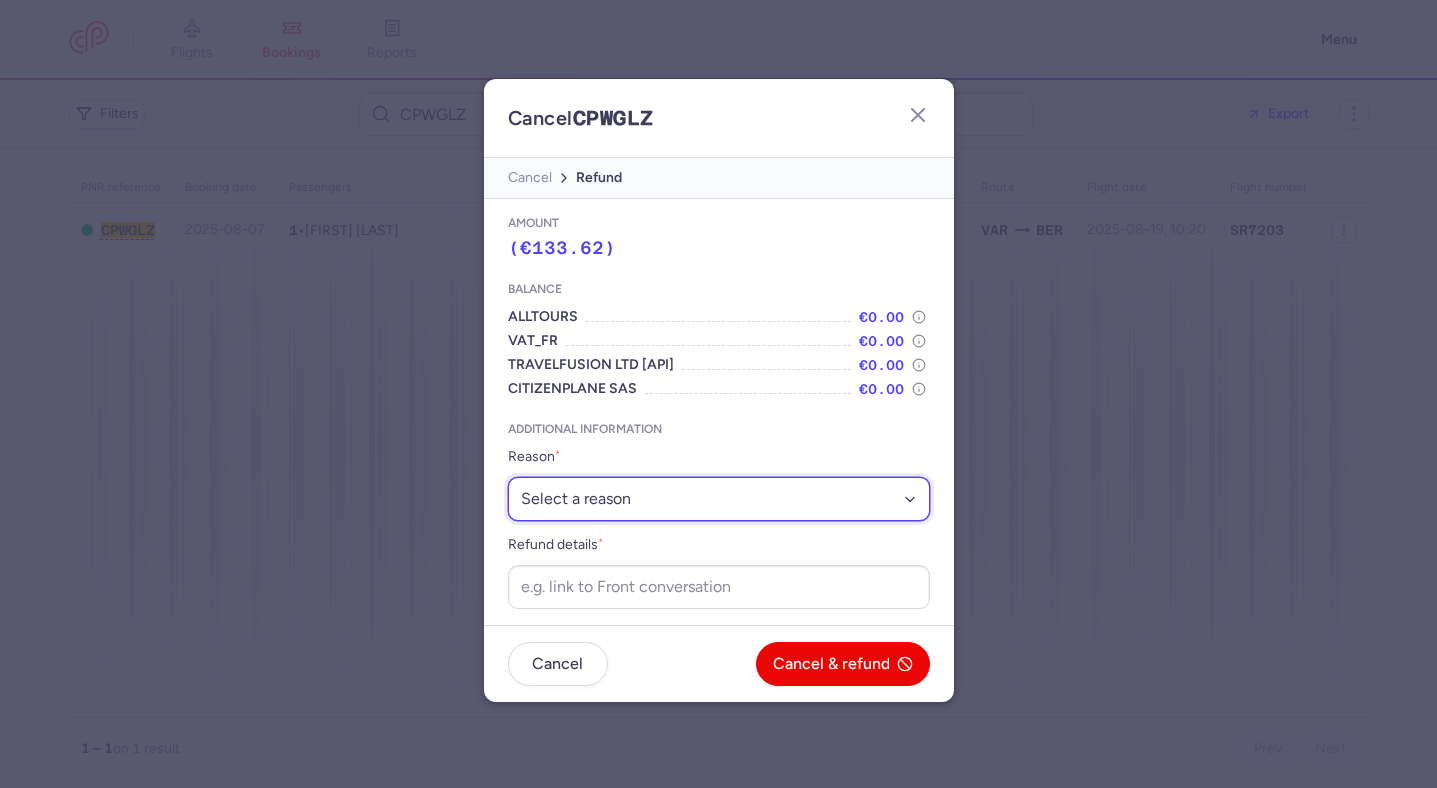 click on "Select a reason ⛔️ Unconfirmed booking ❌ Flight canceled 🙅 Schedule change not accepted" at bounding box center (719, 499) 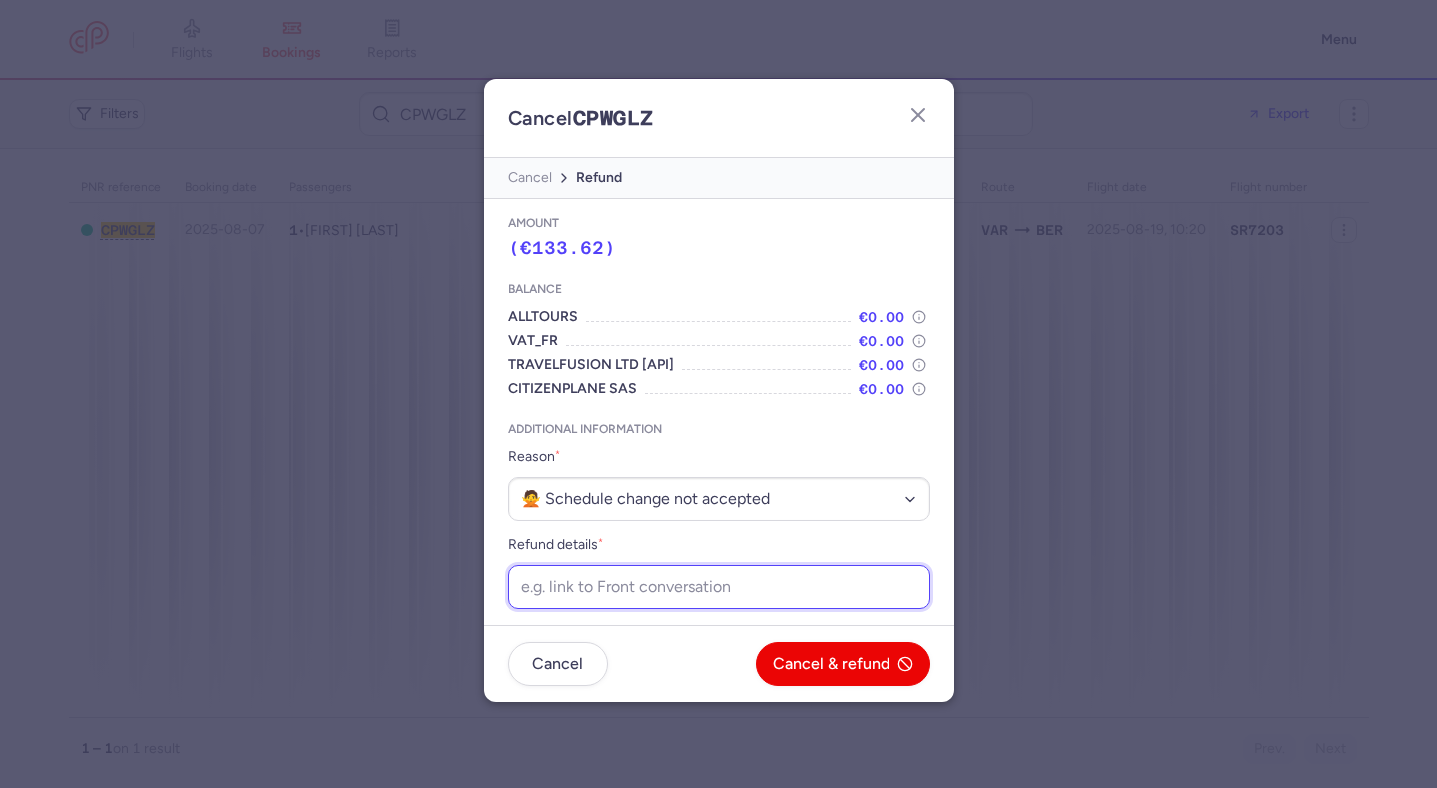 drag, startPoint x: 826, startPoint y: 488, endPoint x: 673, endPoint y: 588, distance: 182.7813 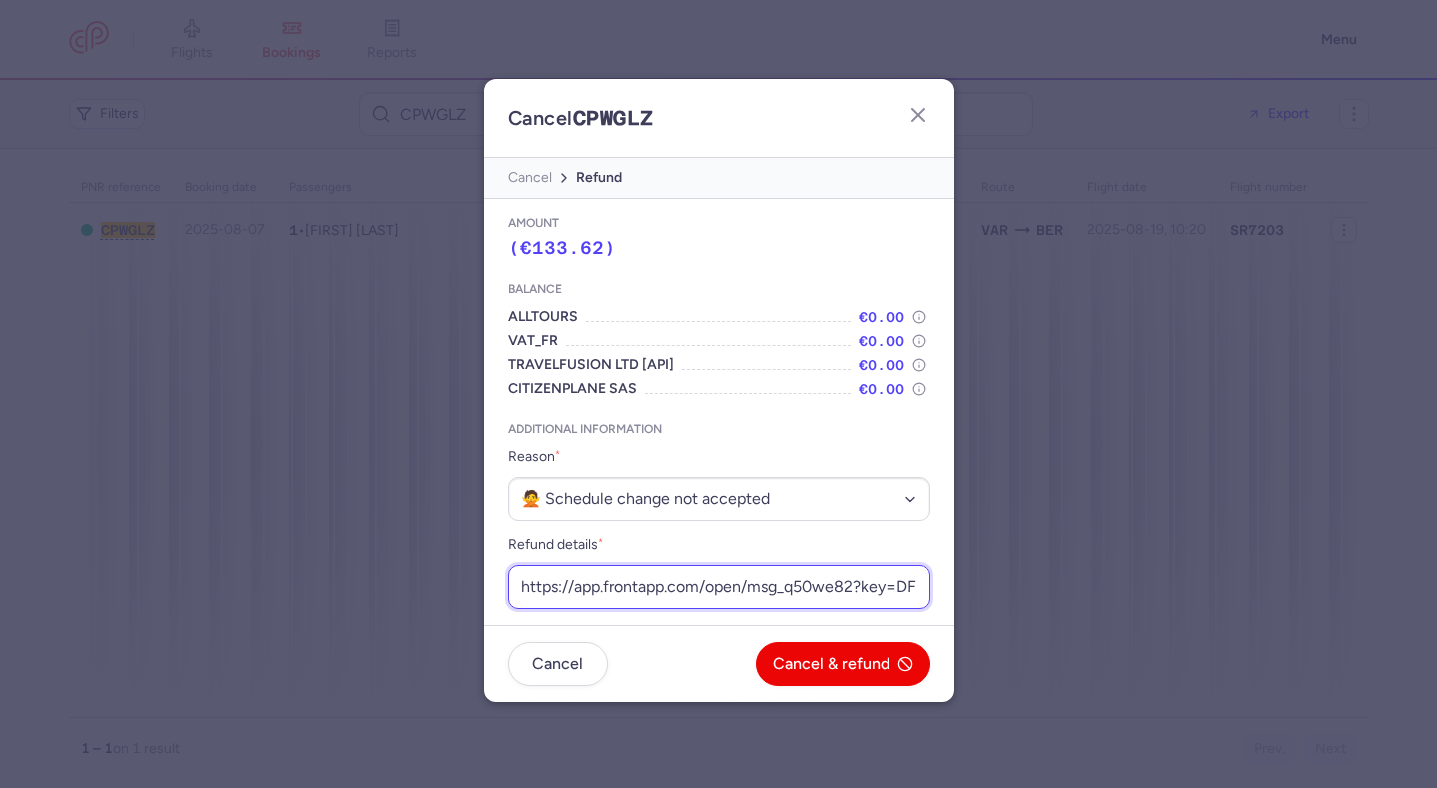 scroll, scrollTop: 0, scrollLeft: 294, axis: horizontal 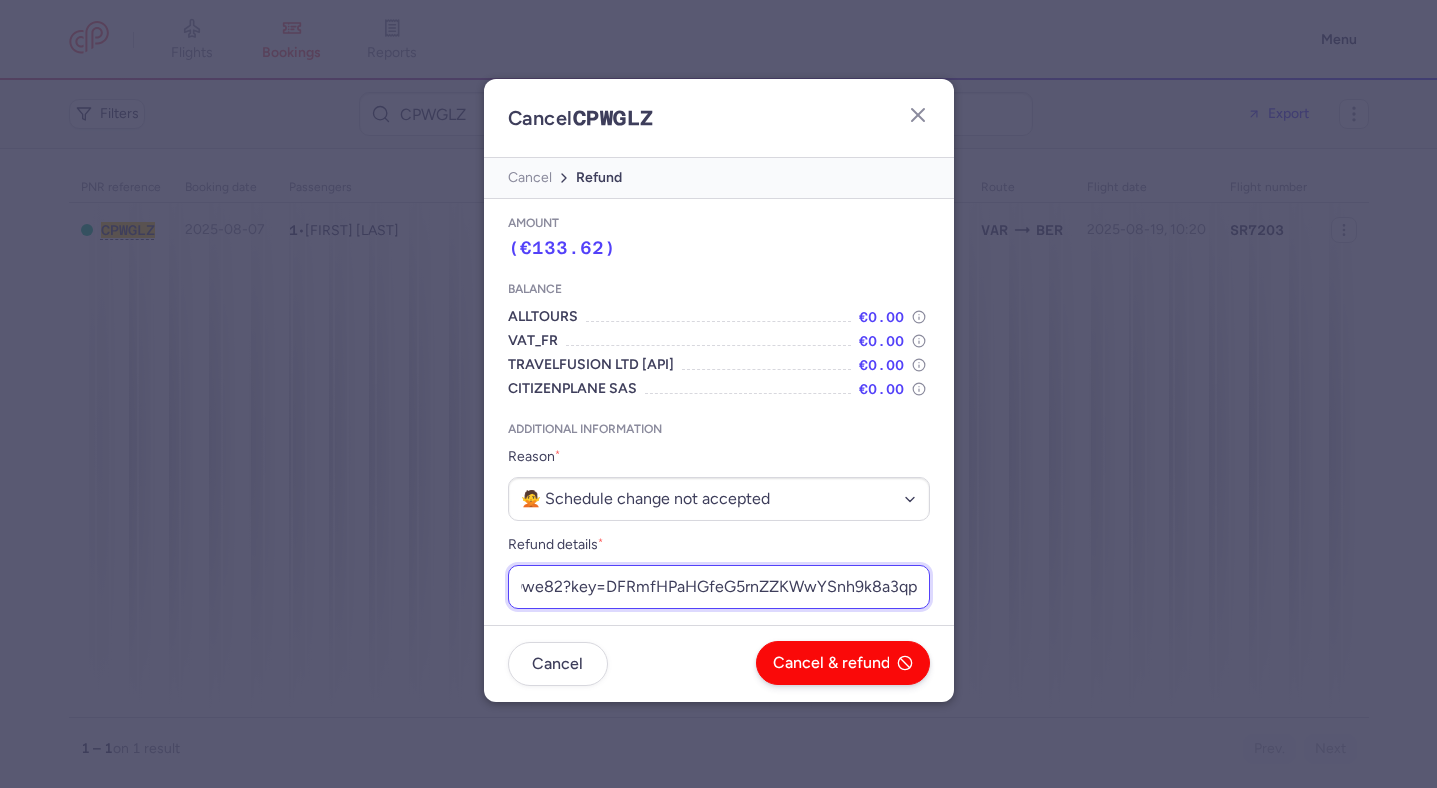 type on "https://app.frontapp.com/open/msg_q50we82?key=DFRmfHPaHGfeG5rnZZKWwYSnh9k8a3qp" 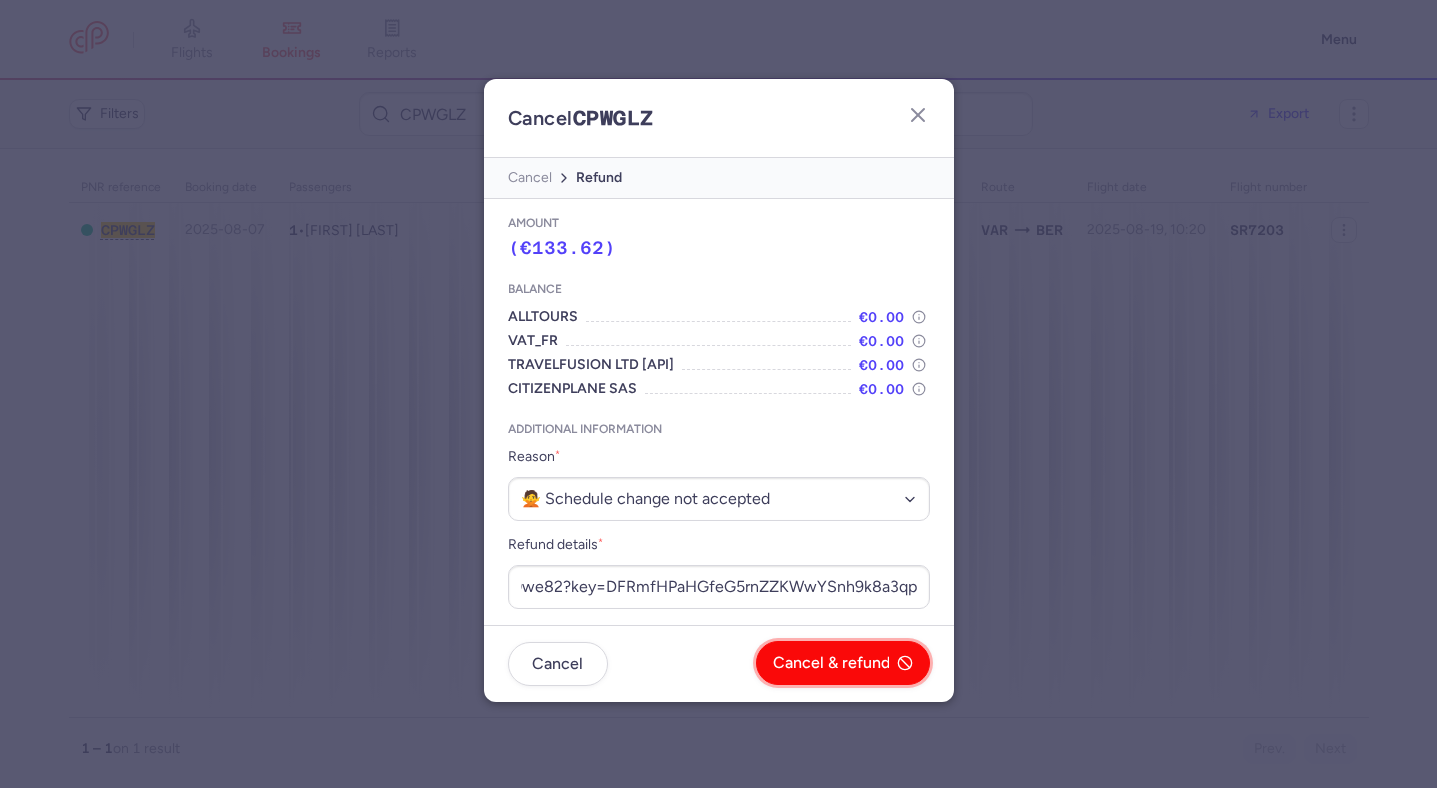 click on "Cancel & refund" 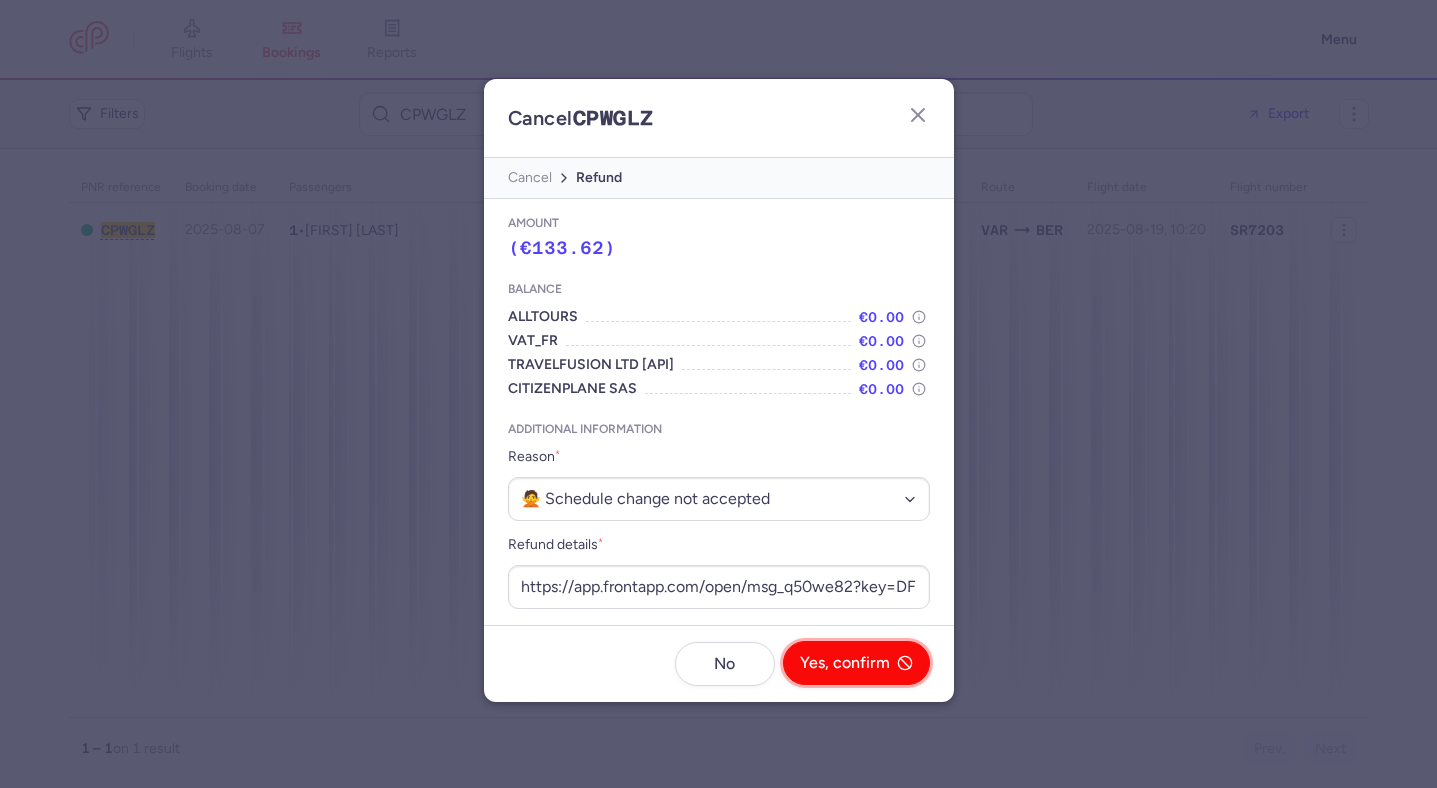 click on "Yes, confirm" 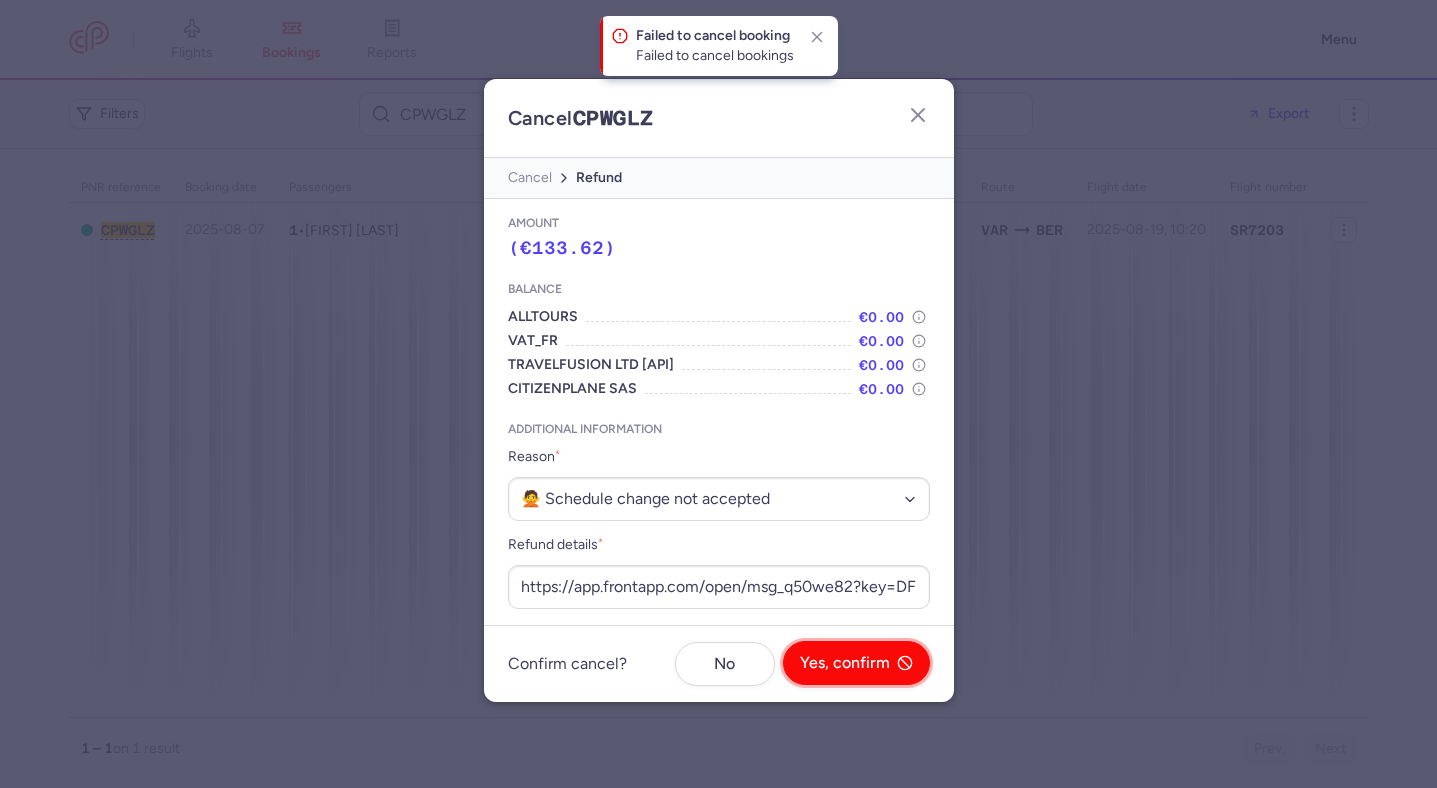 click on "Yes, confirm" 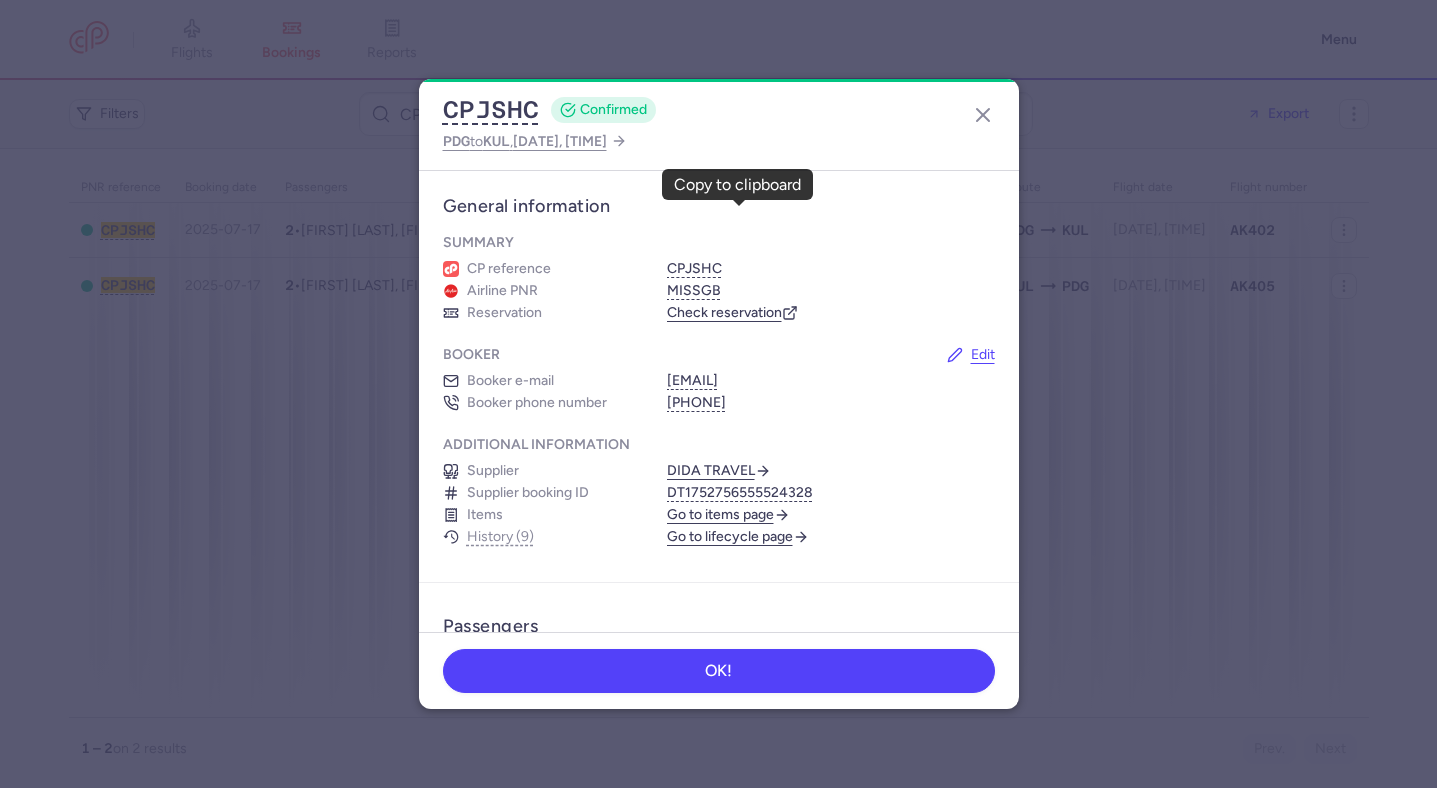 scroll, scrollTop: 0, scrollLeft: 0, axis: both 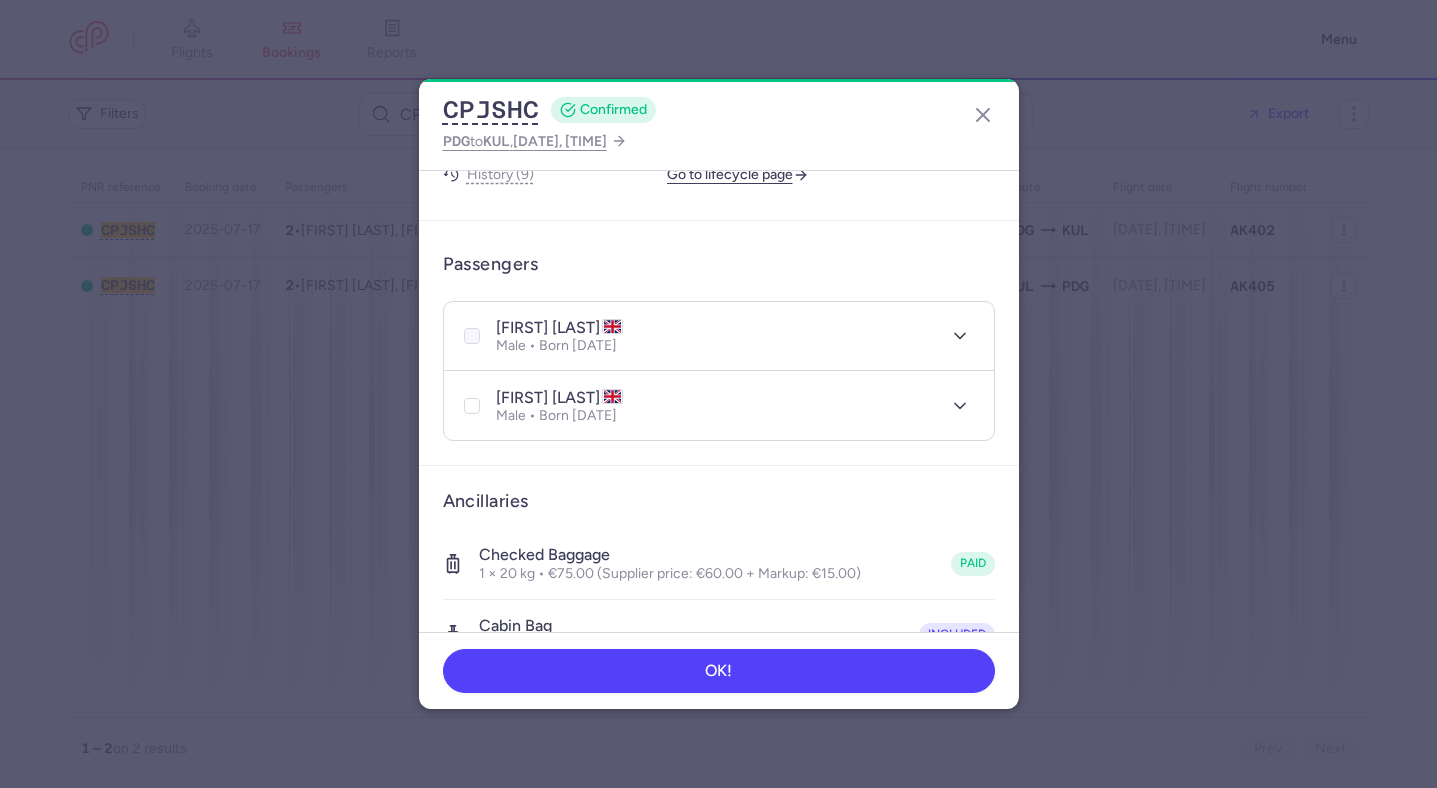 click at bounding box center [472, 336] 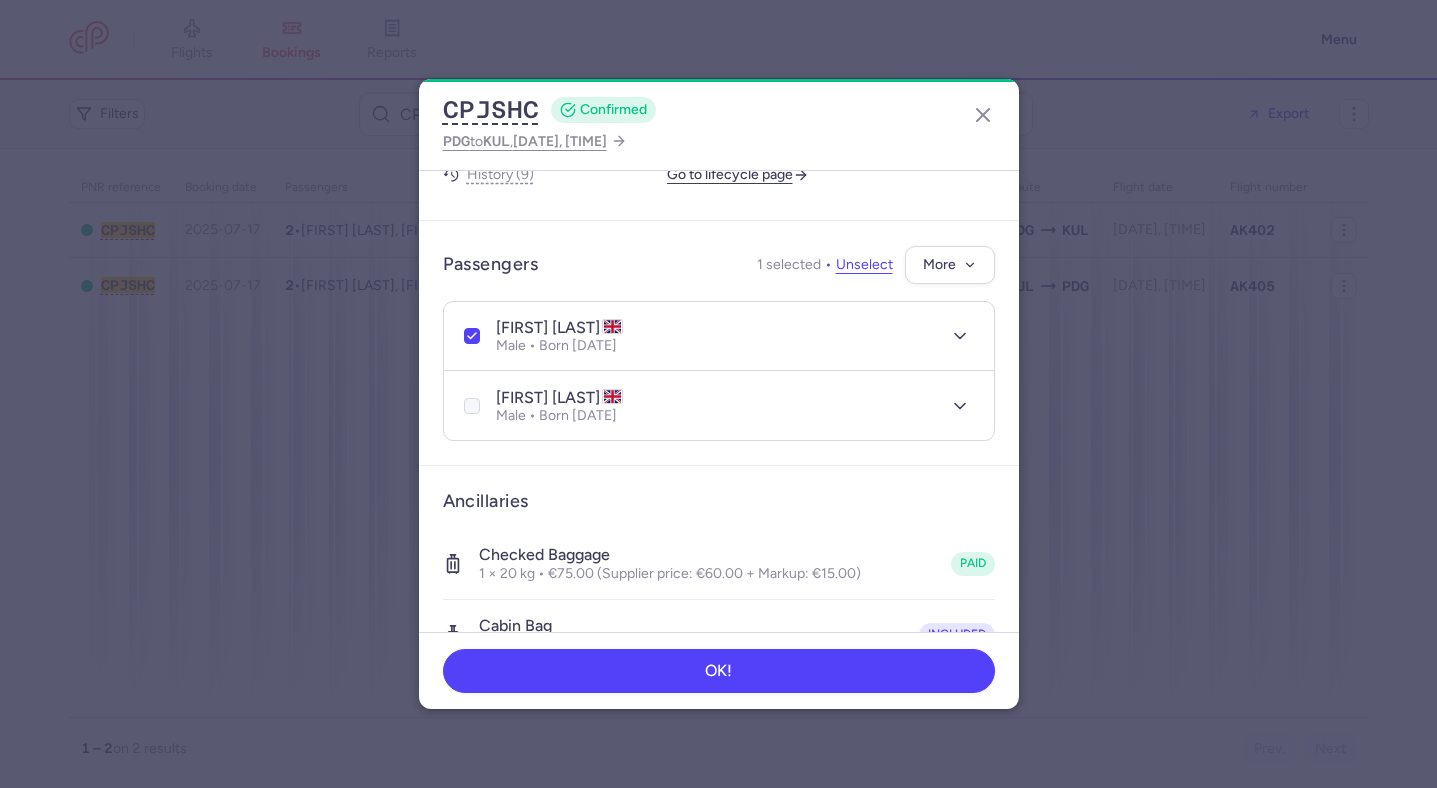 click 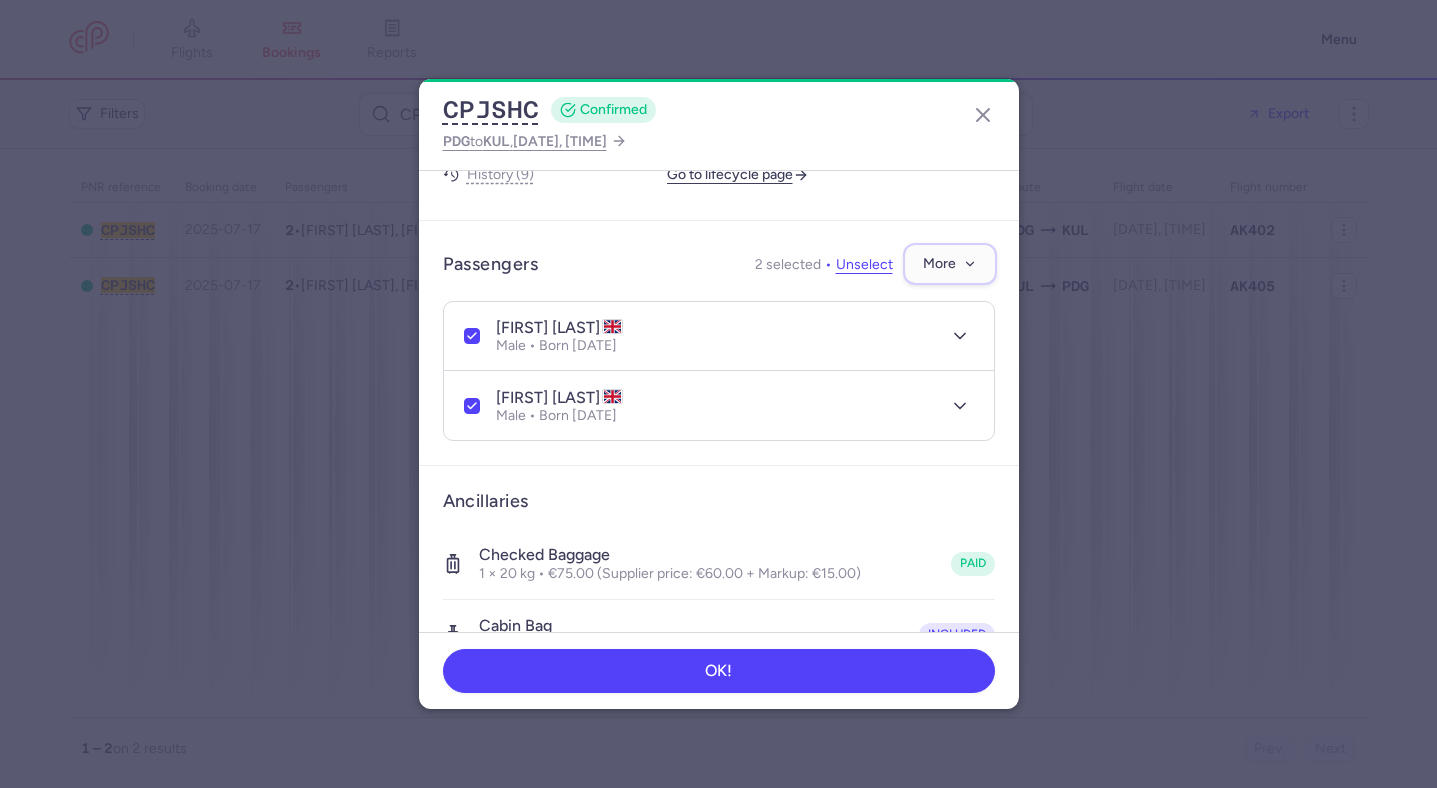 click on "More" 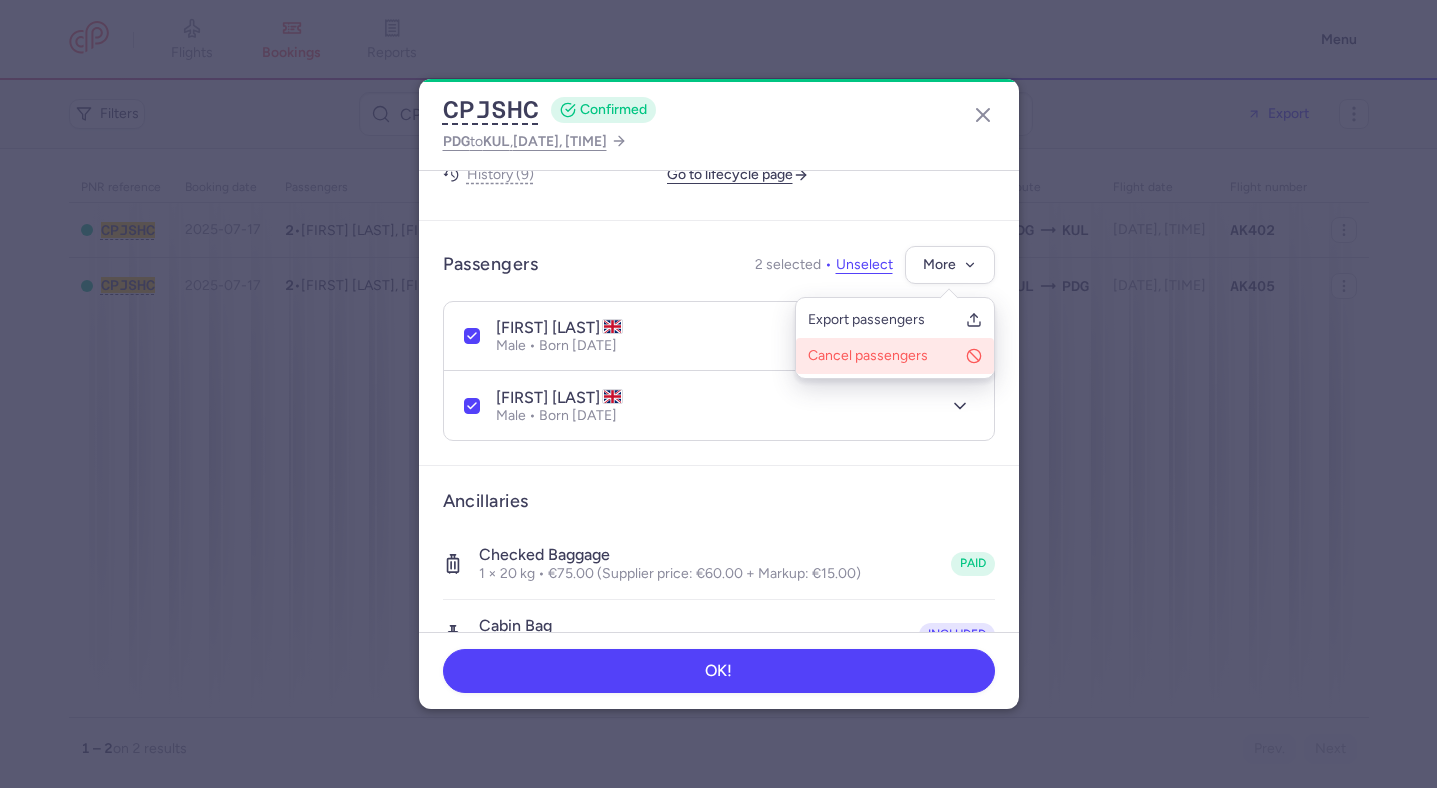 click on "Cancel passengers" at bounding box center [883, 356] 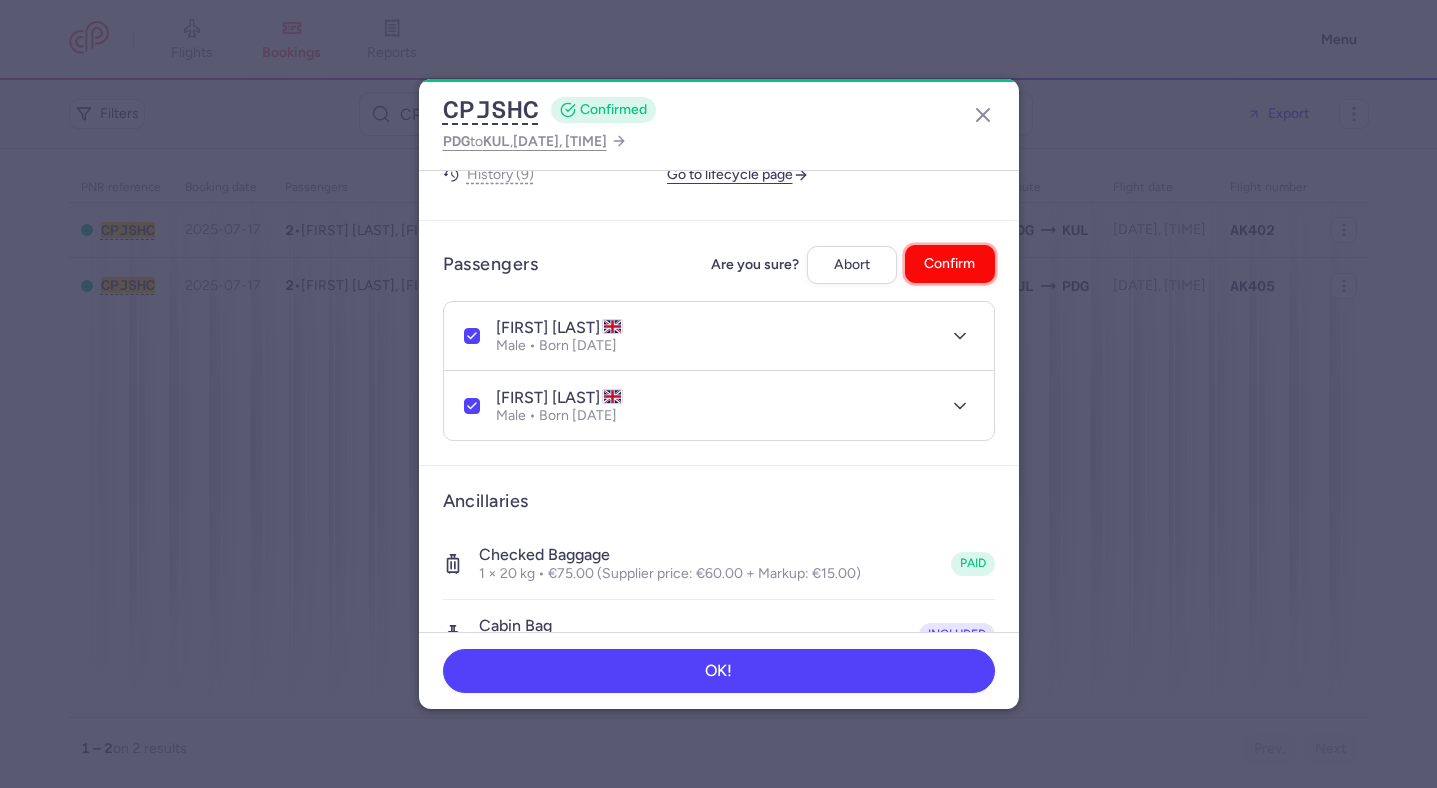click on "Confirm" at bounding box center (950, 264) 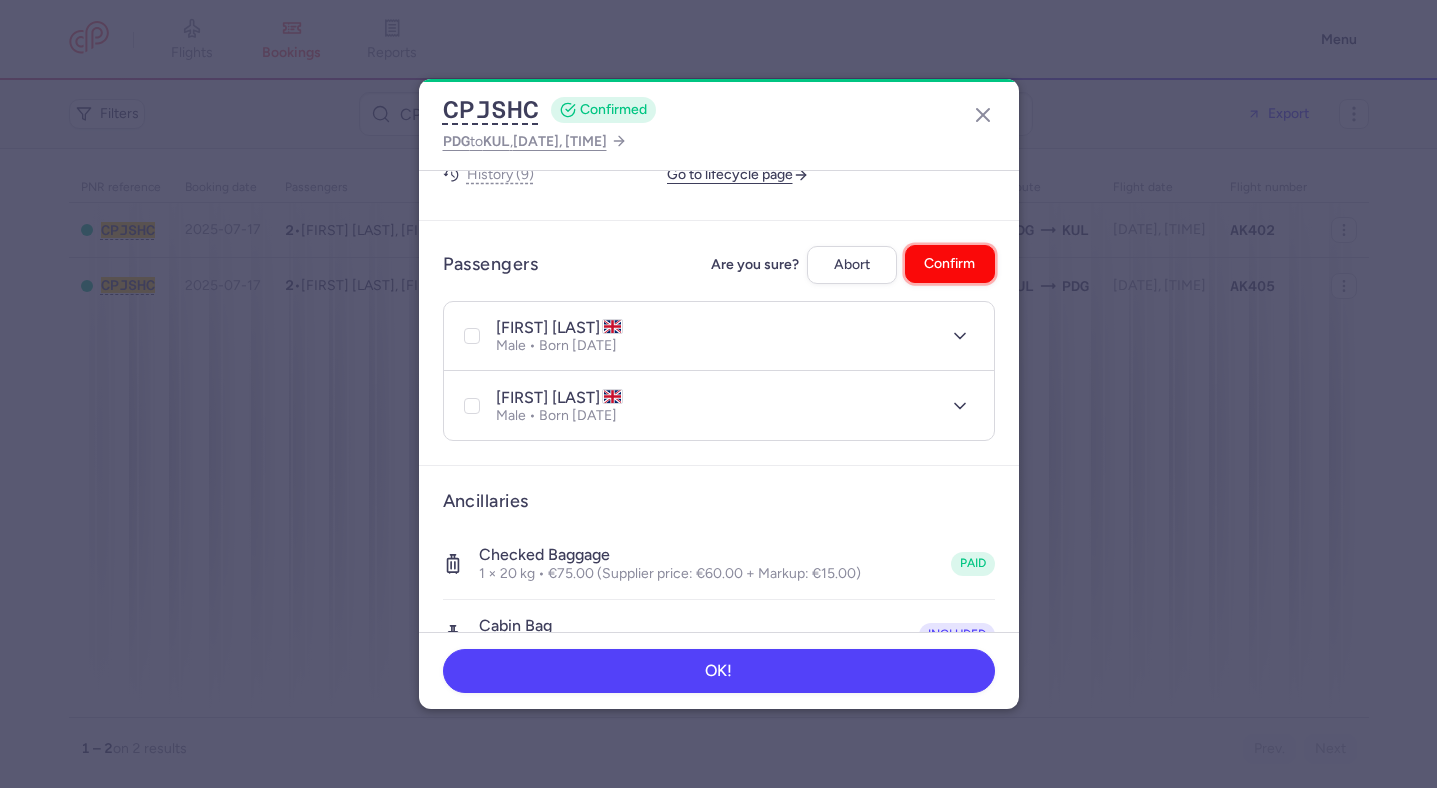 checkbox on "false" 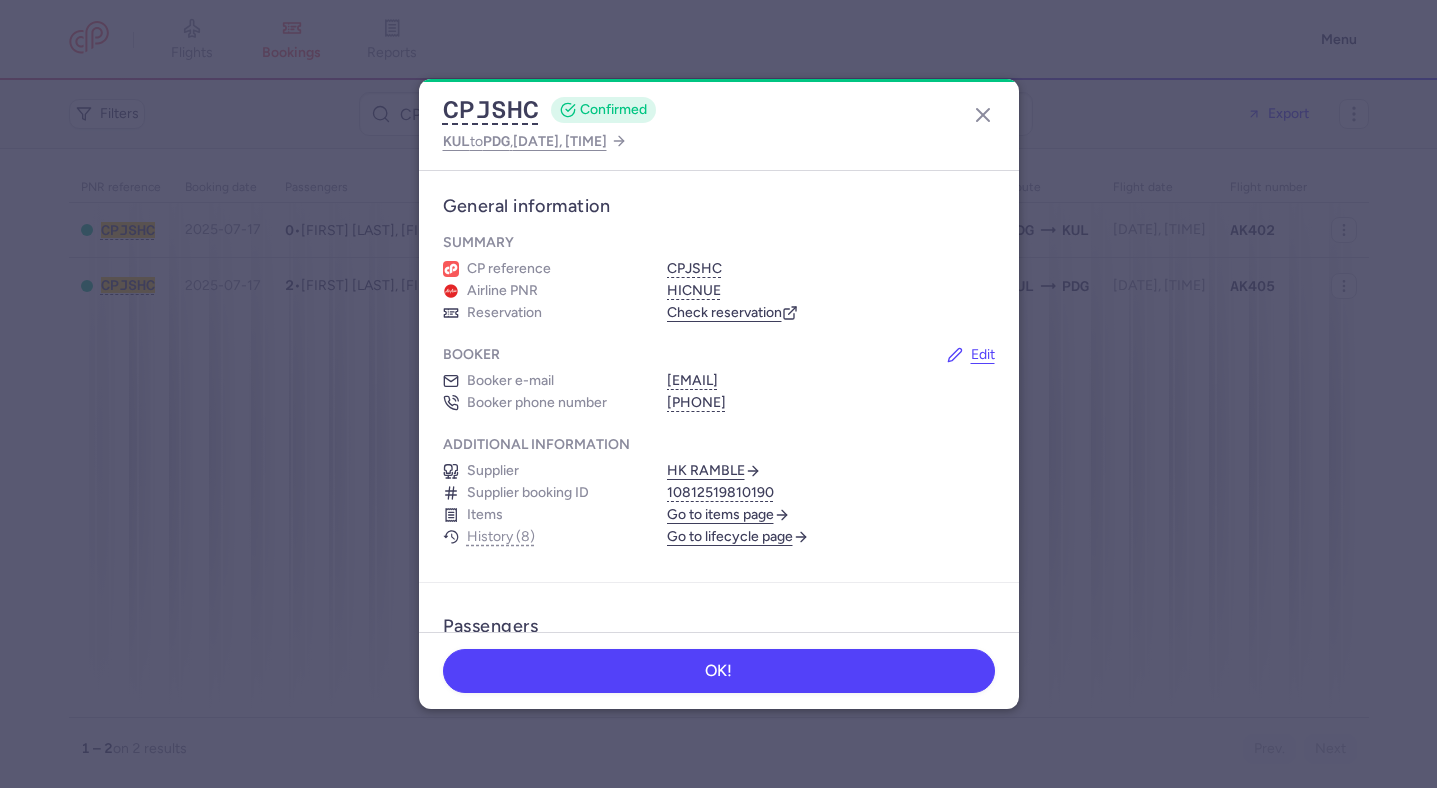 scroll, scrollTop: 0, scrollLeft: 0, axis: both 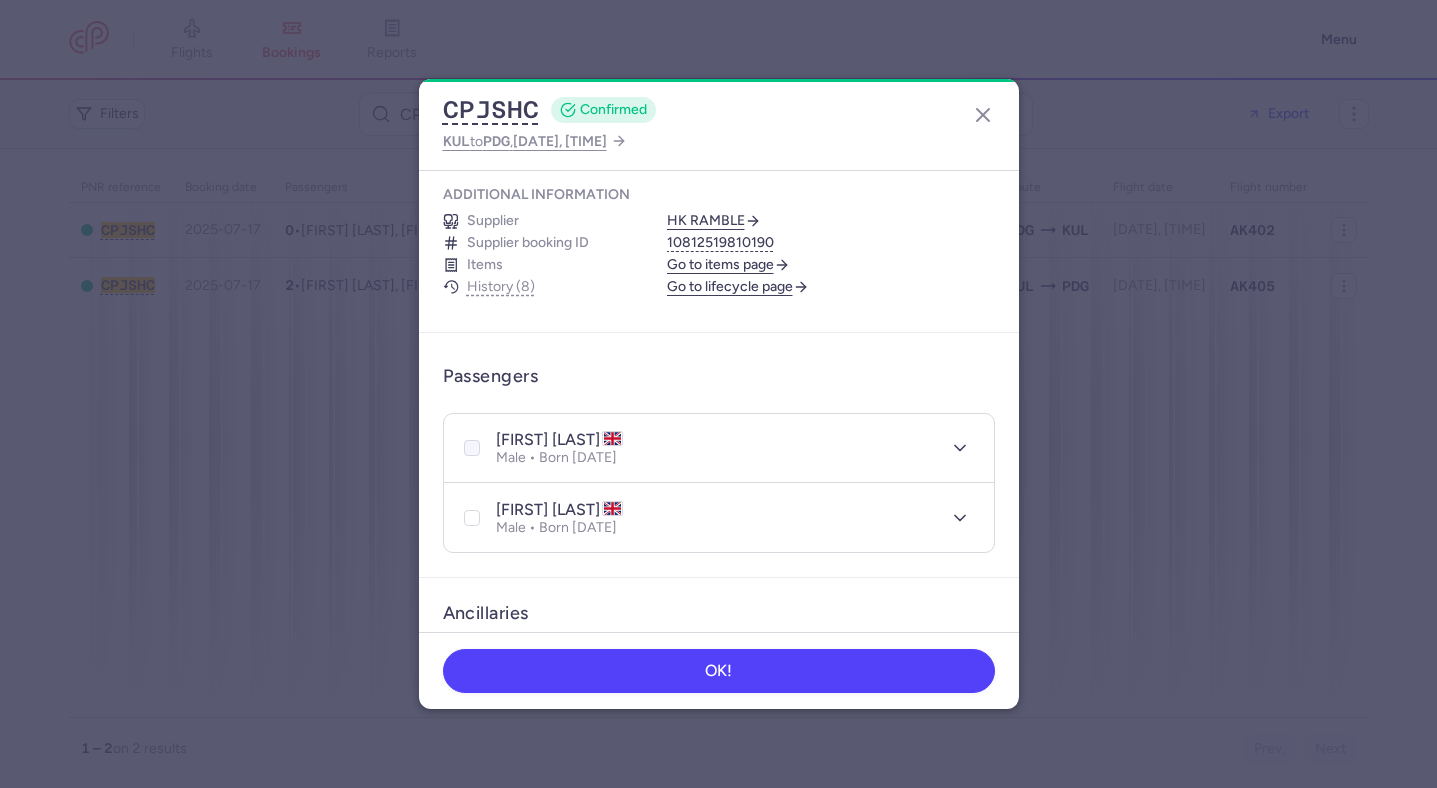 click at bounding box center (472, 448) 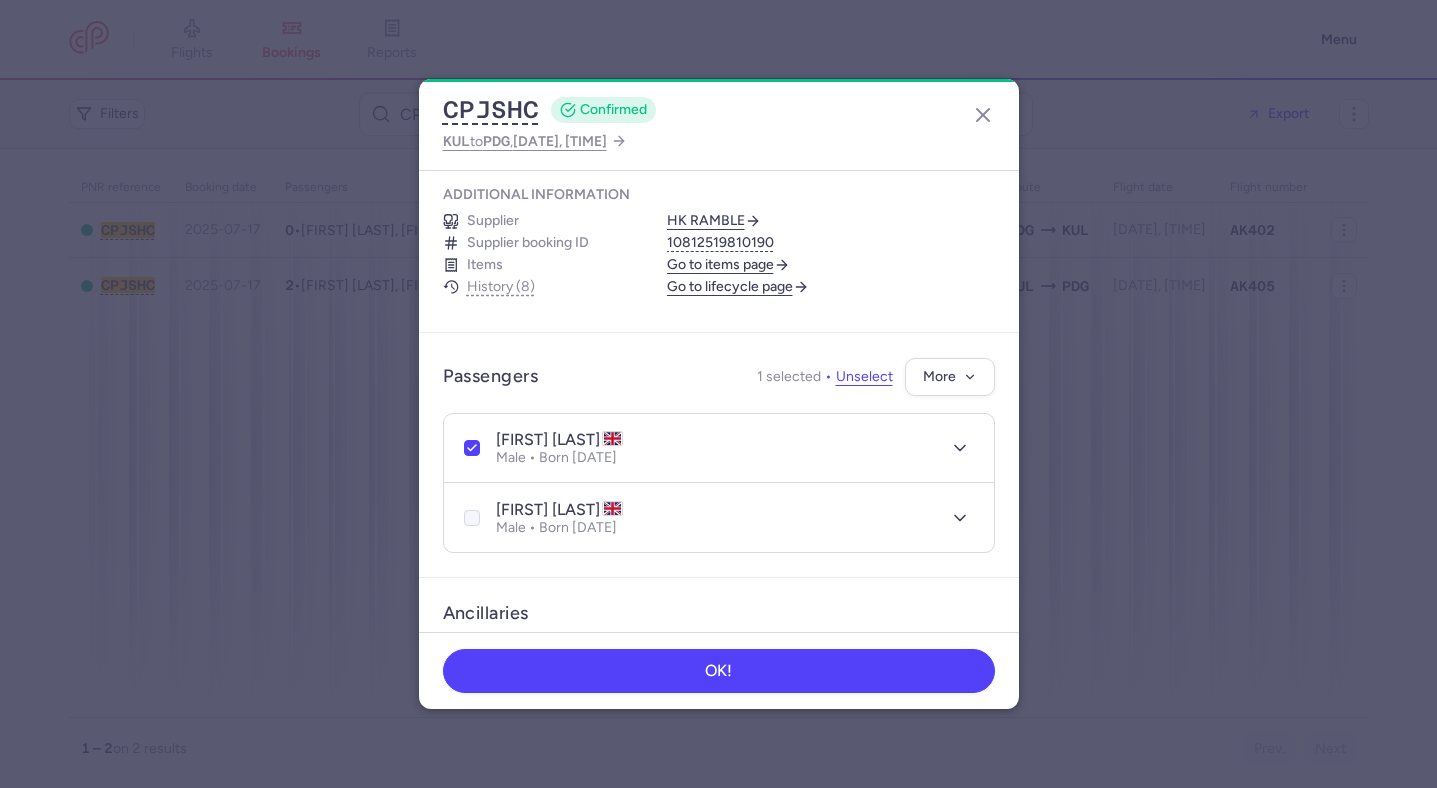 click at bounding box center [472, 518] 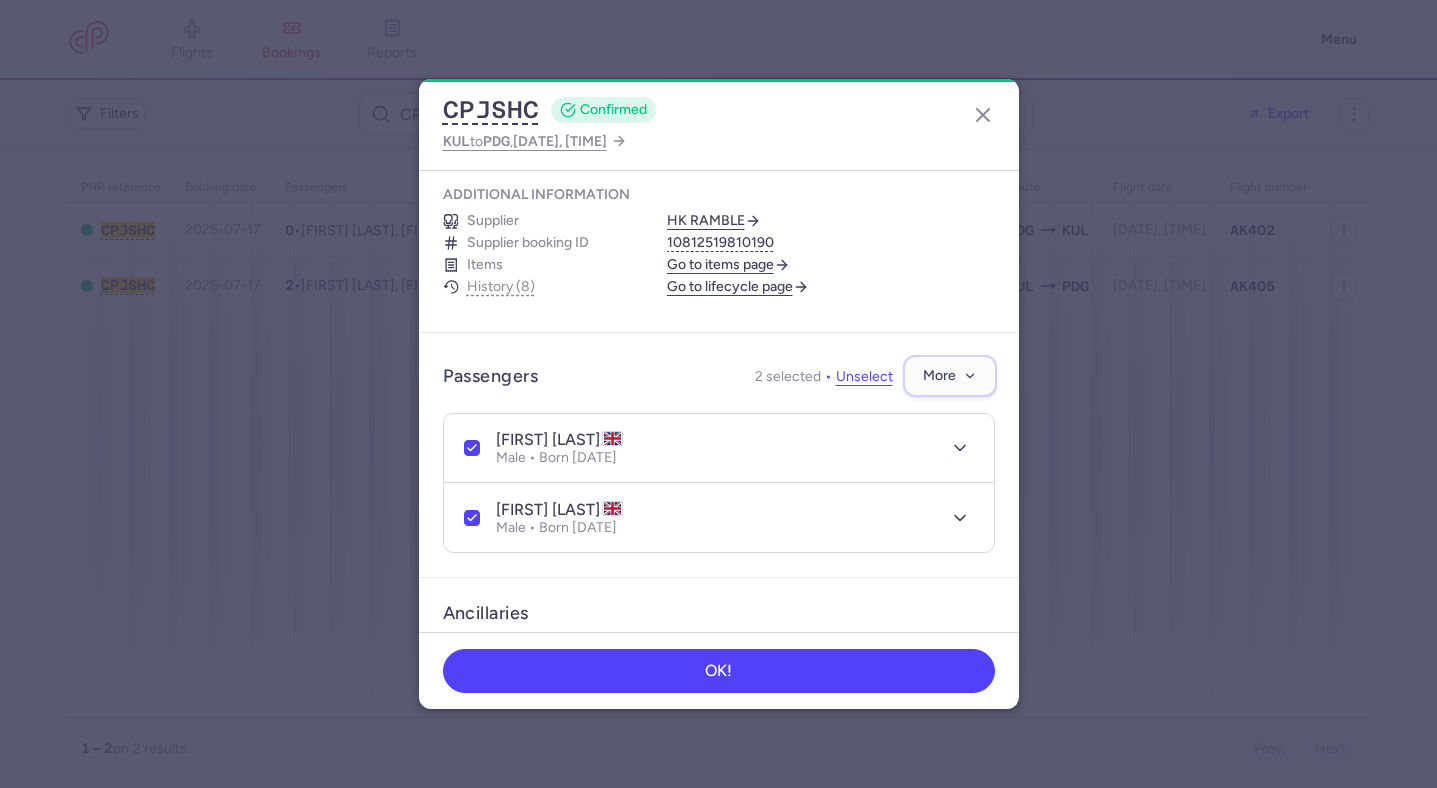 click 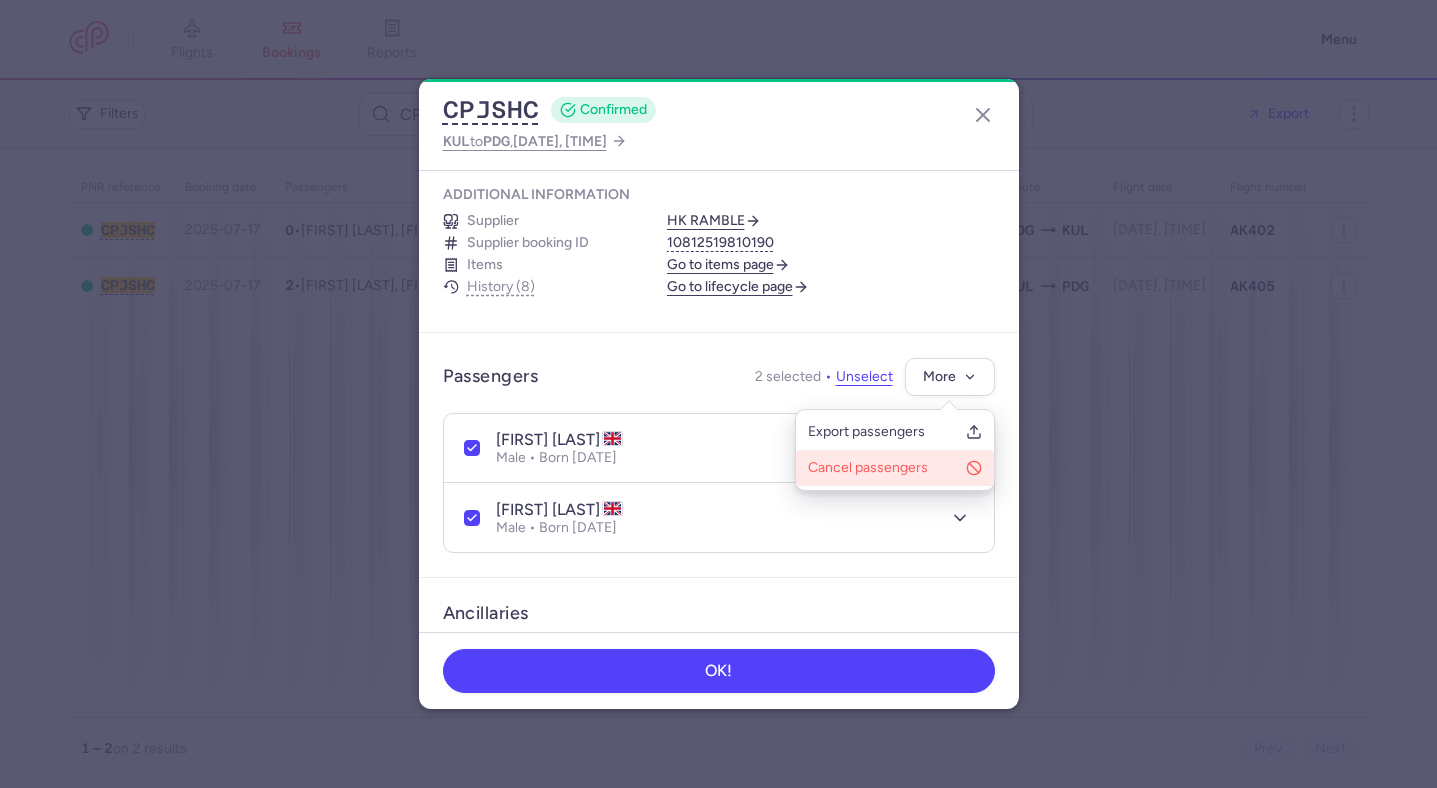 click on "Cancel passengers" at bounding box center [883, 468] 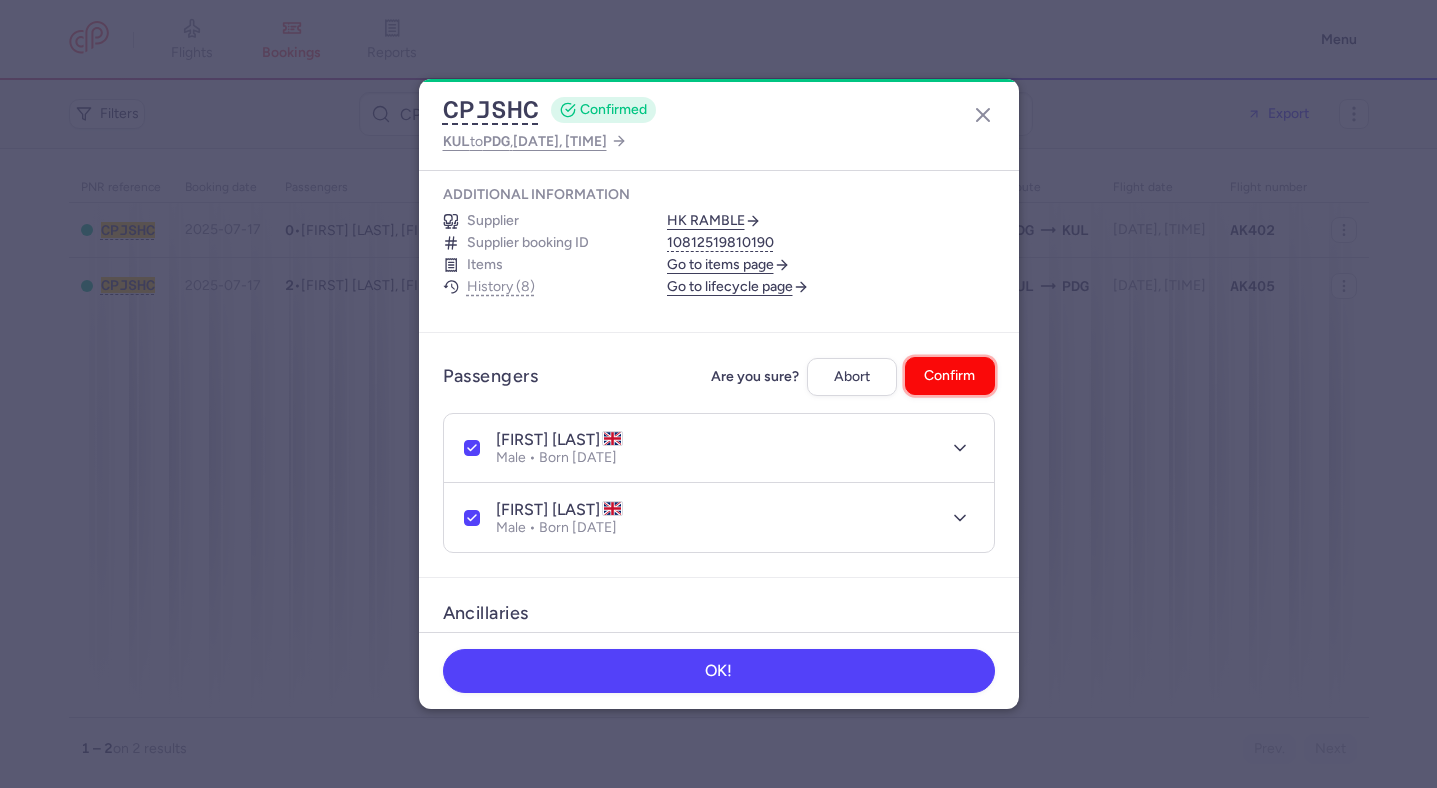 click on "Confirm" at bounding box center (949, 375) 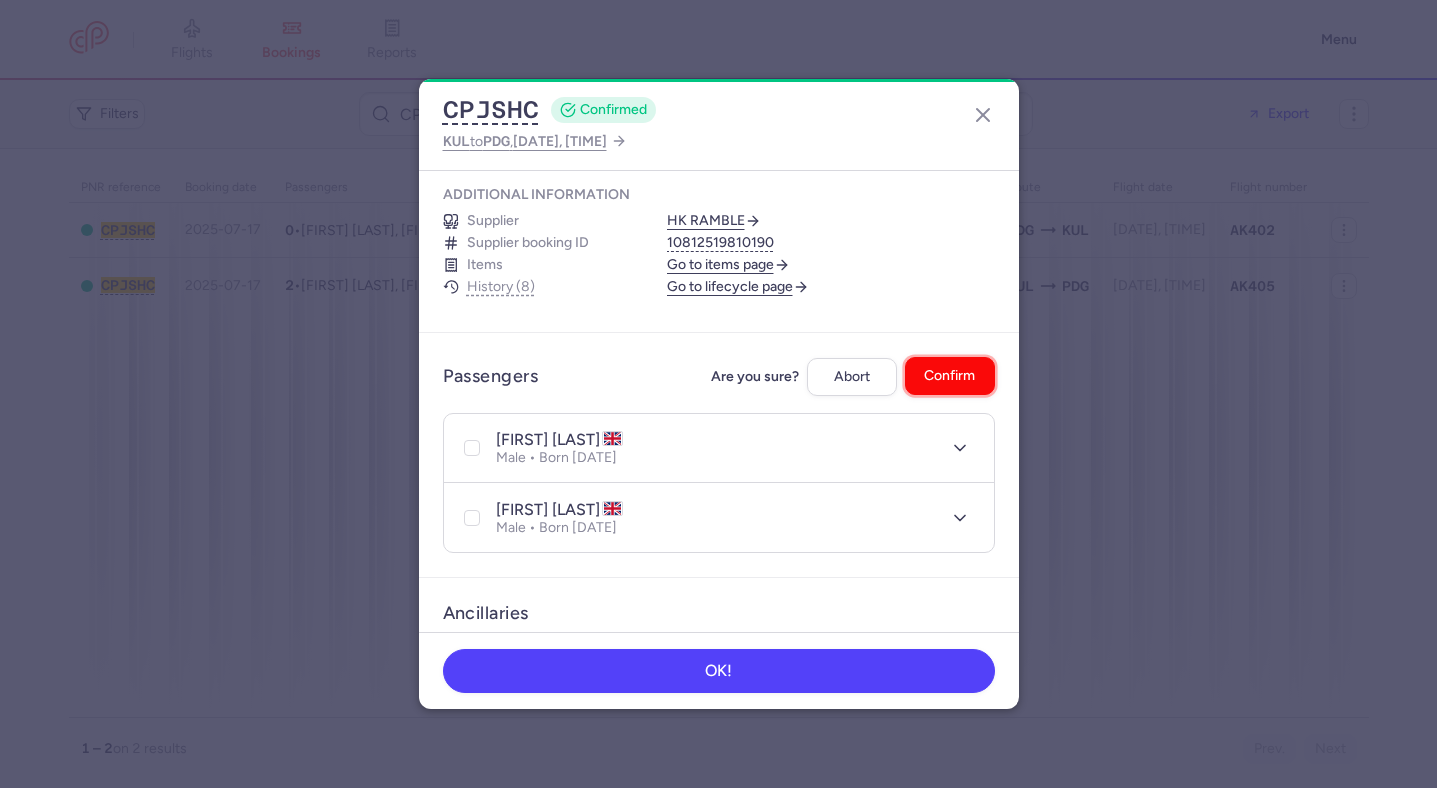 checkbox on "false" 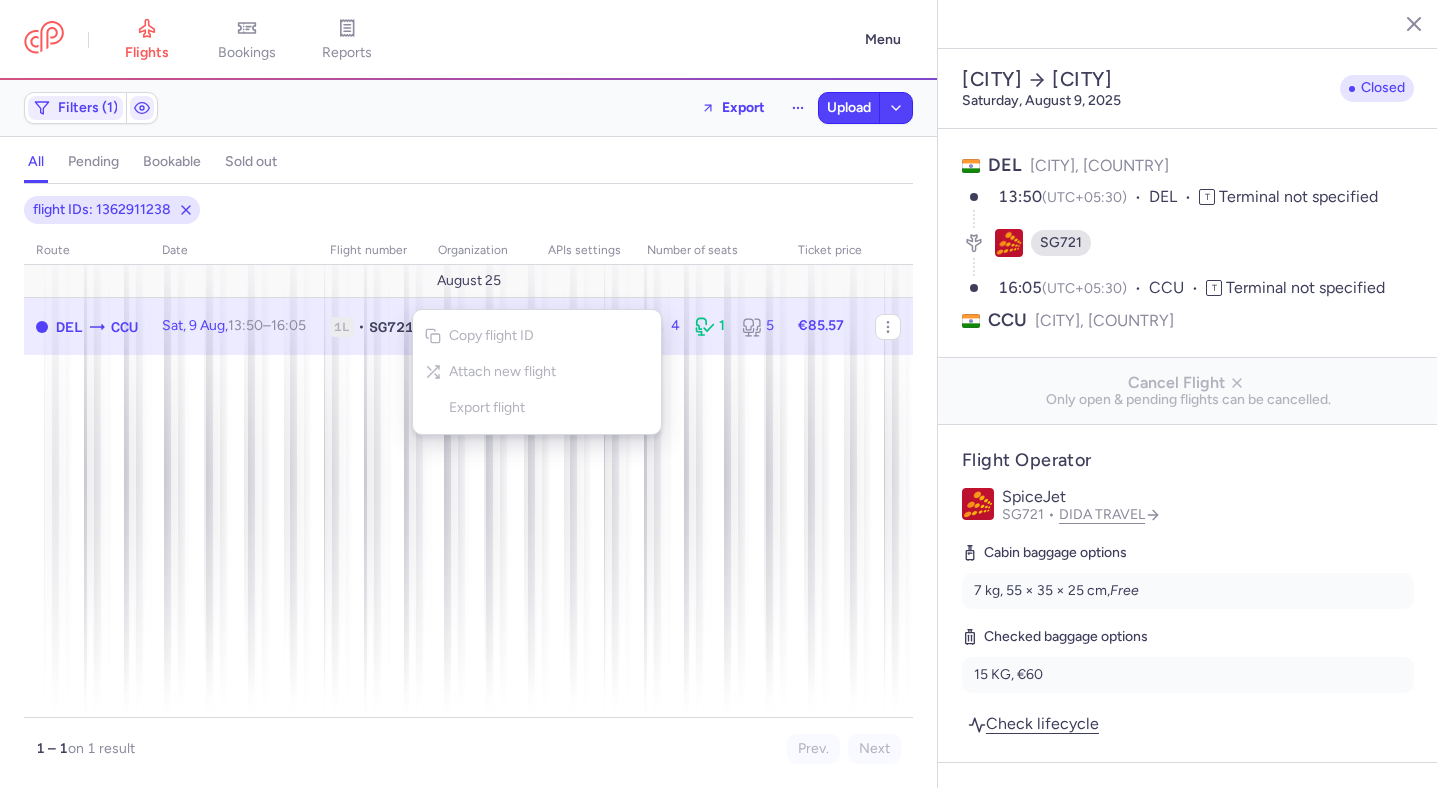 select on "days" 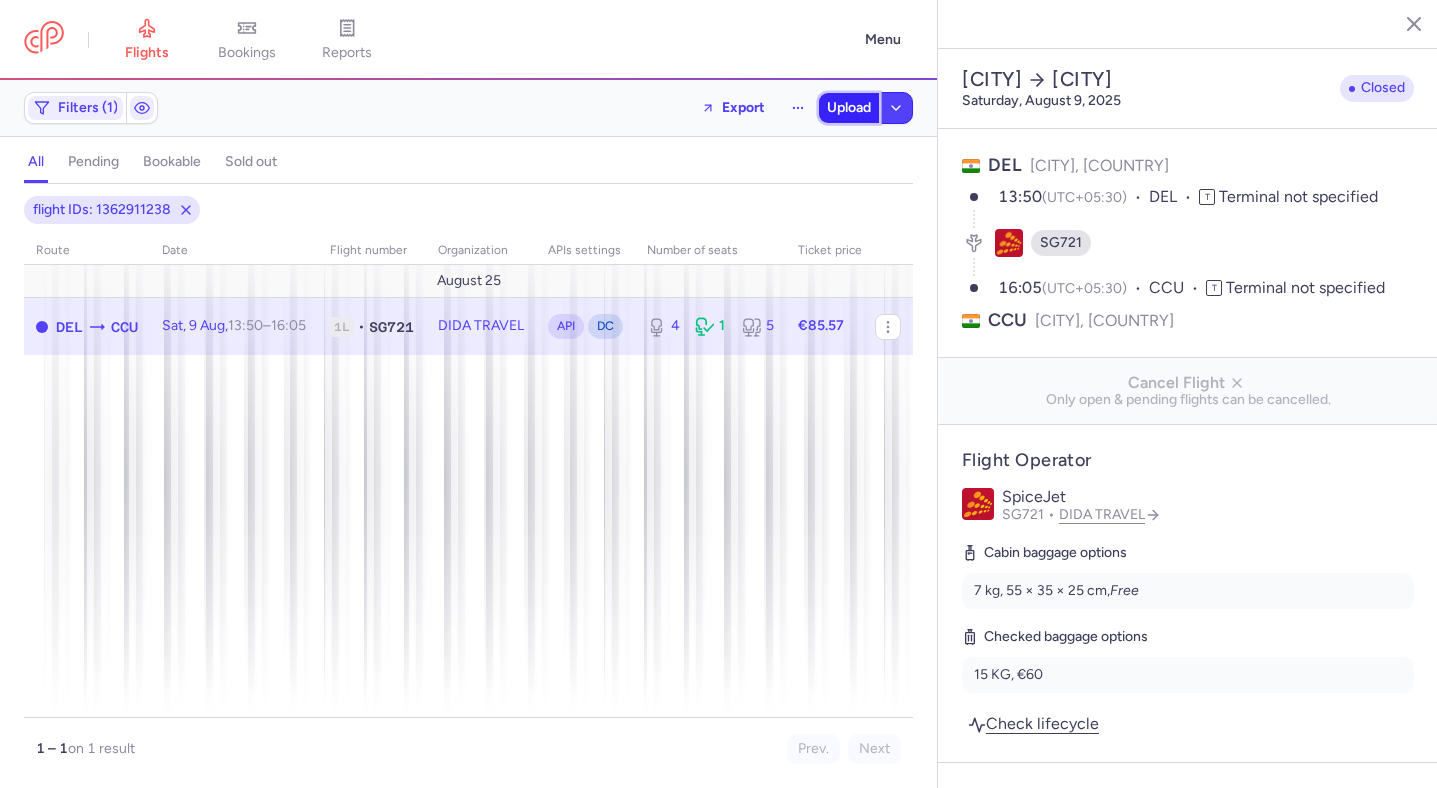click on "Upload" at bounding box center (849, 108) 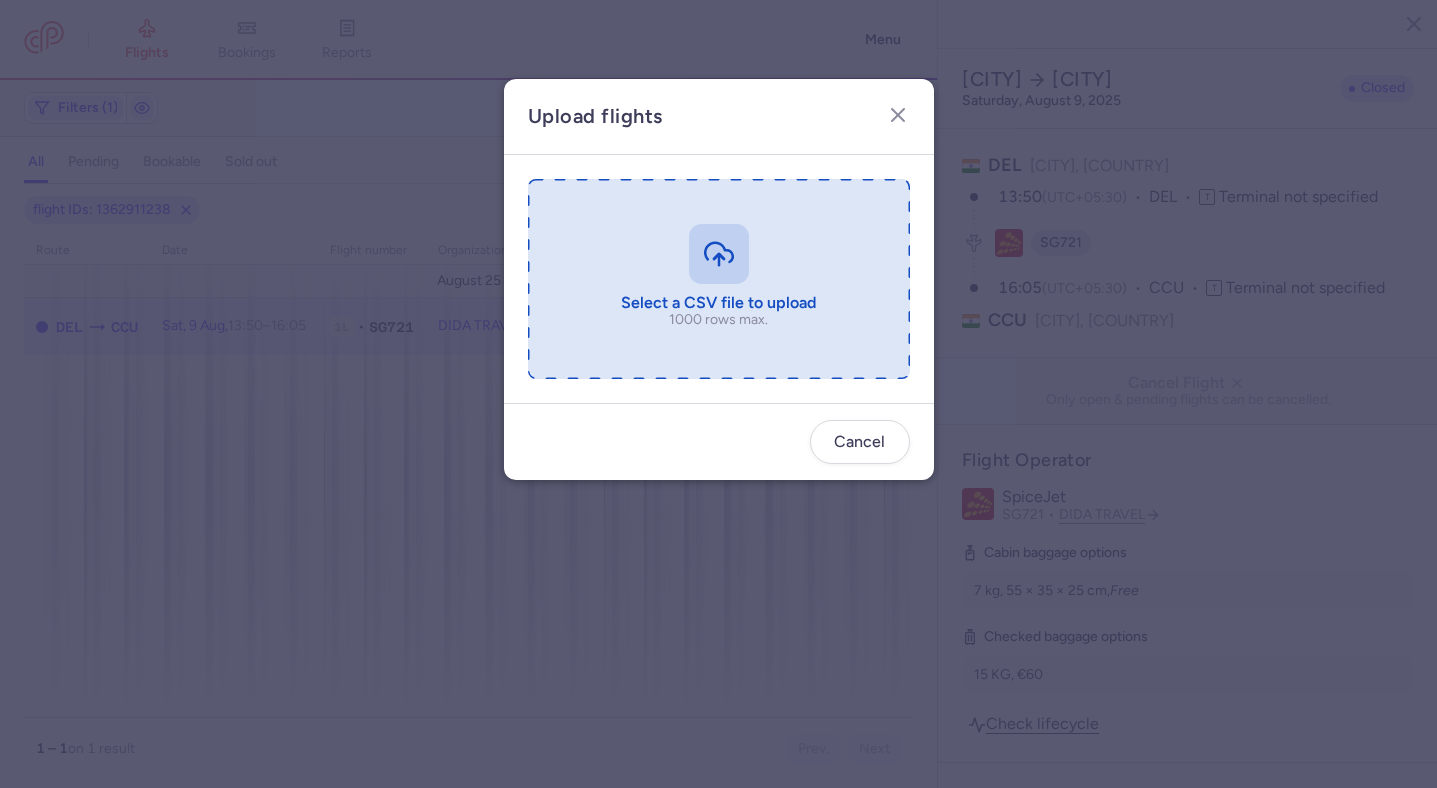 type on "C:\fakepath\export_flight_[NUMBER]_[YEAR][MONTH][DAY], [HOUR][MINUTE].csv" 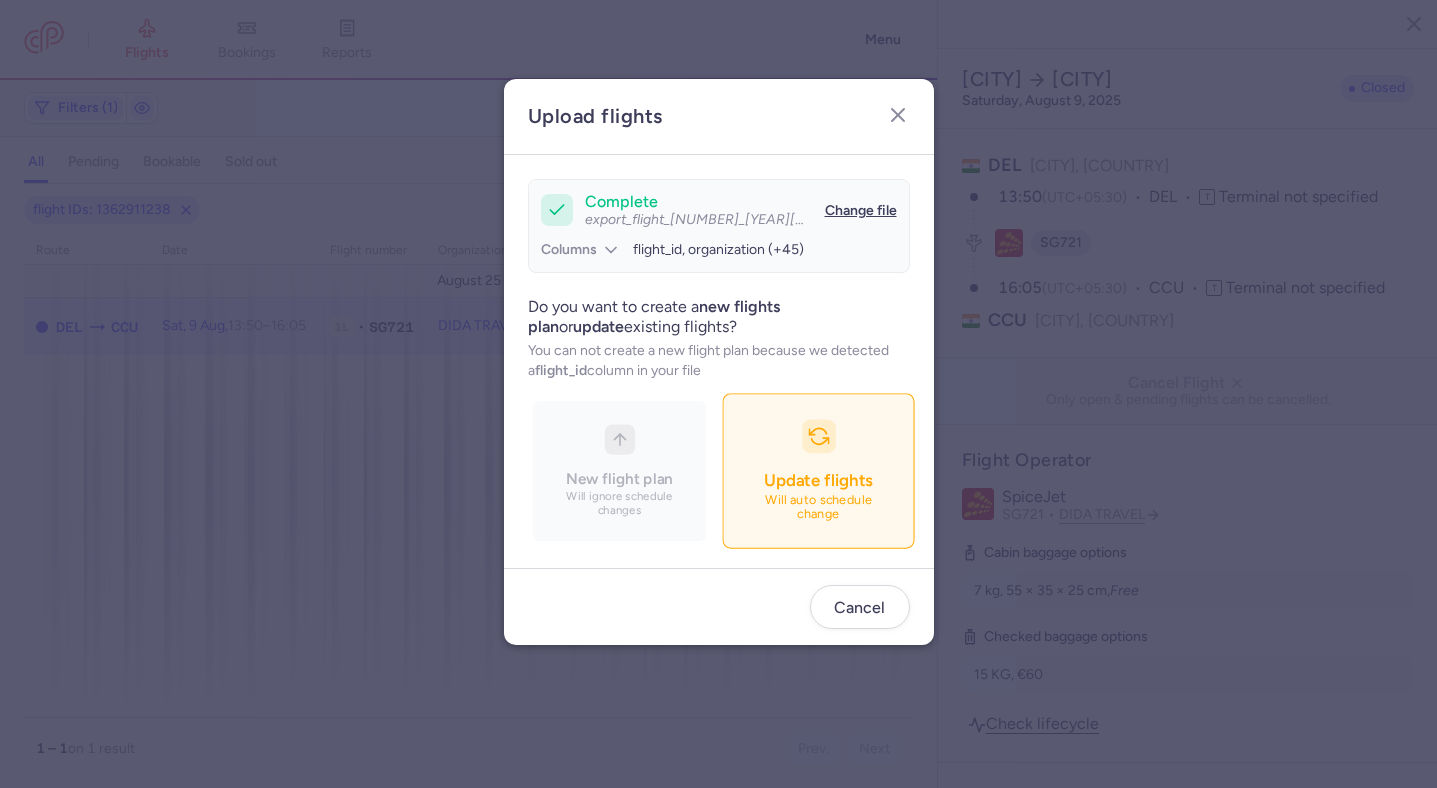 click on "Update flights Will auto schedule change" at bounding box center [818, 470] 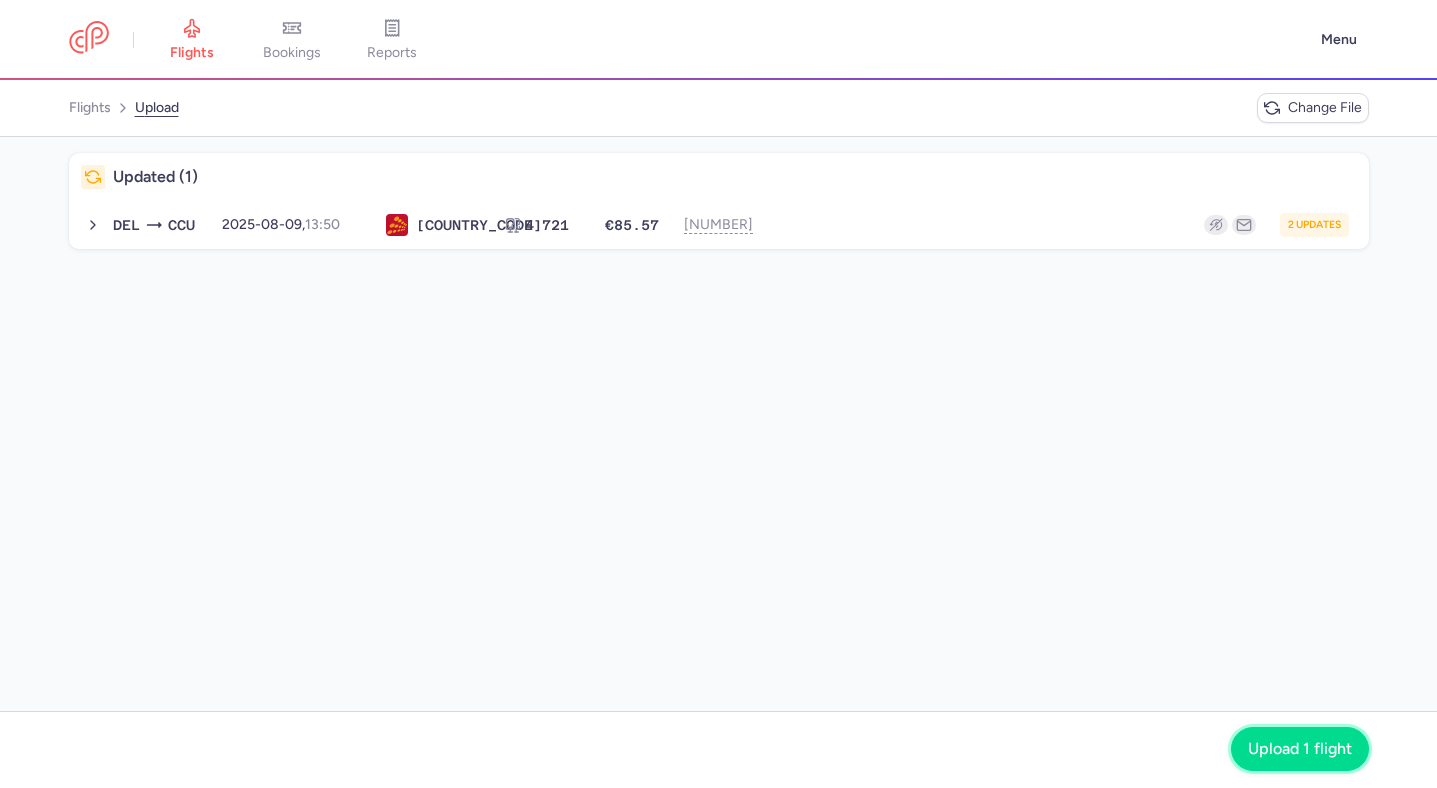 click on "Upload 1 flight" at bounding box center [1300, 749] 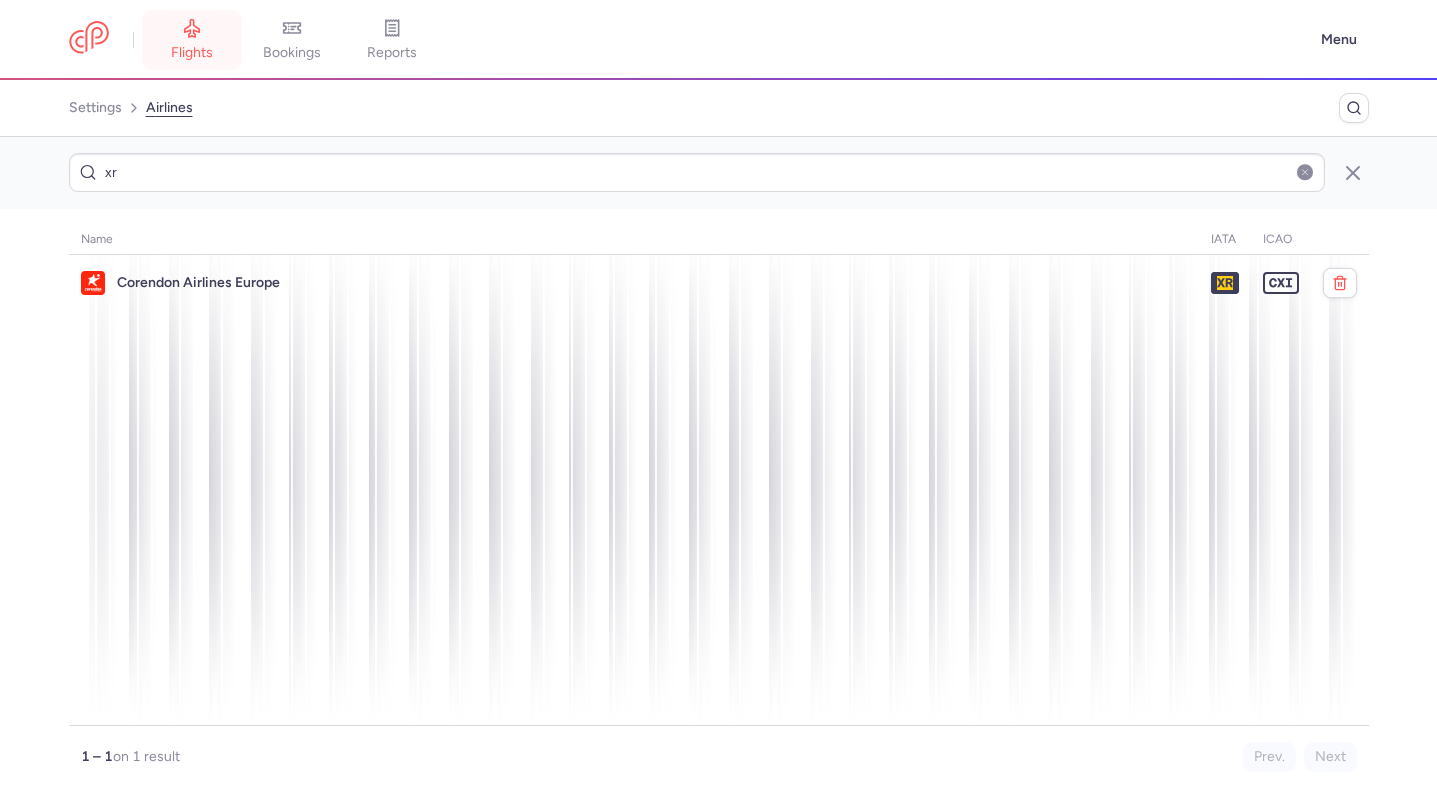 scroll, scrollTop: 0, scrollLeft: 0, axis: both 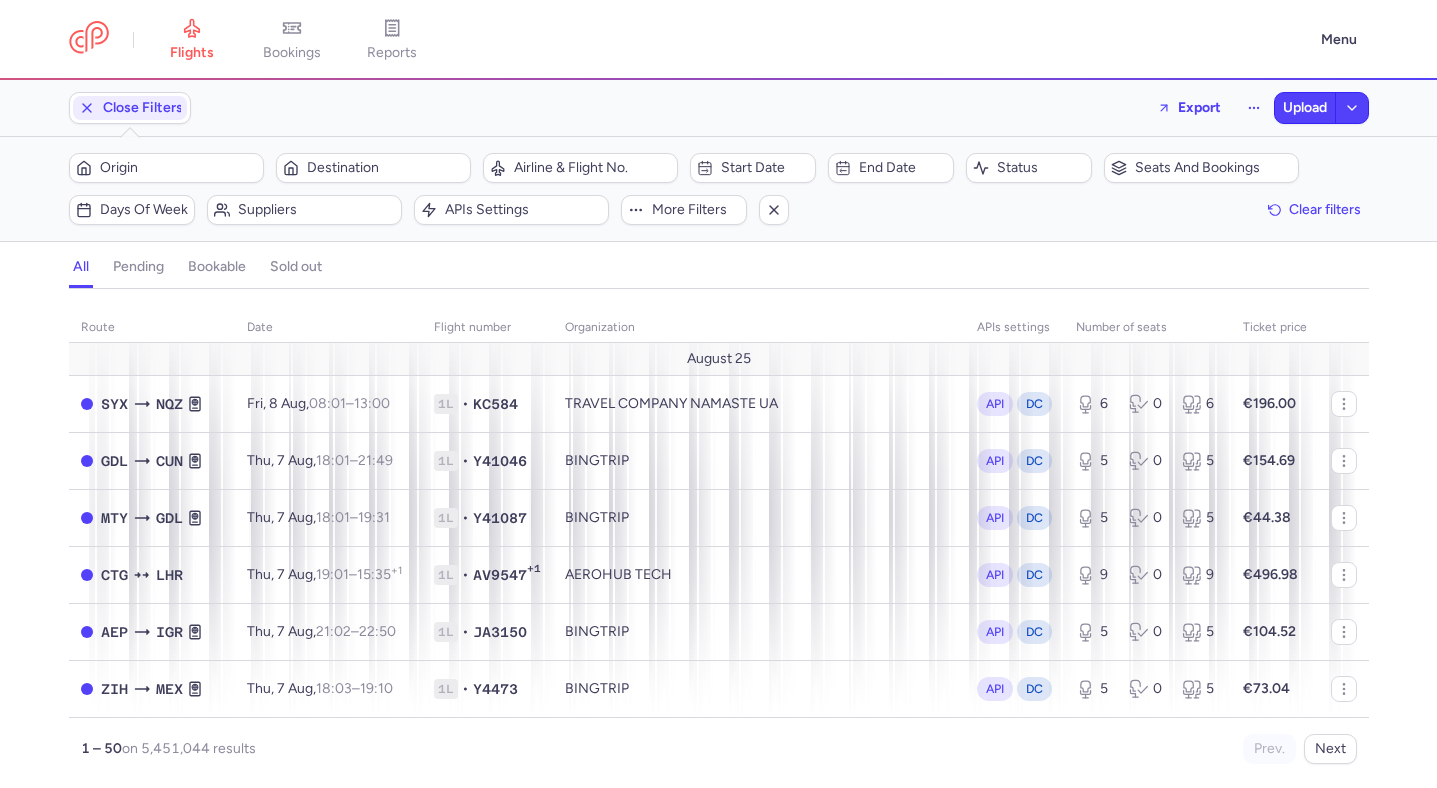 click on "Origin  Destination" at bounding box center (270, 168) 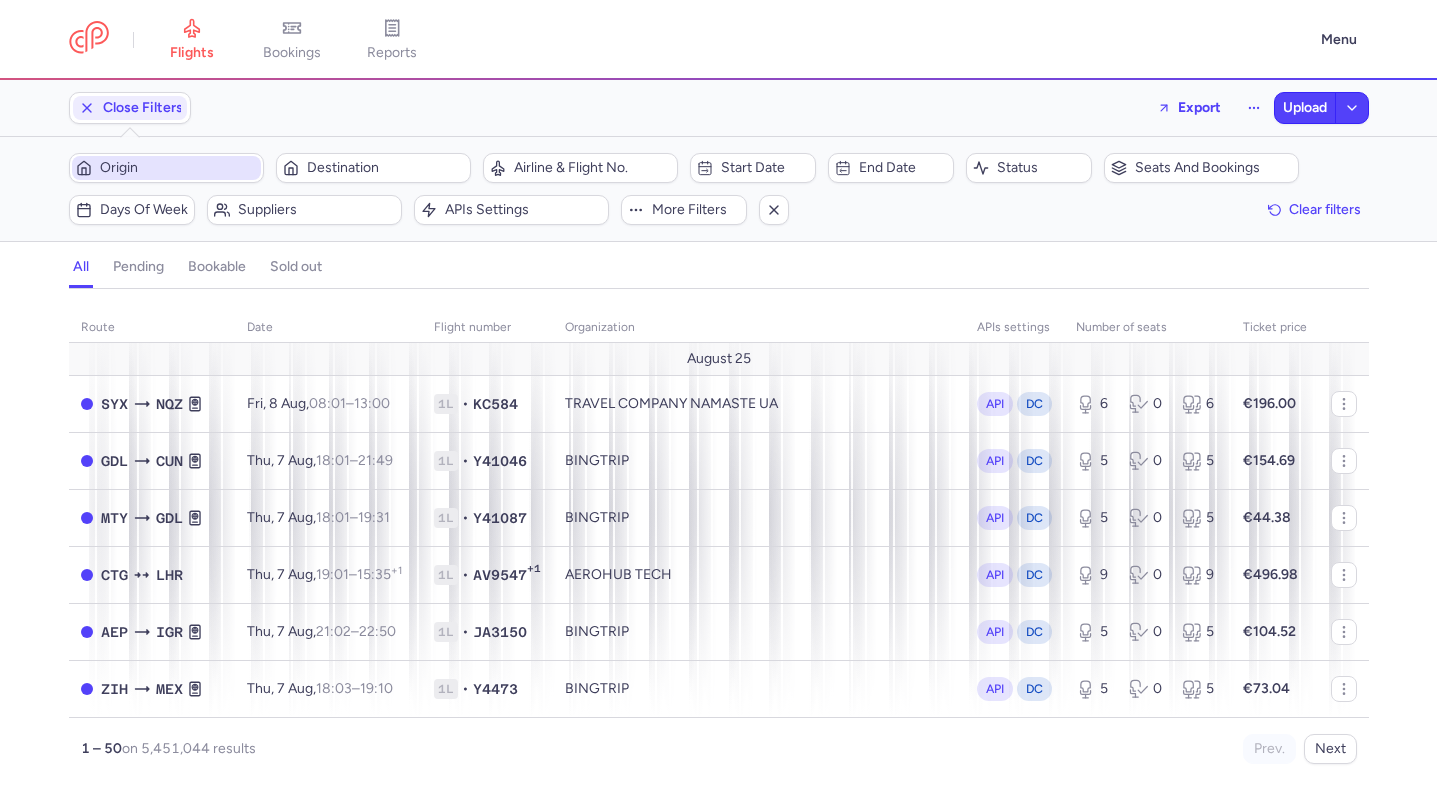 click on "Origin" at bounding box center [178, 168] 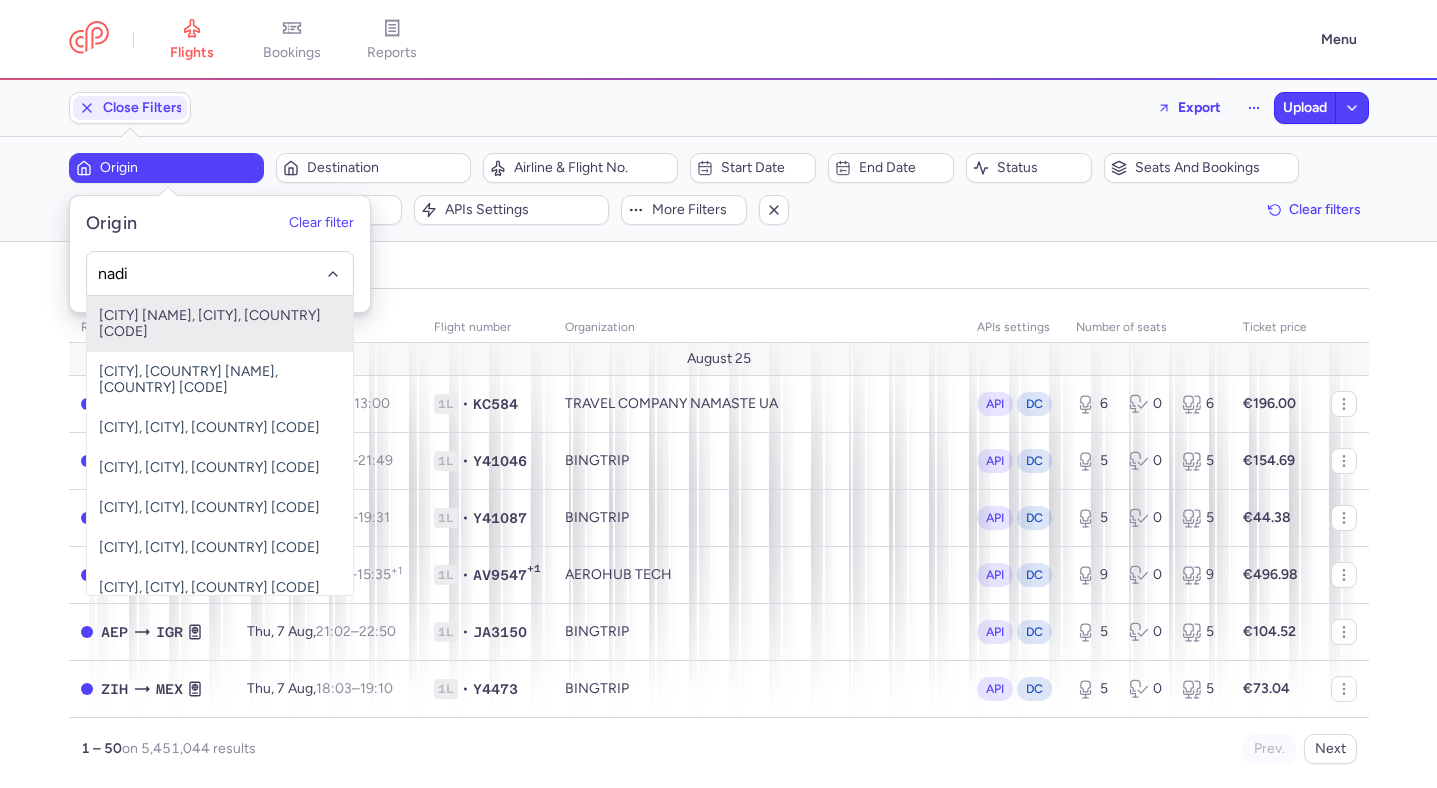 type on "nadi" 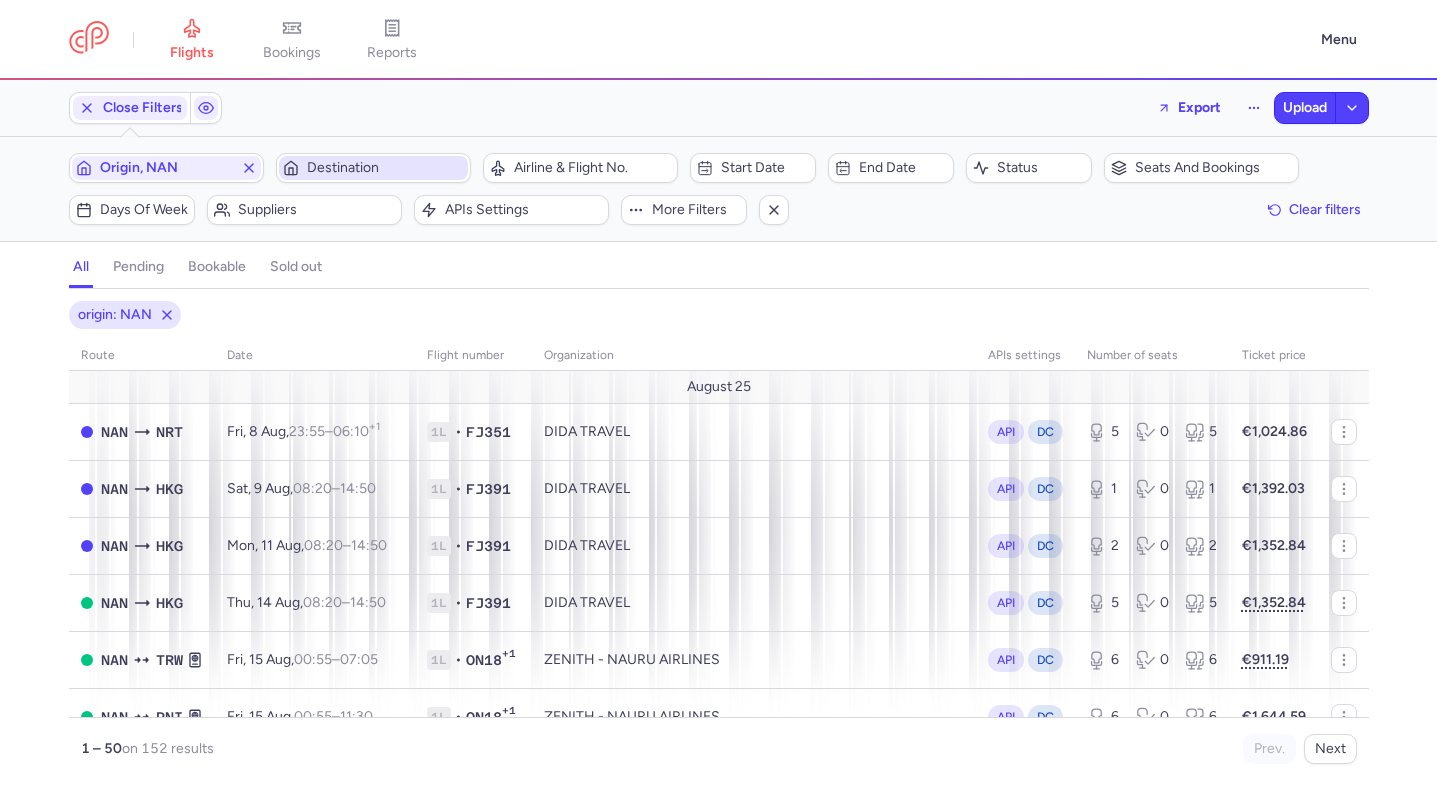 click on "Destination" at bounding box center (385, 168) 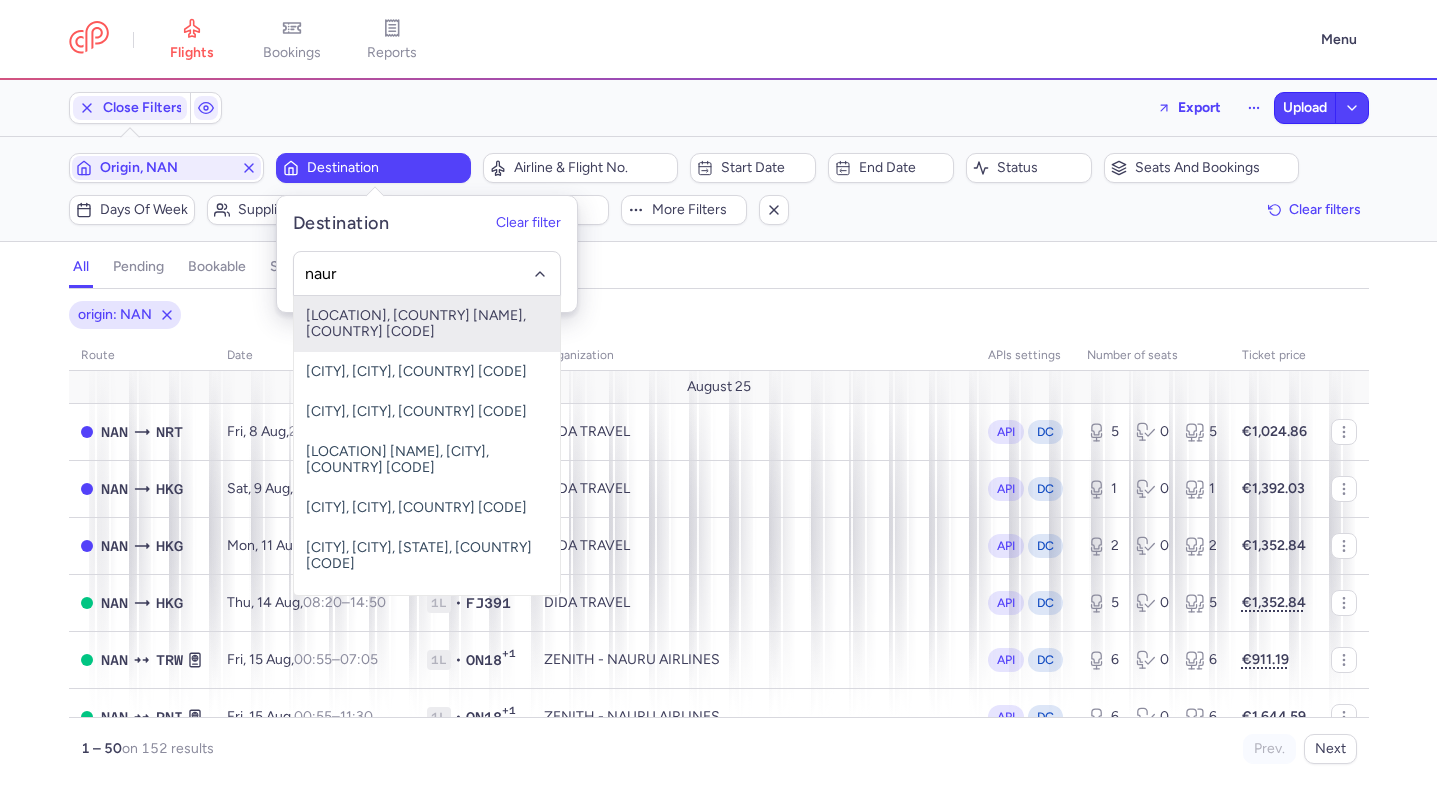 click on "Nauru International, Nauru Island, Nauru INU" at bounding box center [427, 324] 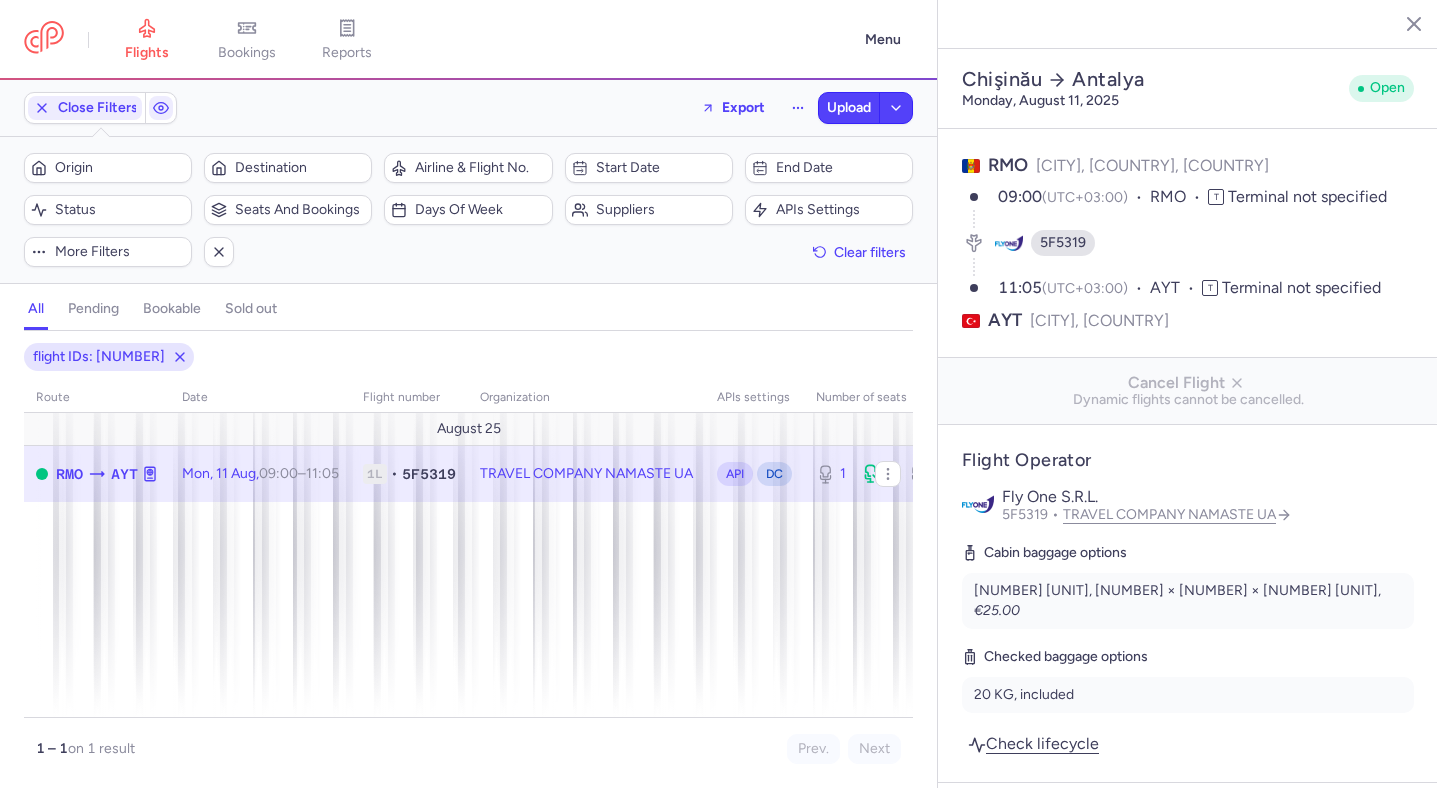 select on "days" 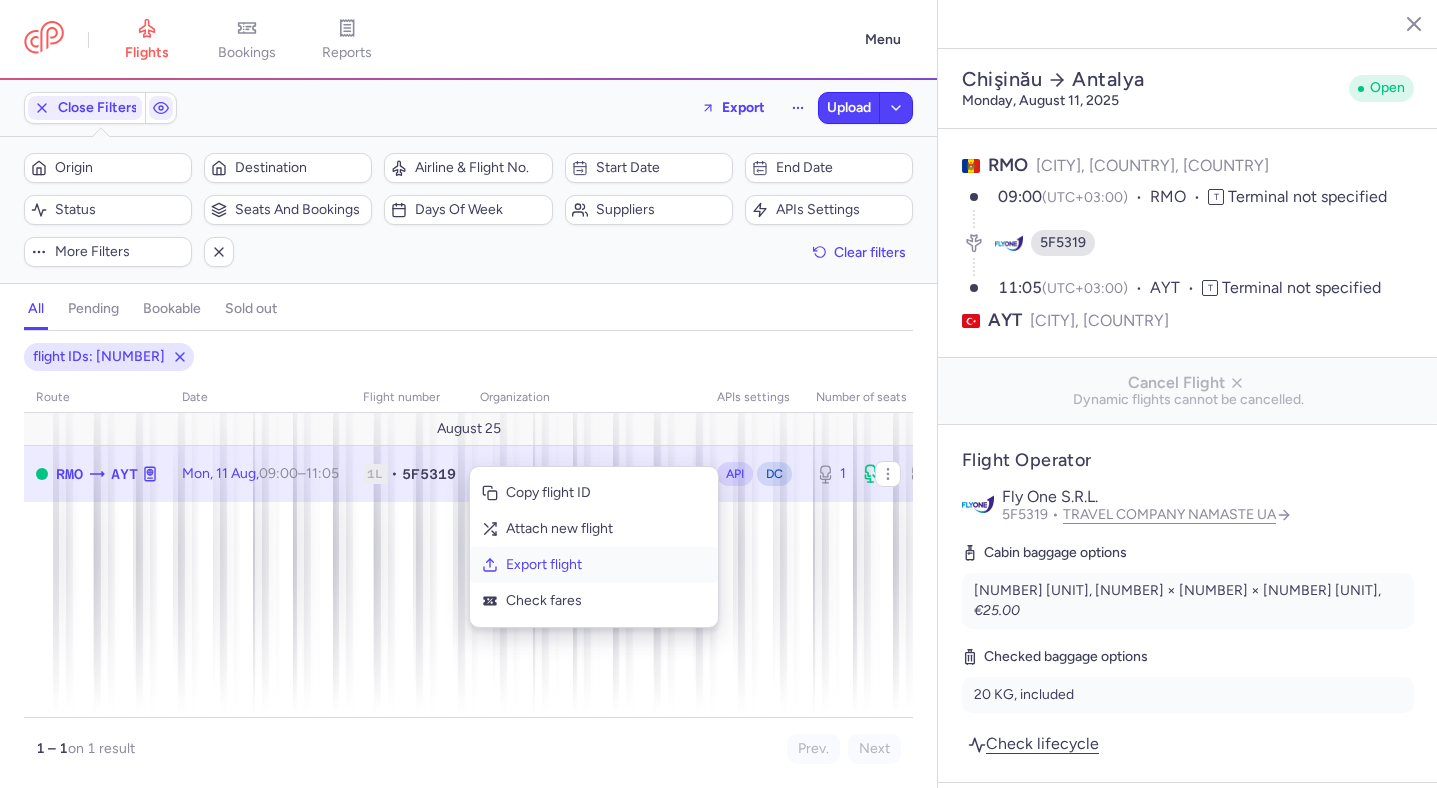 click on "Export flight" at bounding box center [606, 565] 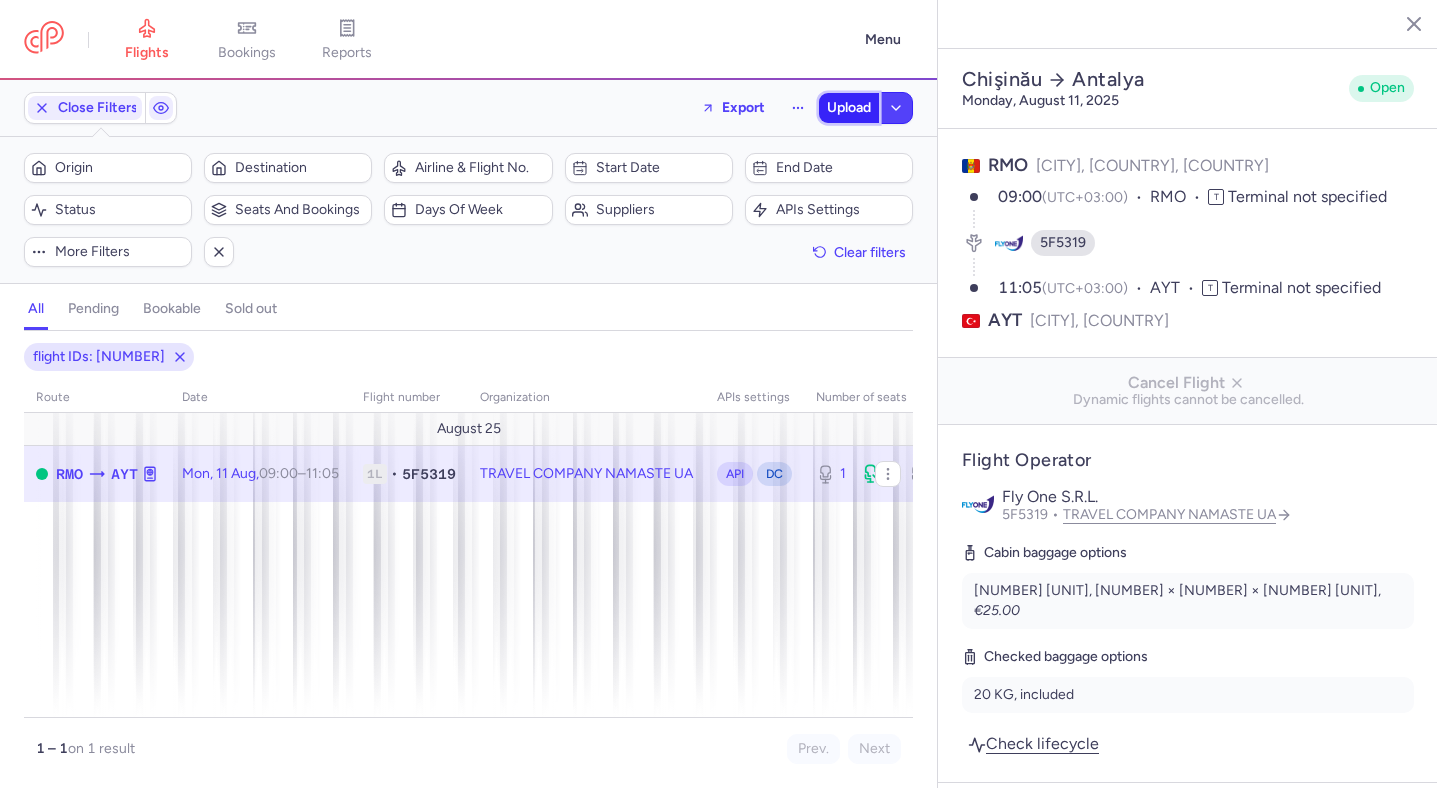 click on "Upload" at bounding box center [849, 108] 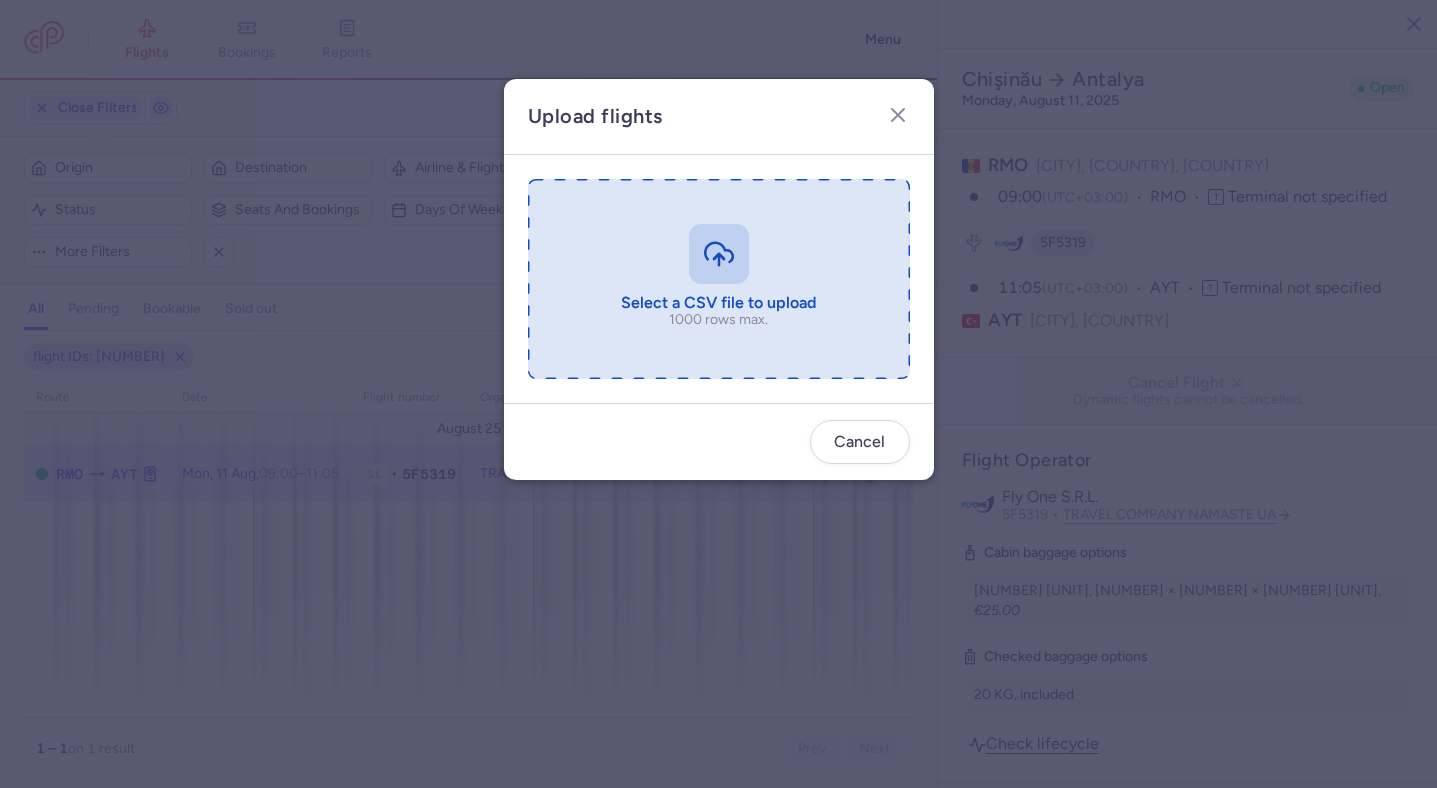 type on "C:\fakepath\export_flight_5F5319_20250808,1528.csv" 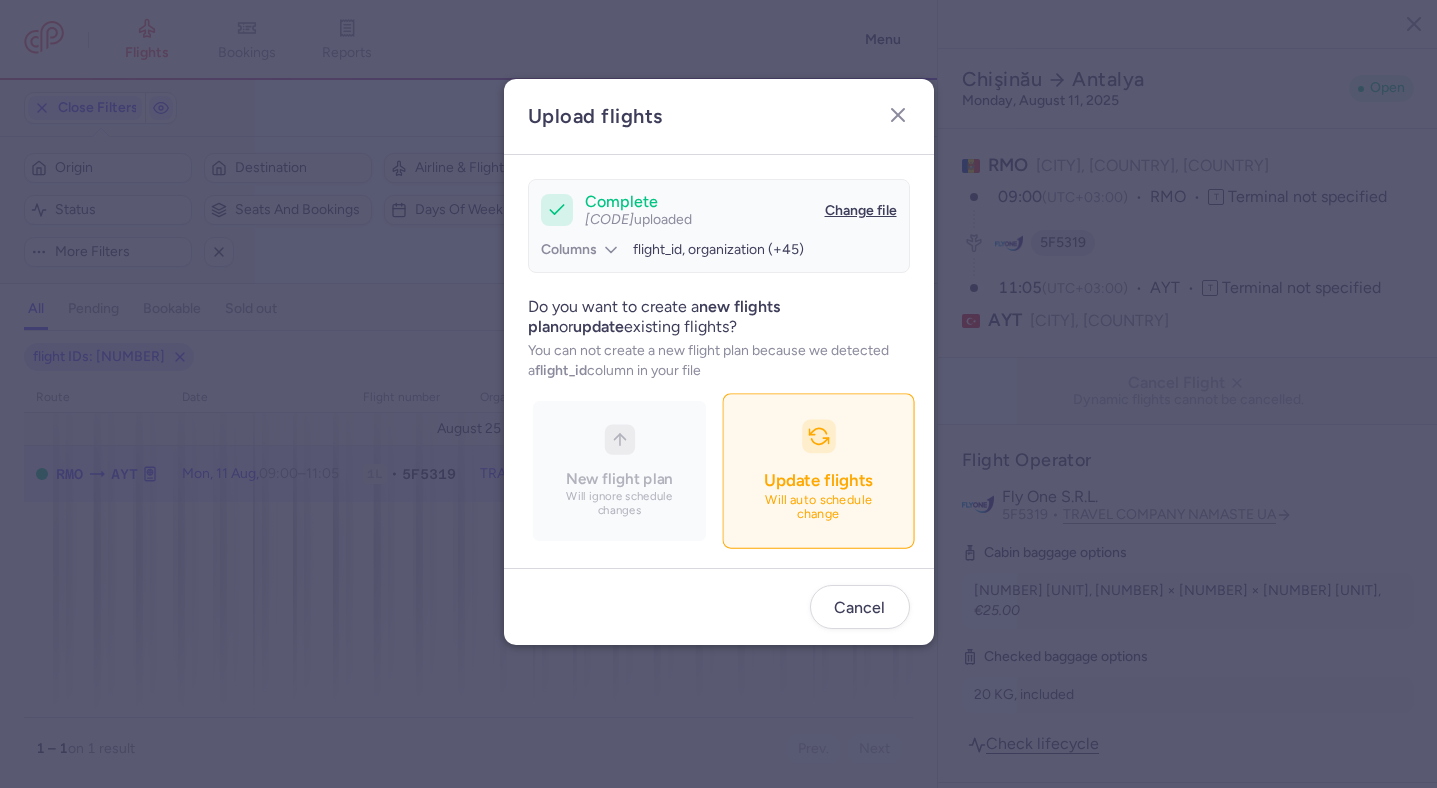 click at bounding box center [818, 436] 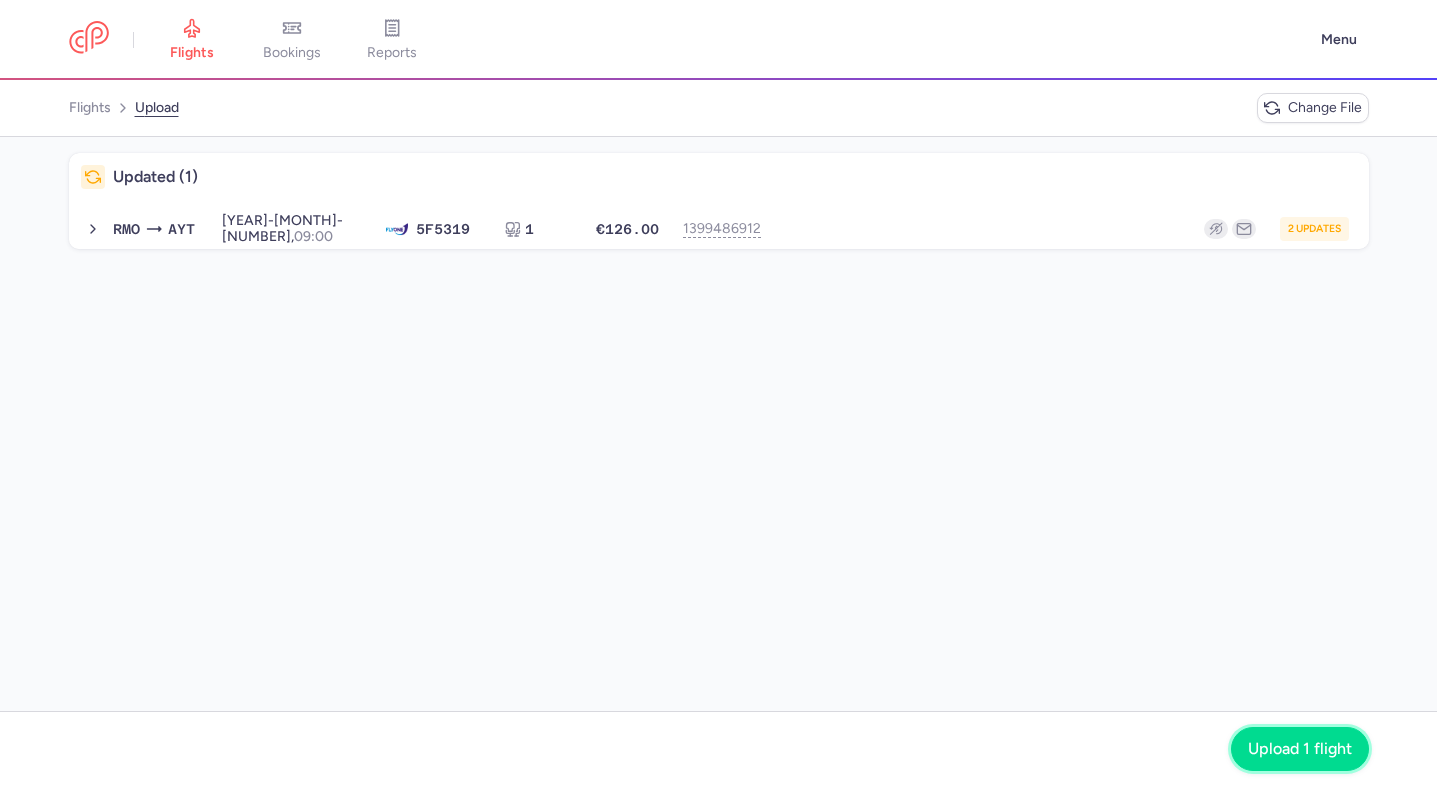 click on "Upload 1 flight" at bounding box center (1300, 749) 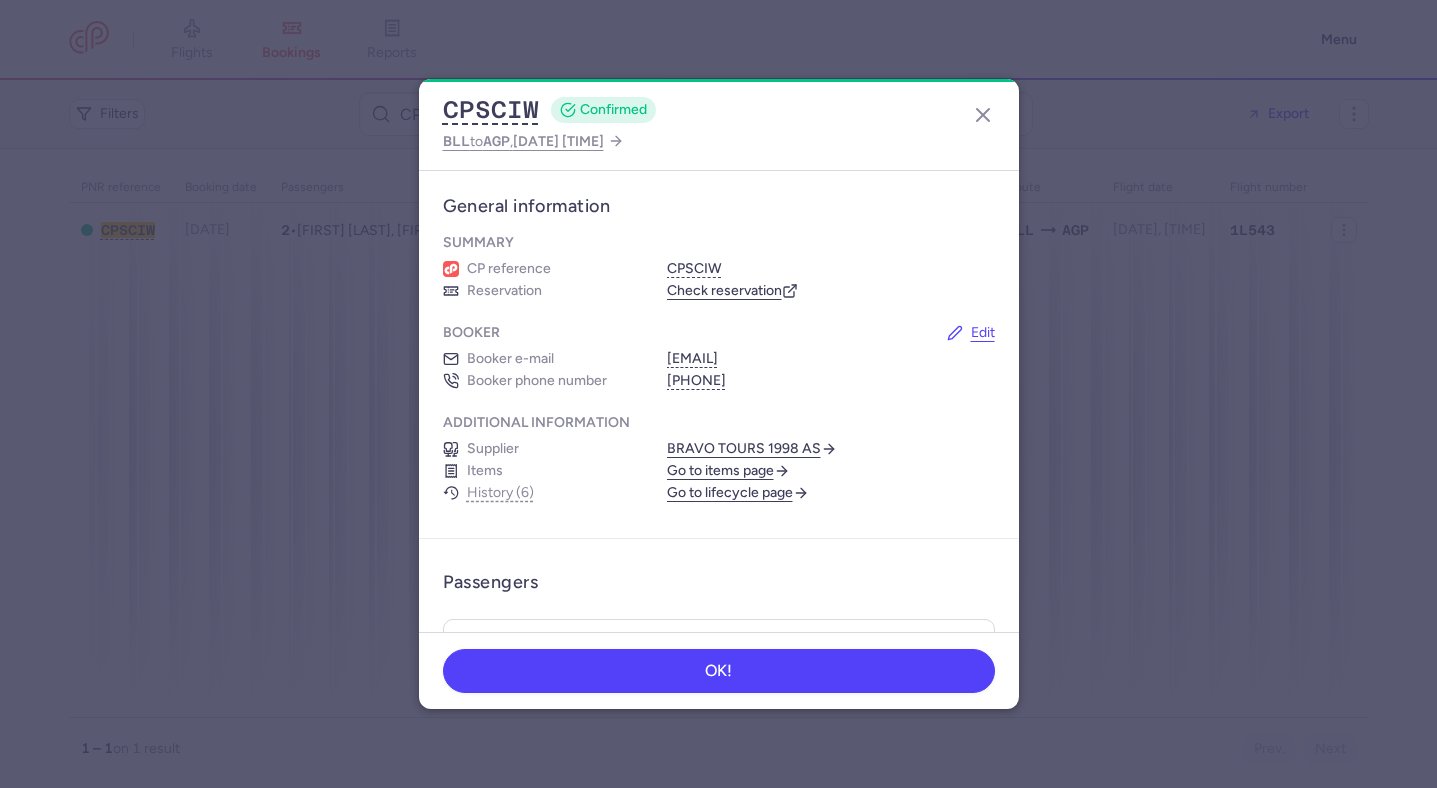 scroll, scrollTop: 0, scrollLeft: 0, axis: both 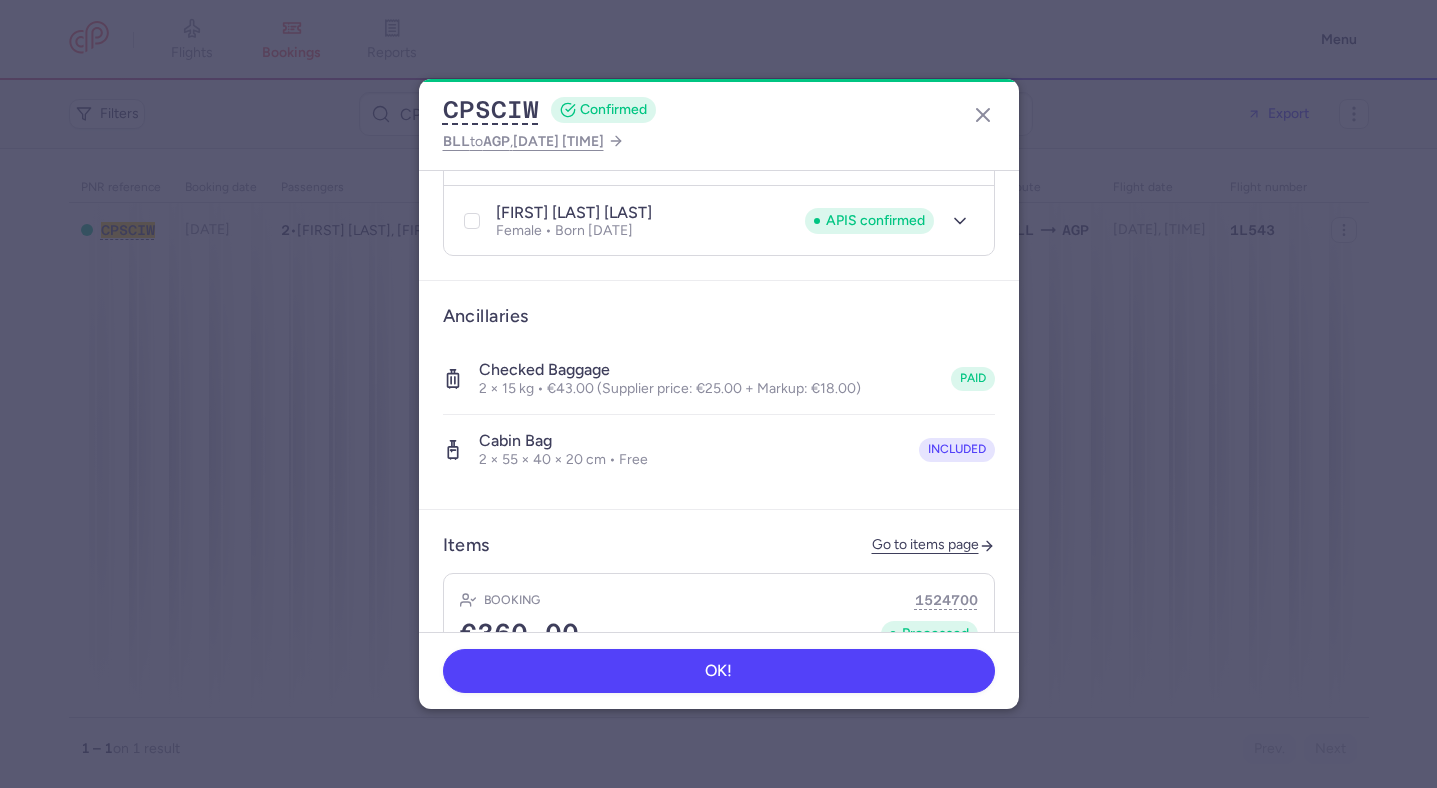 type 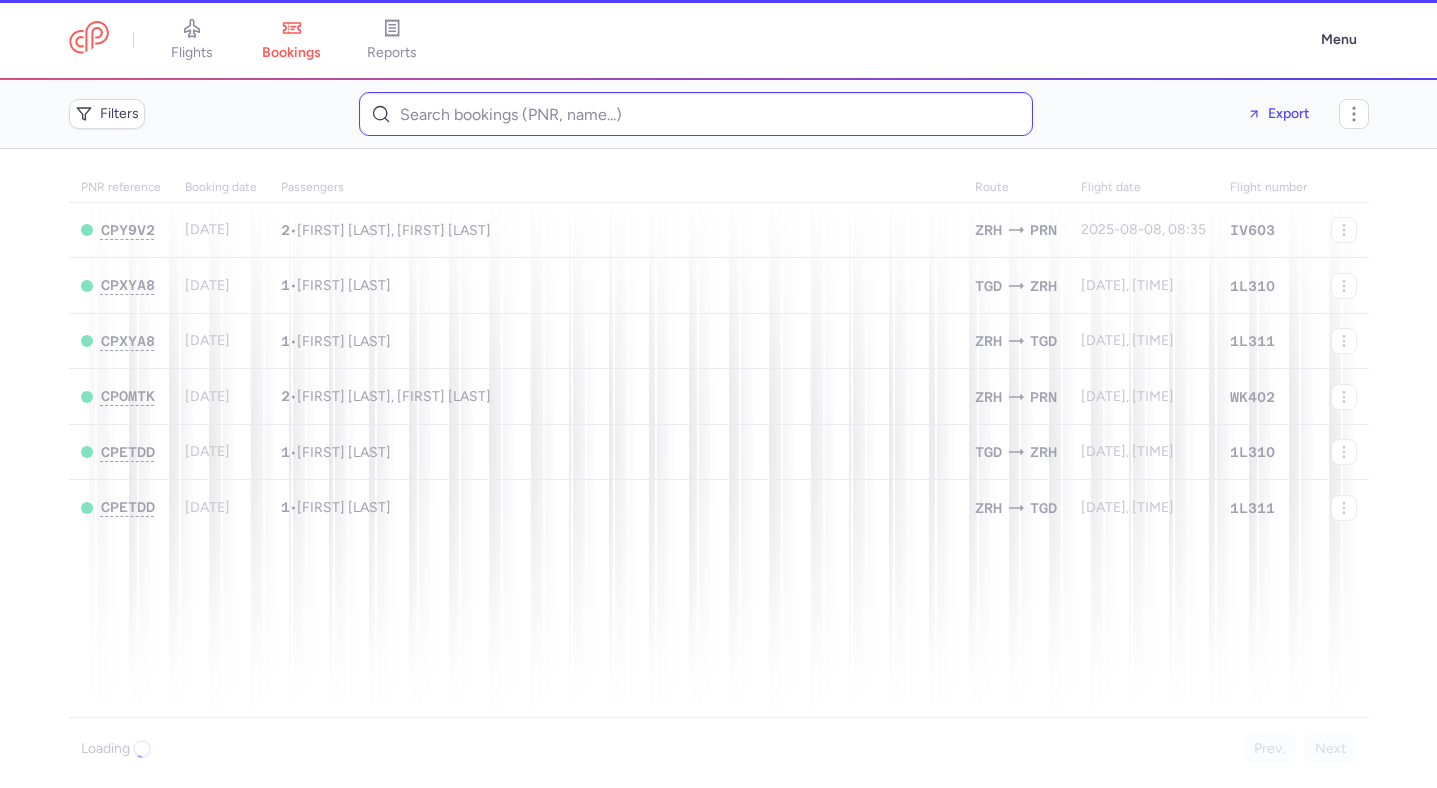 scroll, scrollTop: 0, scrollLeft: 0, axis: both 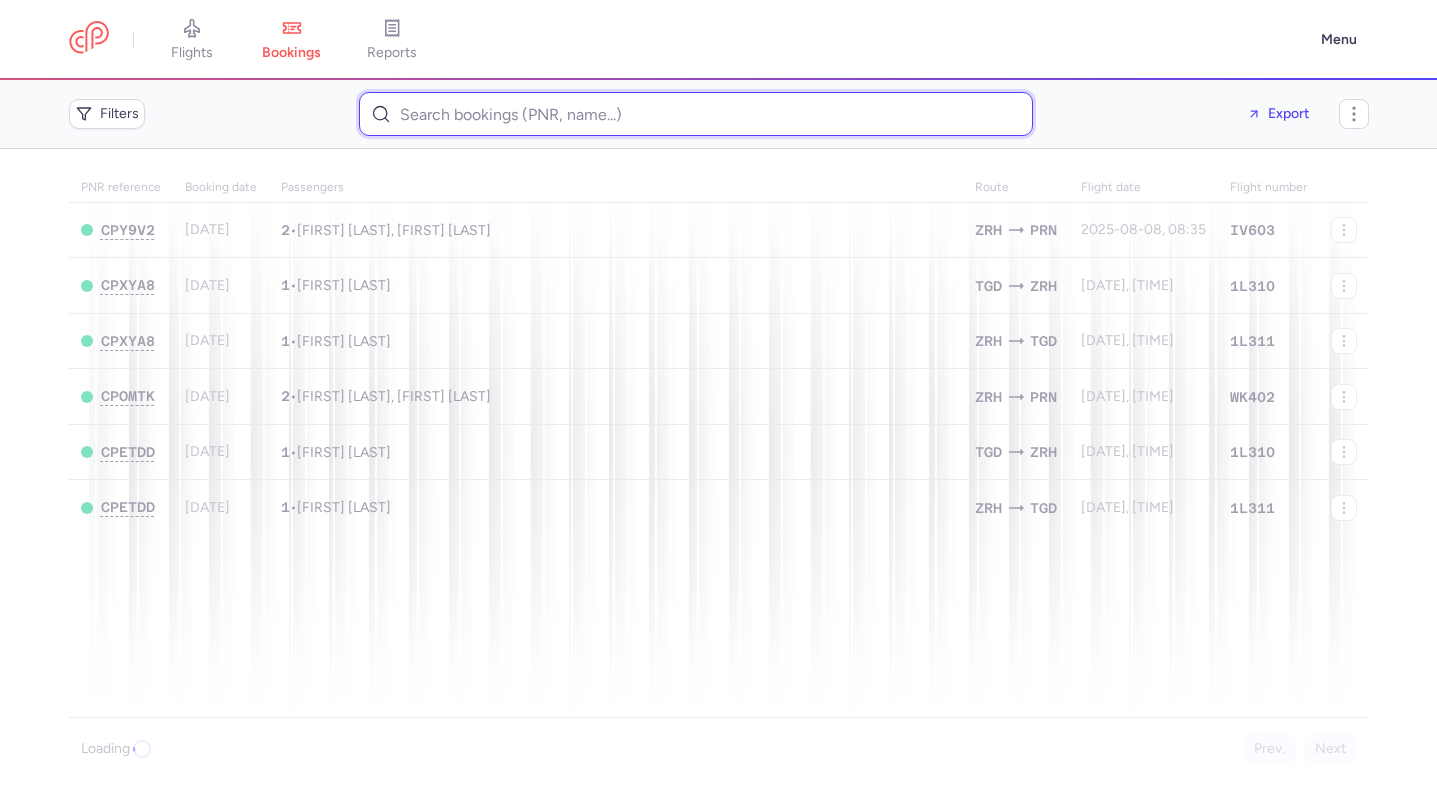 click at bounding box center (696, 114) 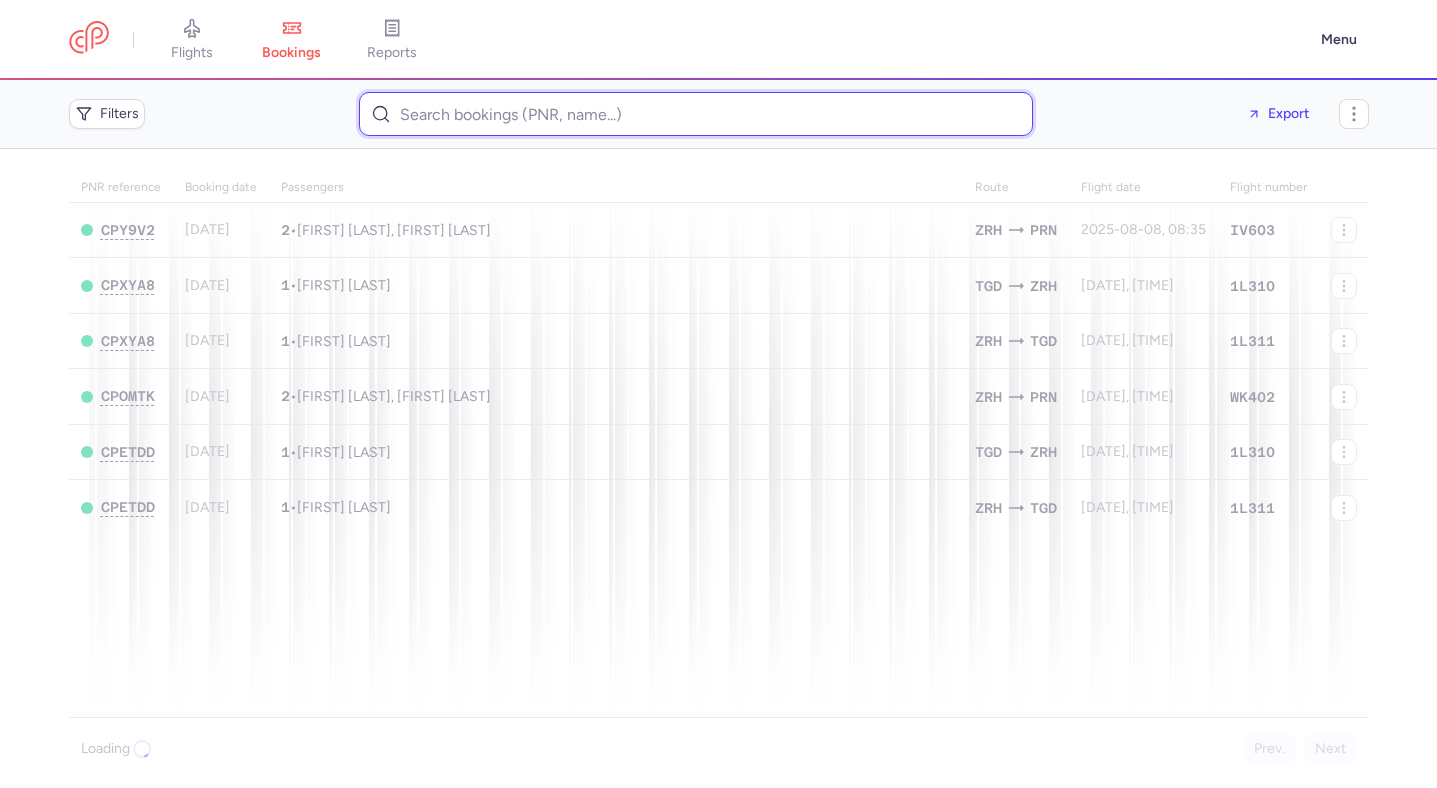 paste on "serhus@hotmail.fr" 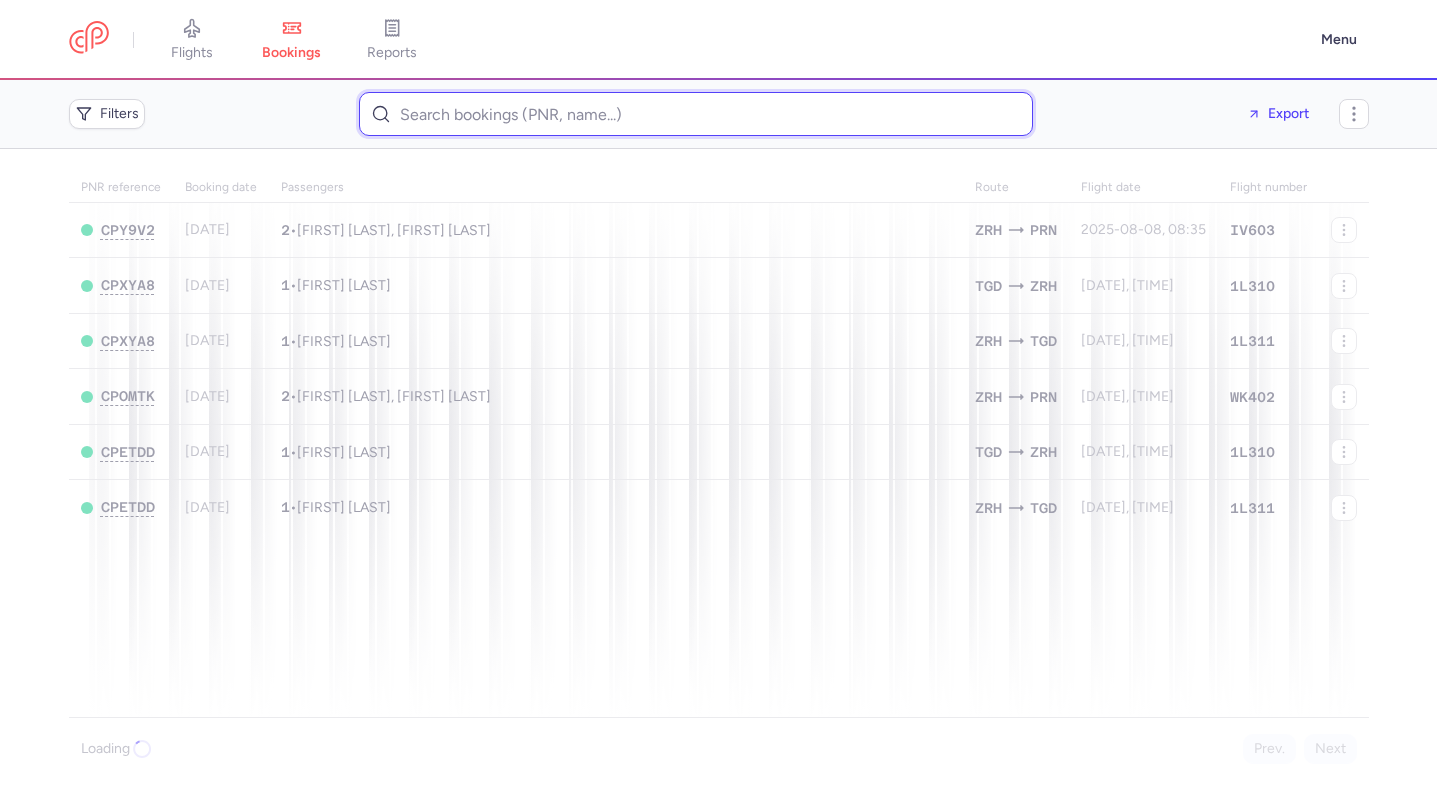 type on "serhus@hotmail.fr" 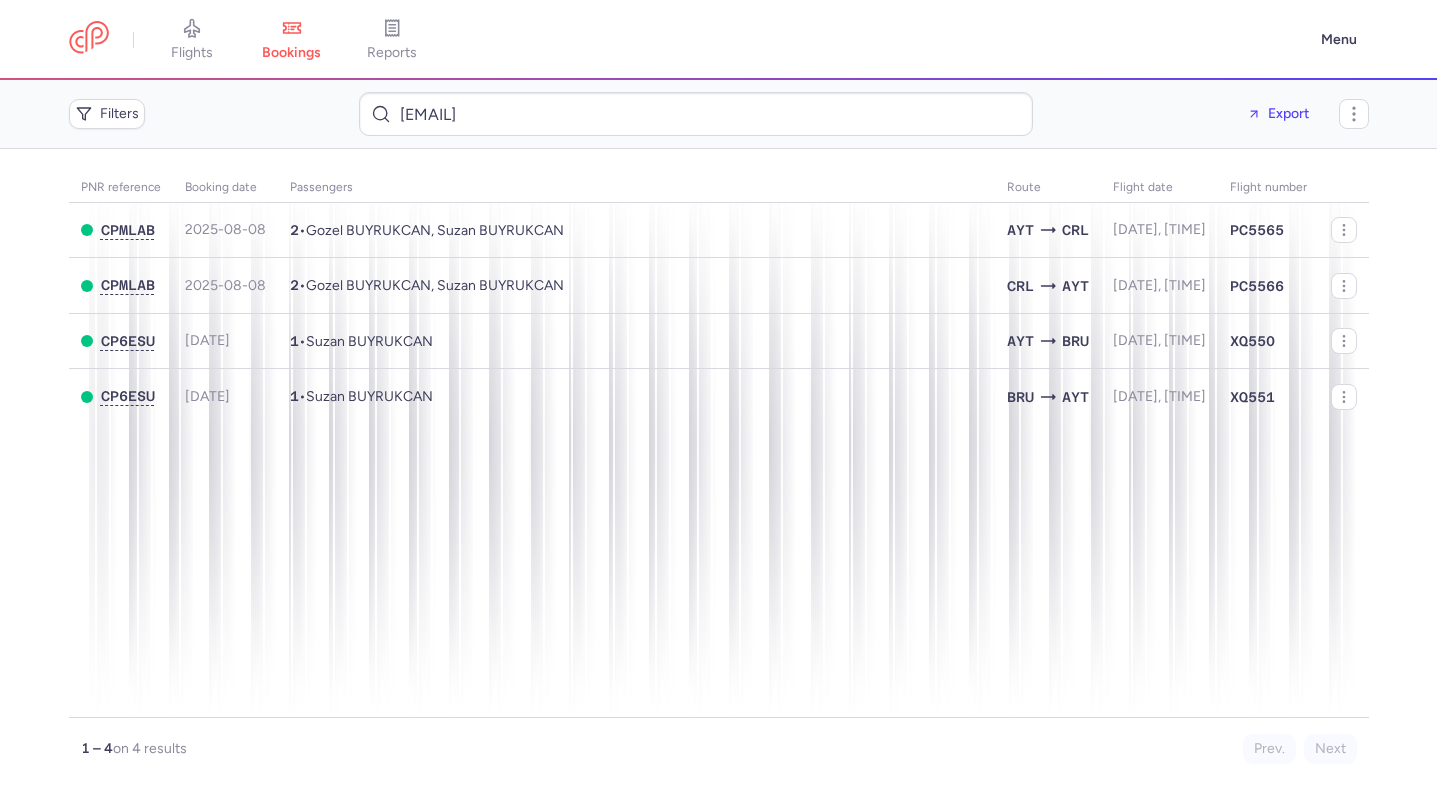 scroll, scrollTop: 0, scrollLeft: 0, axis: both 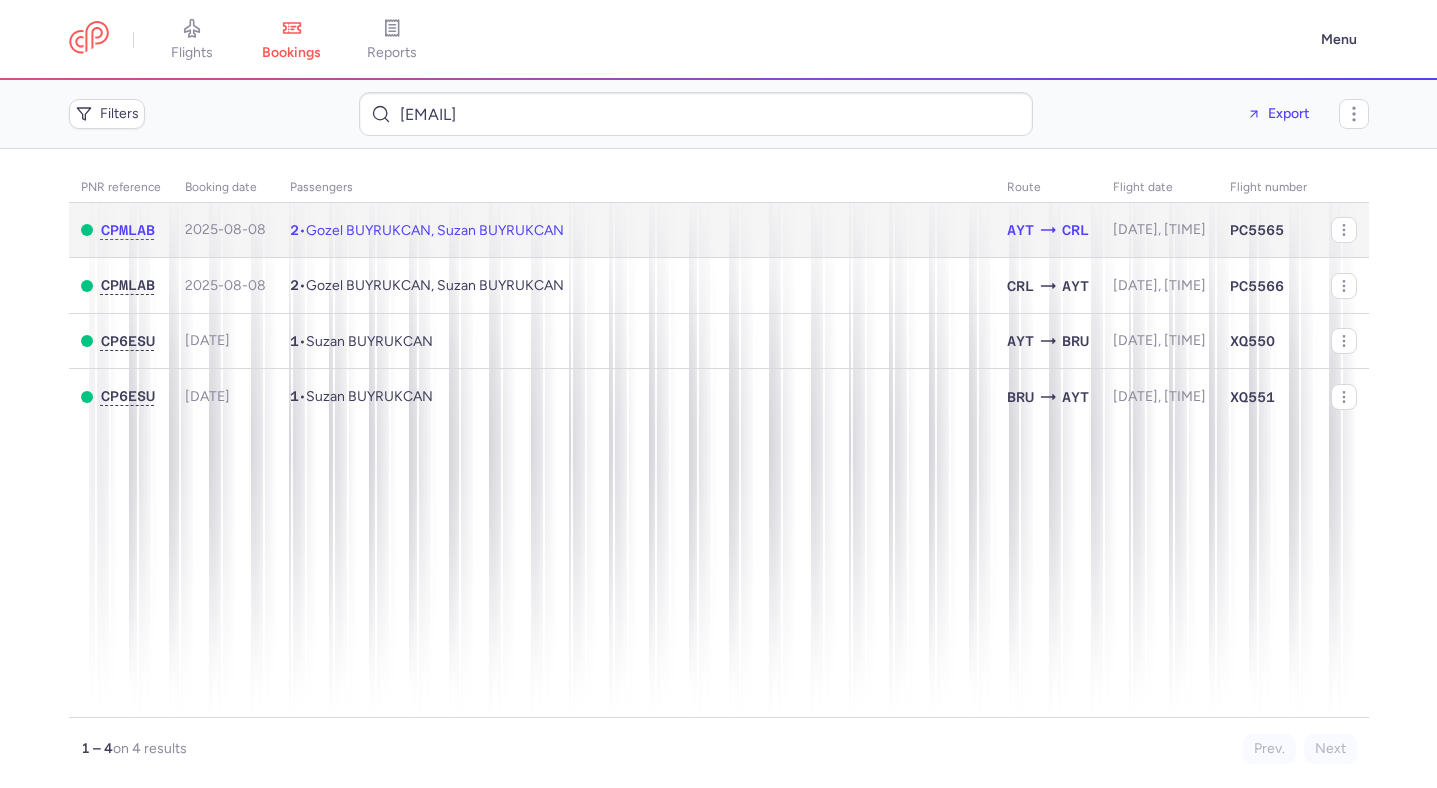 click on "Gozel BUYRUKCAN, Suzan BUYRUKCAN" at bounding box center [435, 230] 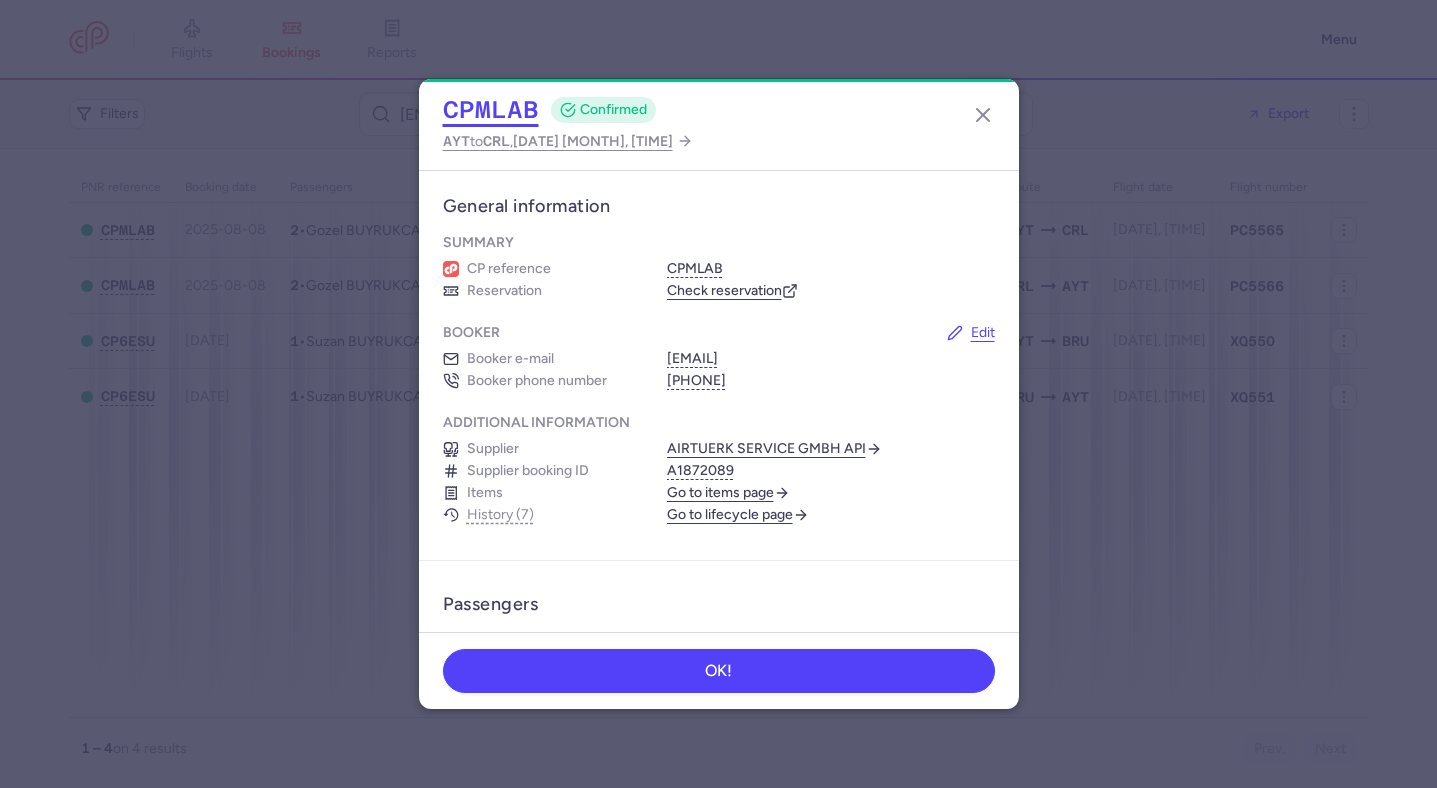 click on "CPMLAB" 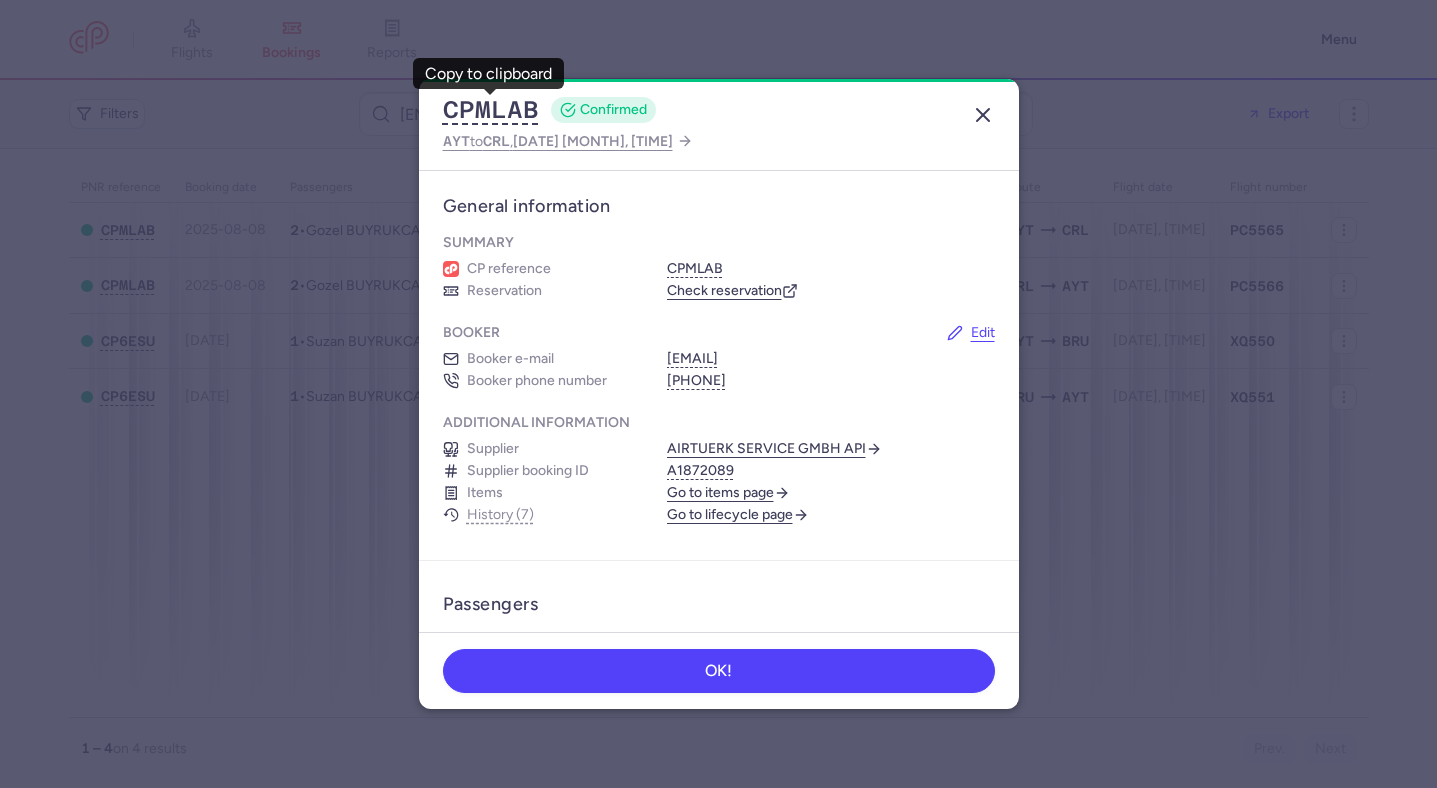 click 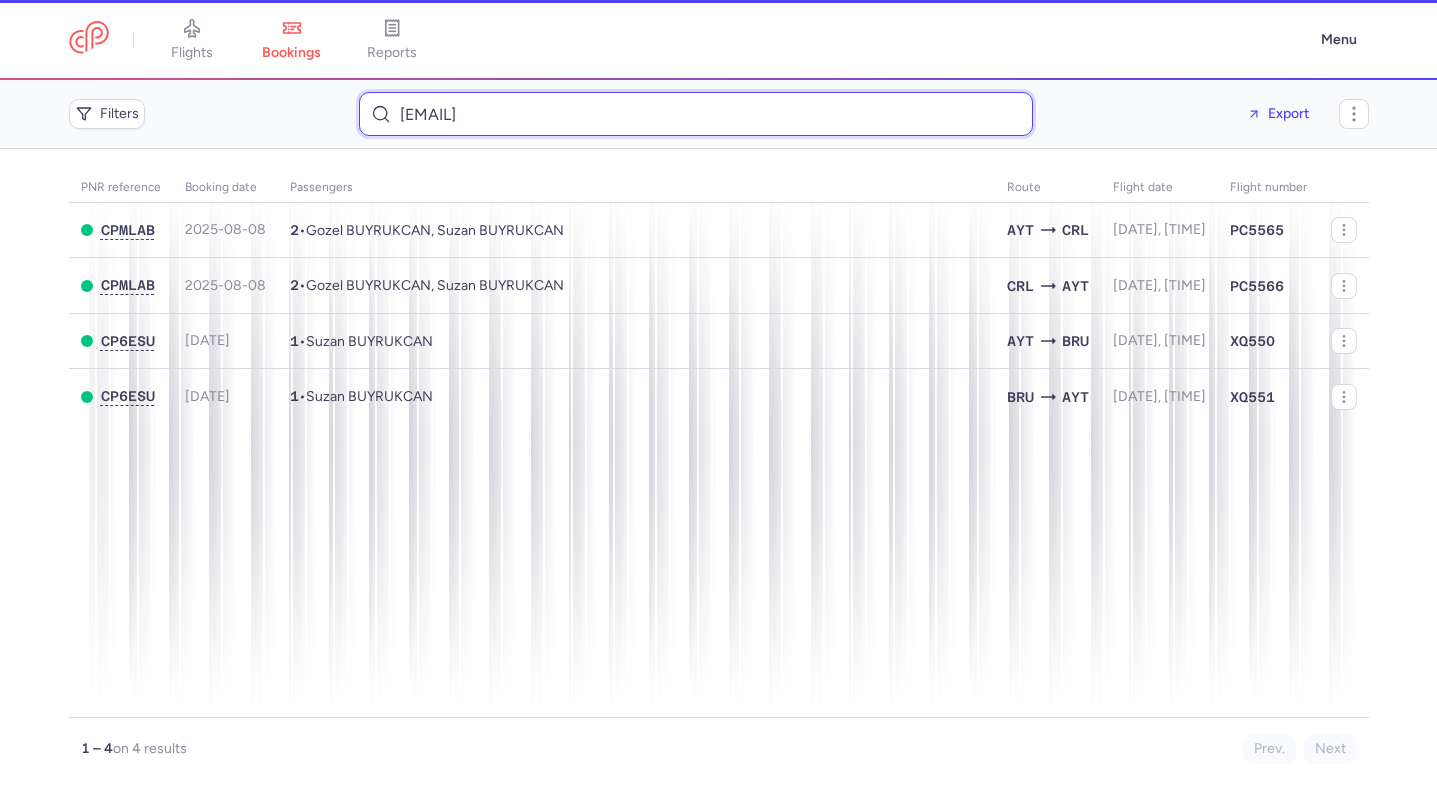click on "serhus@hotmail.fr" at bounding box center [696, 114] 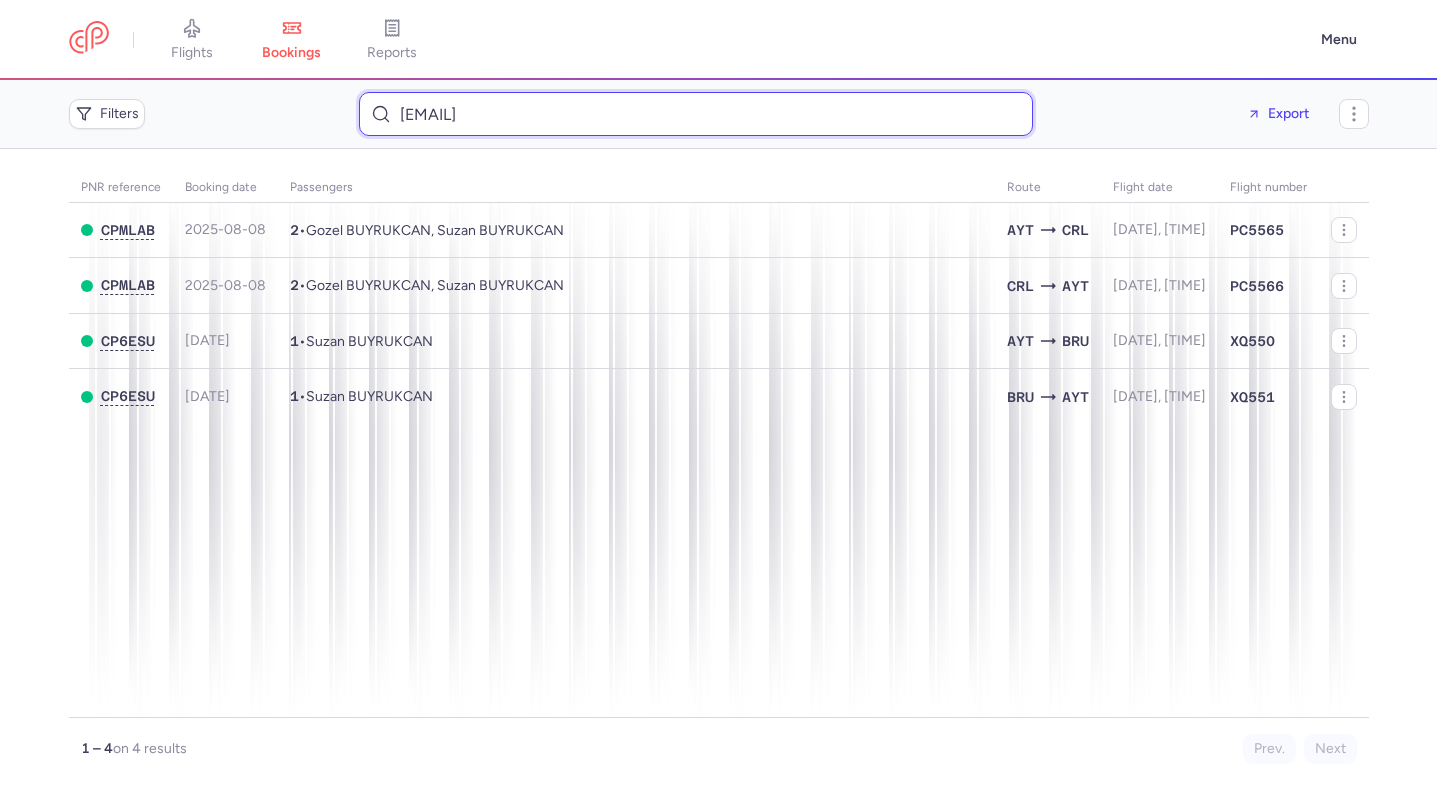 click on "serhus@hotmail.fr" at bounding box center (696, 114) 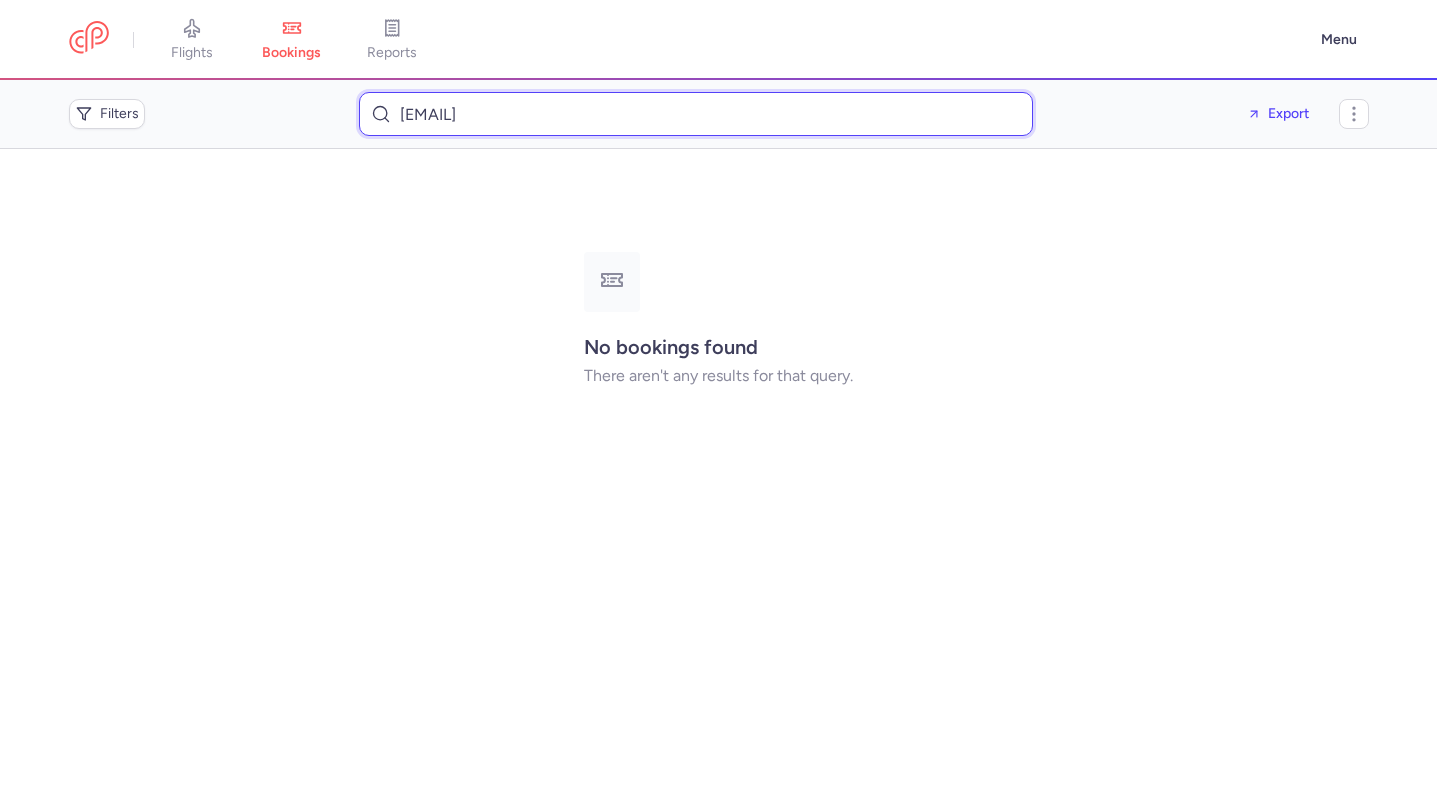 click on "alinakaefer@icloud.com" at bounding box center [696, 114] 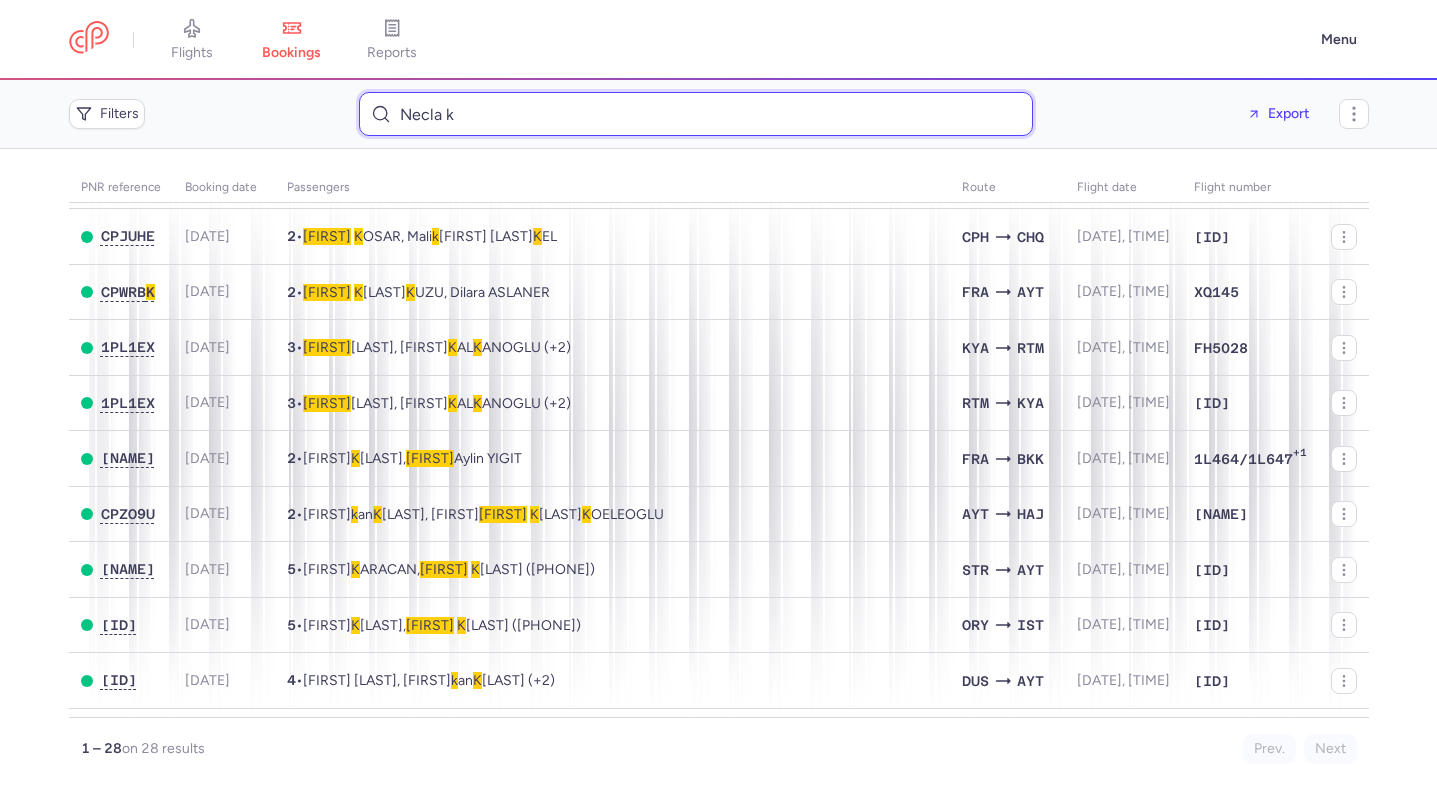scroll, scrollTop: 1067, scrollLeft: 0, axis: vertical 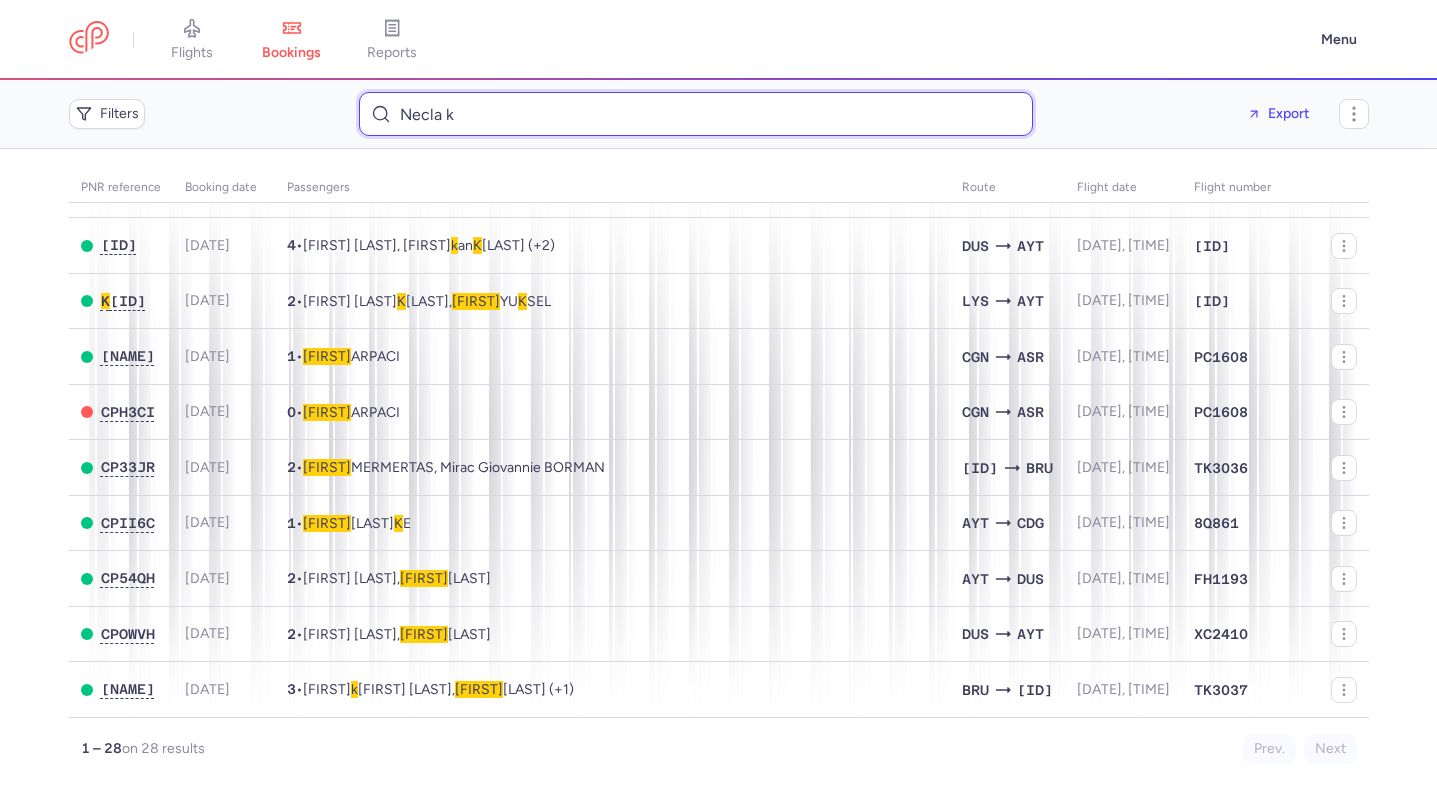 click on "Necla k" at bounding box center (696, 114) 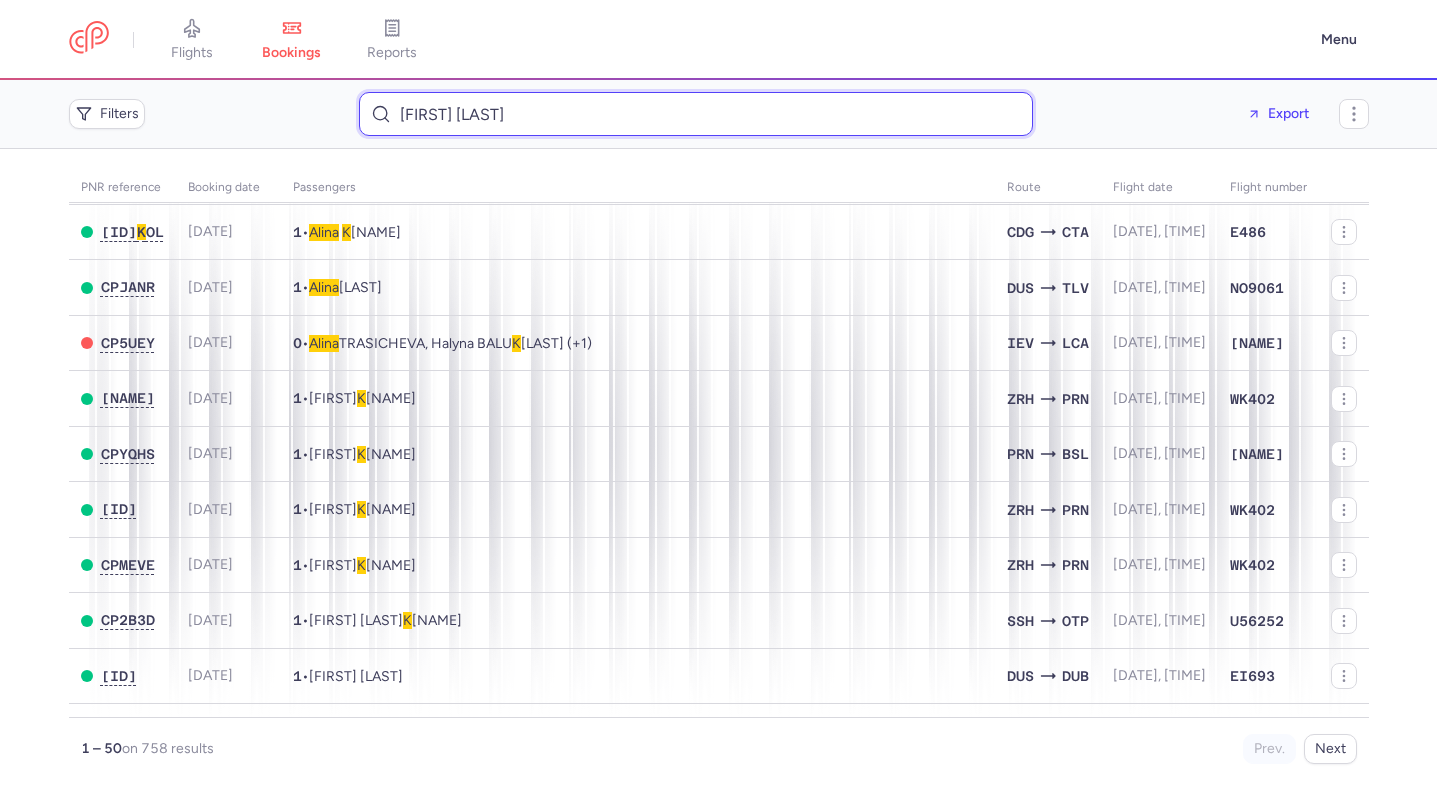 scroll, scrollTop: 1922, scrollLeft: 0, axis: vertical 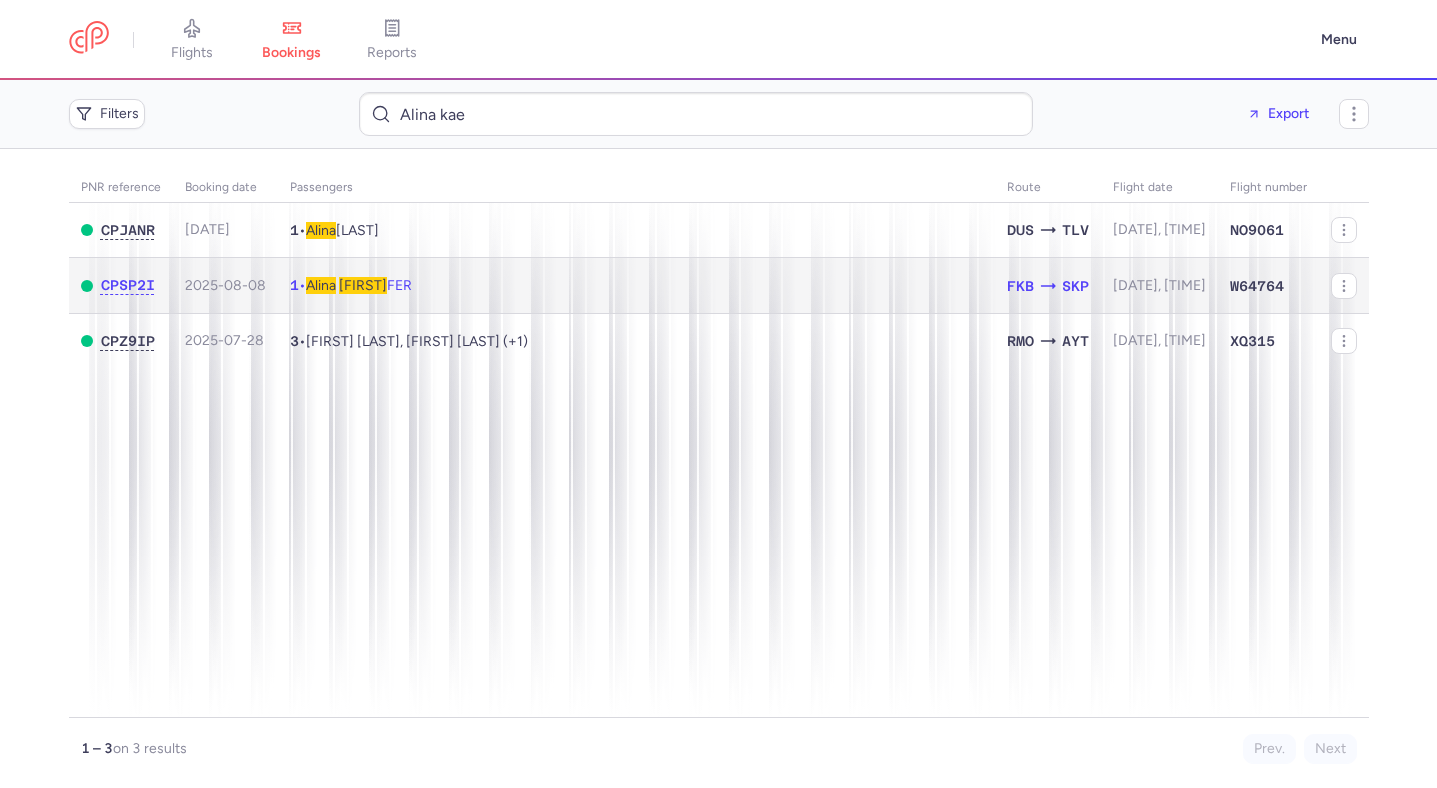 click on "1  •  Alina   KAE FER" 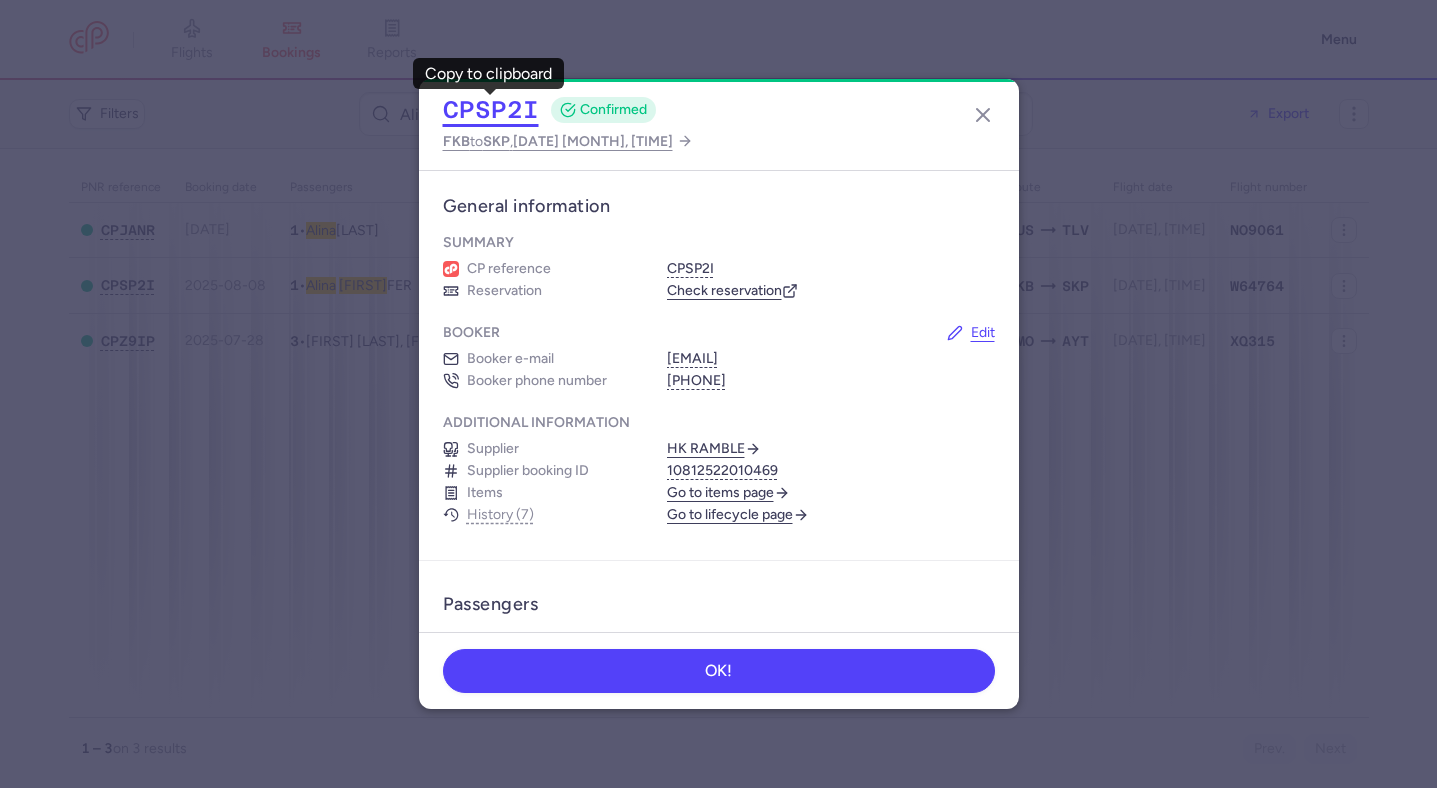 click on "CPSP2I" 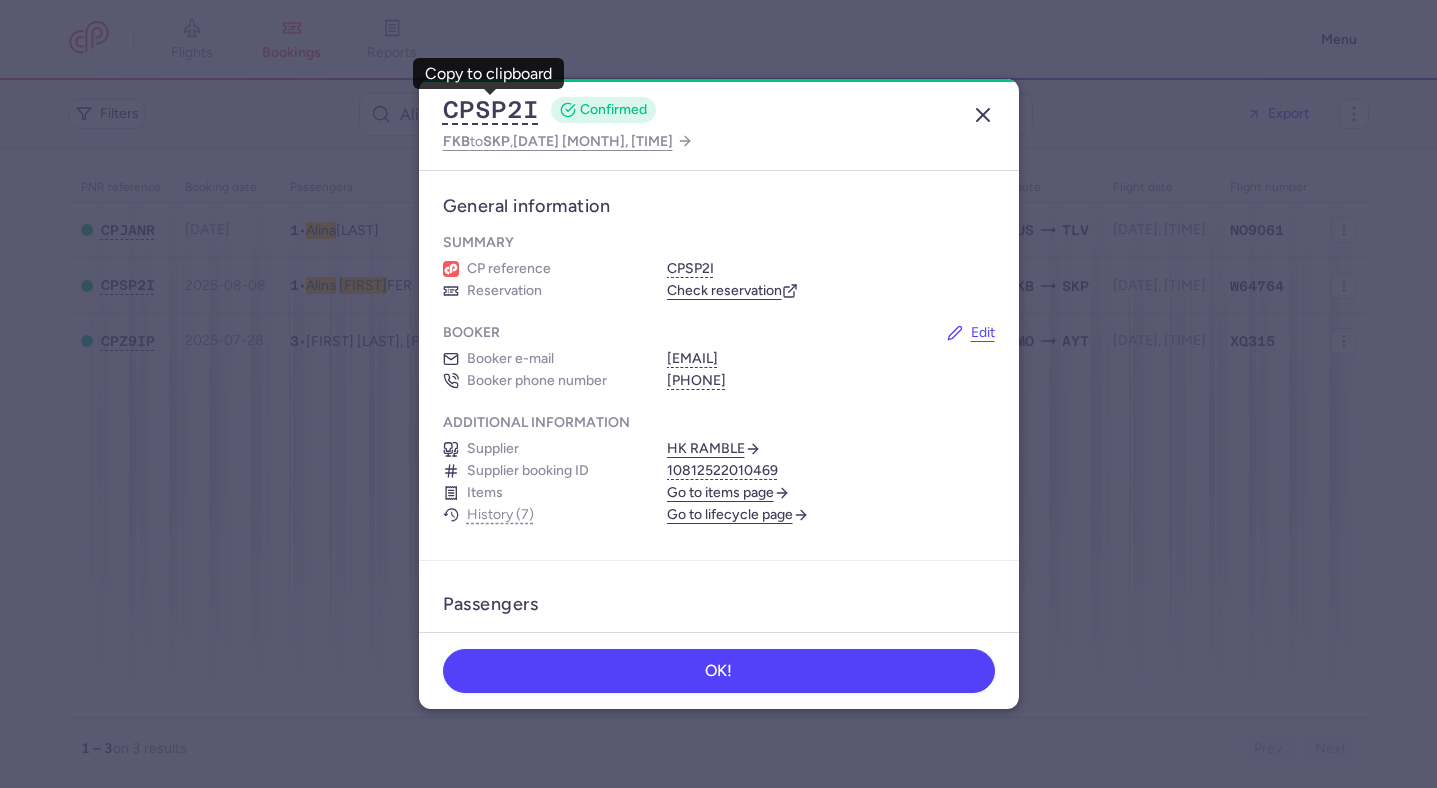 click 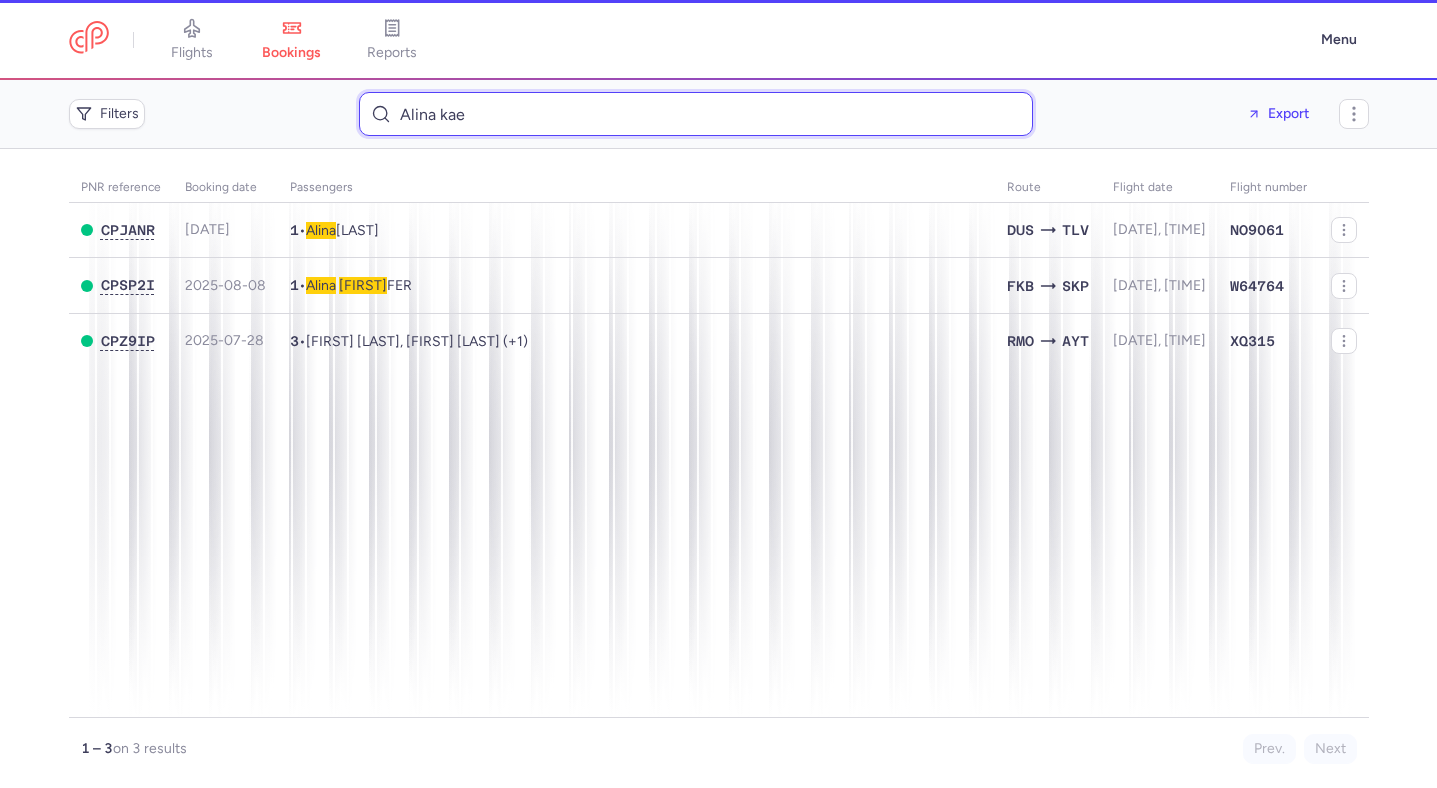 click on "Alina kae" at bounding box center [696, 114] 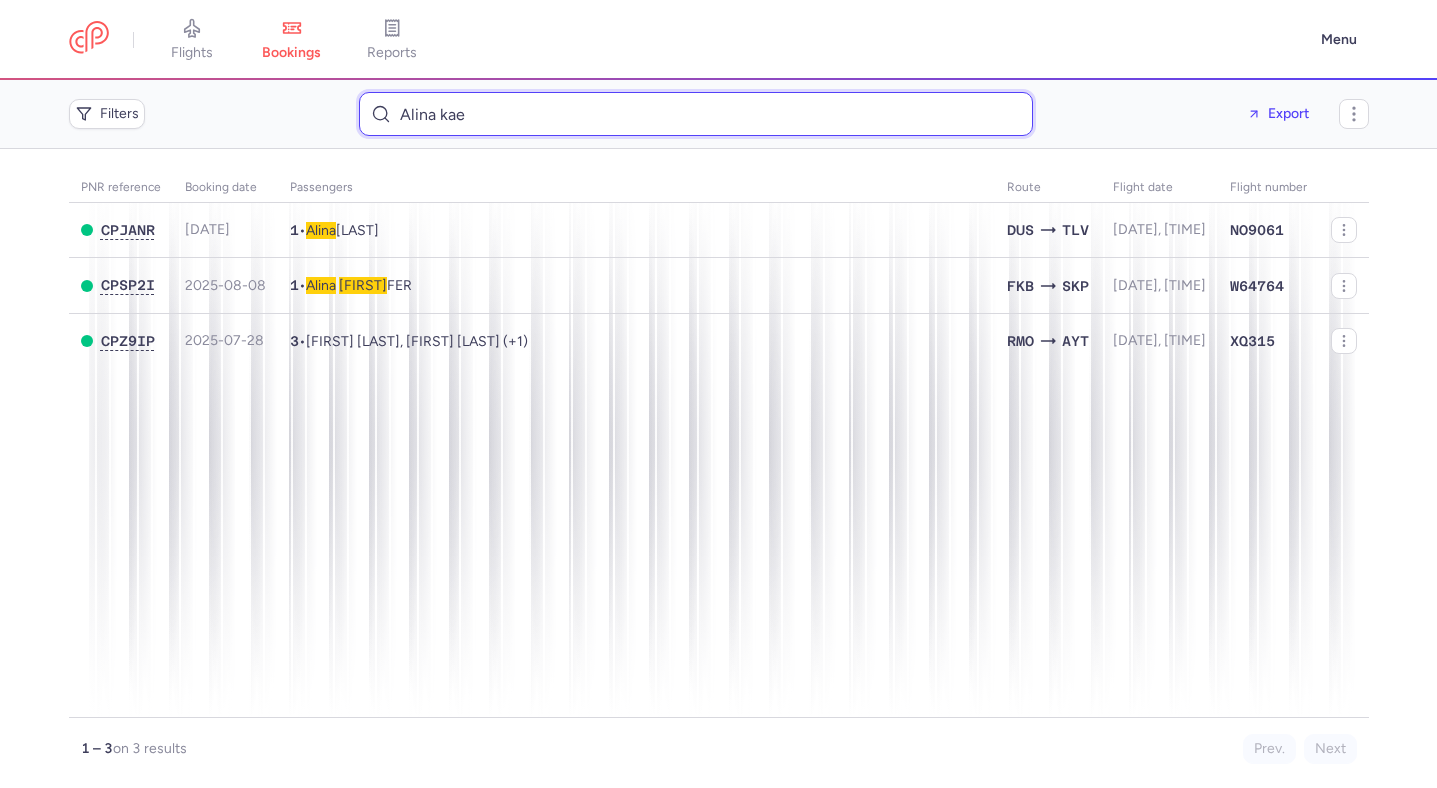 click on "Alina kae" at bounding box center [696, 114] 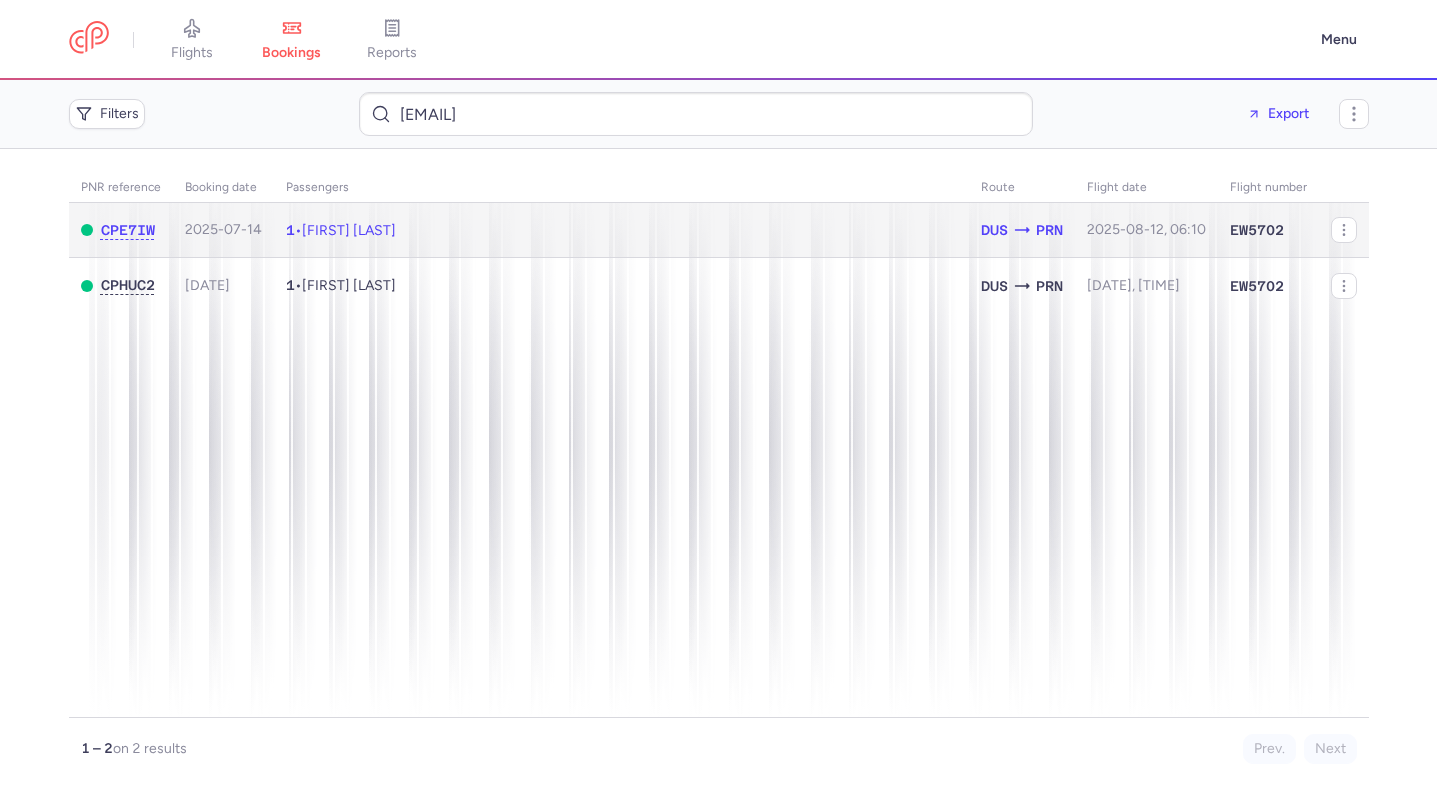 click on "1  •  Bleona MERLAKU" 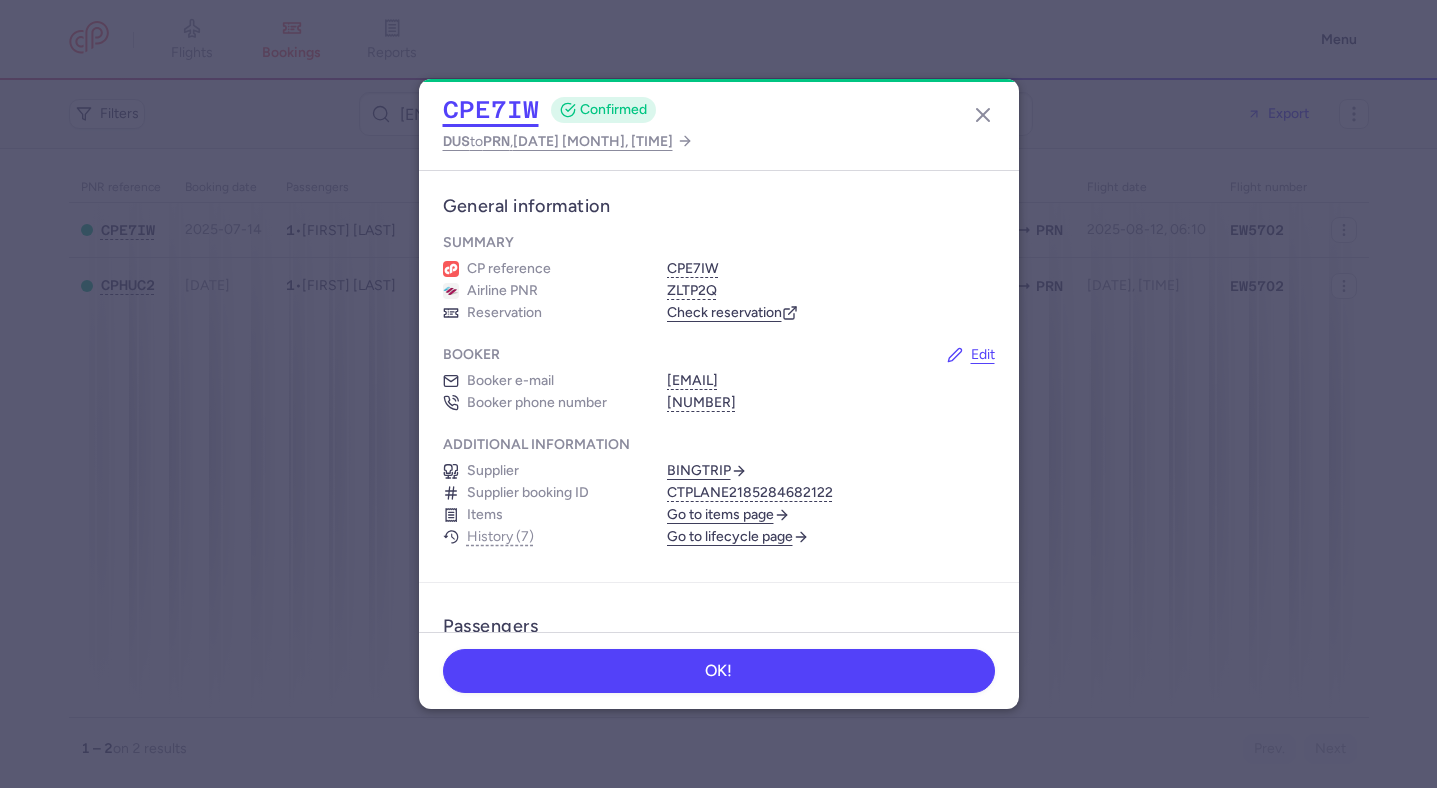 click on "CPE7IW" 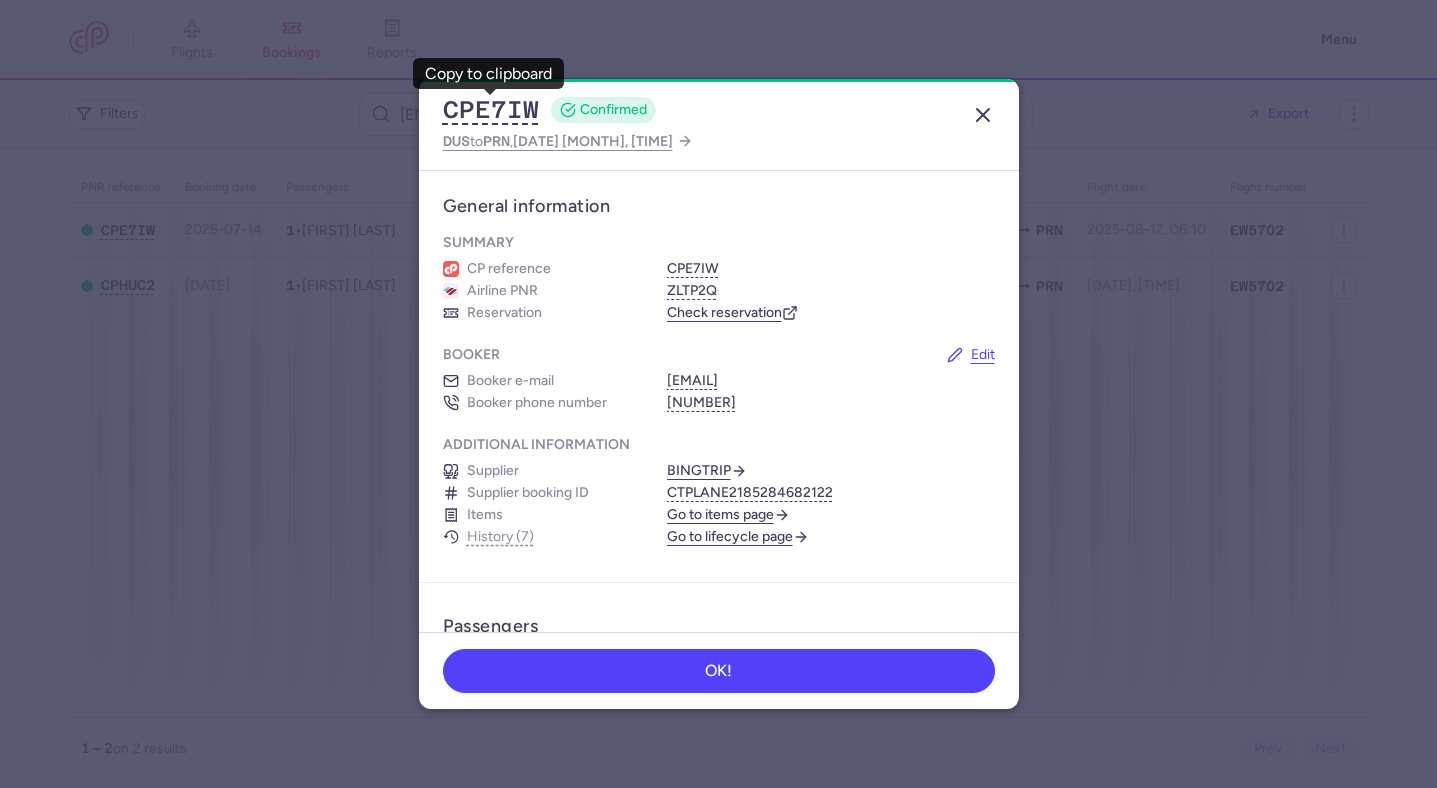 click 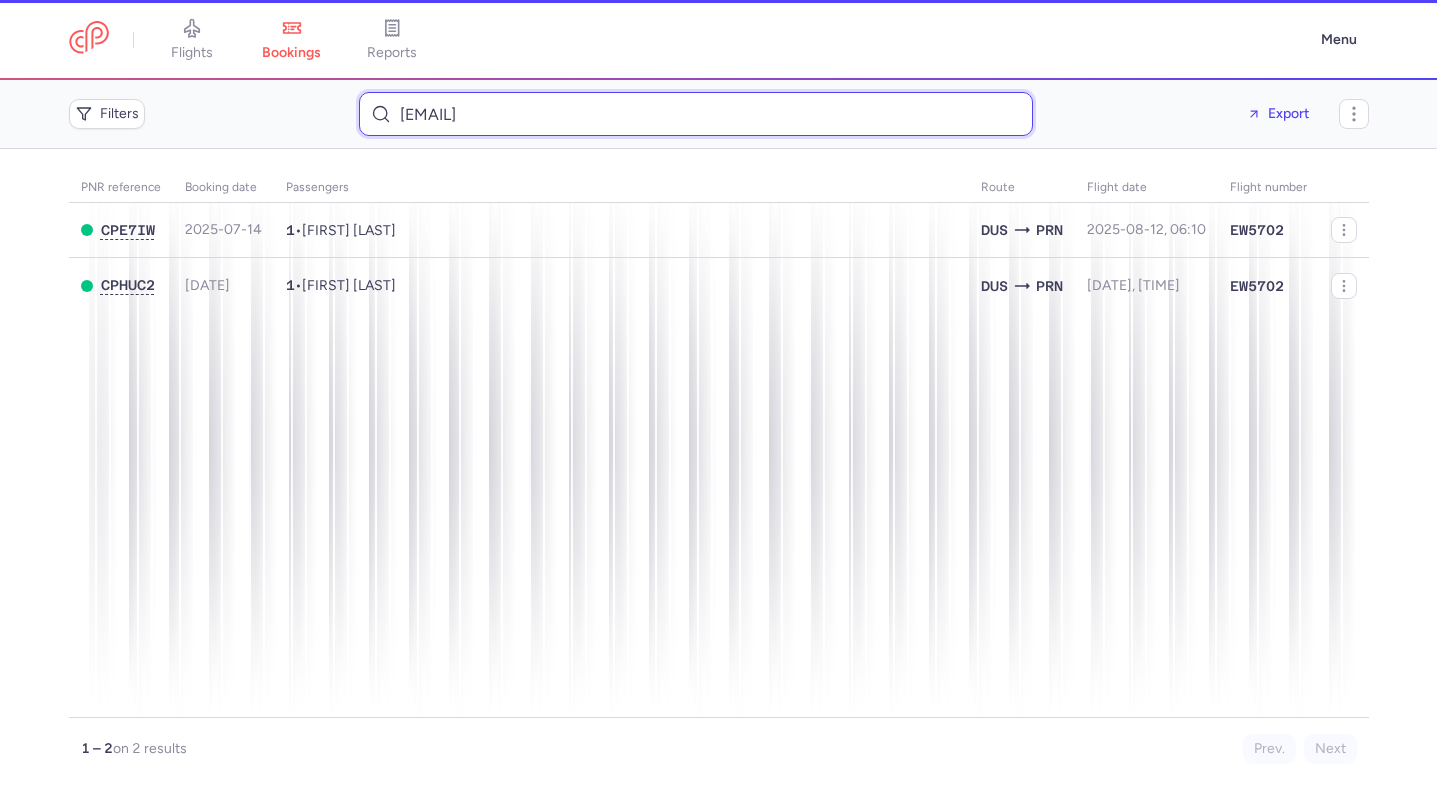 click on "b.merlaku@gmx.de" at bounding box center [696, 114] 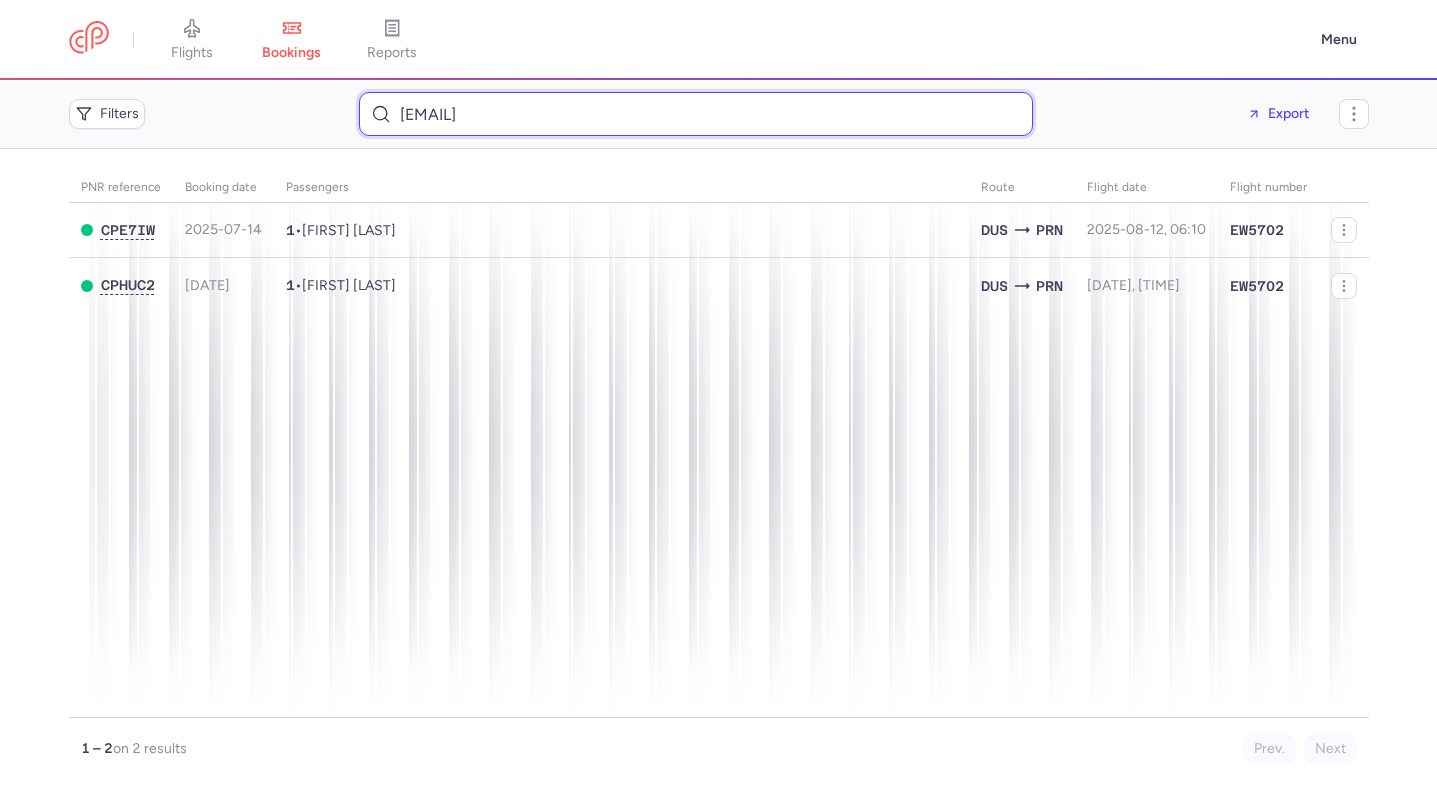 click on "b.merlaku@gmx.de" at bounding box center (696, 114) 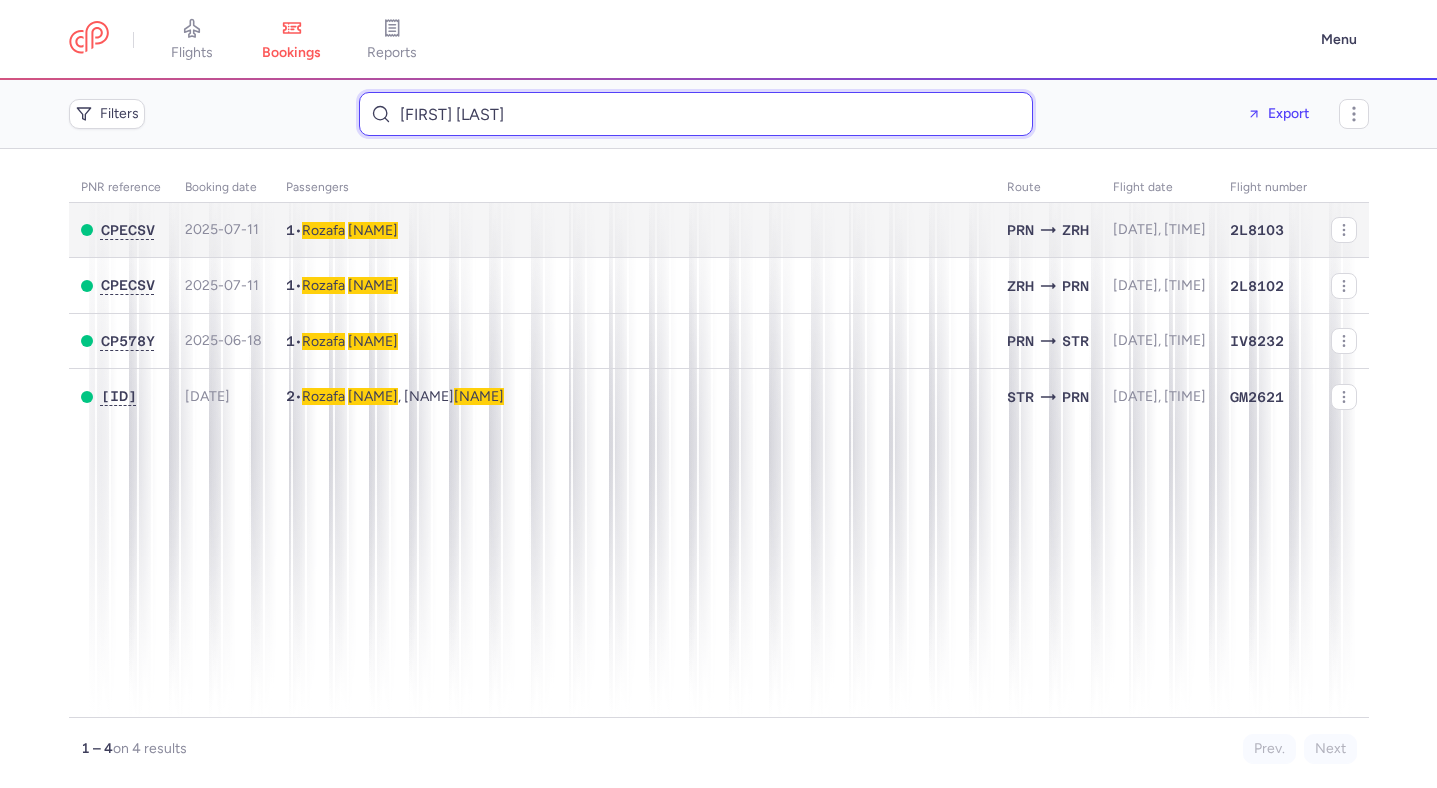 type on "ROZAFA VOKSHI" 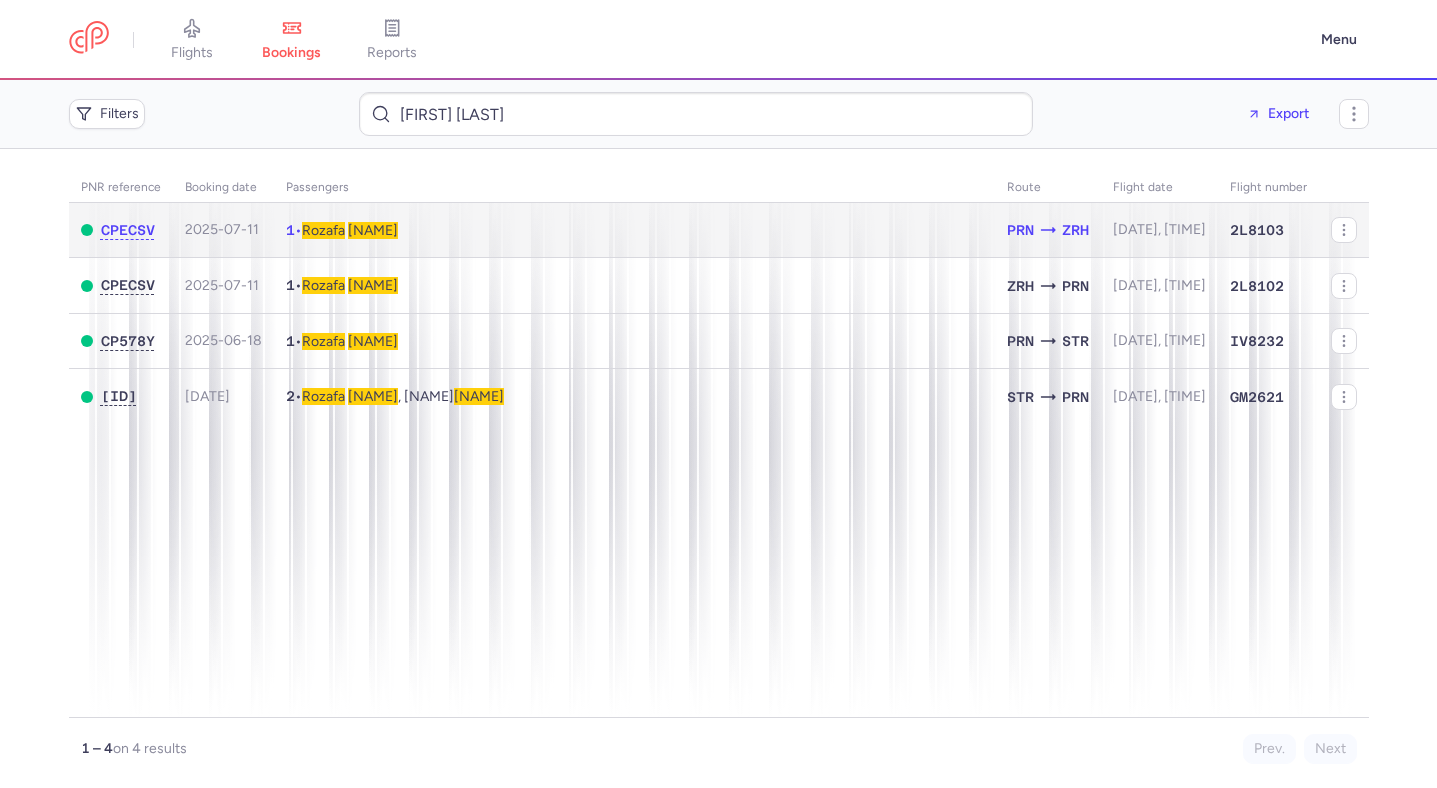 click on "1  •  Rozafa   VOKSHI" 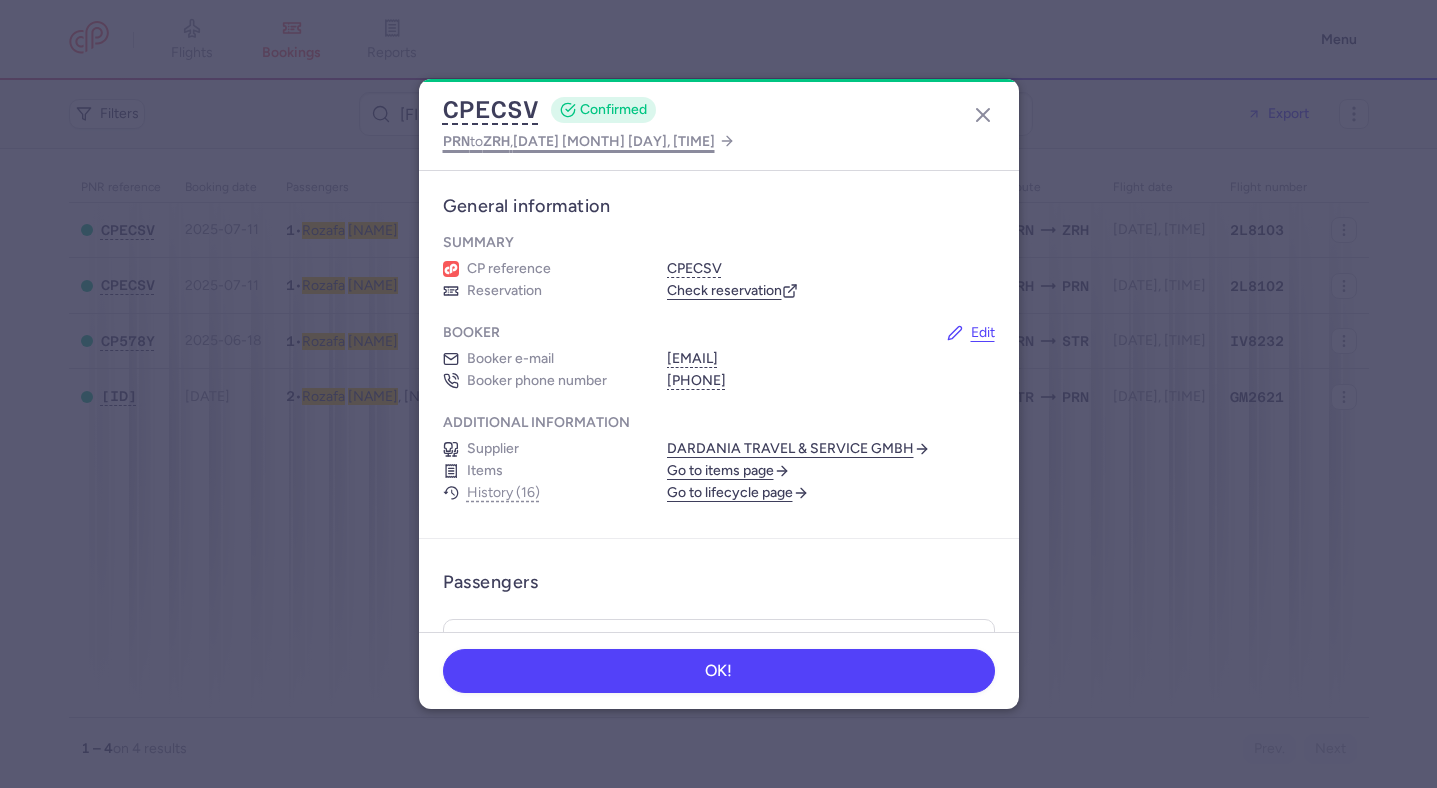 click on "2025 Aug 17, 18:25" at bounding box center (614, 141) 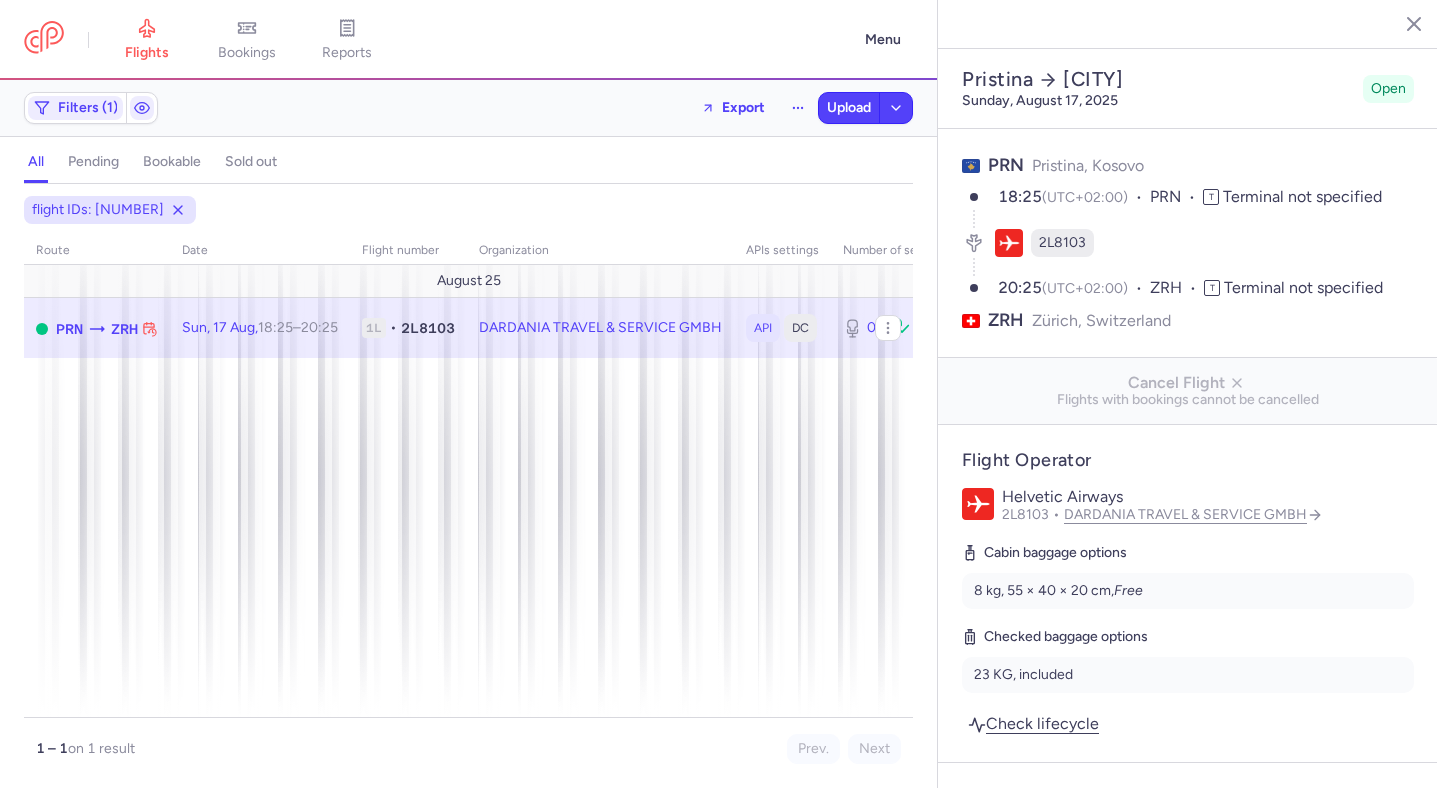 select on "hours" 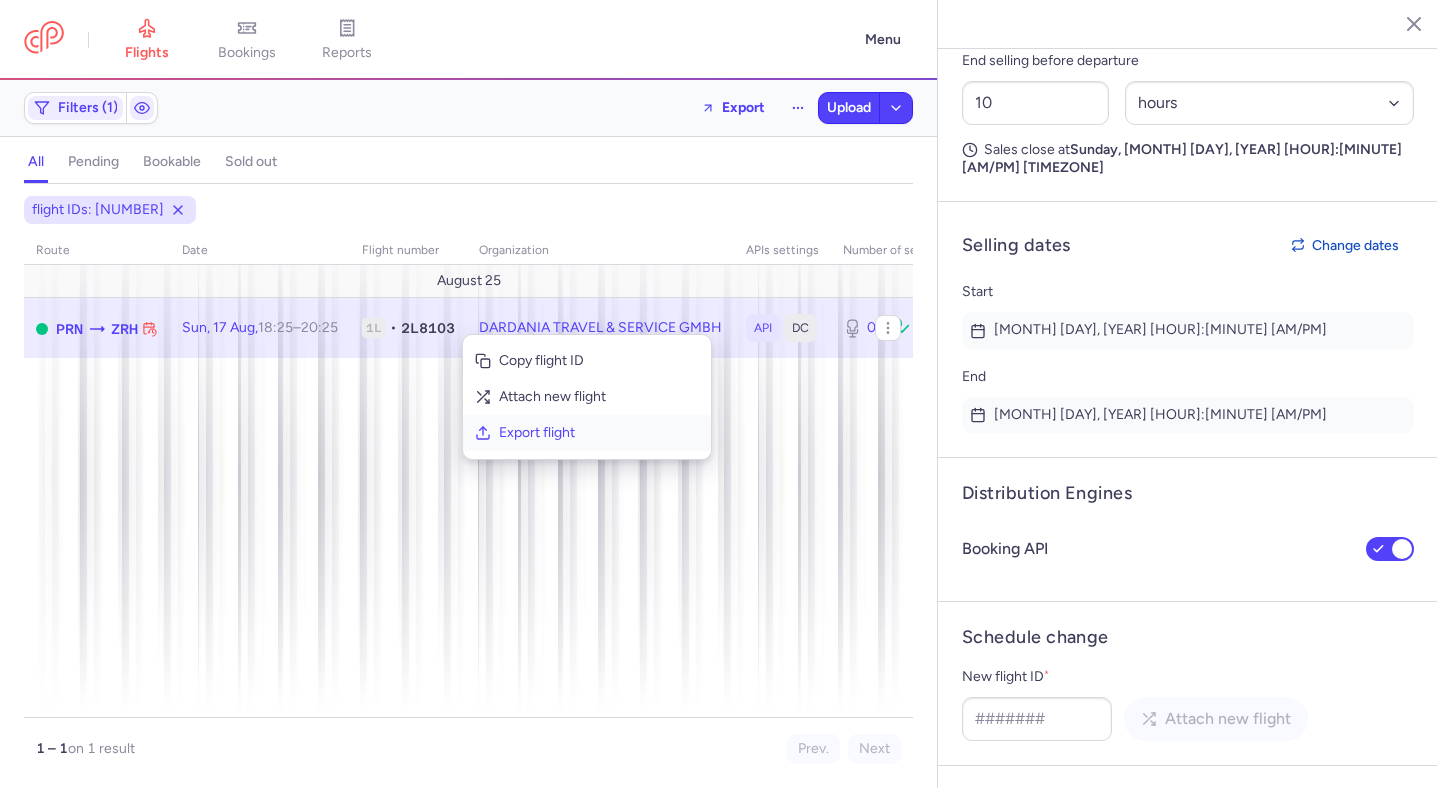 click on "Export flight" at bounding box center (587, 433) 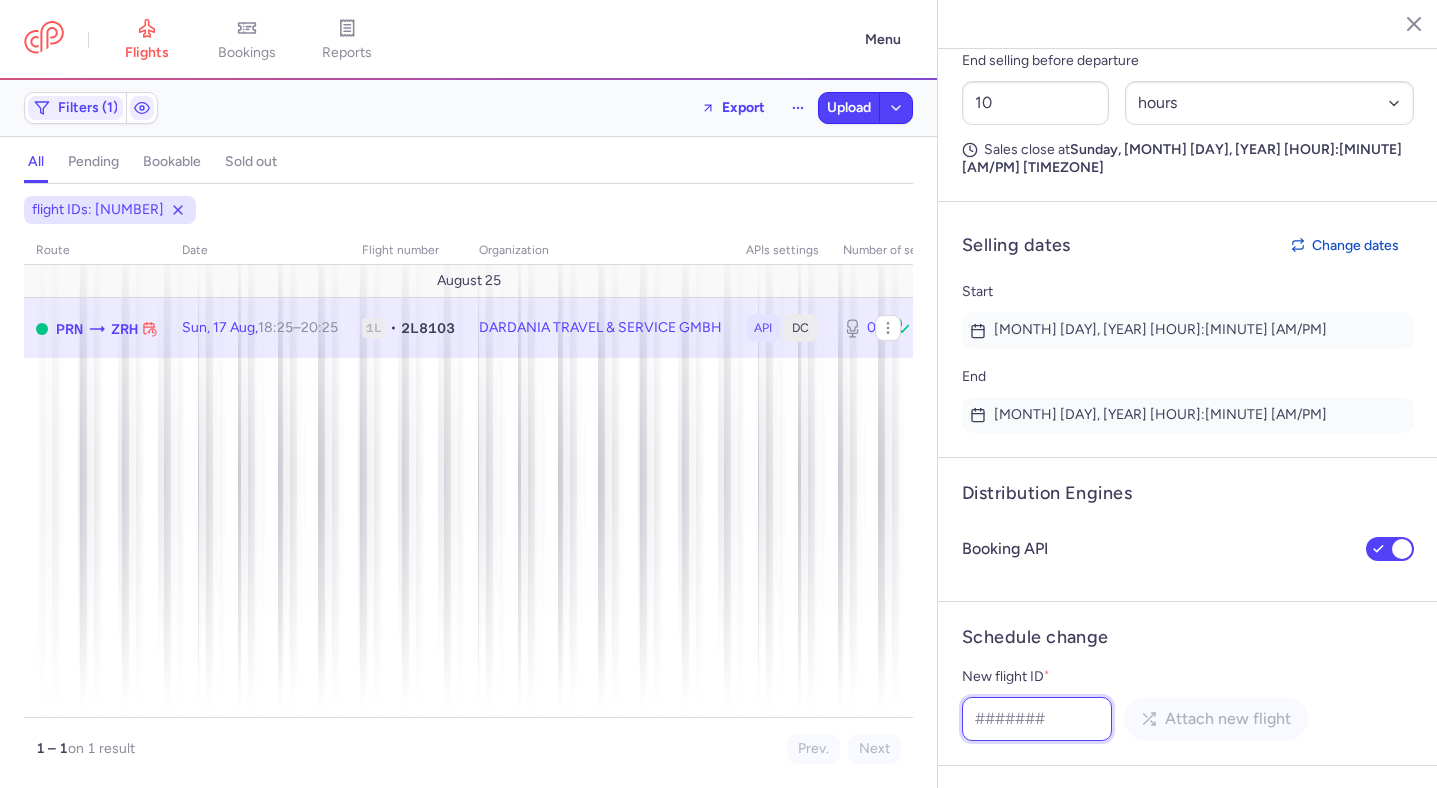 click on "New flight ID  *" at bounding box center [1037, 719] 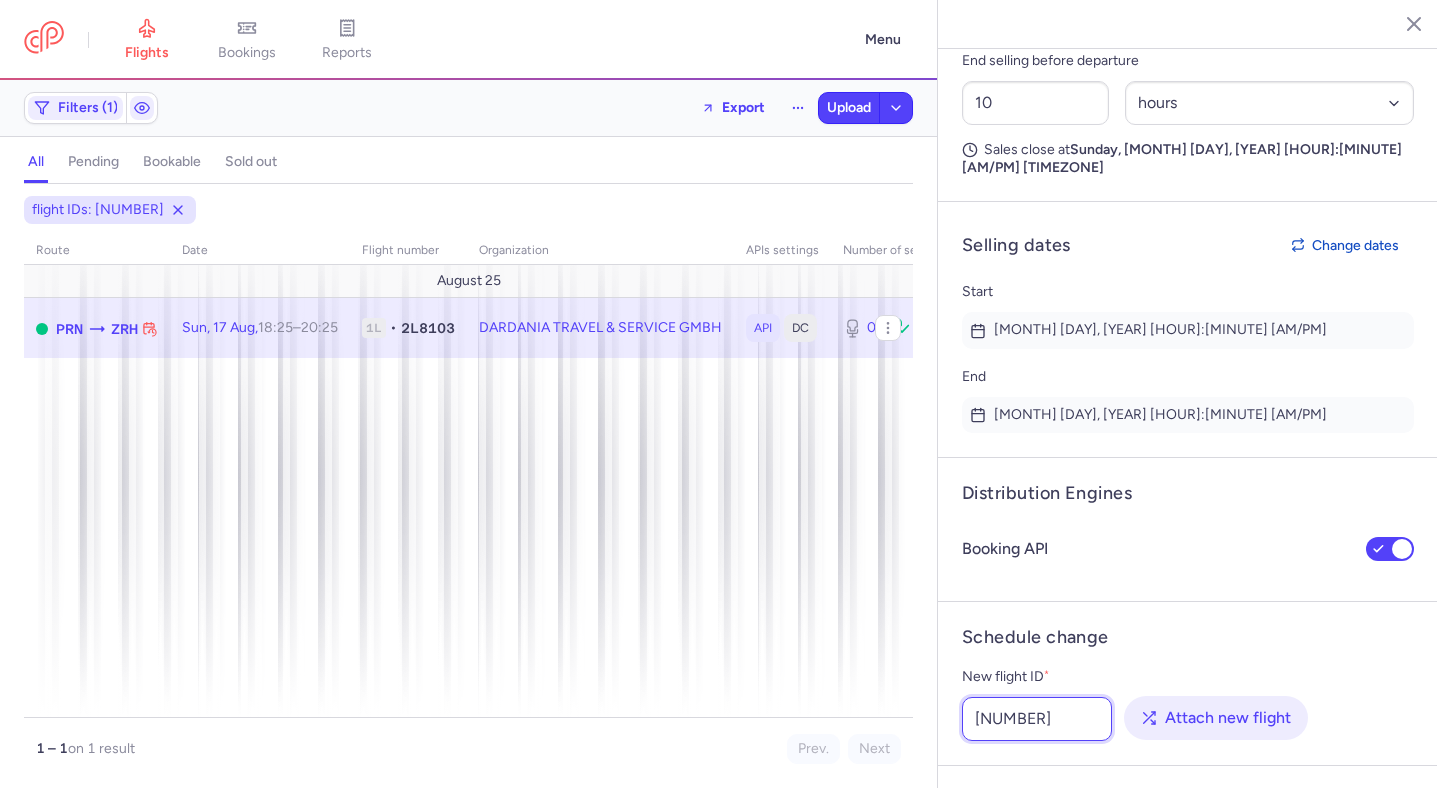 type on "[NUMBER]" 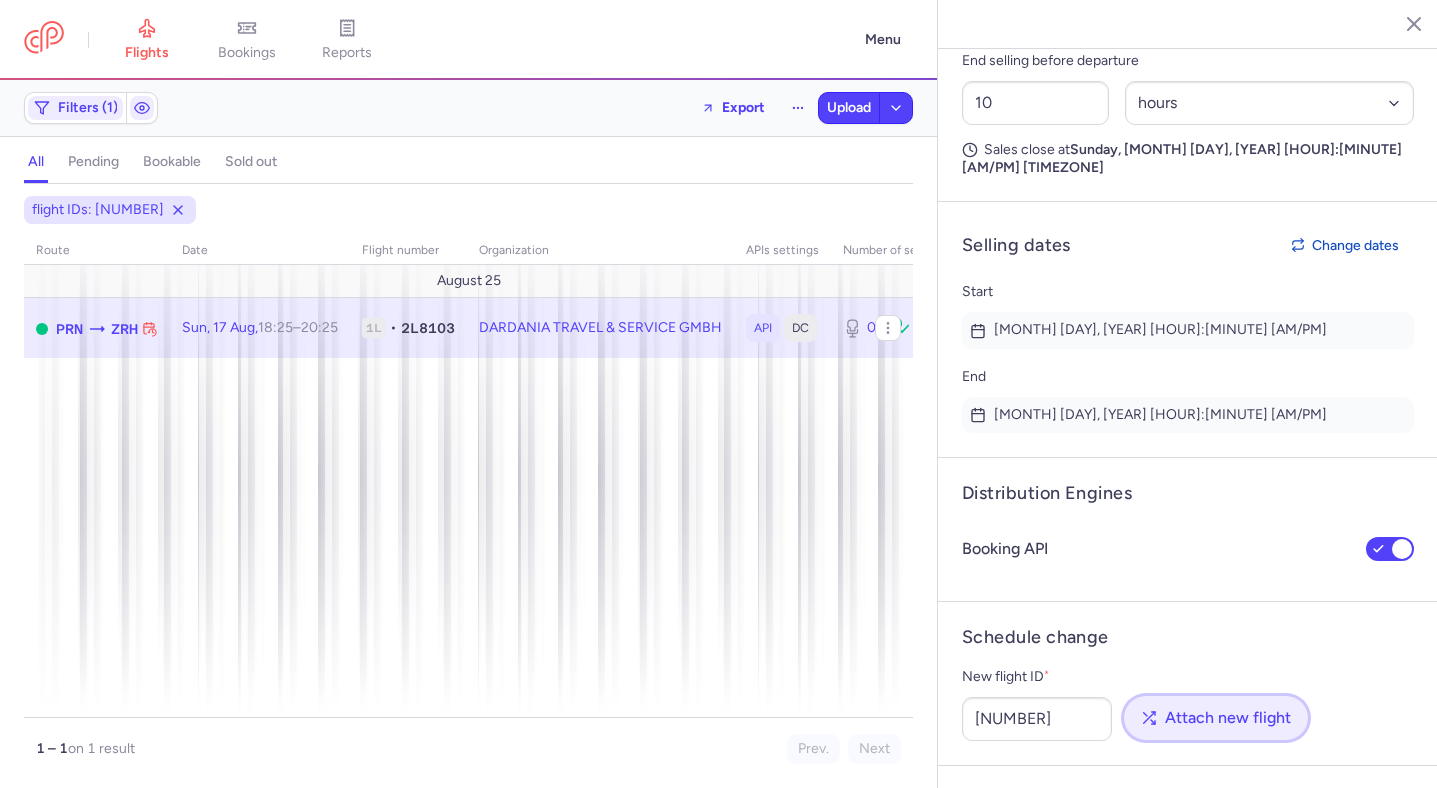 click on "Attach new flight" at bounding box center [1216, 718] 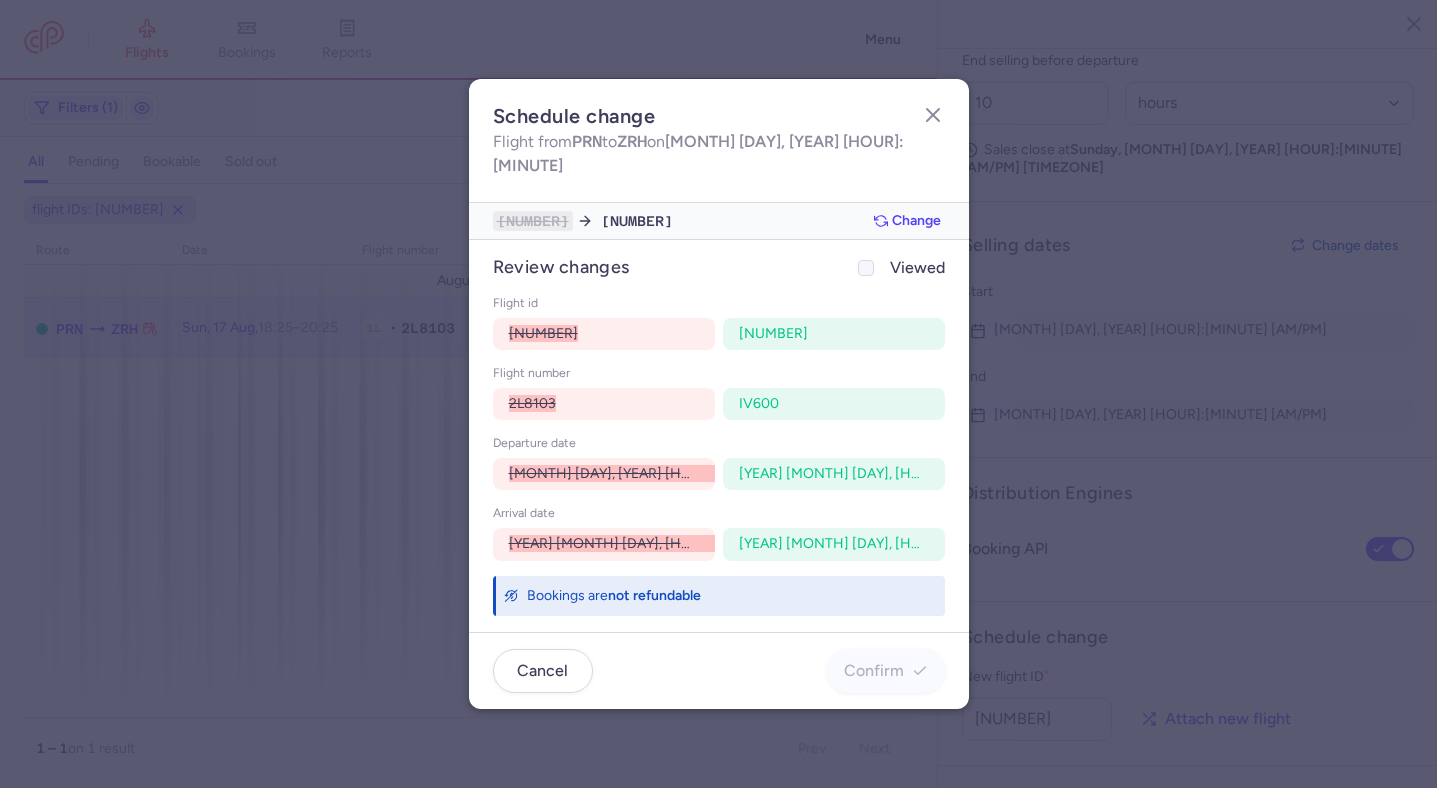 click on "Viewed" 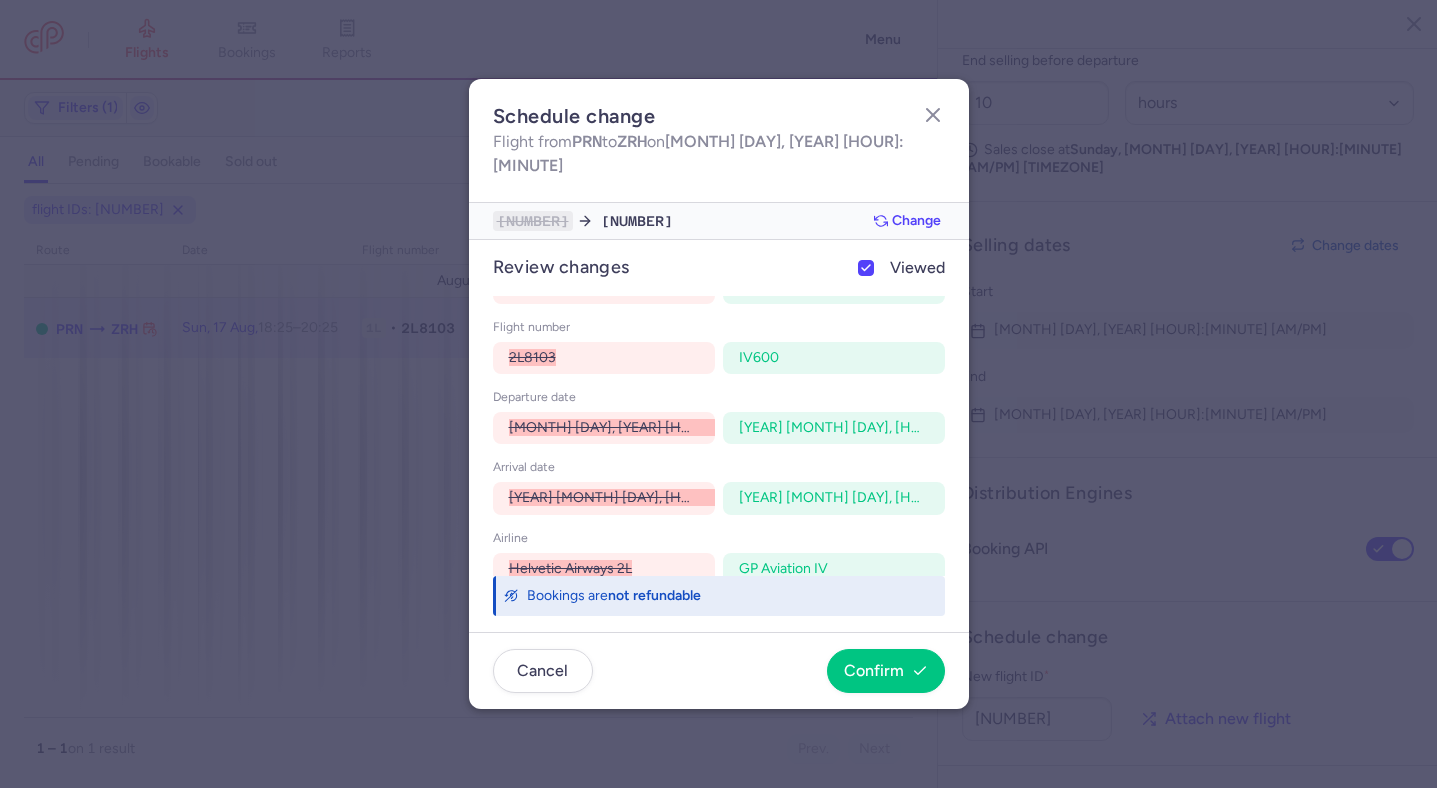 scroll, scrollTop: 46, scrollLeft: 0, axis: vertical 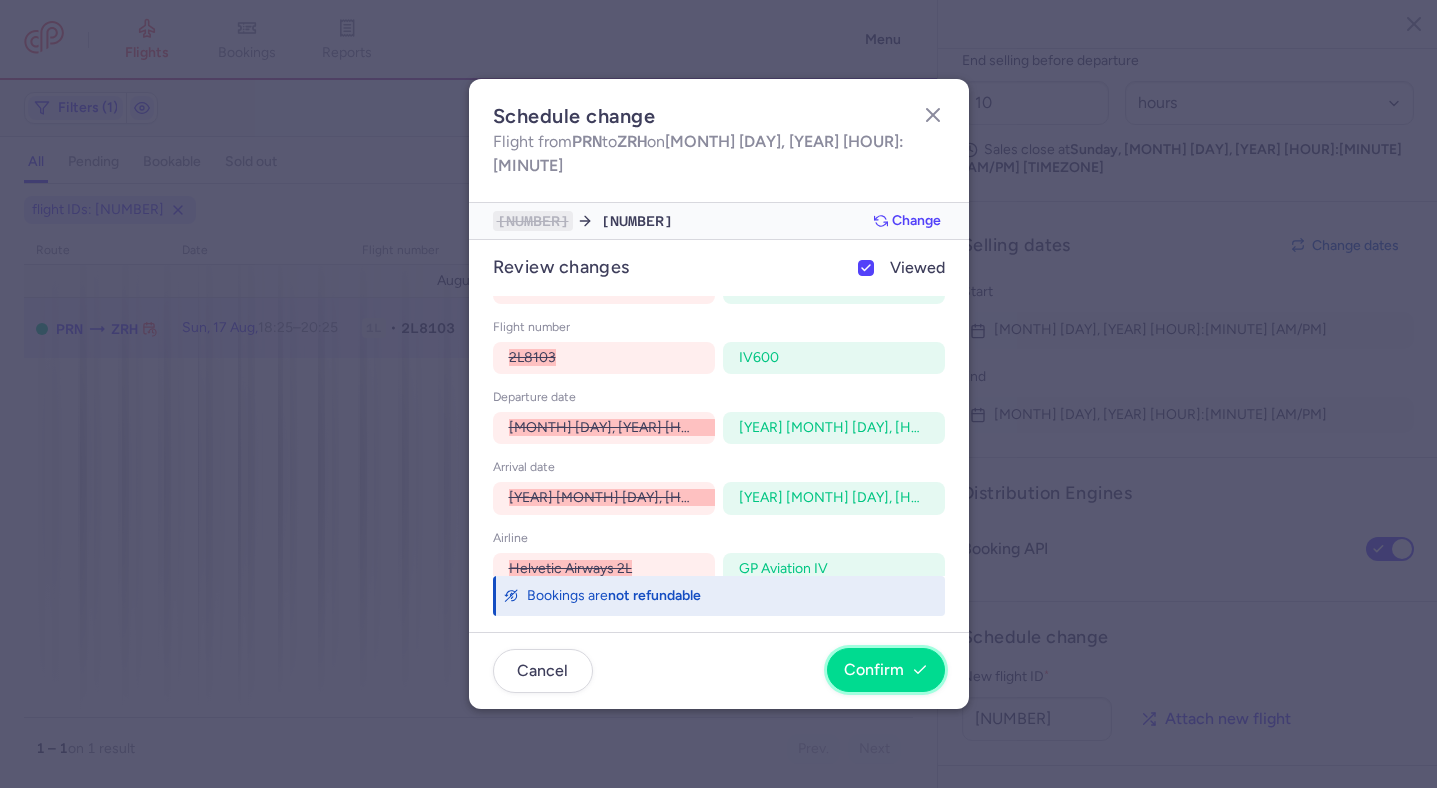 click on "Confirm" at bounding box center [886, 670] 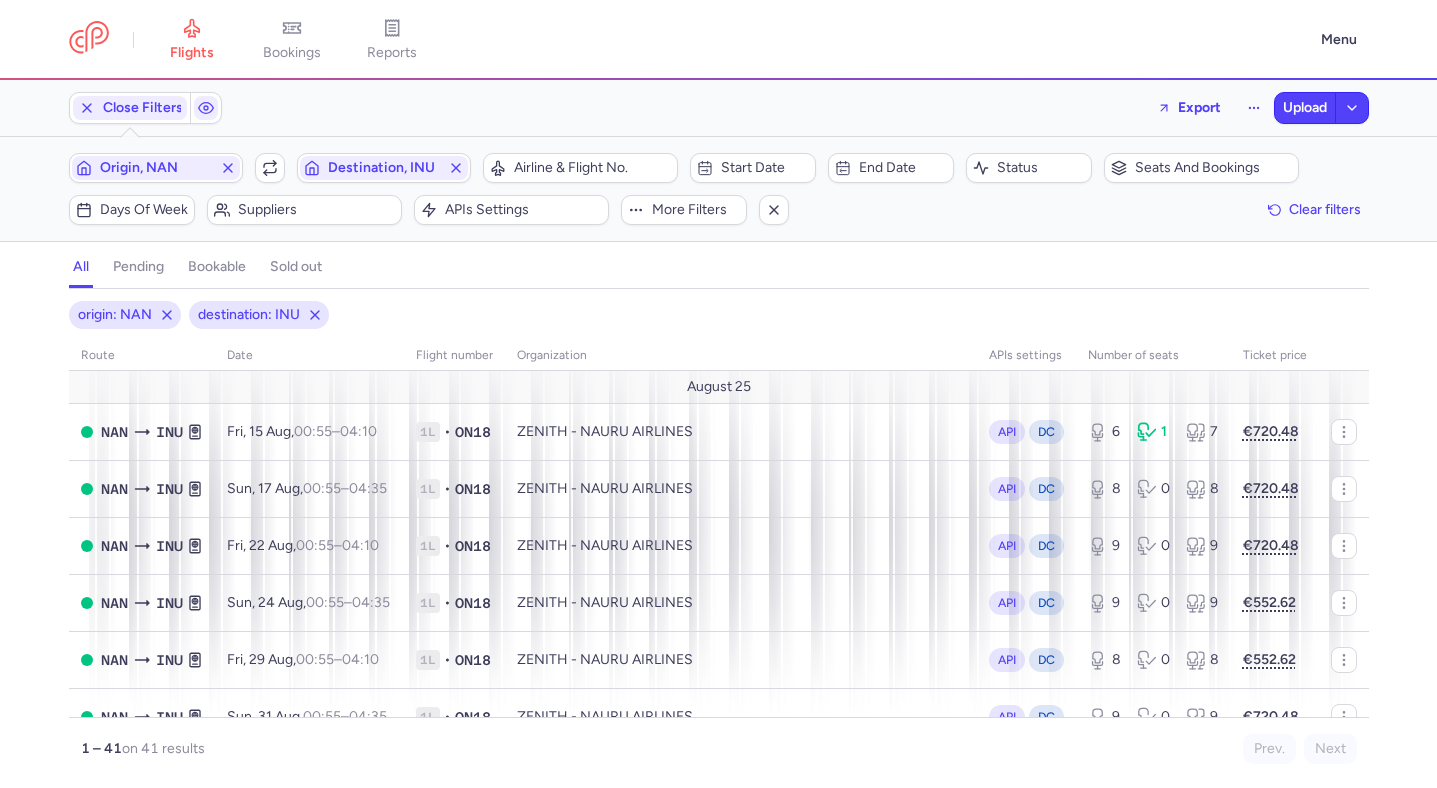 scroll, scrollTop: 0, scrollLeft: 0, axis: both 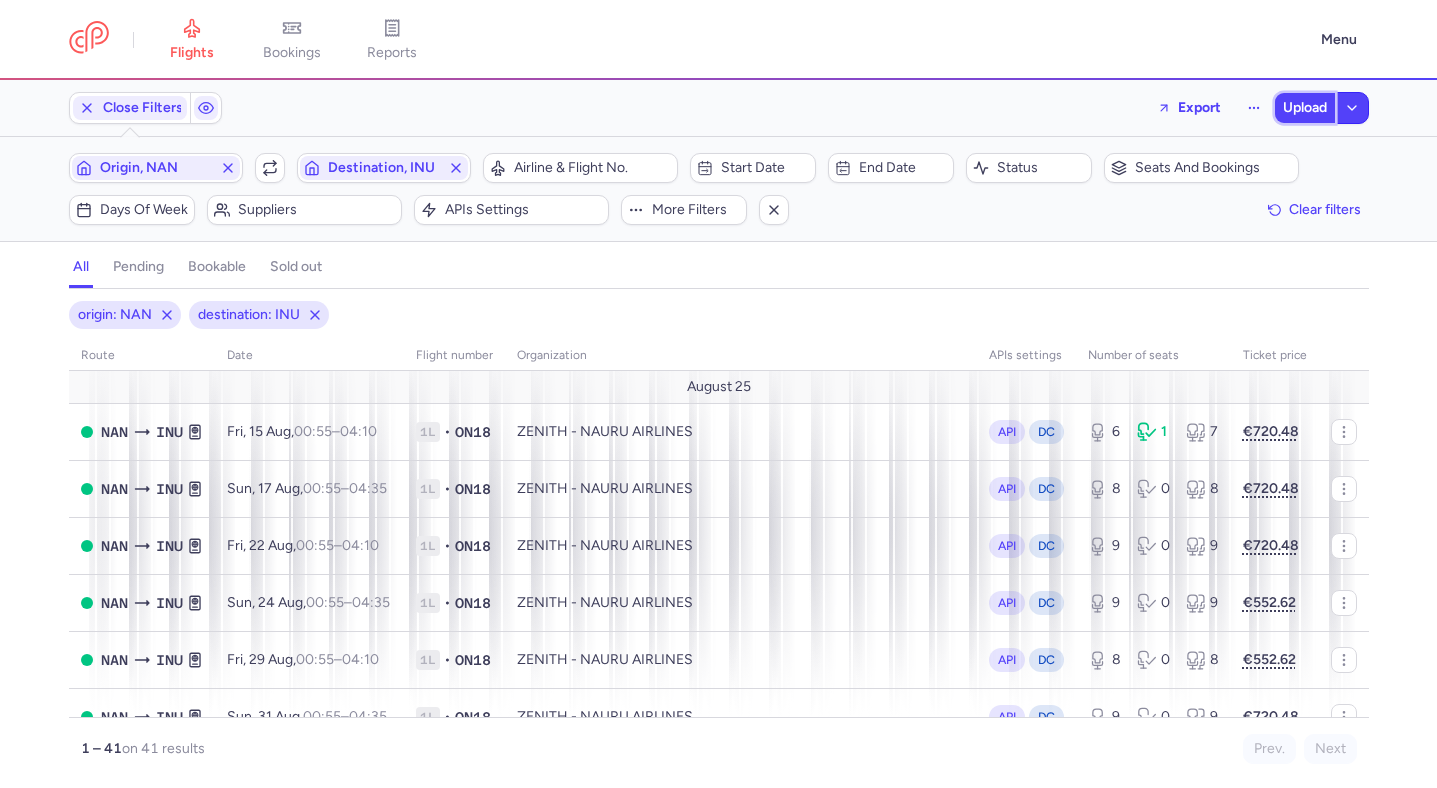 click on "Upload" at bounding box center (1305, 108) 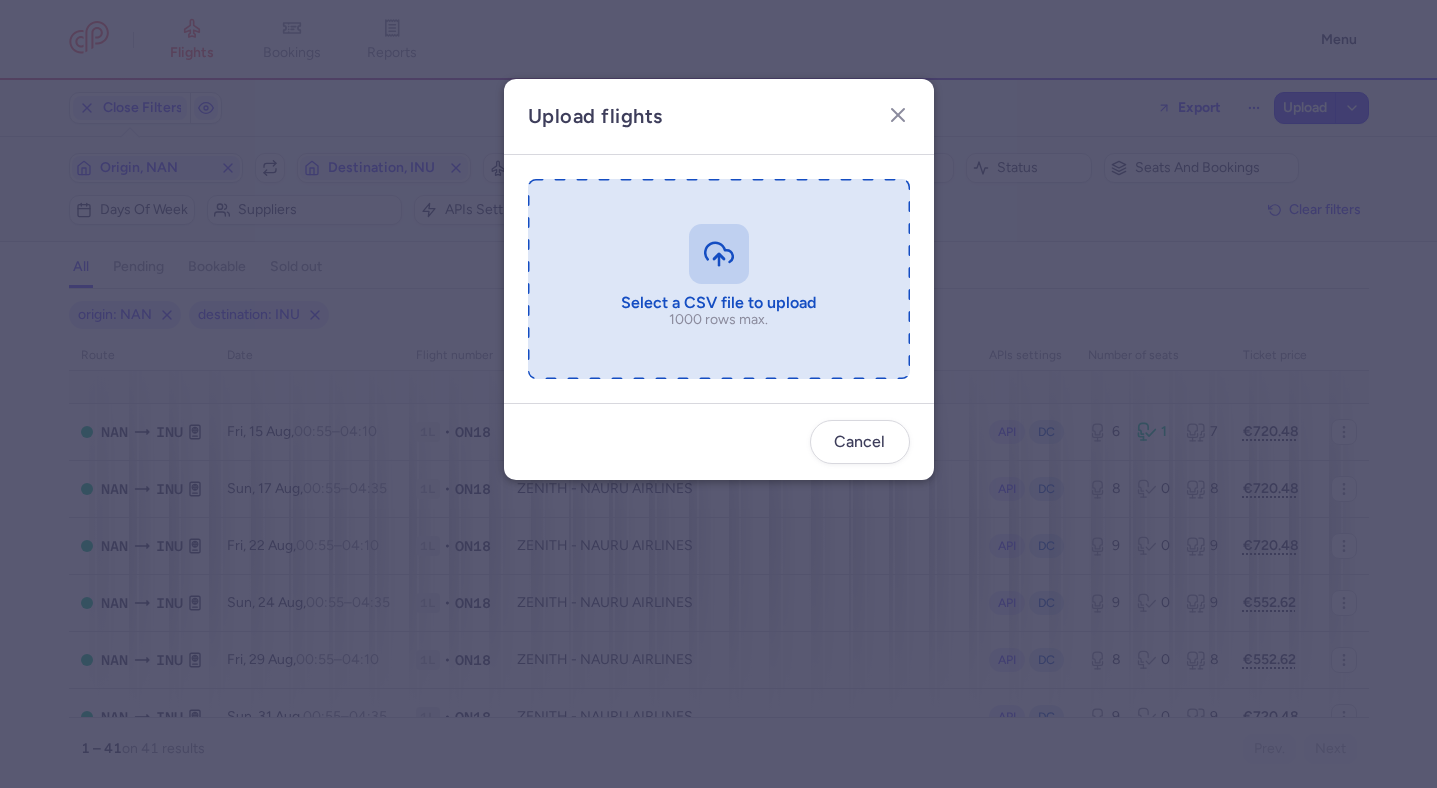 type on "C:\fakepath\export_flight_2L8103_20250808,1559.csv" 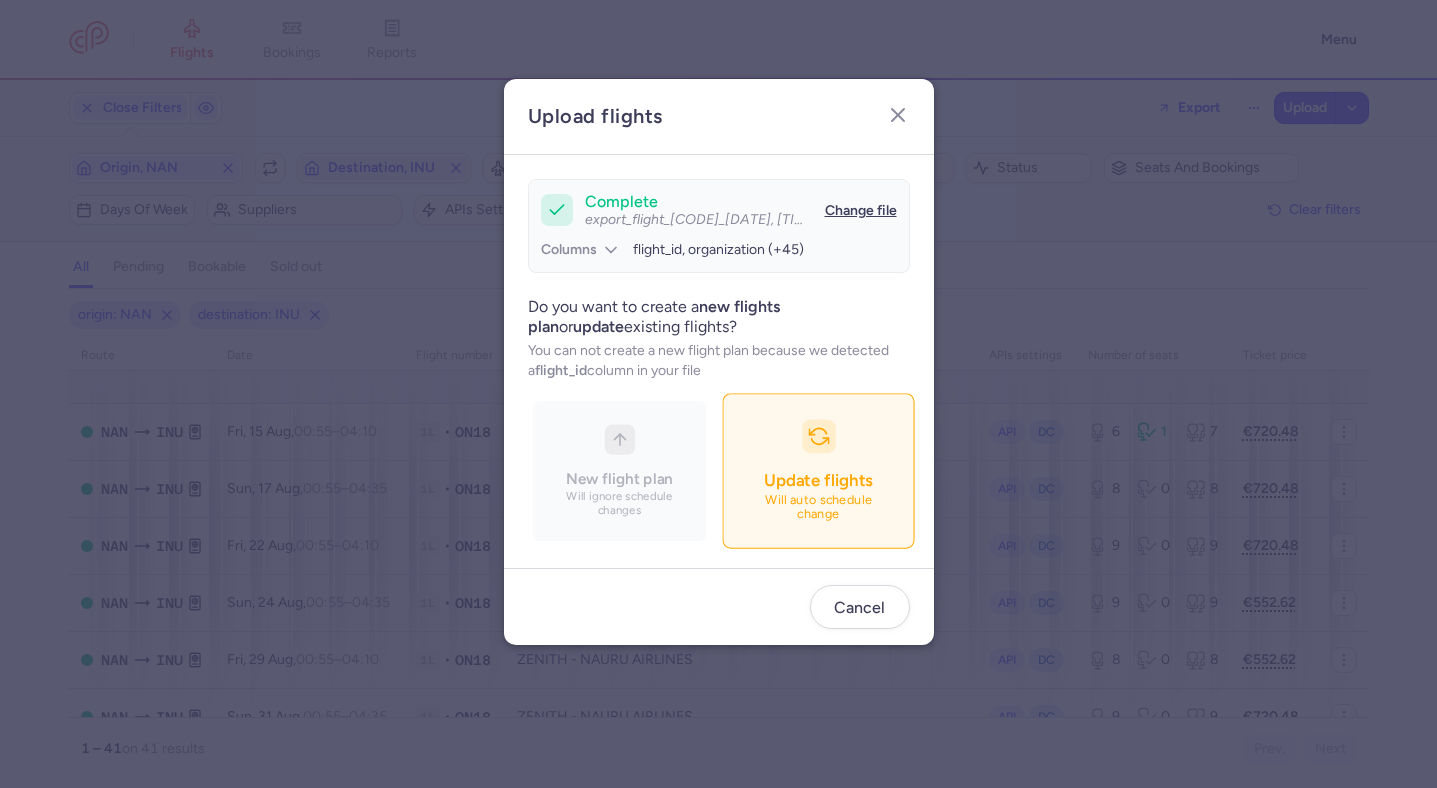 click at bounding box center [818, 436] 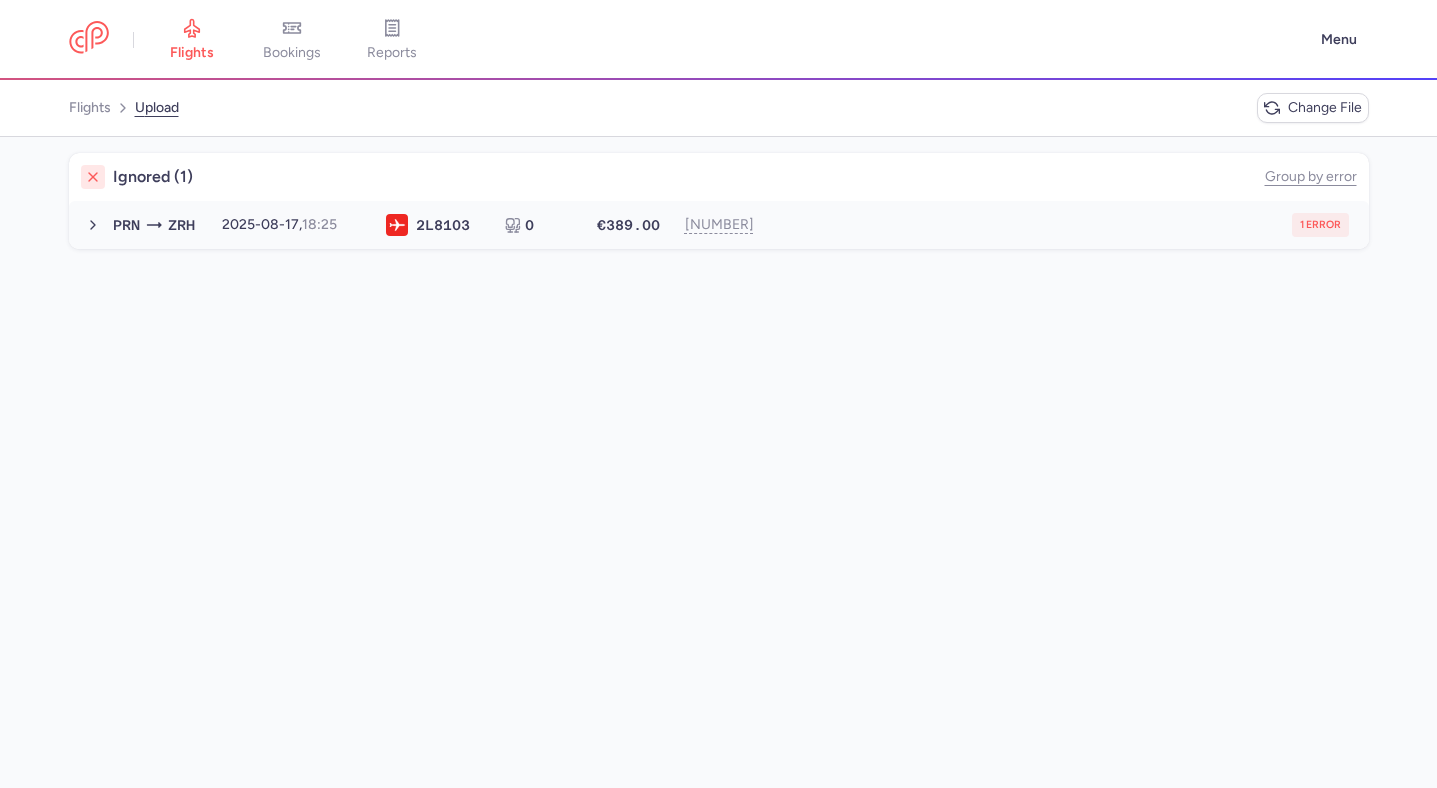 click on "1 error" at bounding box center (1062, 225) 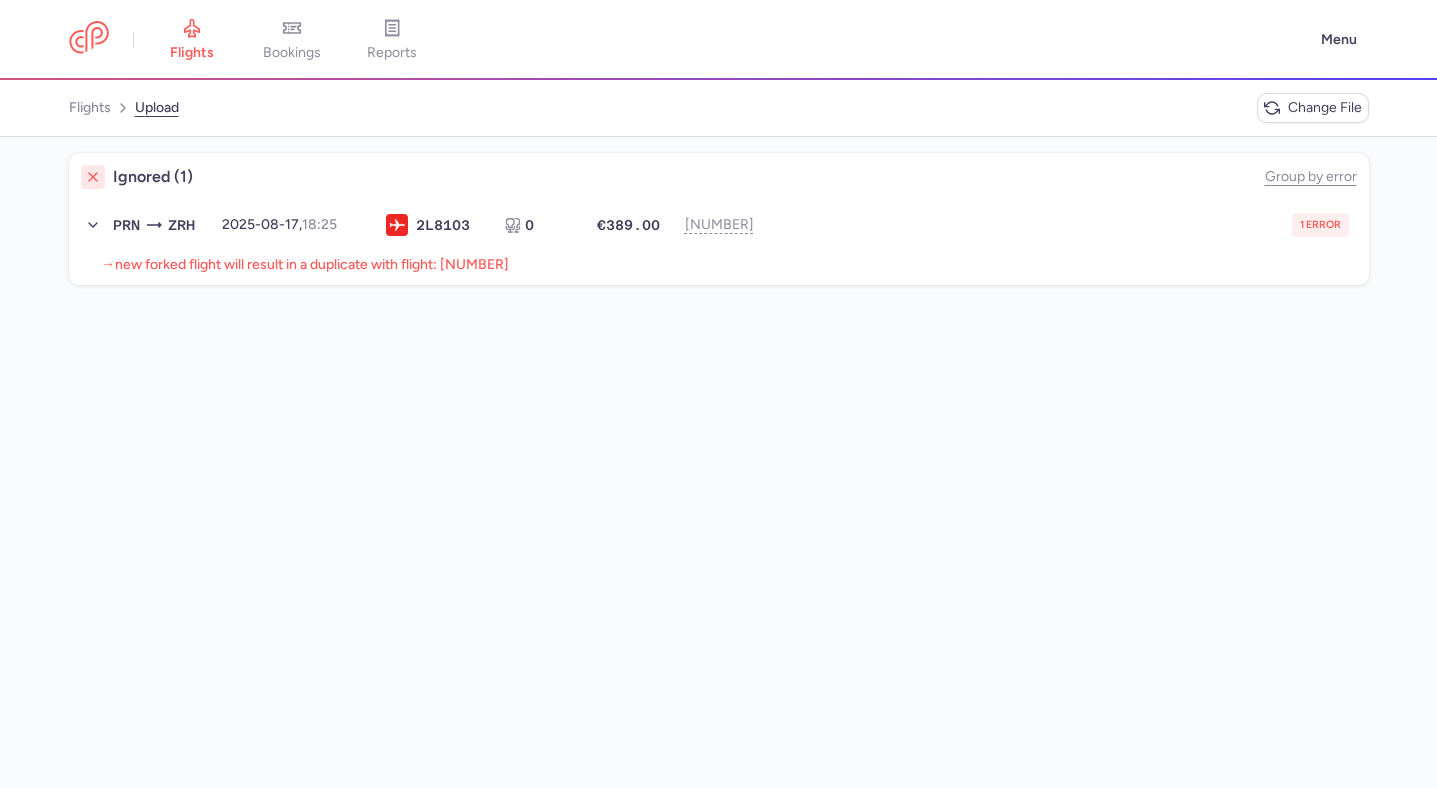 click on "new forked flight will result in a duplicate with flight: 1359713369" at bounding box center [312, 264] 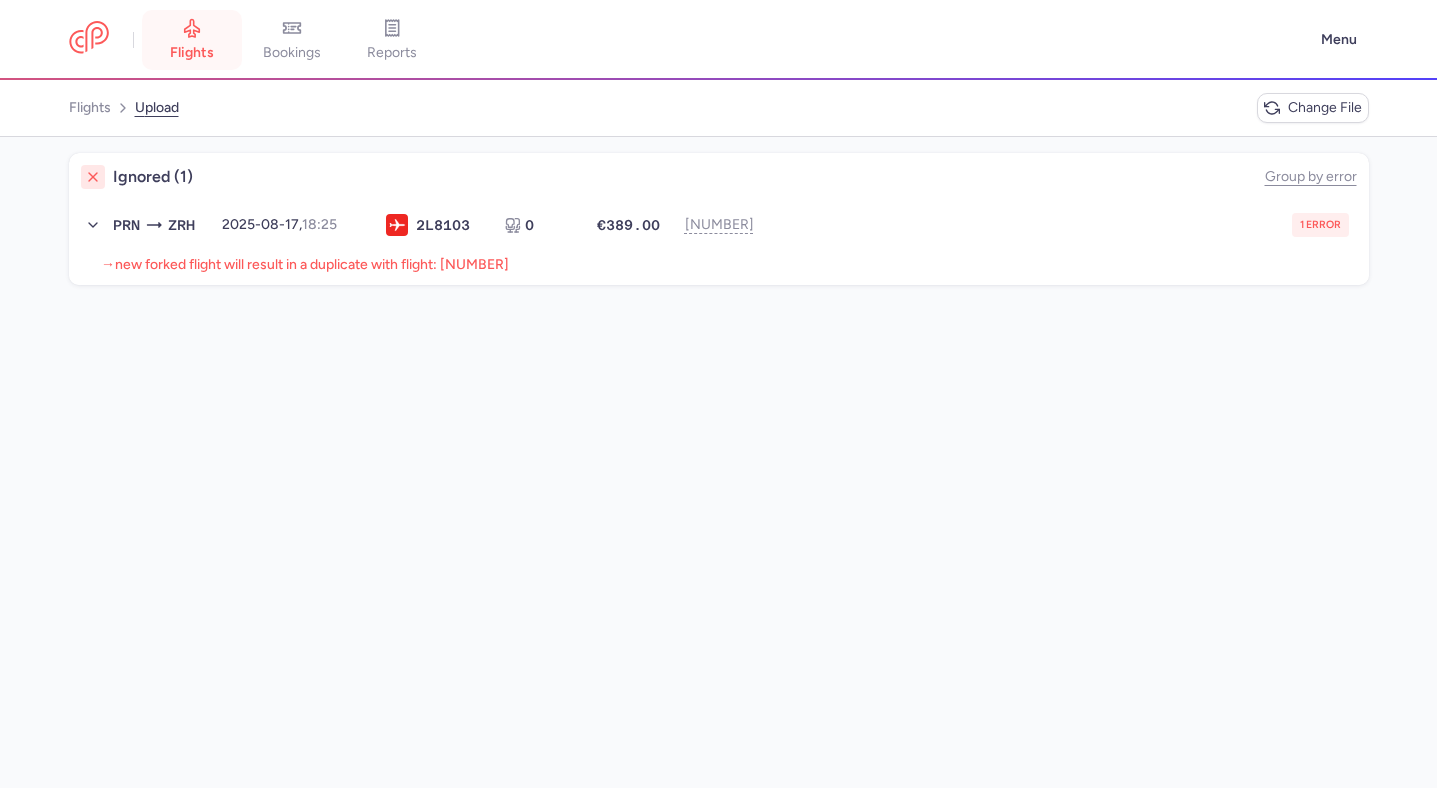 click on "flights" at bounding box center [192, 40] 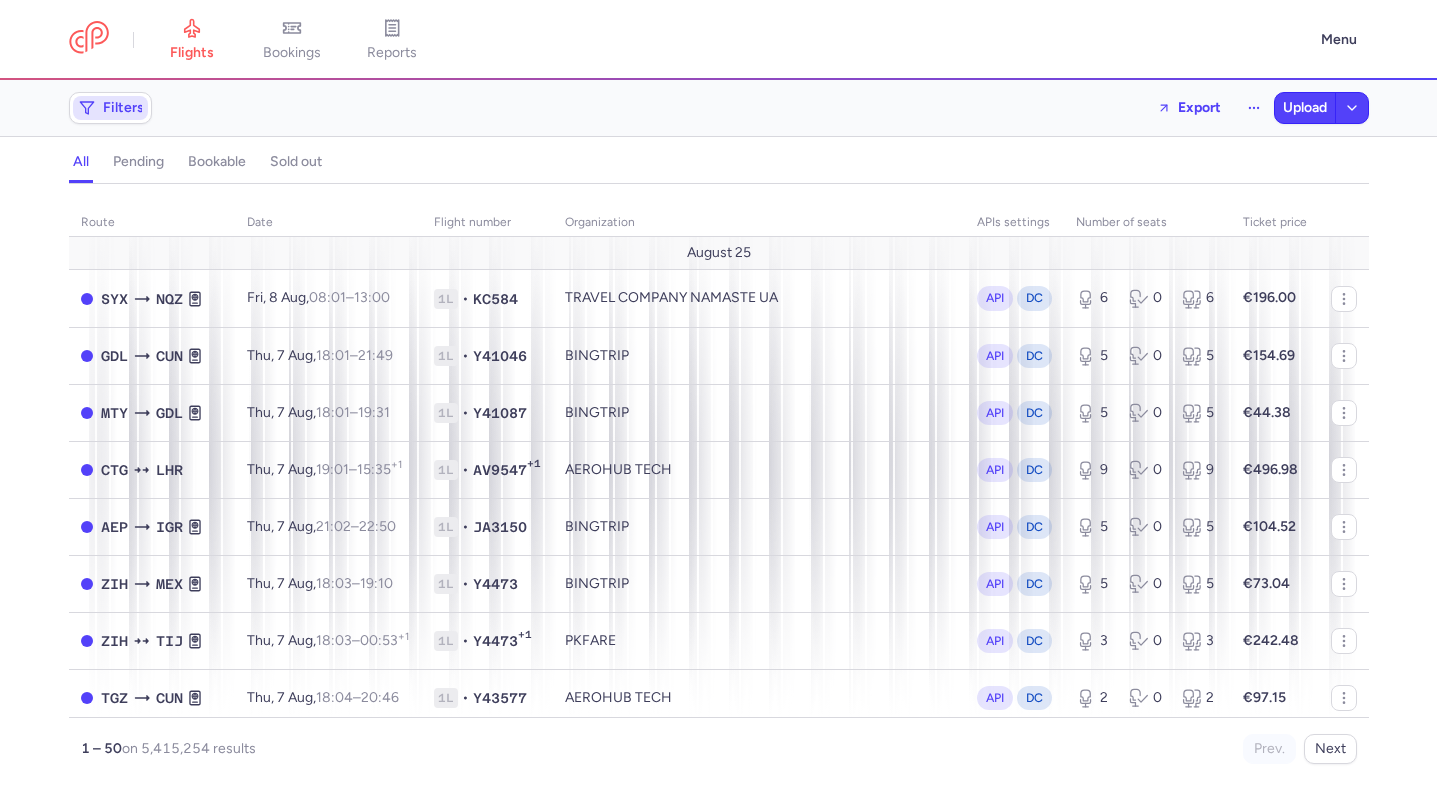 click on "Filters" at bounding box center (110, 108) 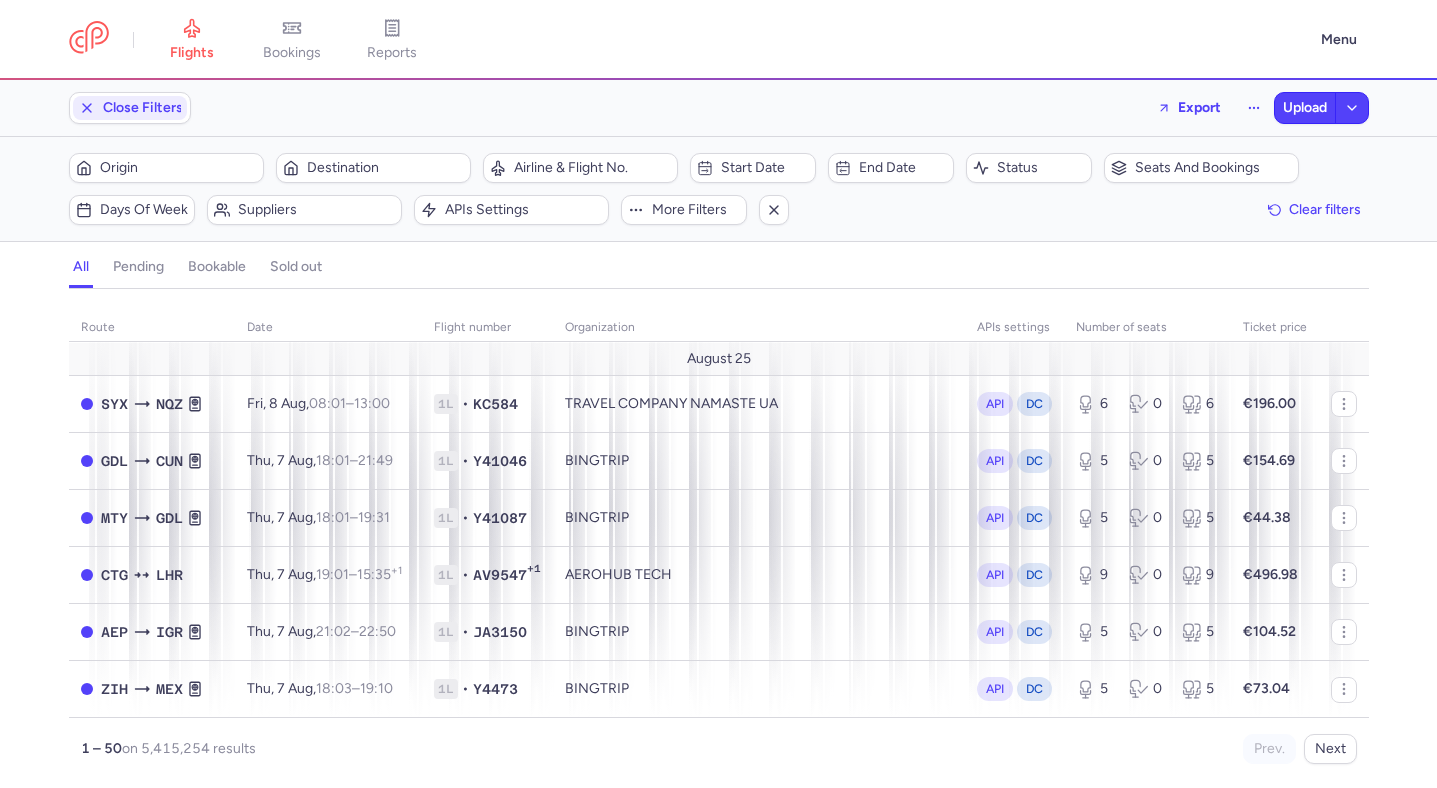 scroll, scrollTop: 0, scrollLeft: 0, axis: both 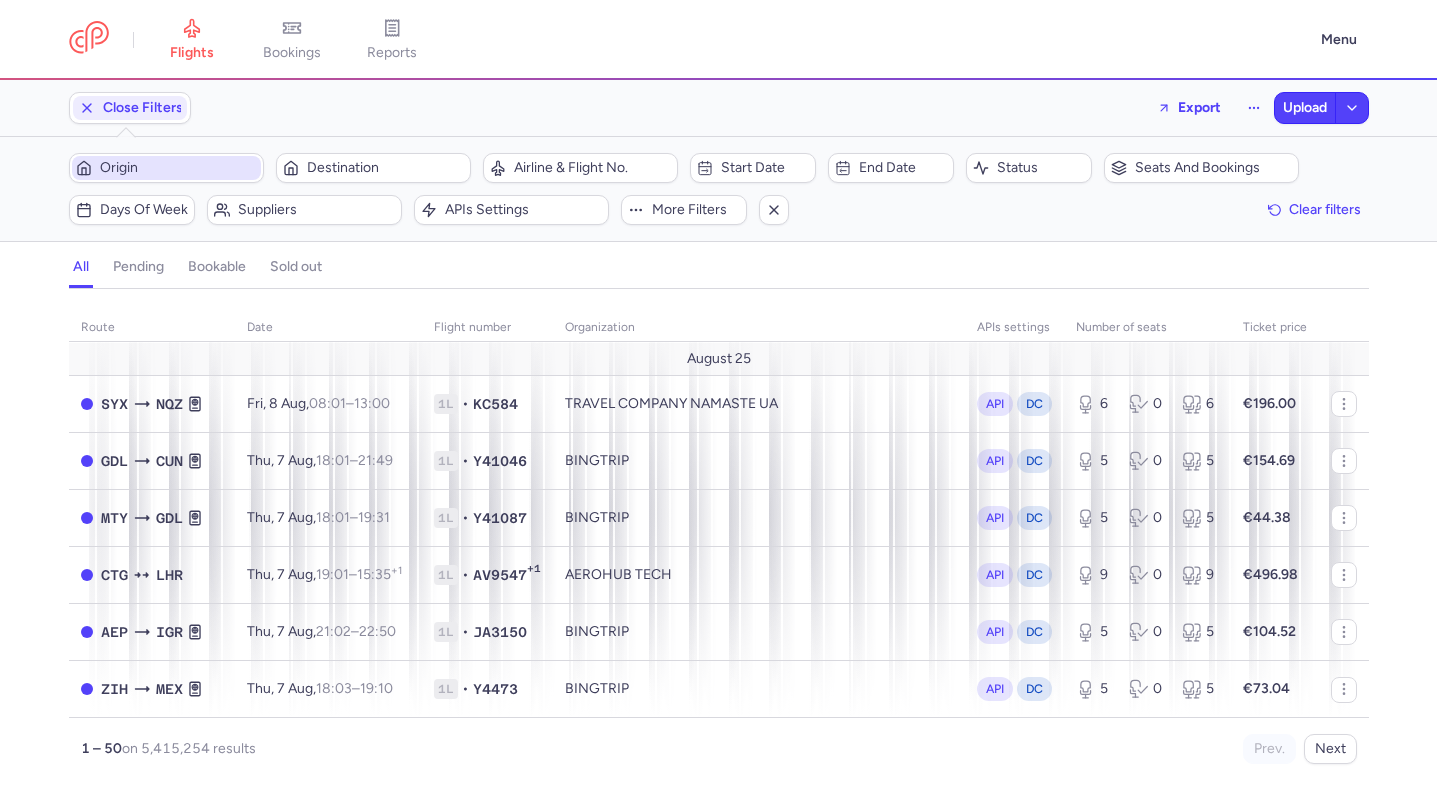 click on "Origin" at bounding box center [178, 168] 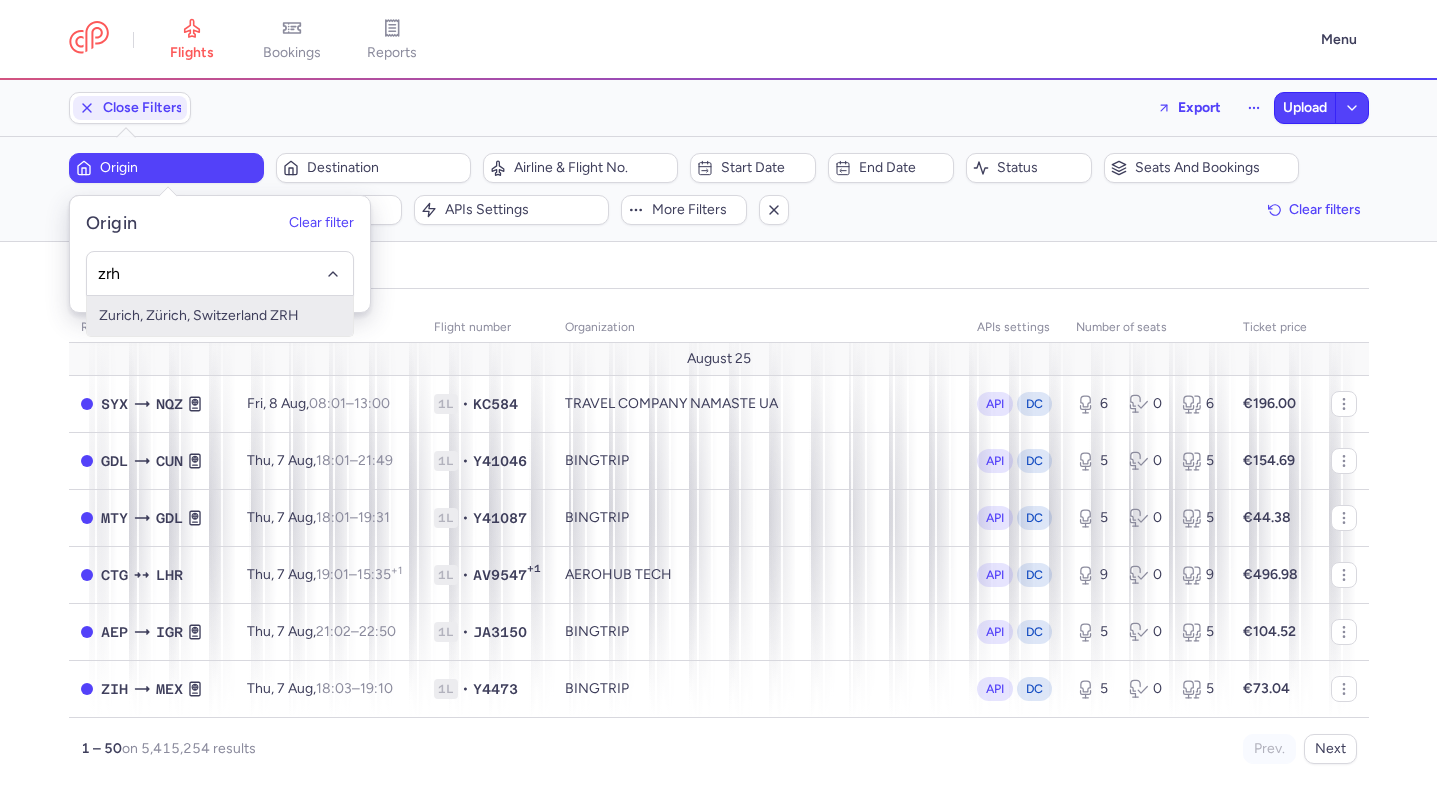 type on "zrh" 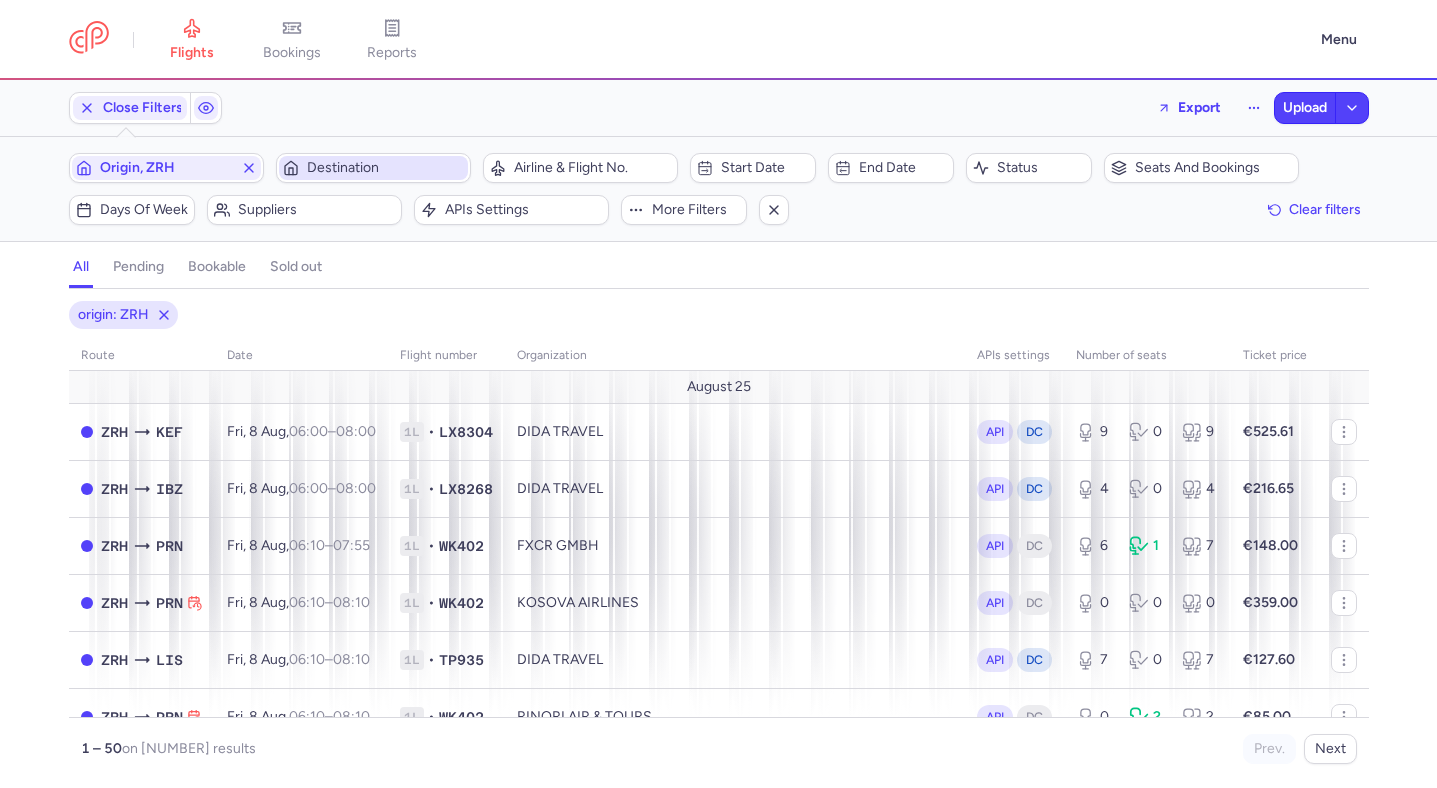 click on "Destination" at bounding box center (385, 168) 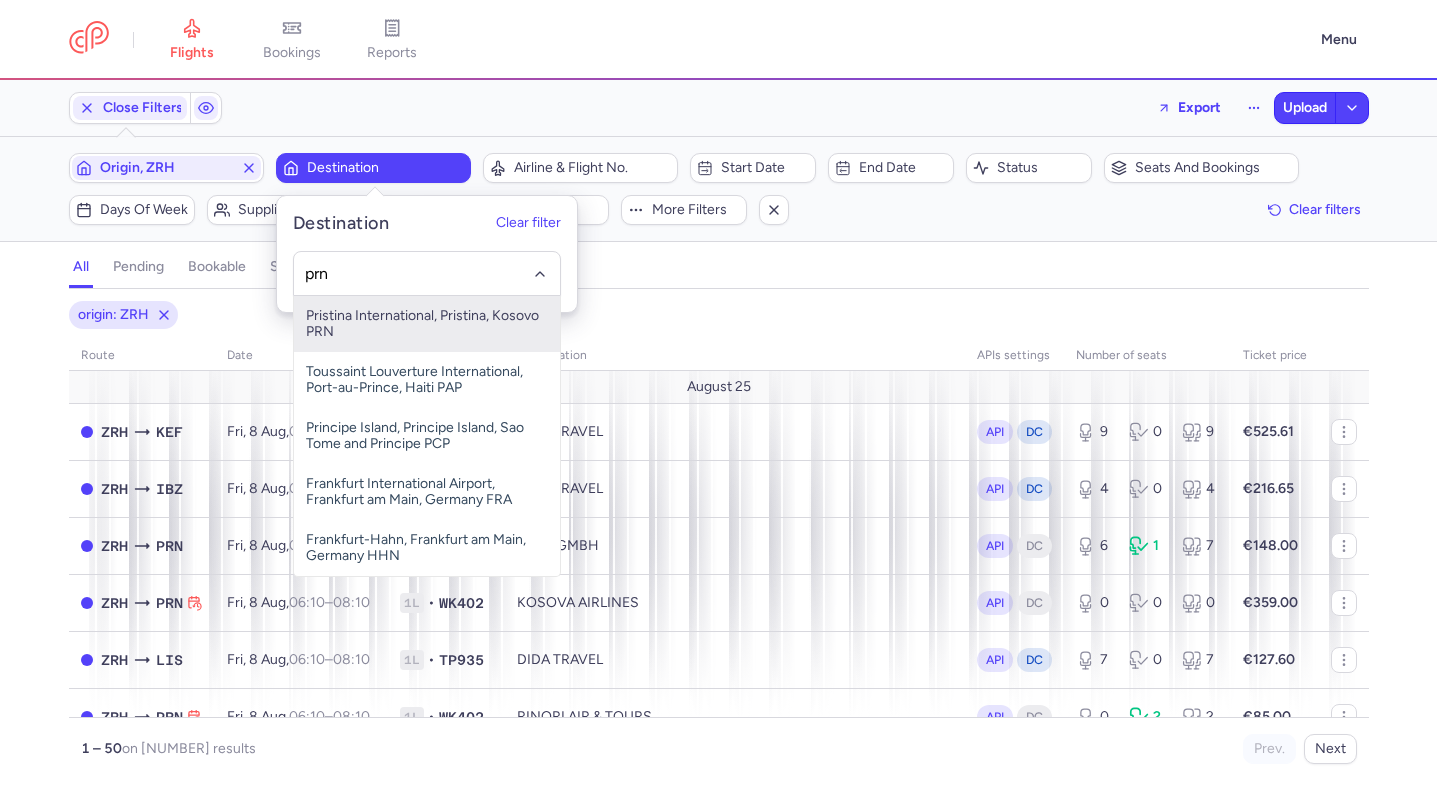 type on "prn" 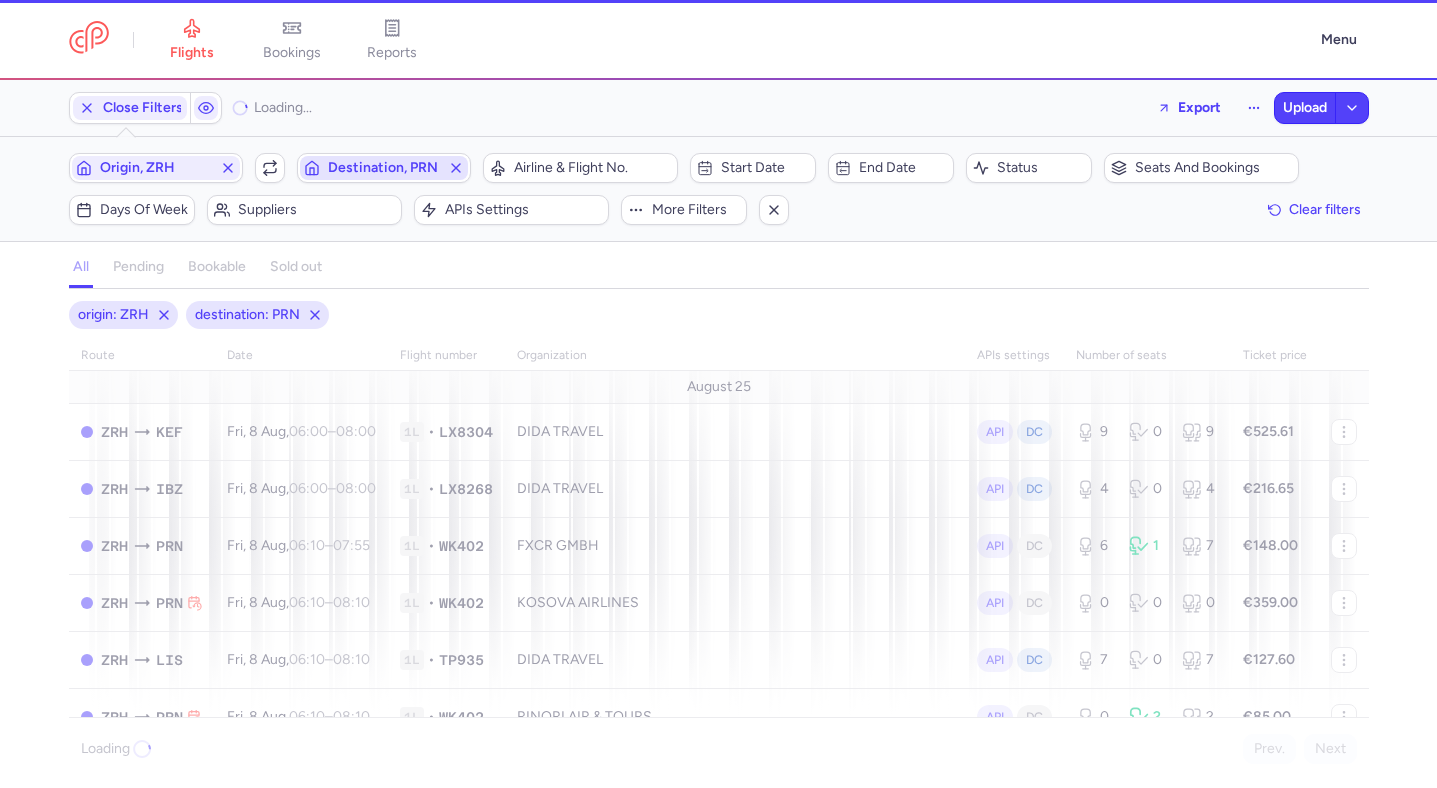 type 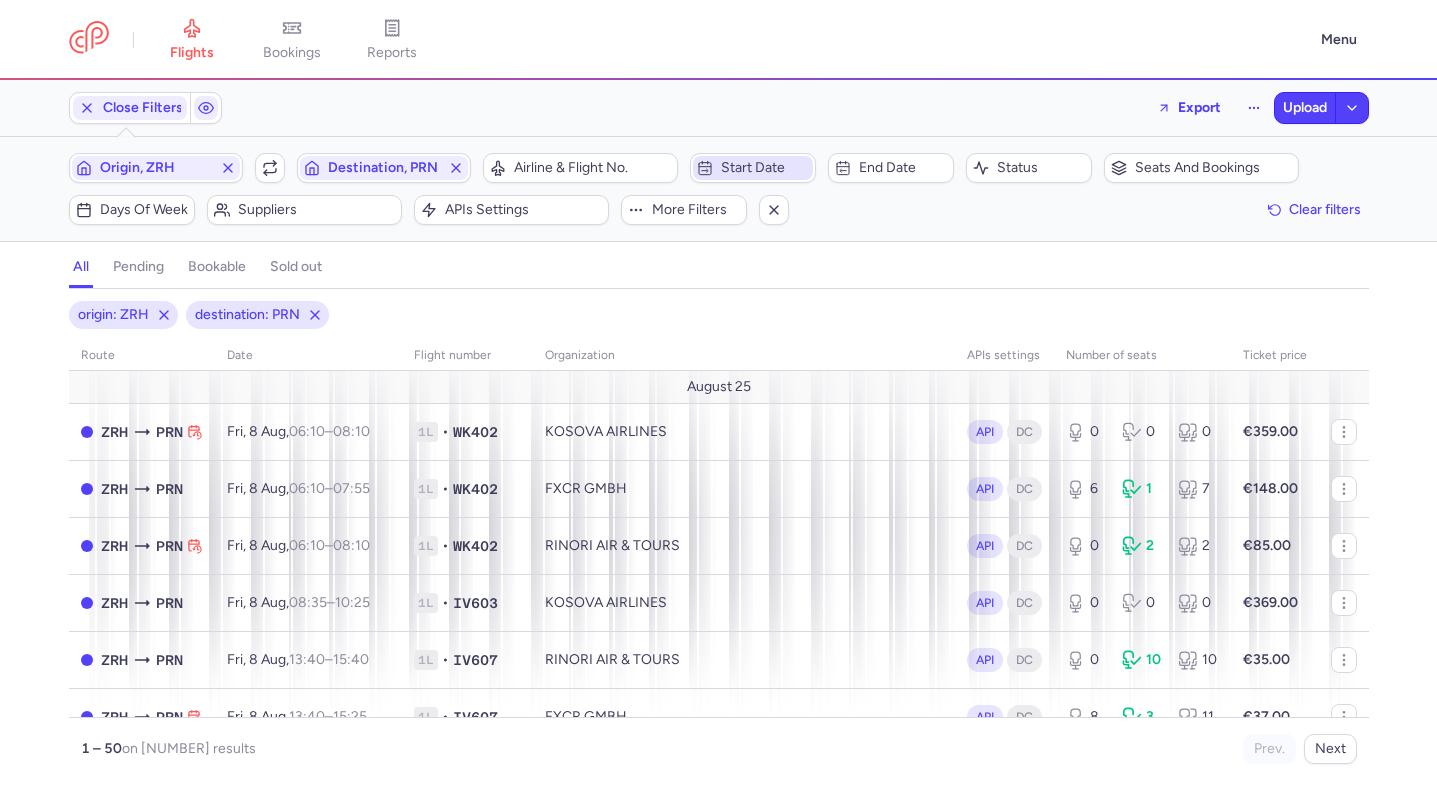 click on "Start date" at bounding box center (765, 168) 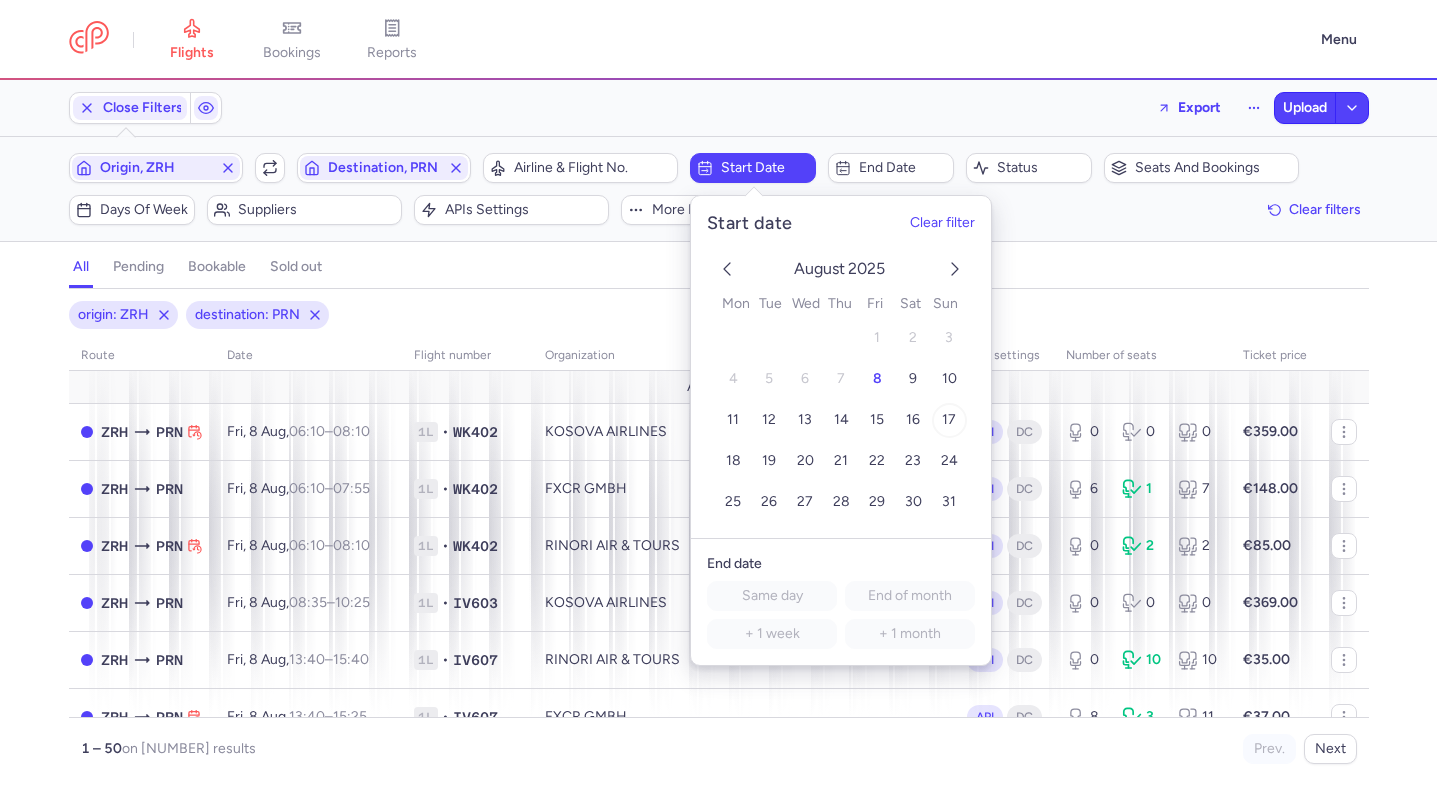 click on "17" at bounding box center [949, 420] 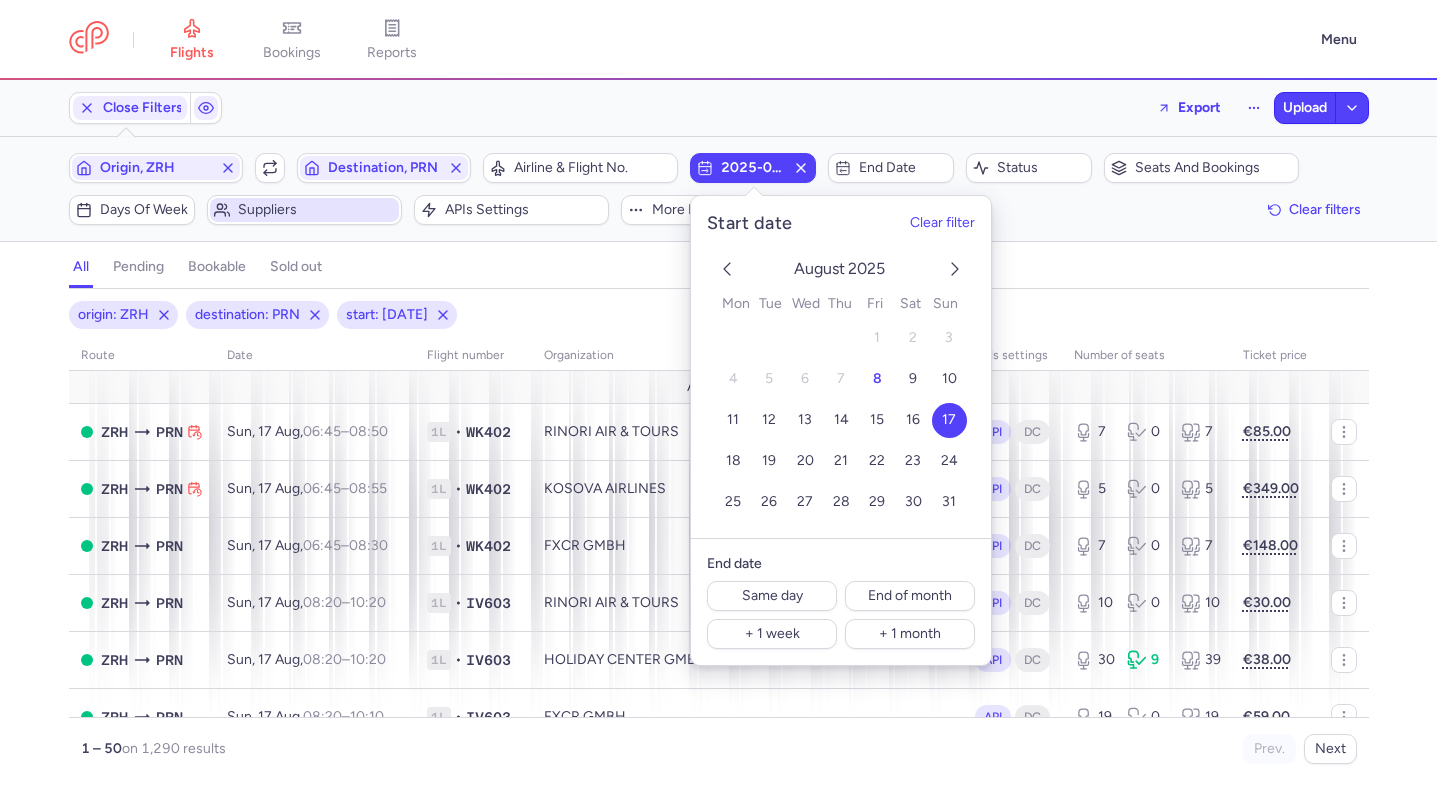 click on "Suppliers" at bounding box center [316, 210] 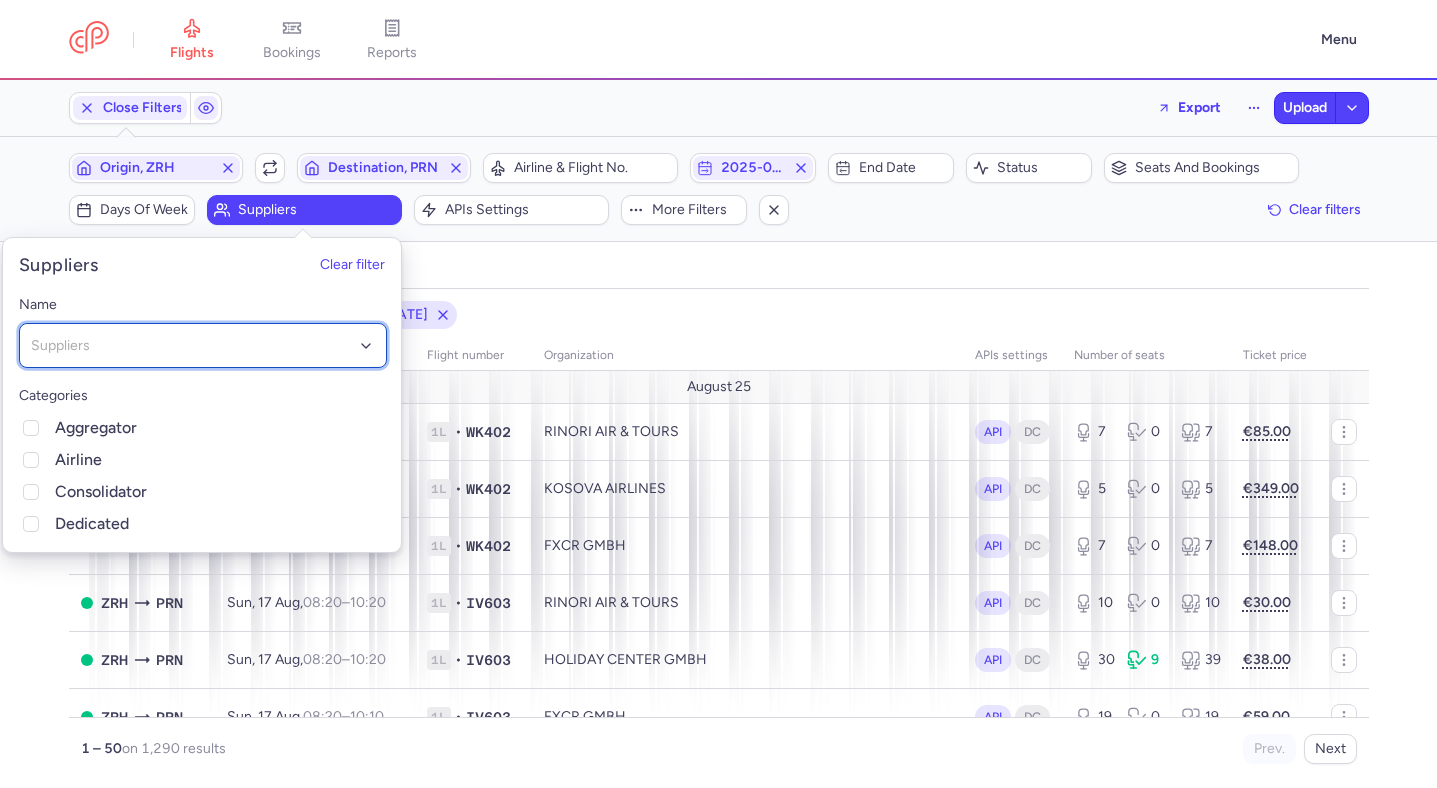click on "Suppliers" 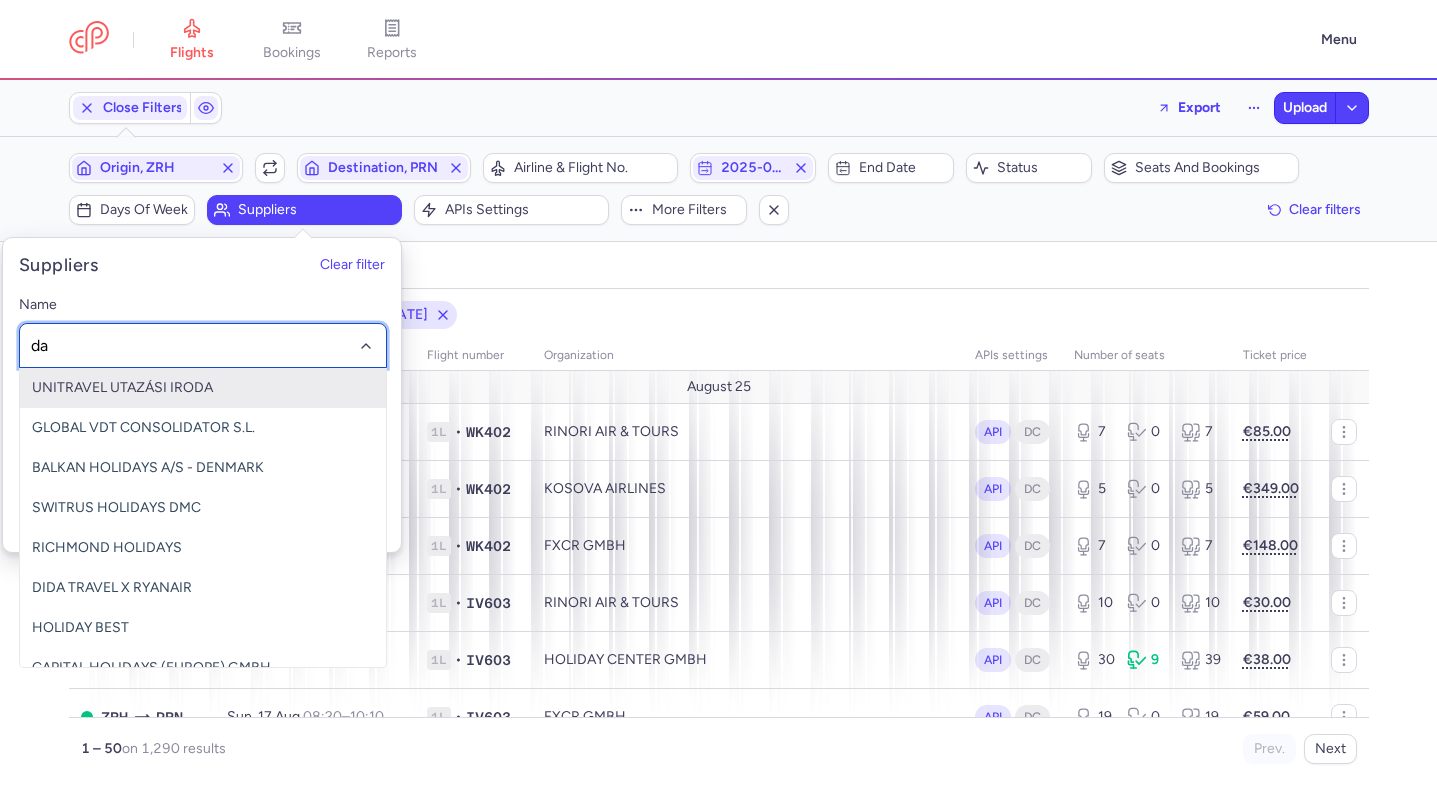 type on "dar" 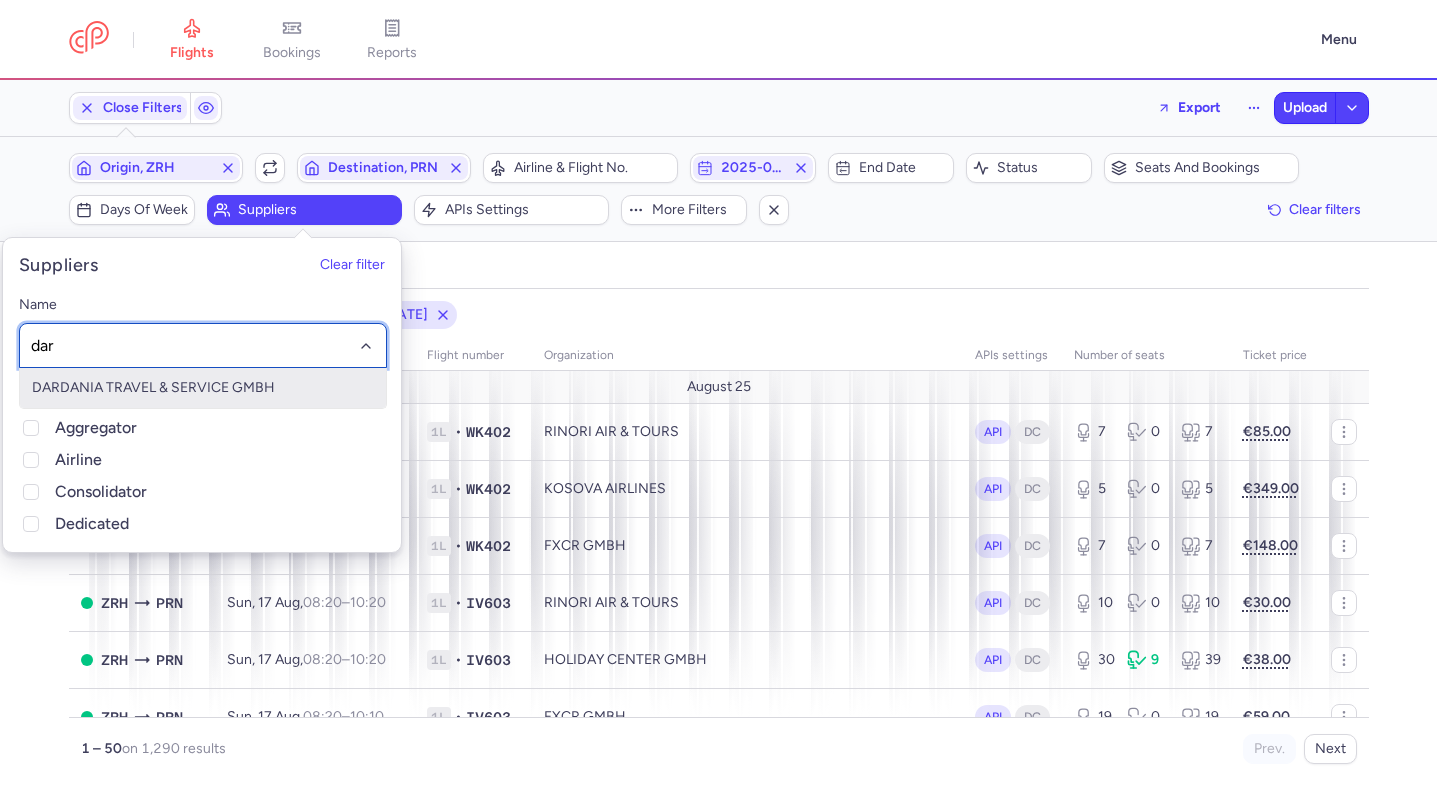 type 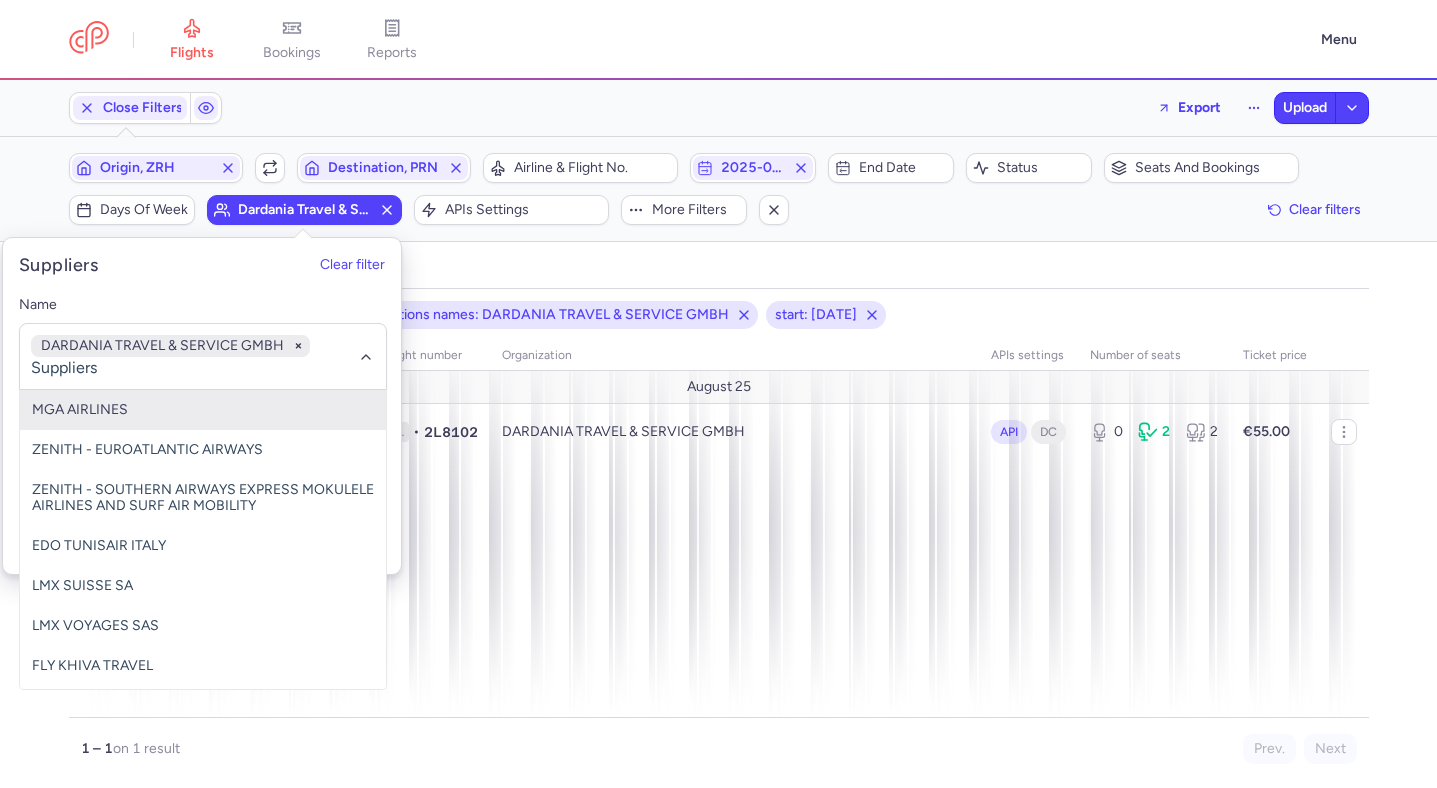 click on "all pending bookable sold out" at bounding box center (719, 271) 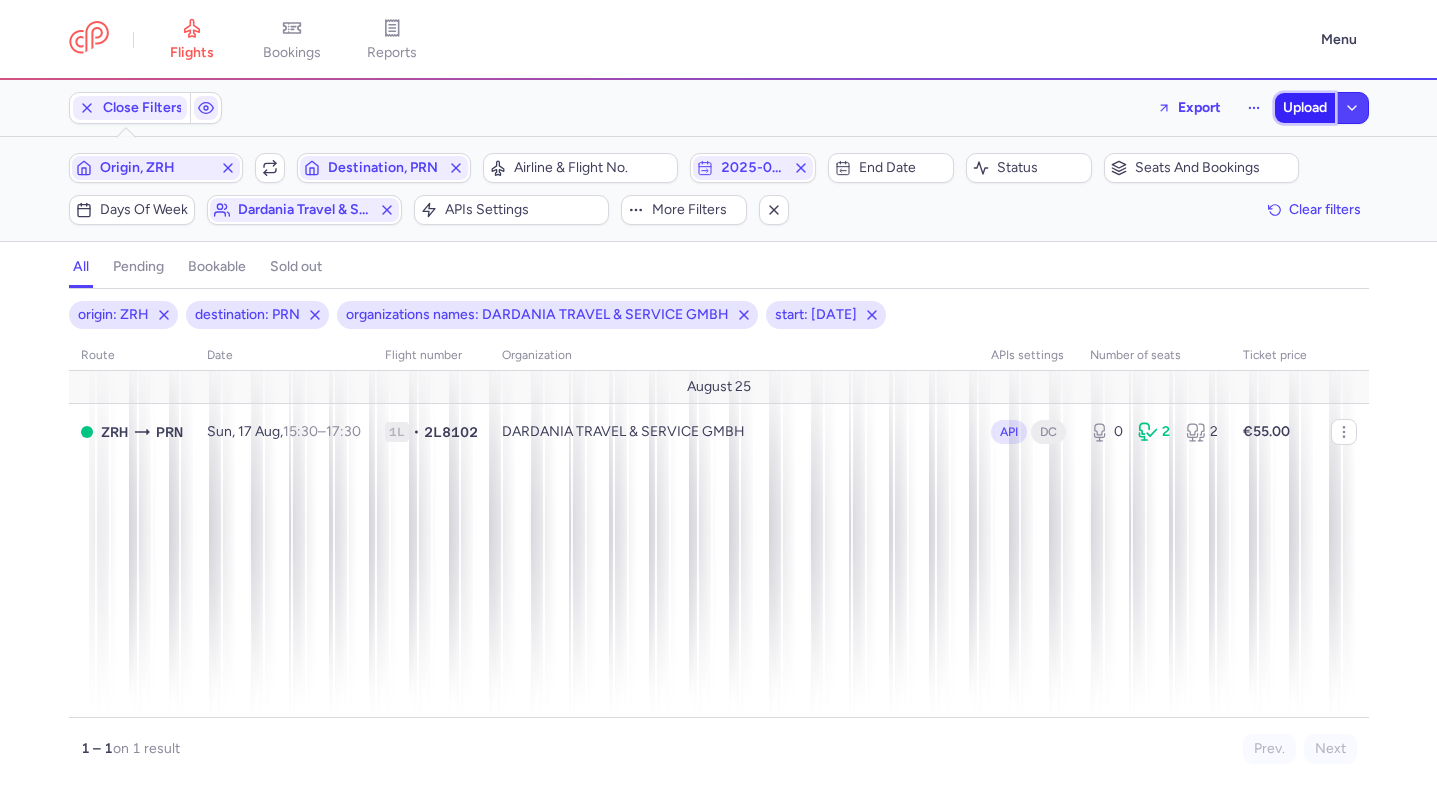 click on "Upload" at bounding box center (1305, 108) 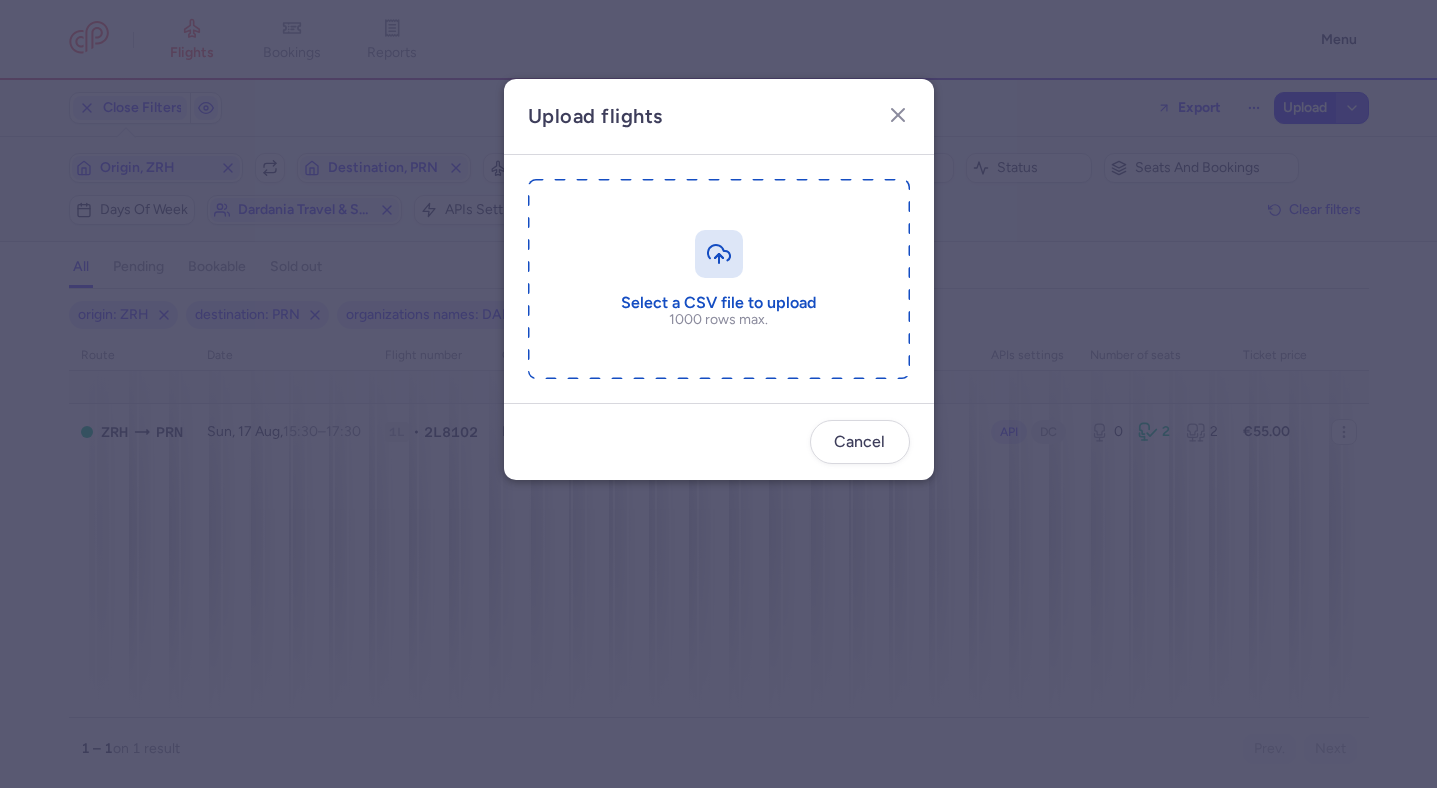 type 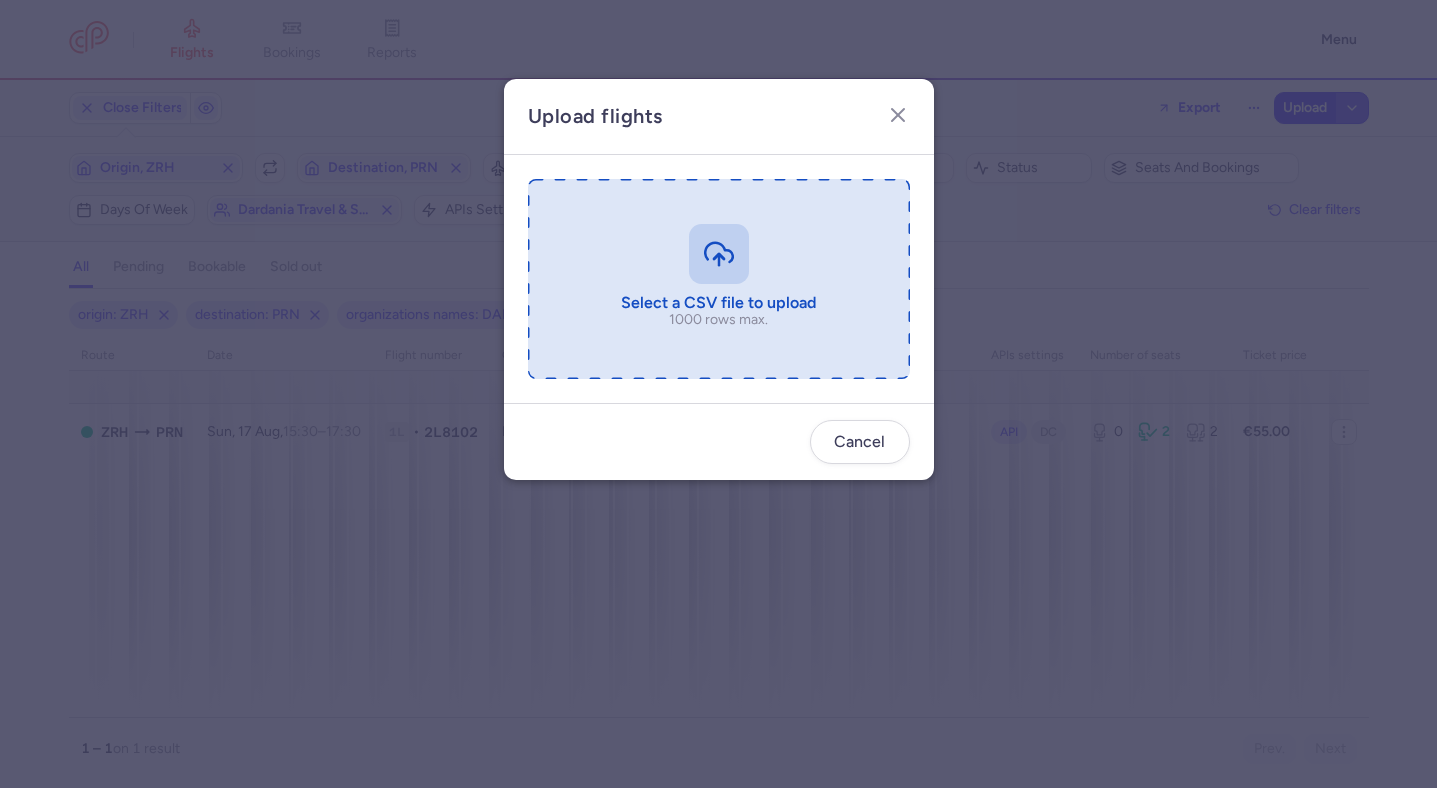 type on "C:\fakepath\export_flight_2L8102_20250808,1602.csv" 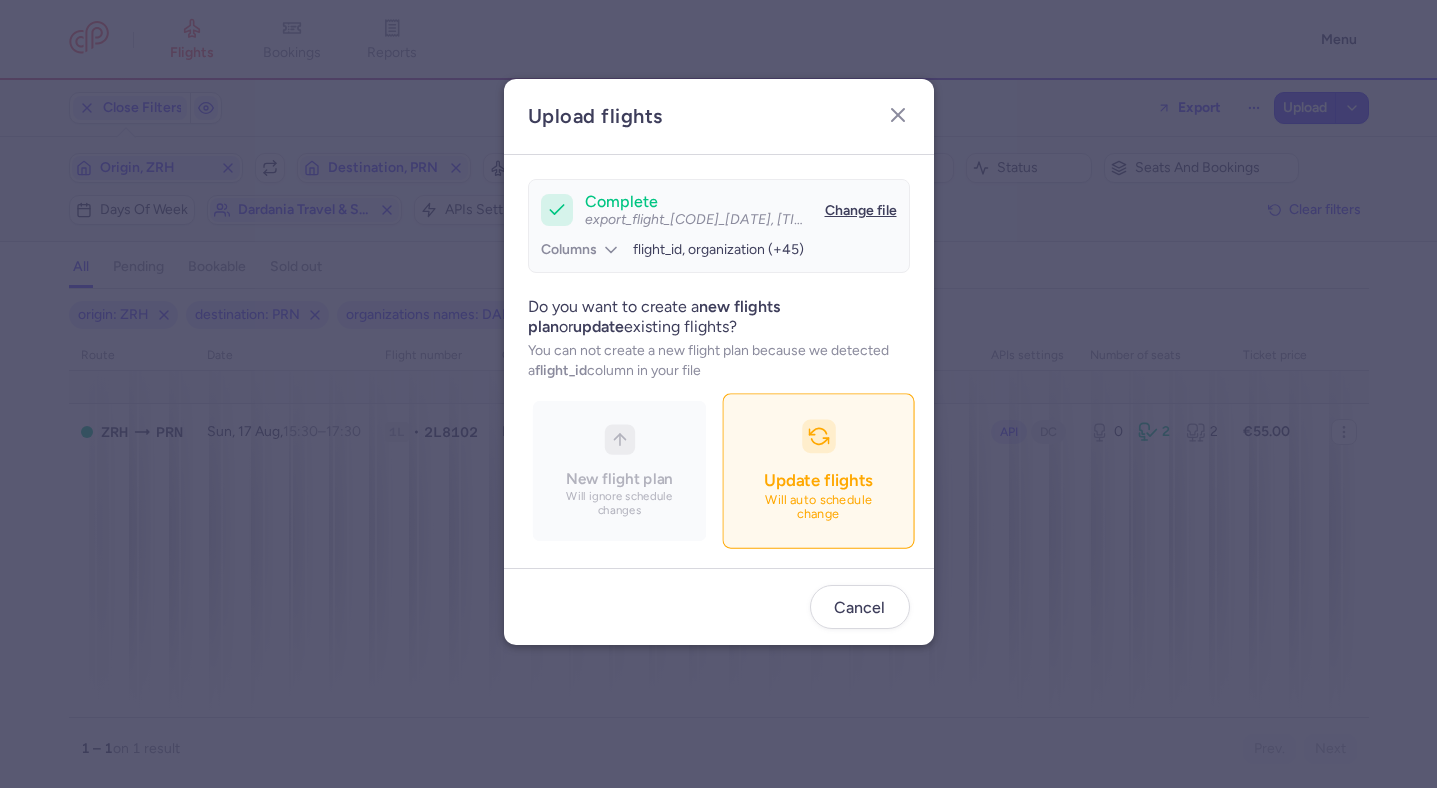 click on "Update flights Will auto schedule change" at bounding box center (818, 470) 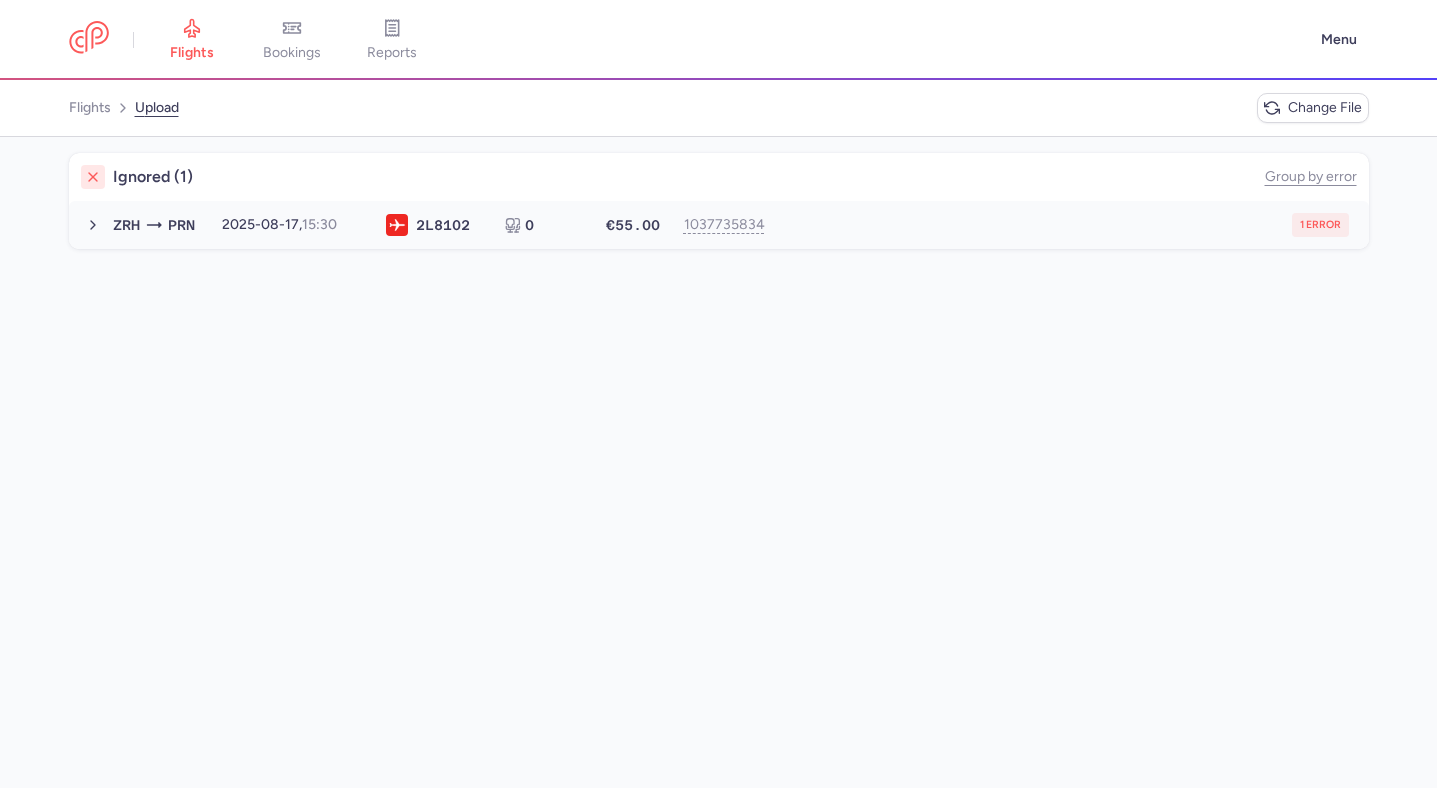 click on "1 error" at bounding box center (1062, 225) 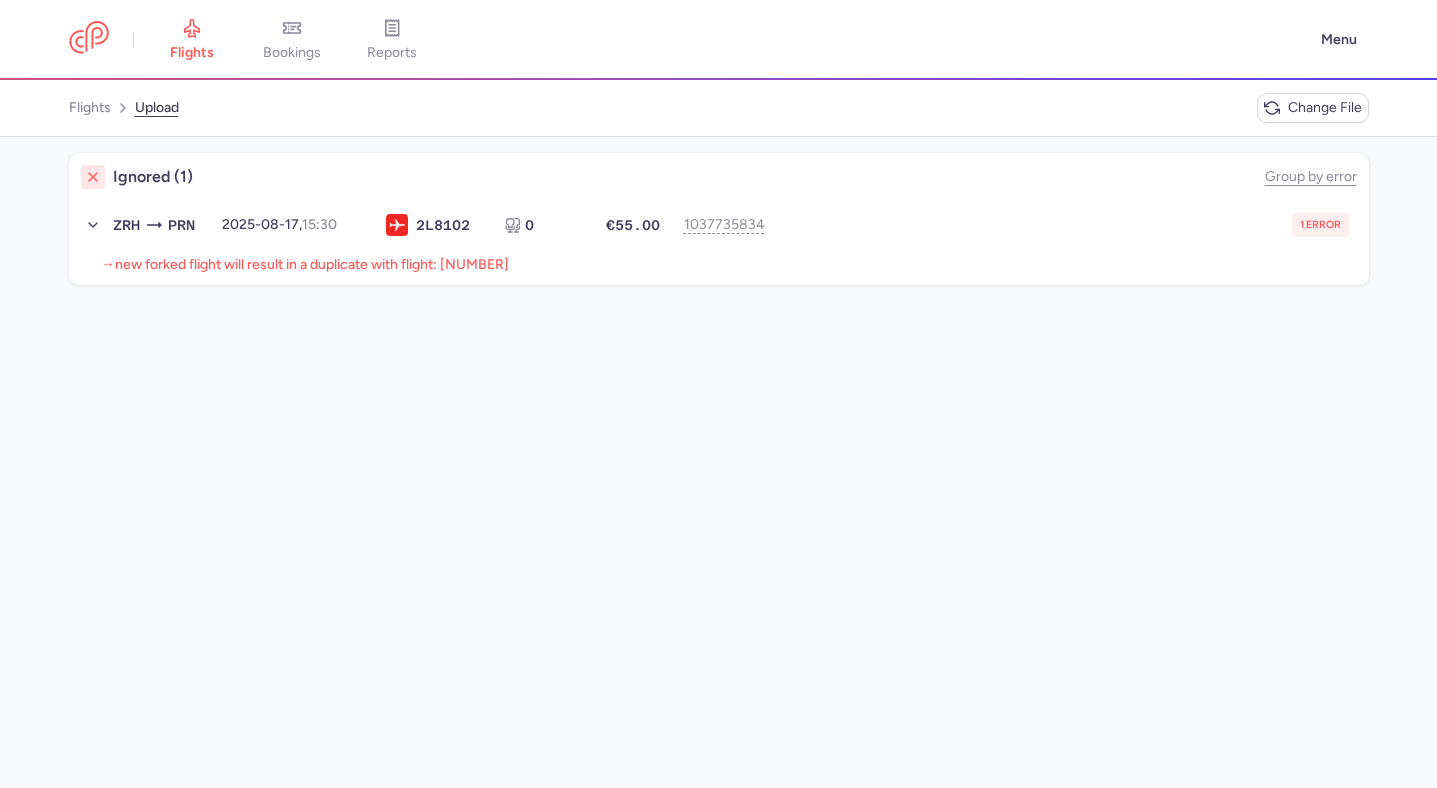 click on "new forked flight will result in a duplicate with flight: 1436486072" at bounding box center (312, 264) 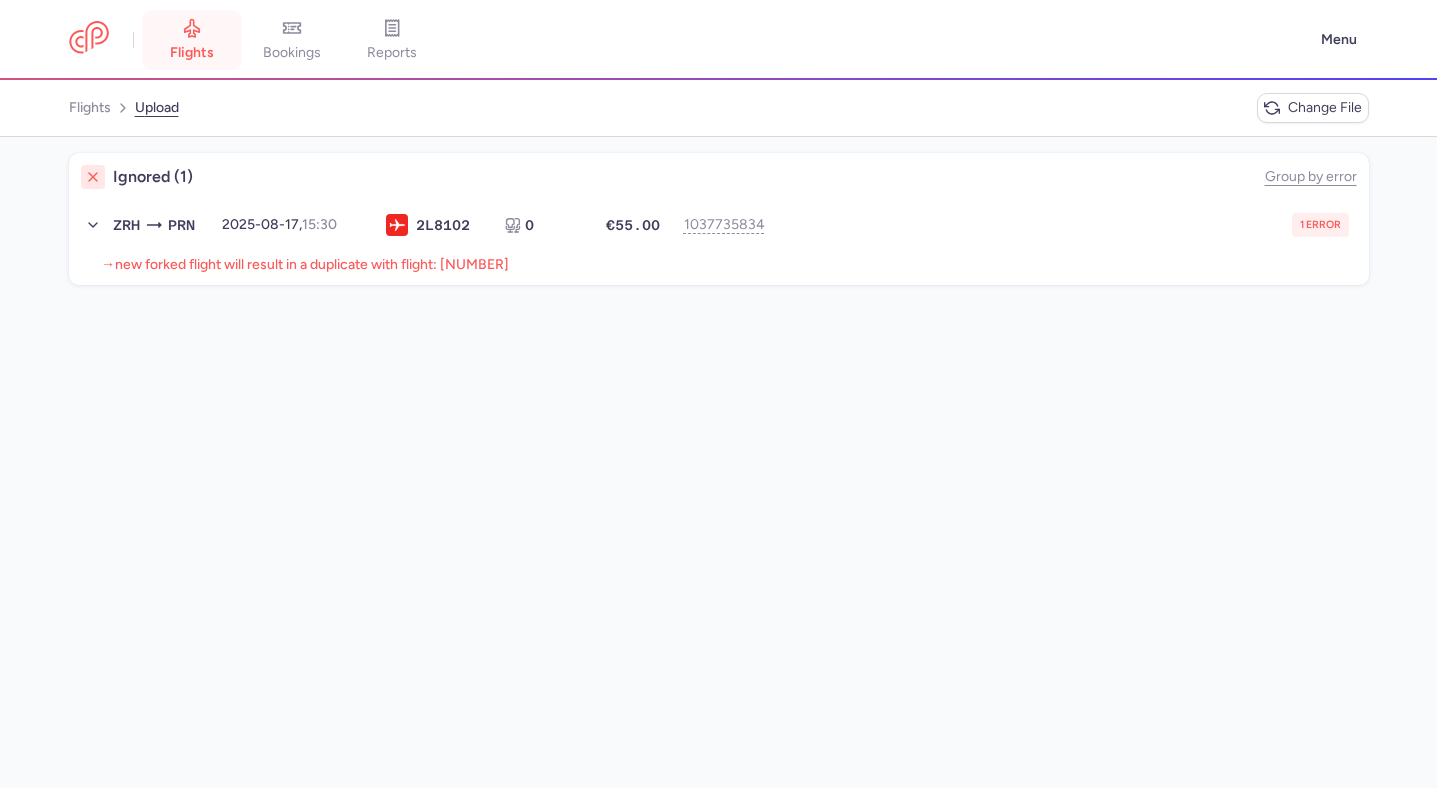 copy on "1436486072" 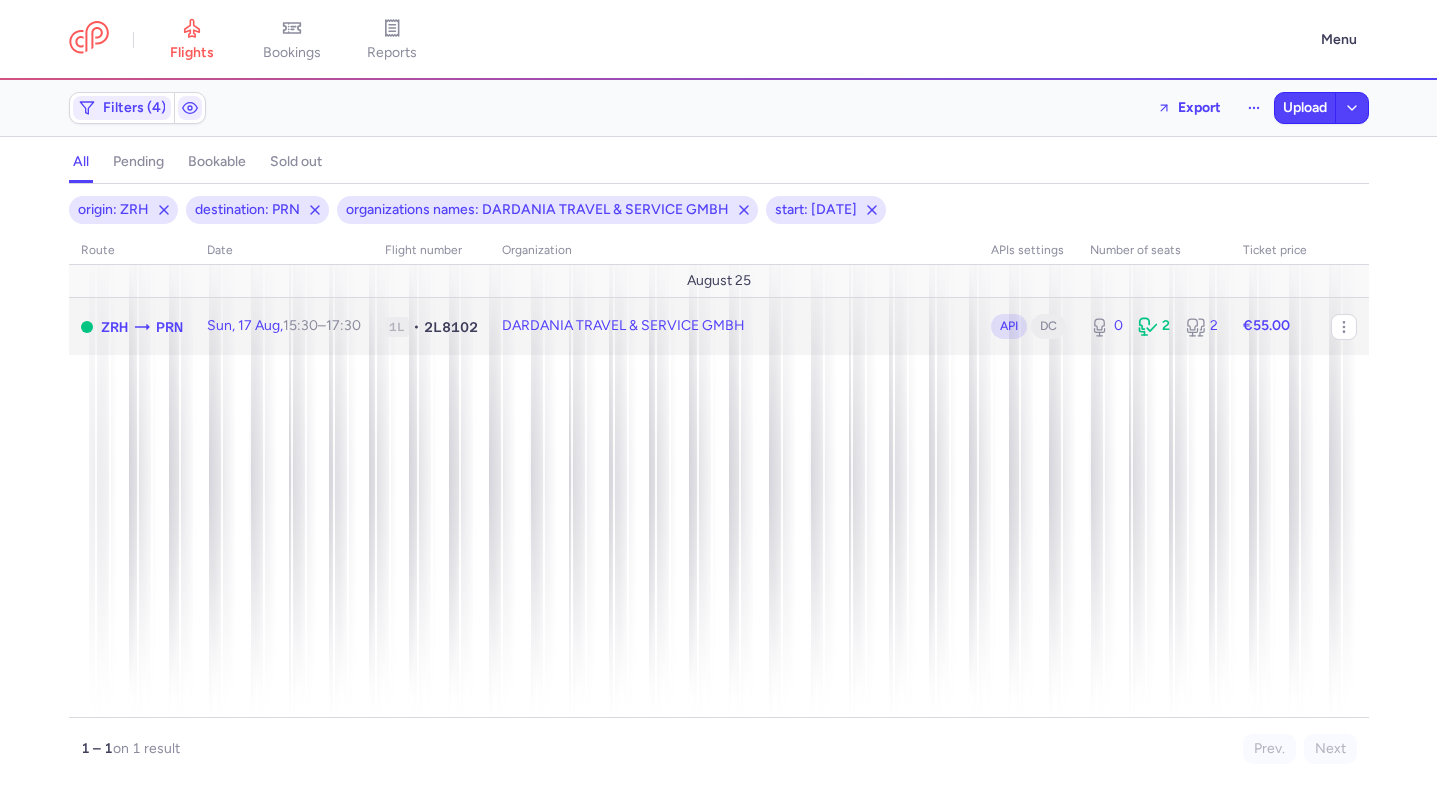 click on "DARDANIA TRAVEL & SERVICE GMBH" 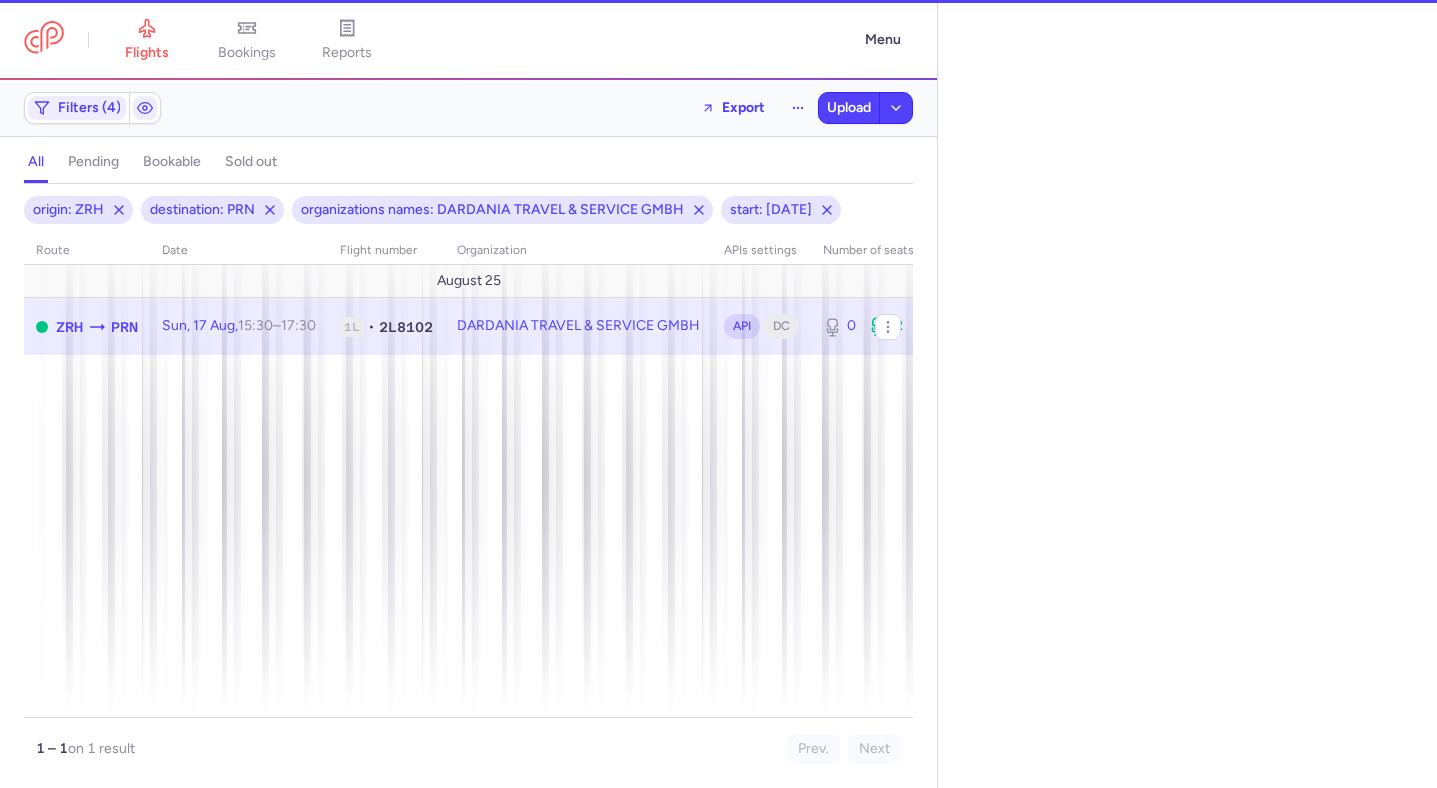 select on "hours" 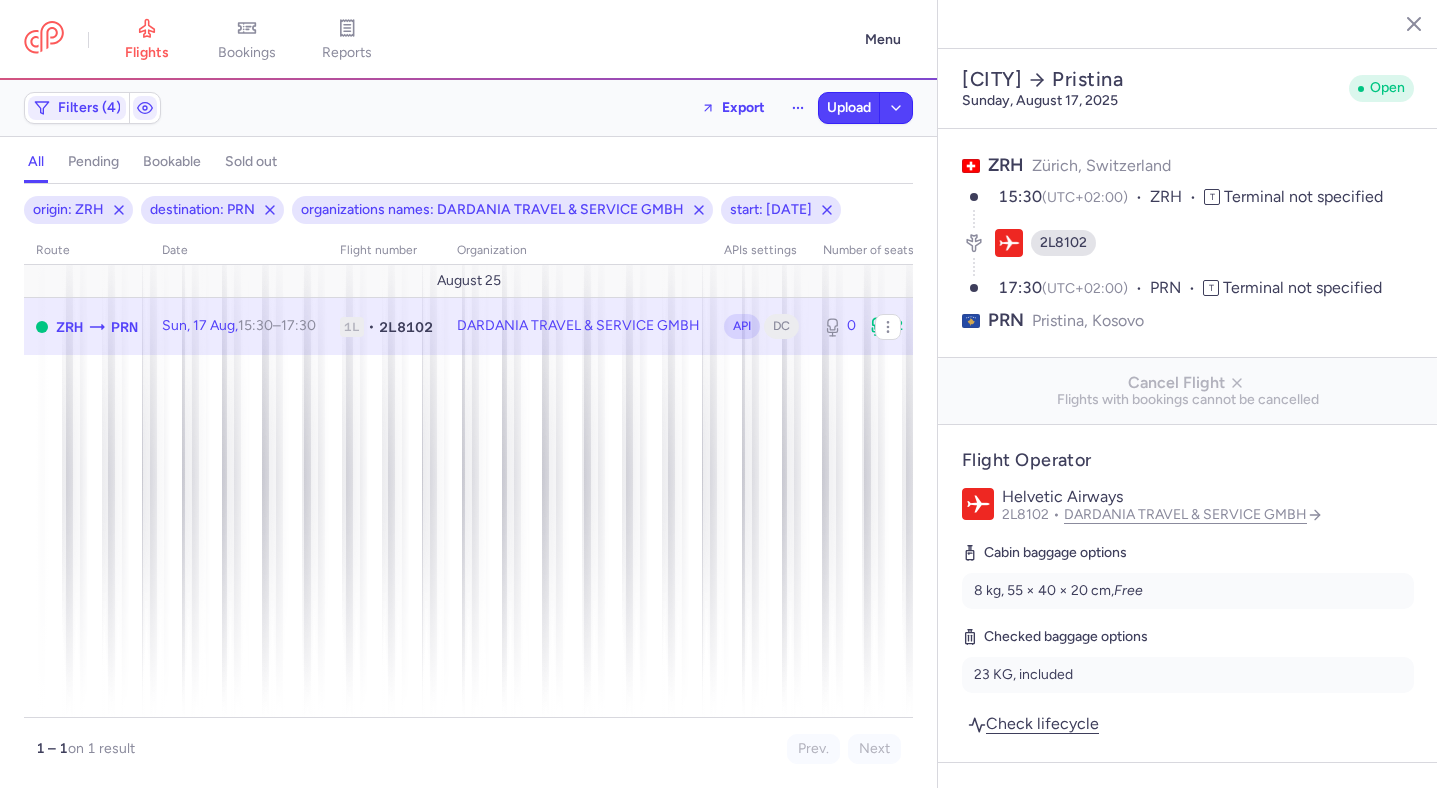 scroll, scrollTop: 1218, scrollLeft: 0, axis: vertical 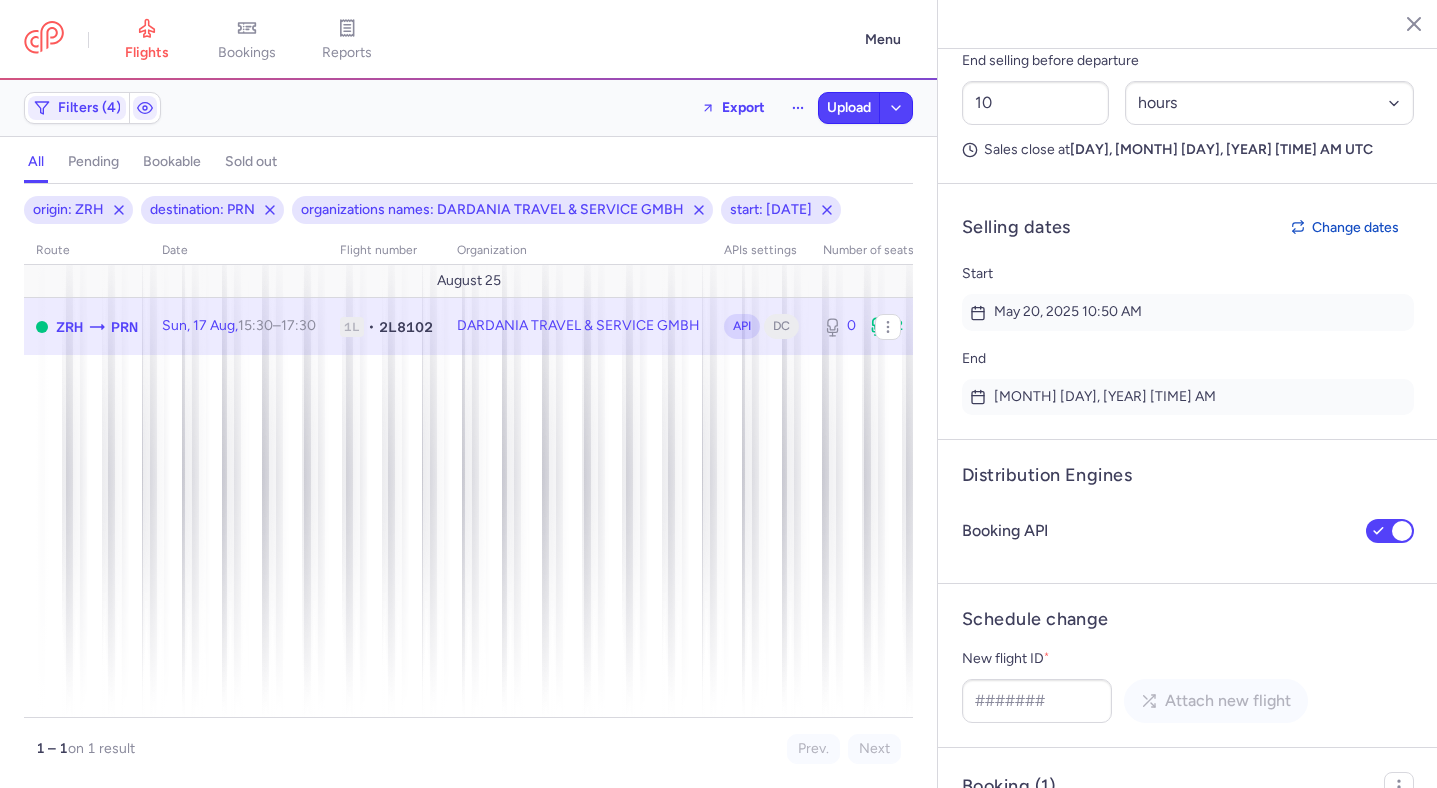 click on "New flight ID  *" at bounding box center (1037, 659) 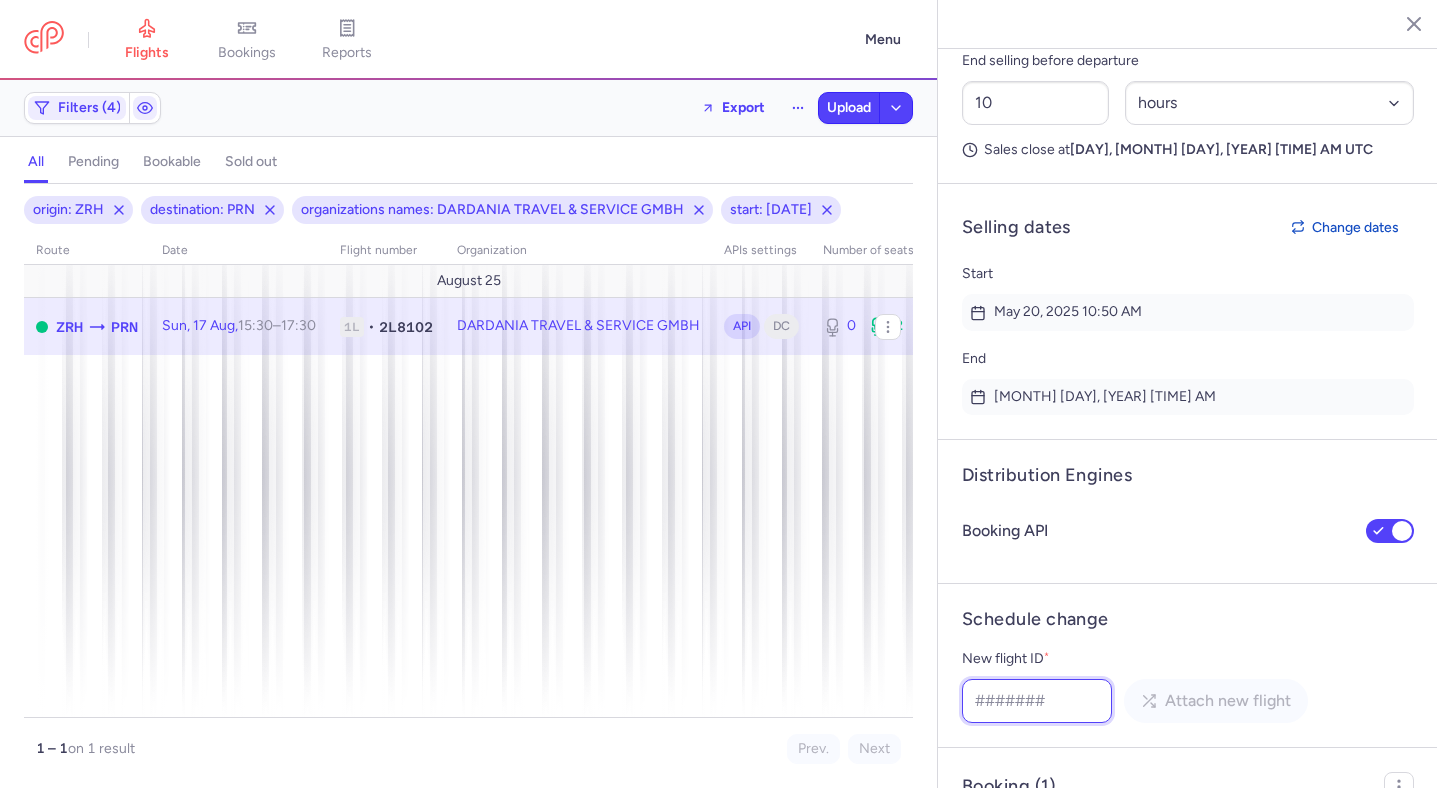 click on "New flight ID  *" at bounding box center (1037, 701) 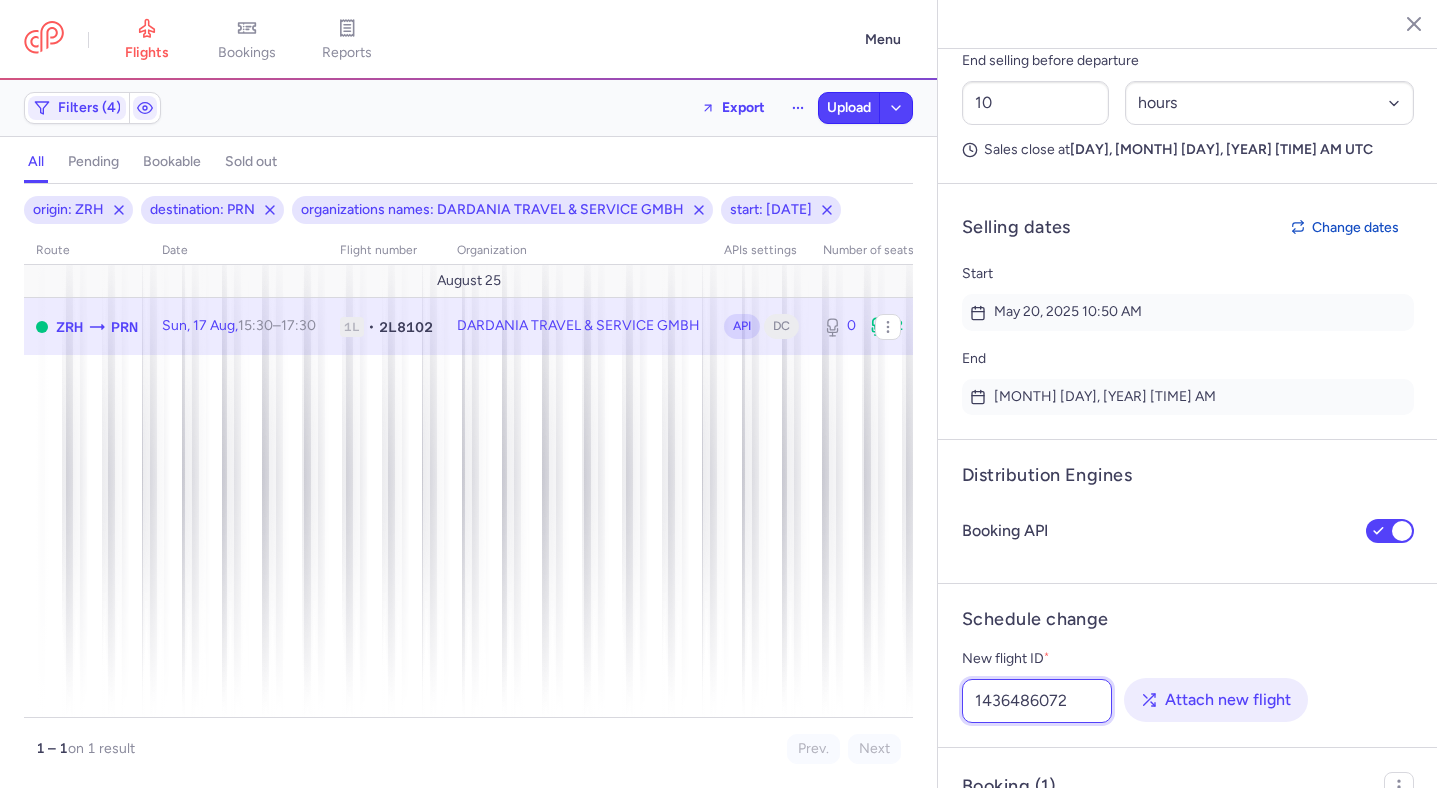 type on "1436486072" 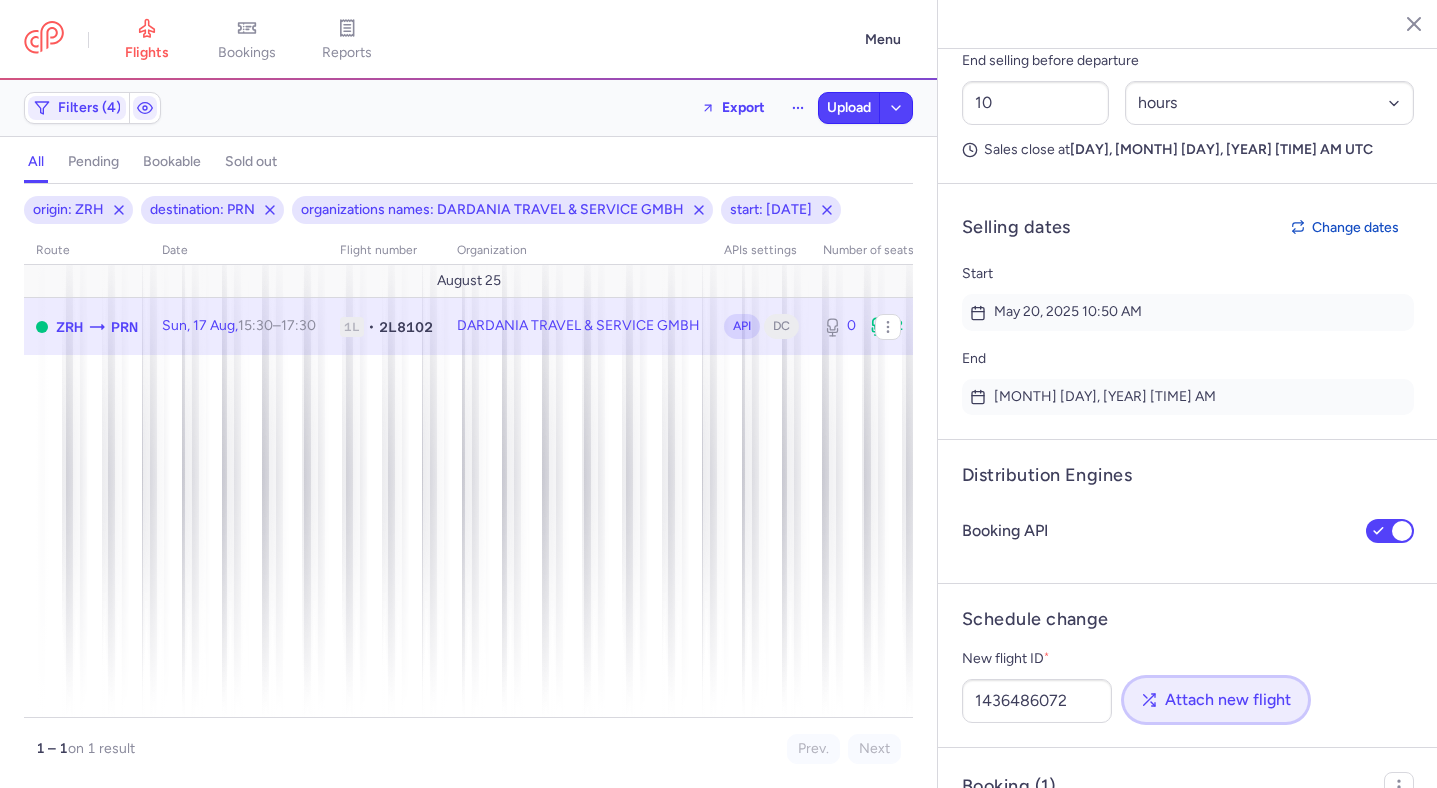 click on "Attach new flight" at bounding box center (1228, 700) 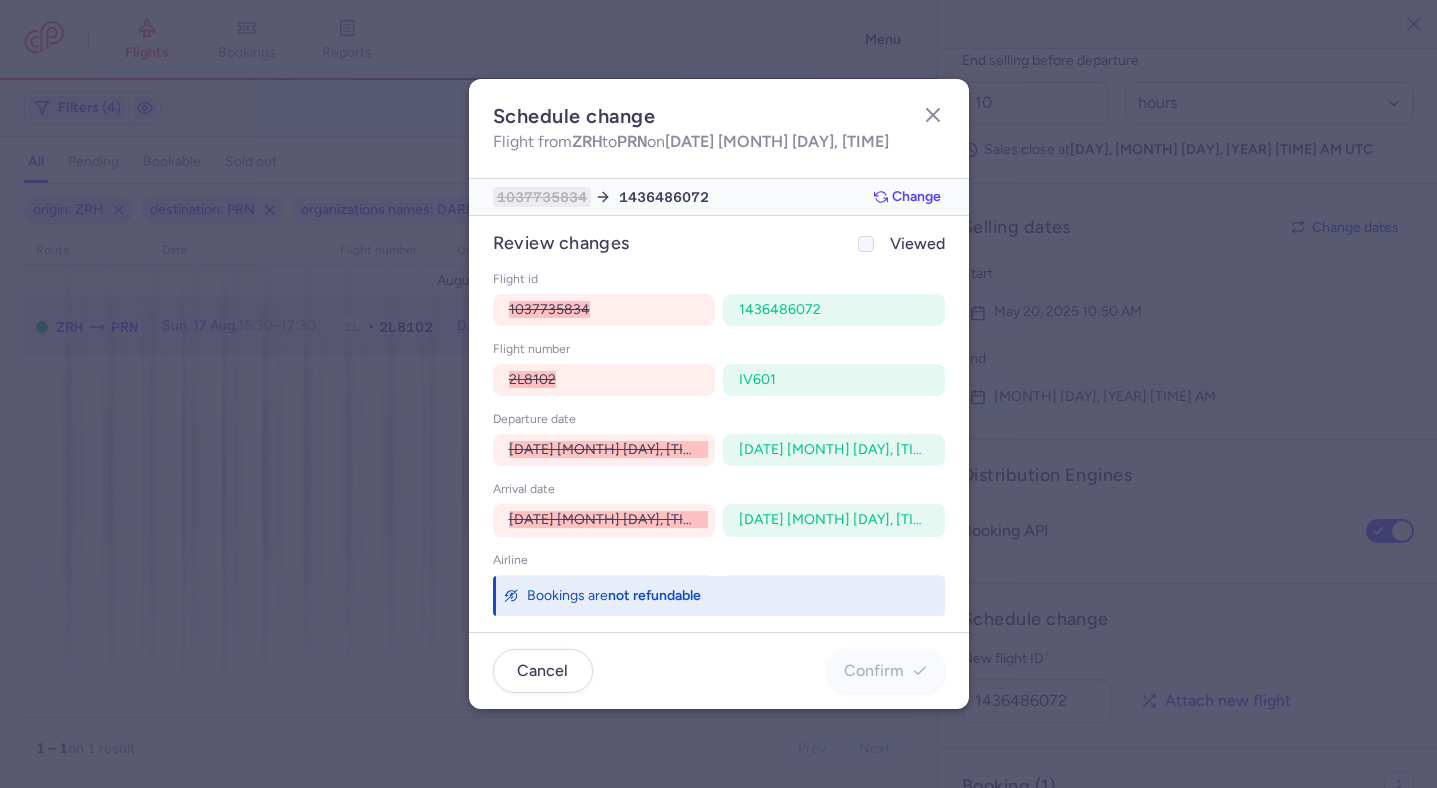 click on "Viewed" 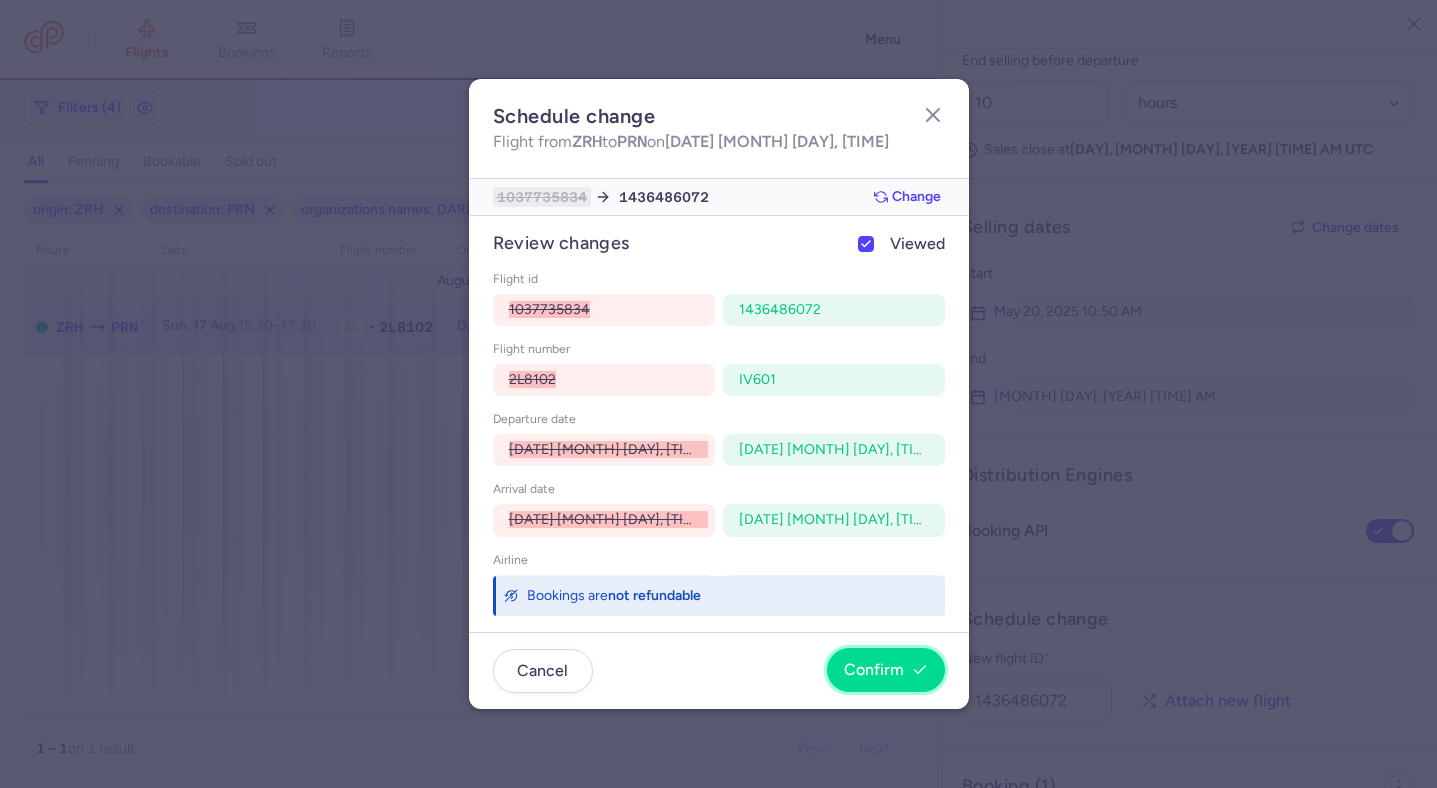 click on "Confirm" at bounding box center (886, 670) 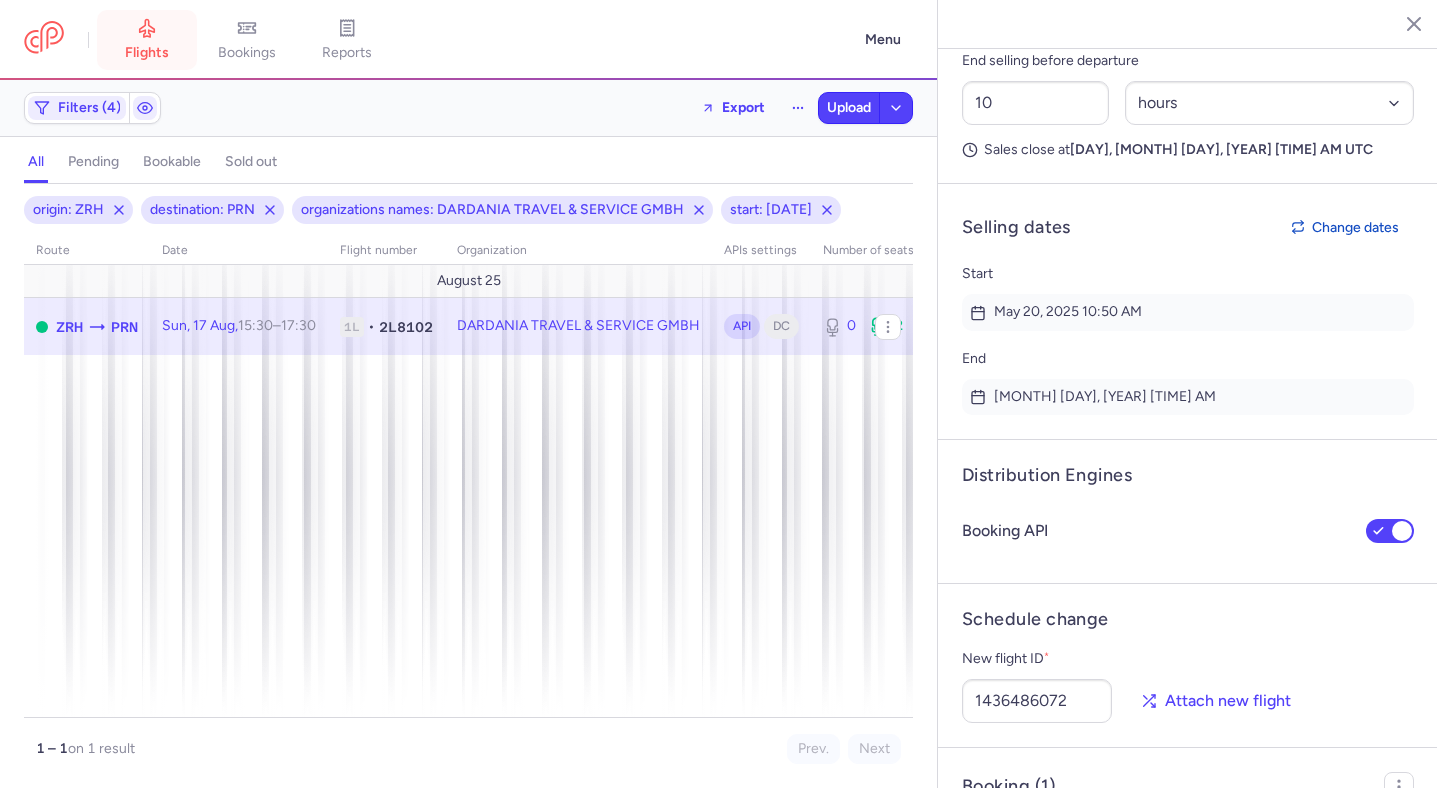 click on "flights" at bounding box center [147, 53] 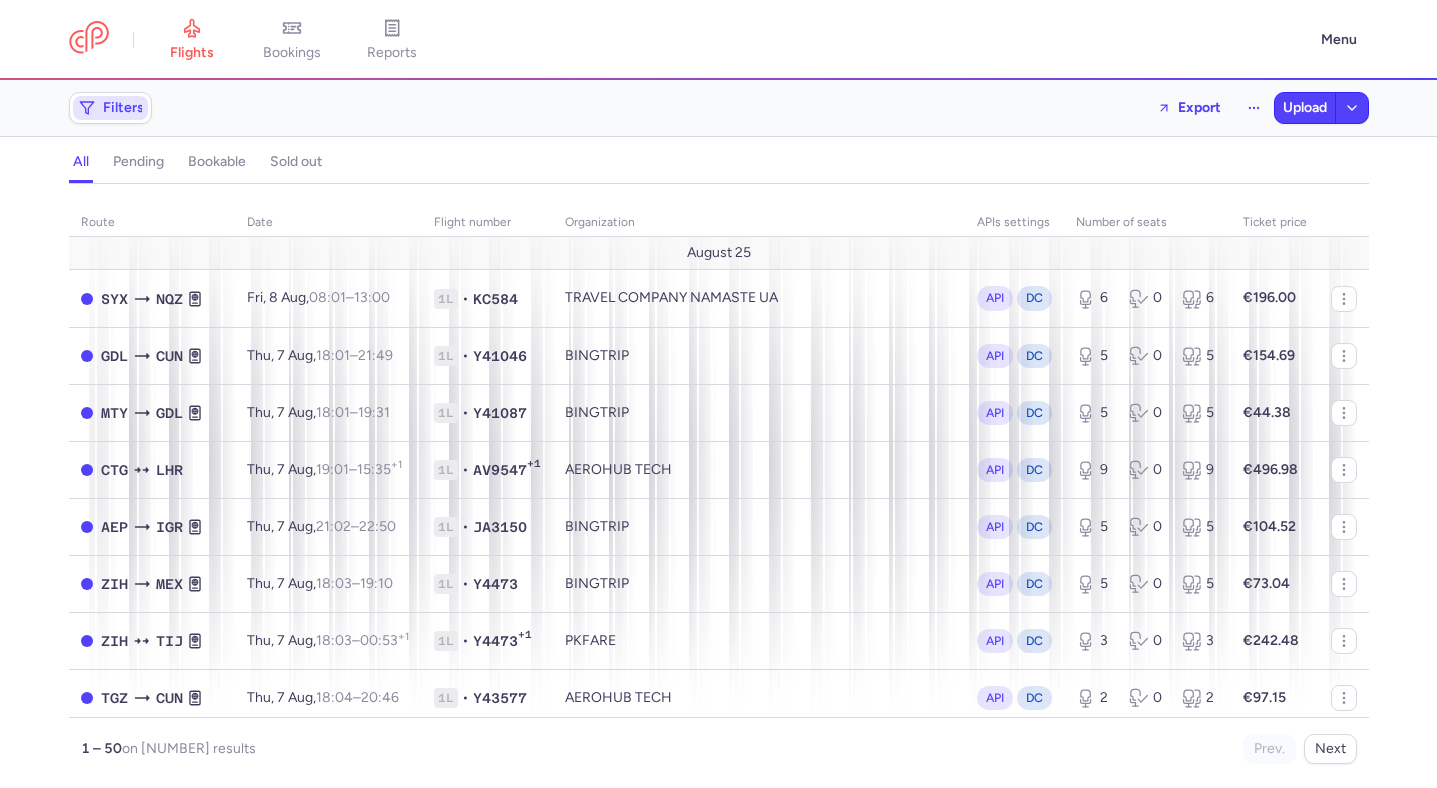 click on "Filters" 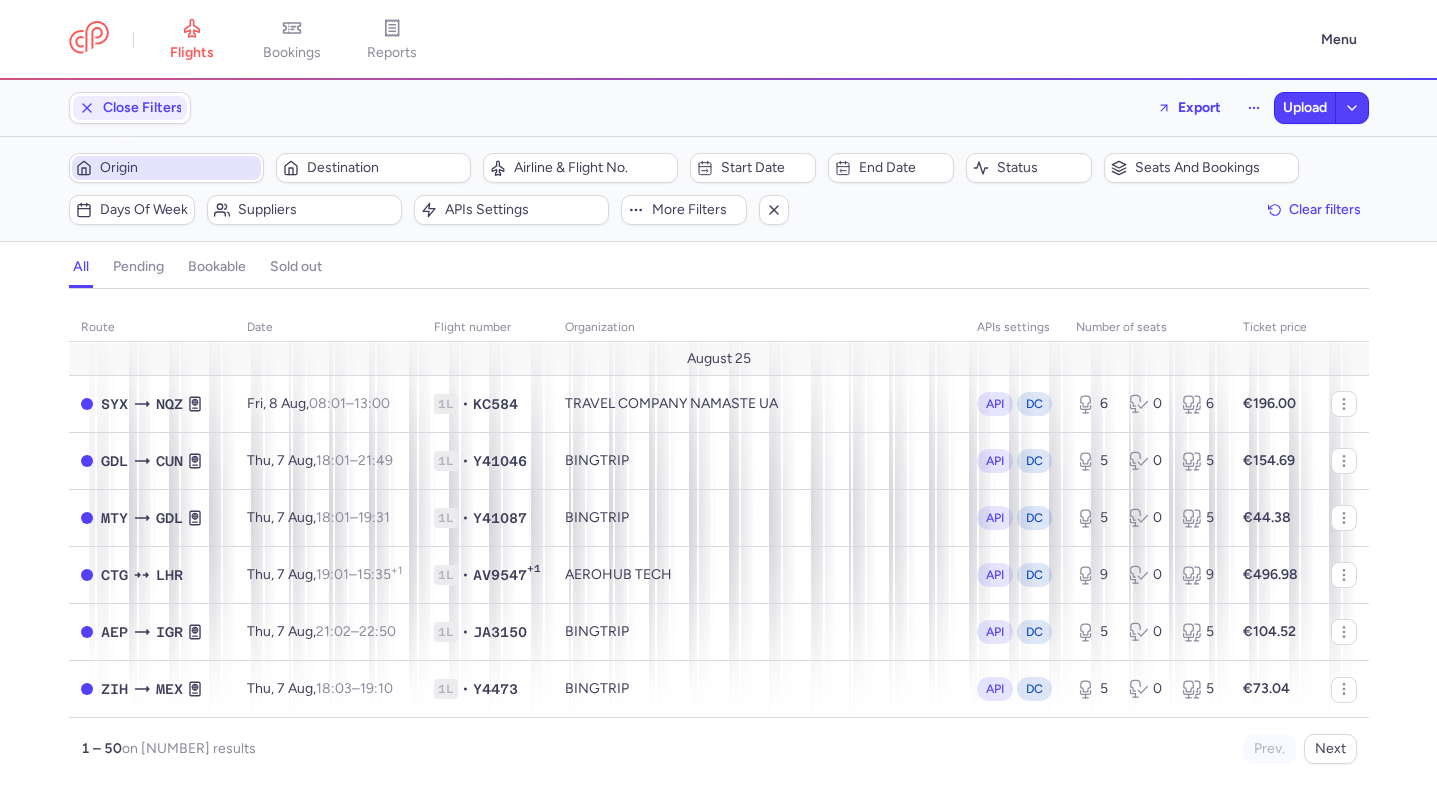 scroll, scrollTop: 0, scrollLeft: 0, axis: both 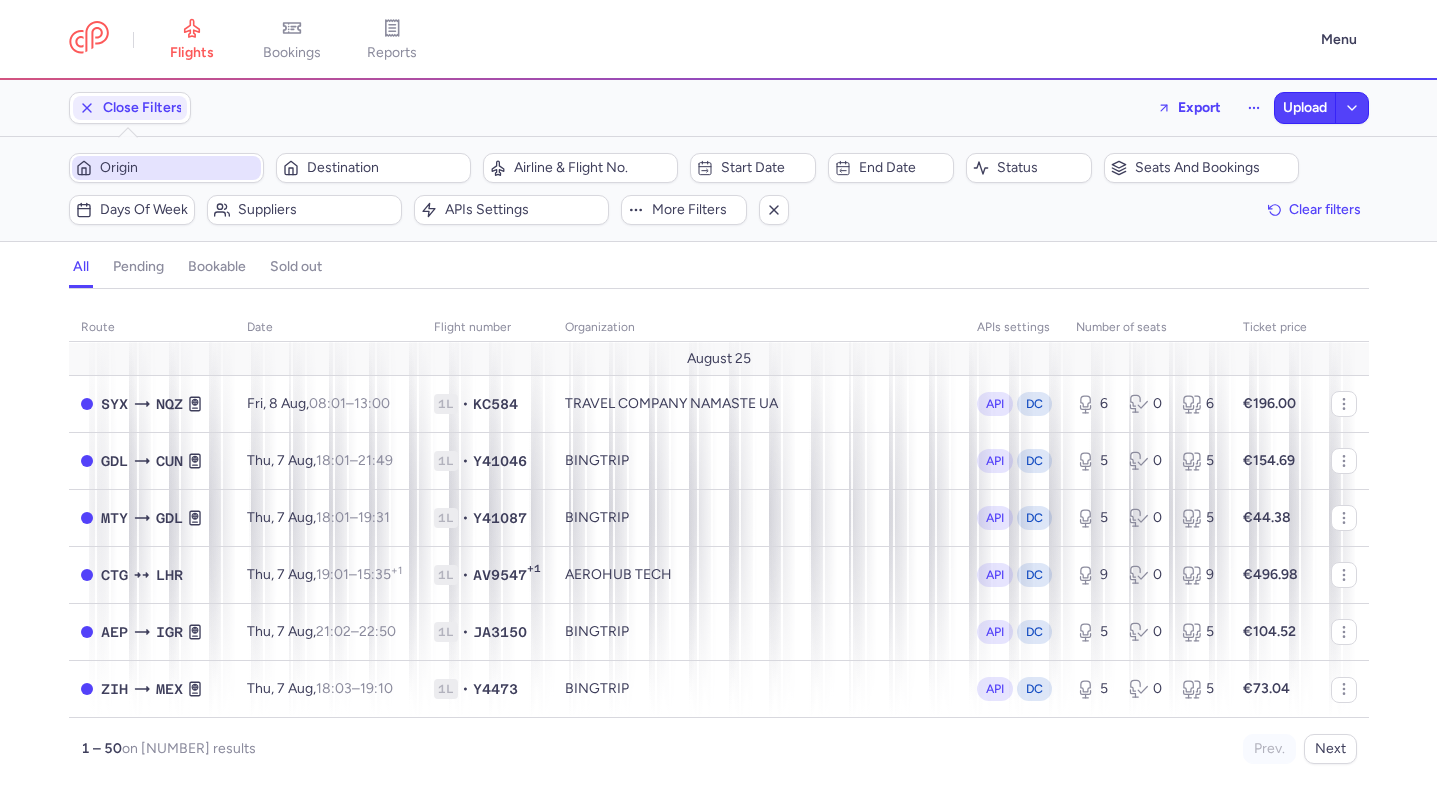 click on "Origin" at bounding box center [166, 168] 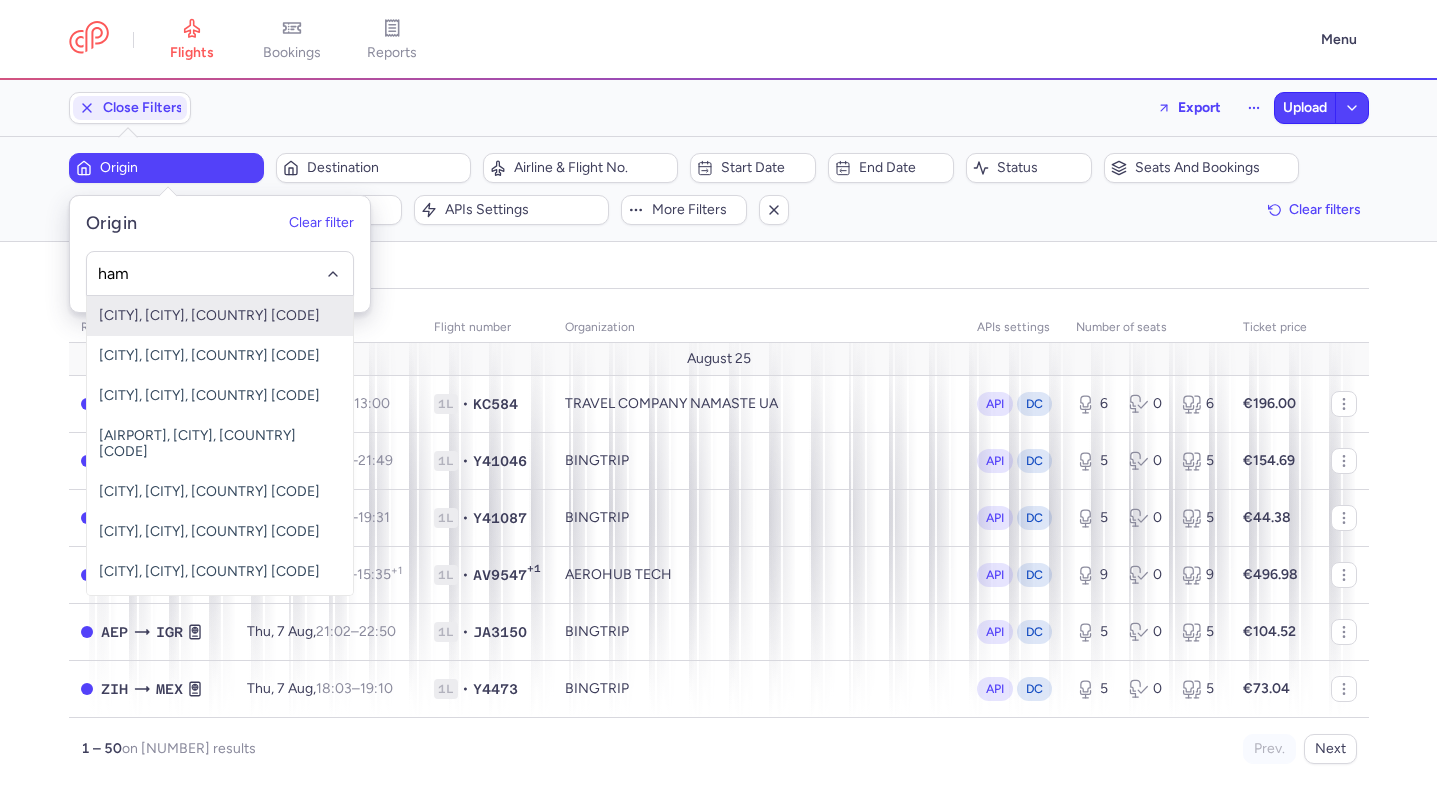 type on "ham" 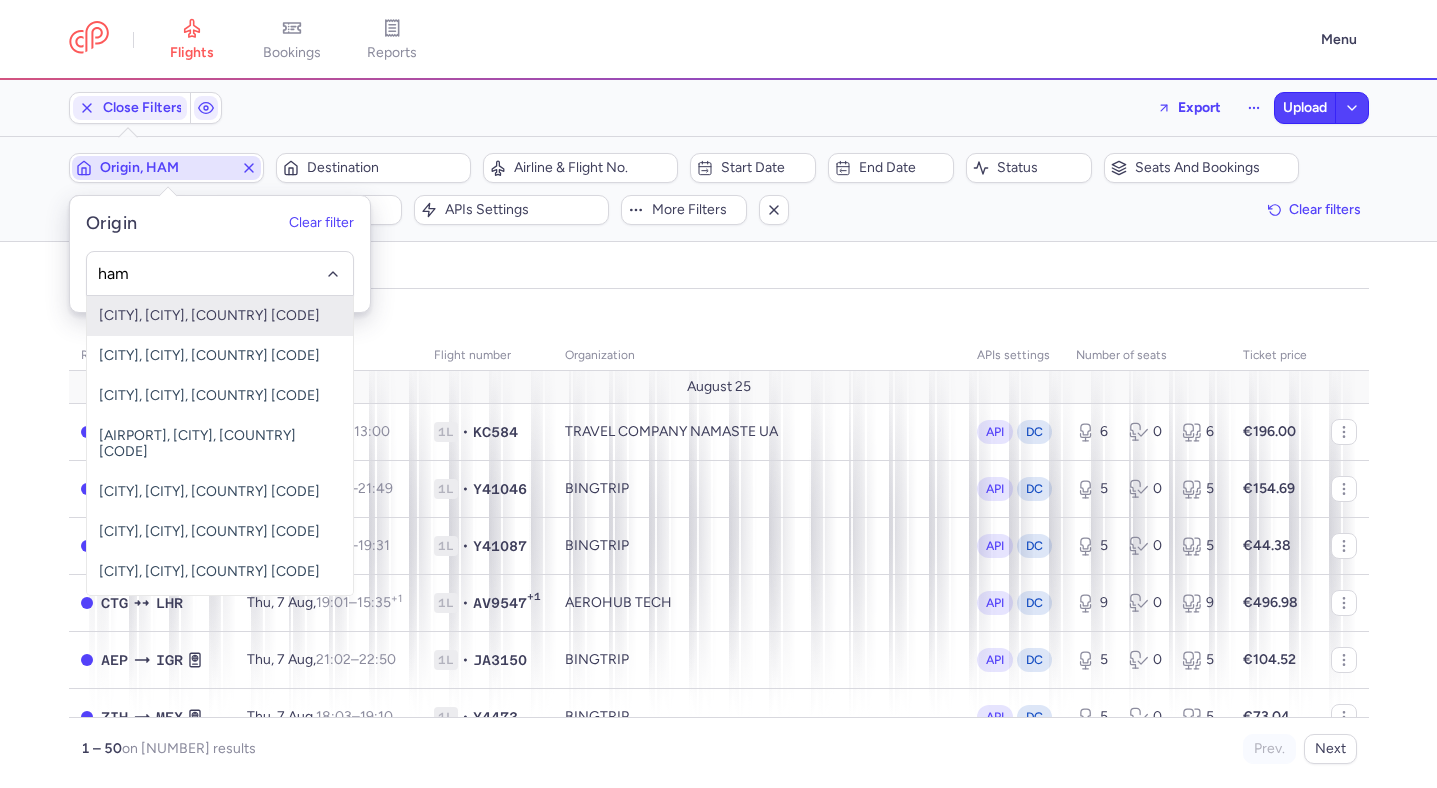 type 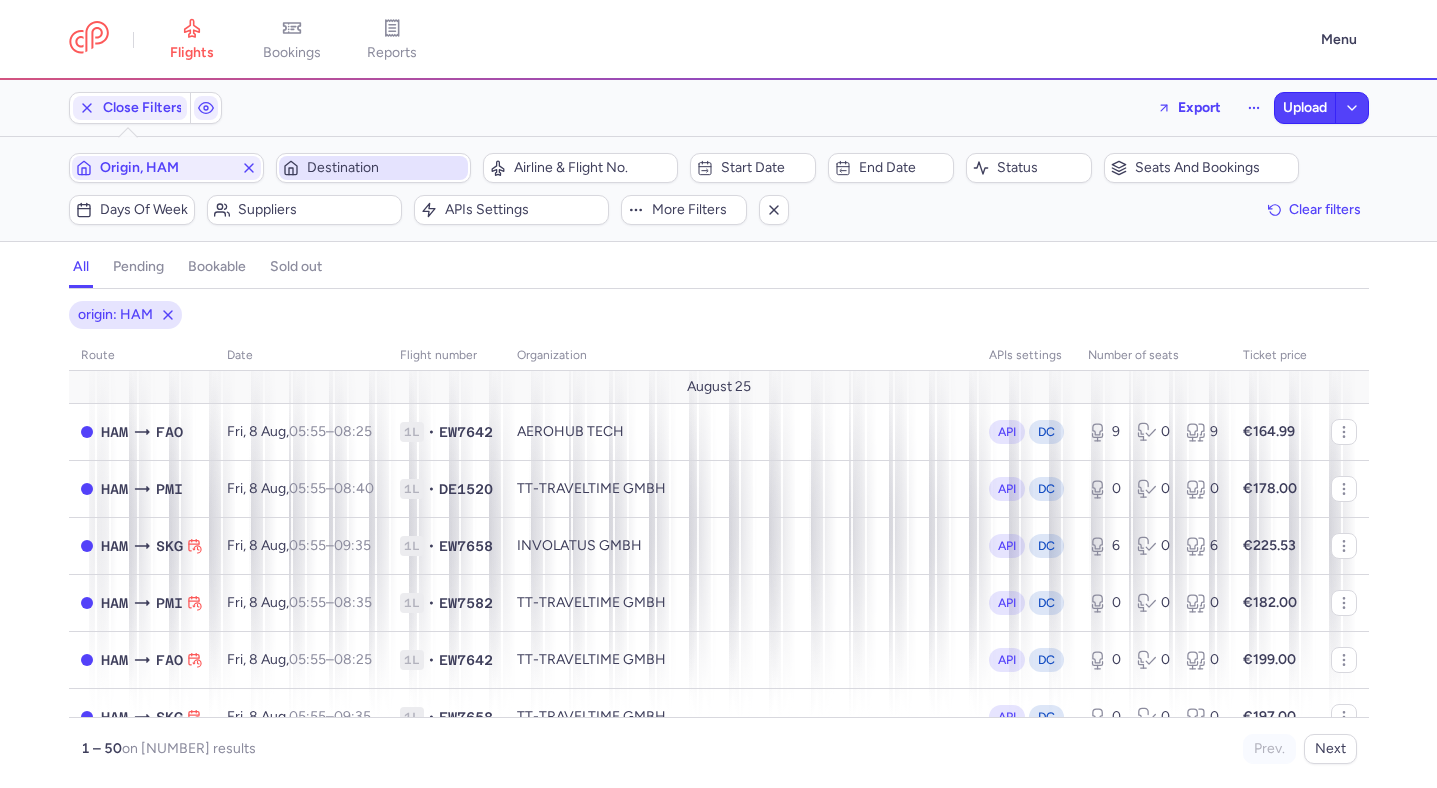 click on "Destination" at bounding box center (373, 168) 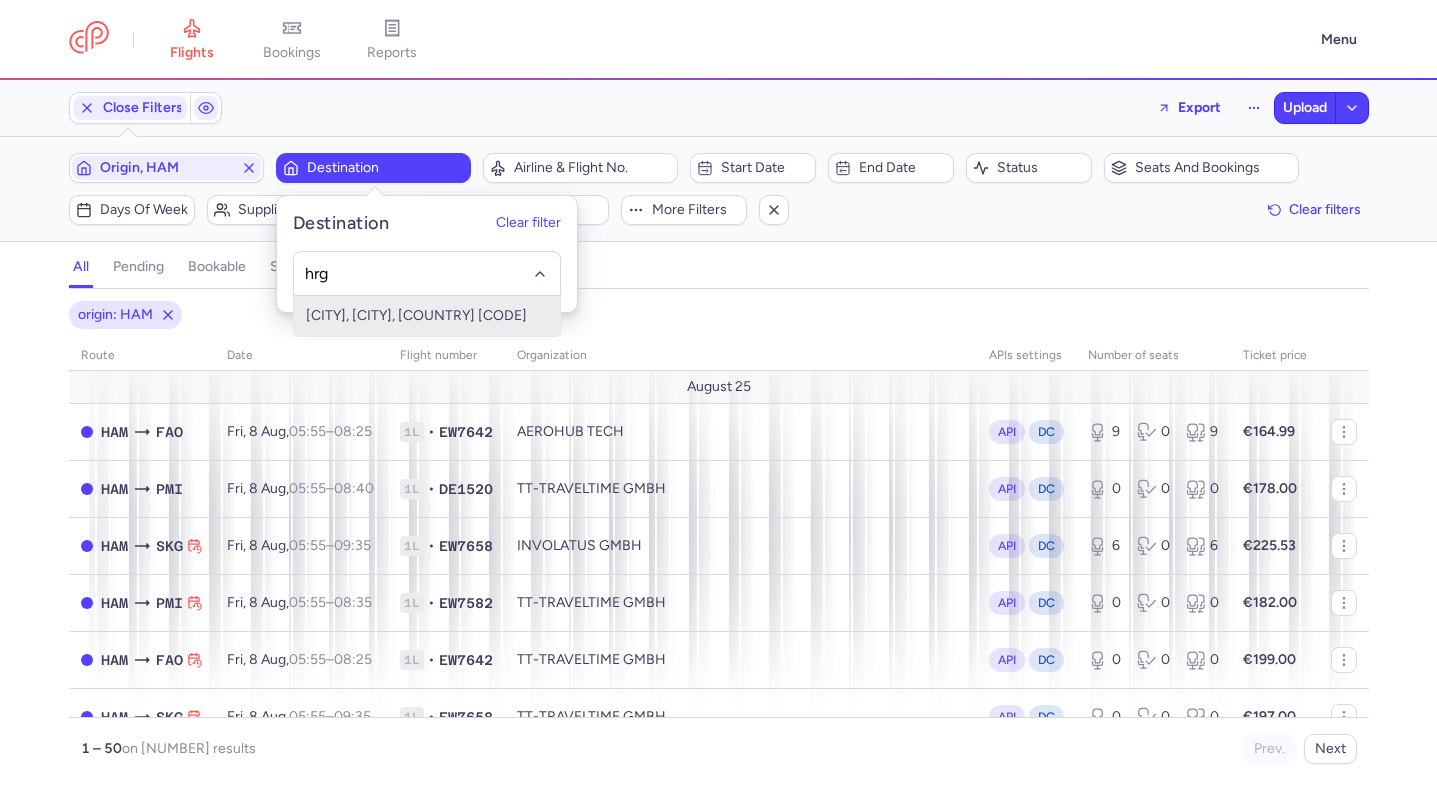 type on "hrg" 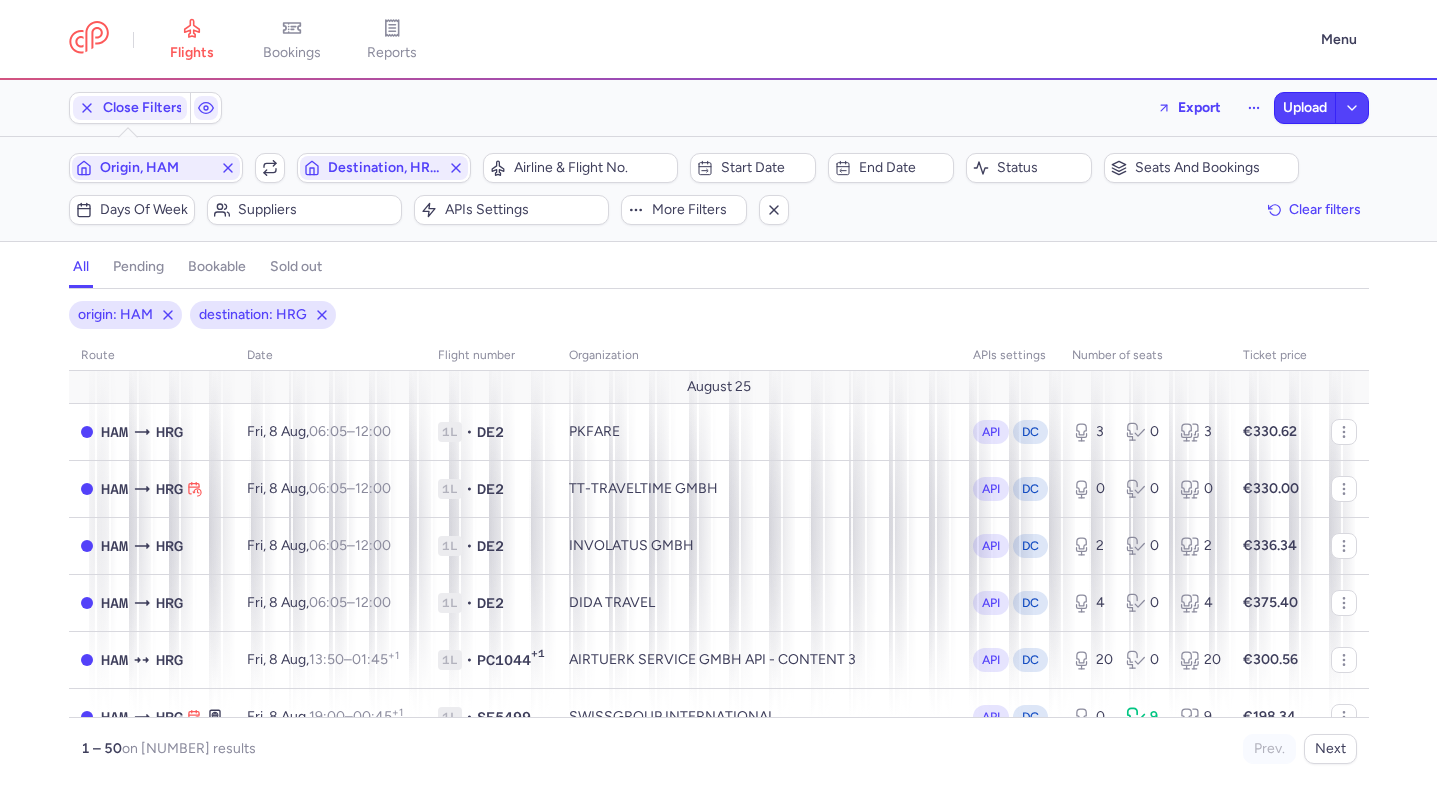 click on "Origin, HAM  Include return  Destination, HRG" at bounding box center (270, 168) 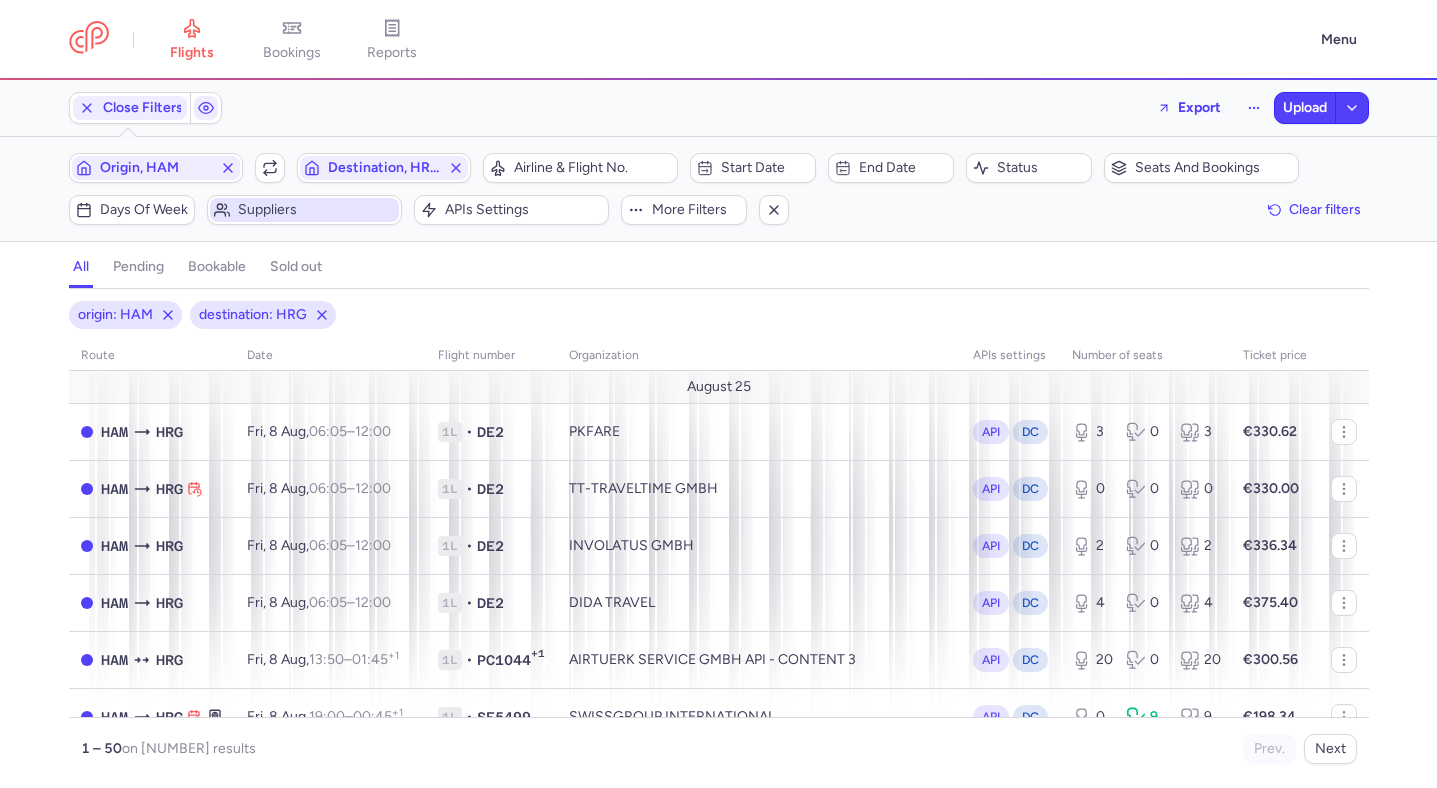click on "Suppliers" 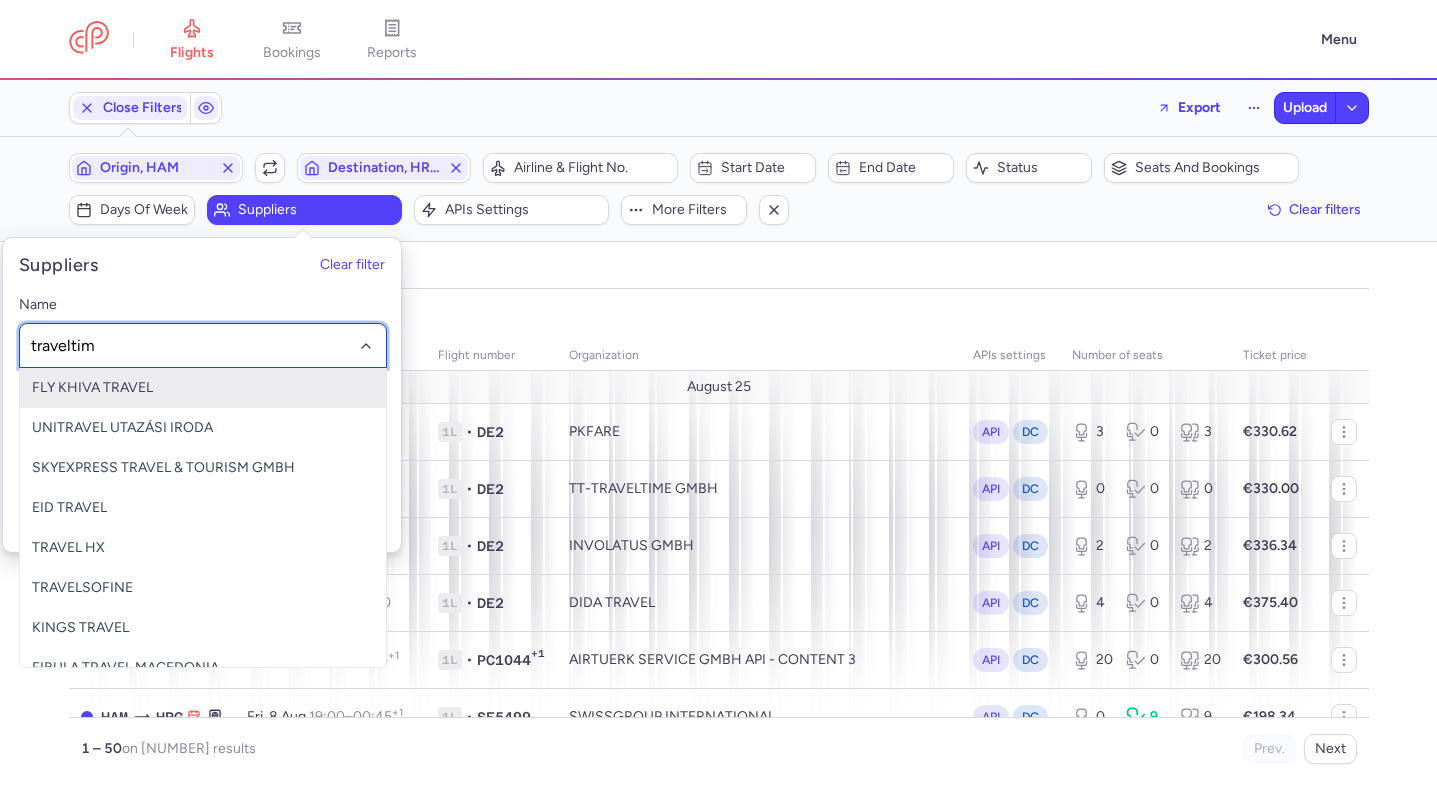 type on "traveltime" 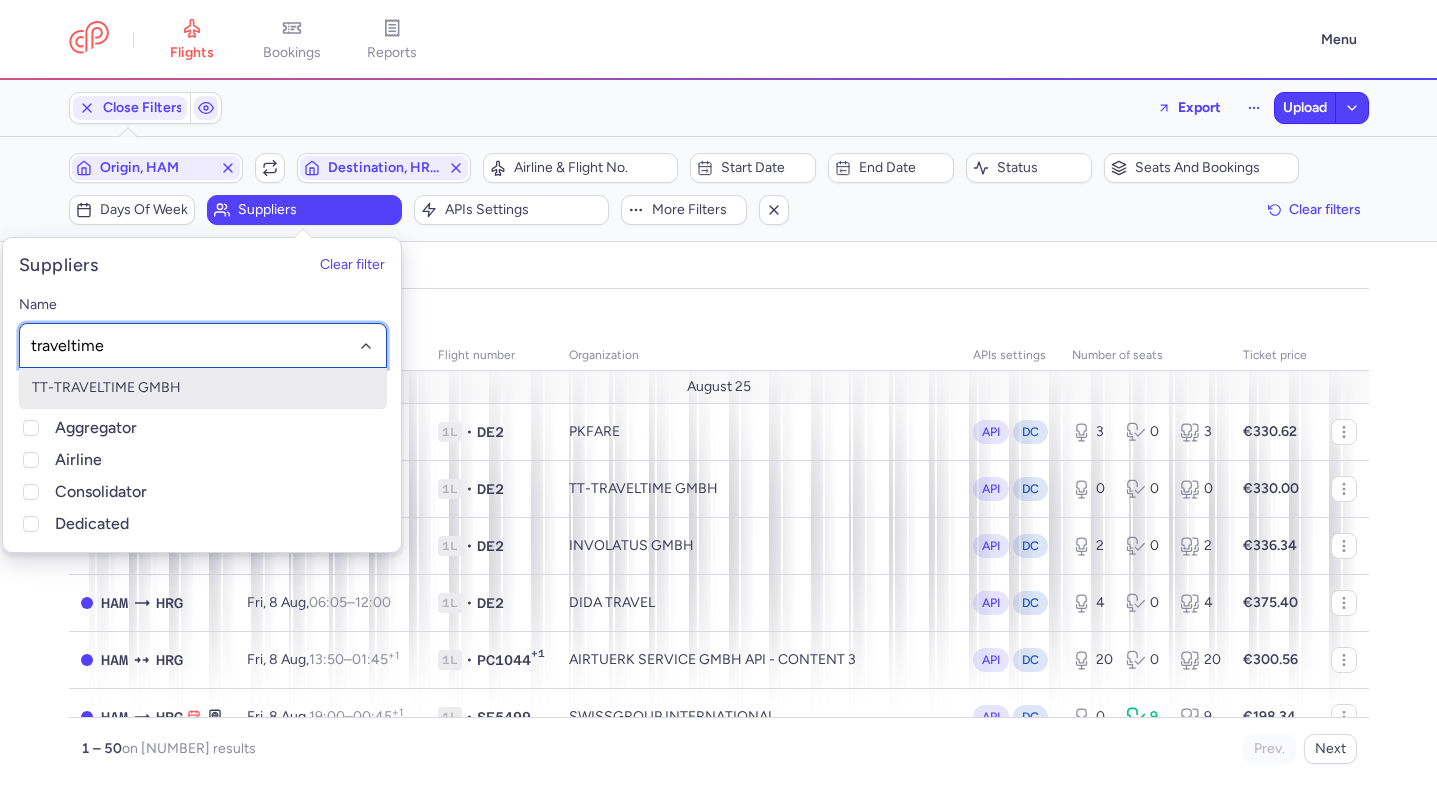 type 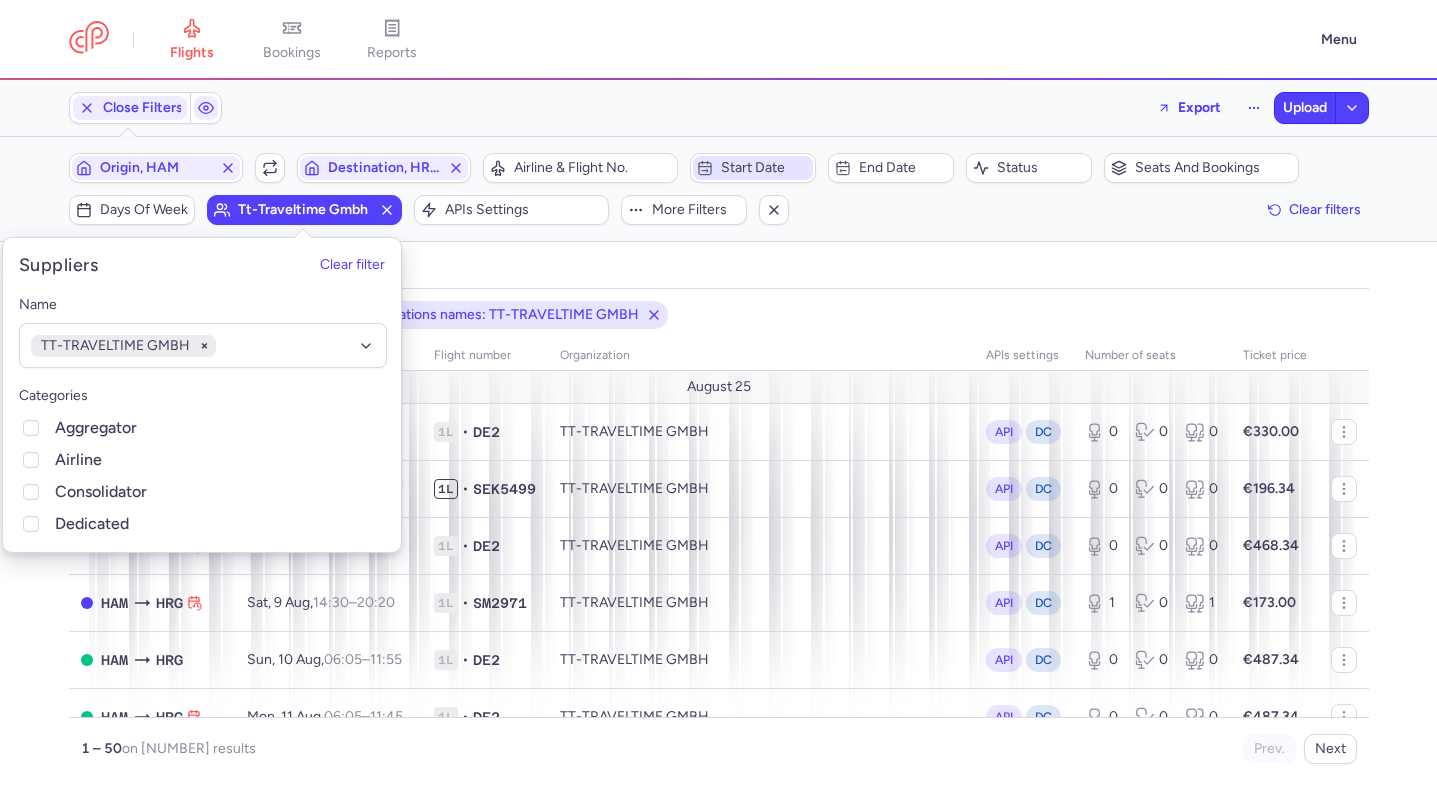 click on "Start date" 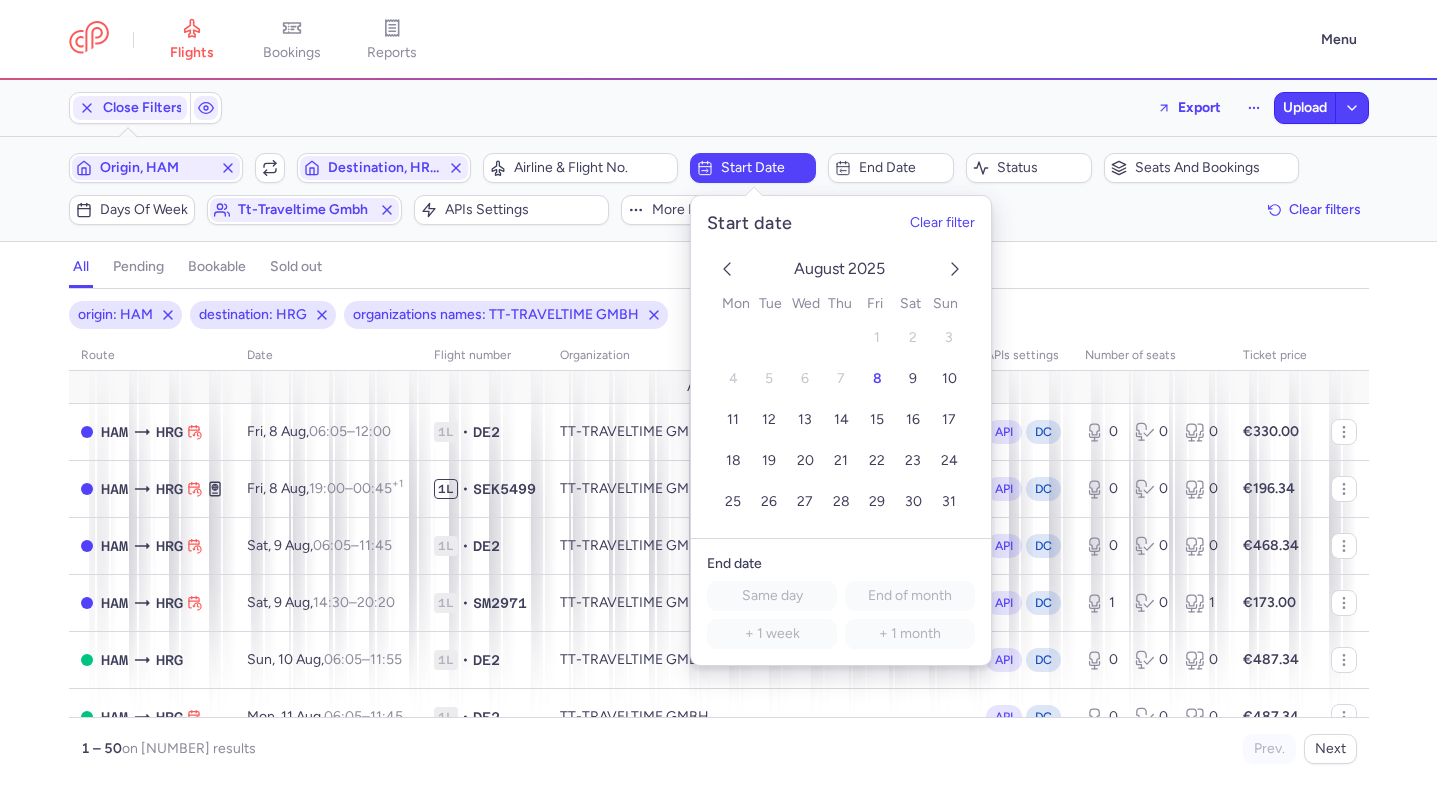 click 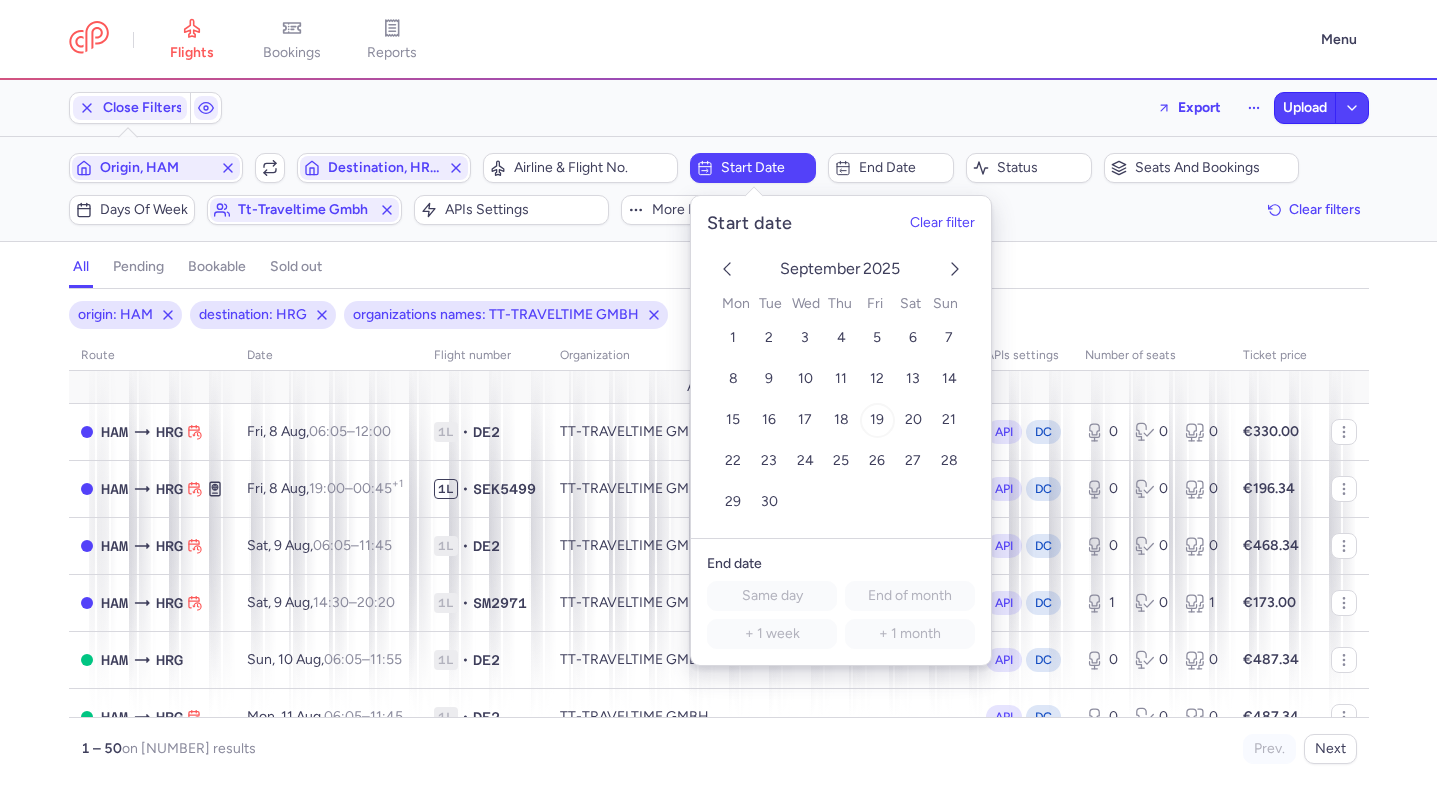 click on "19" at bounding box center (877, 420) 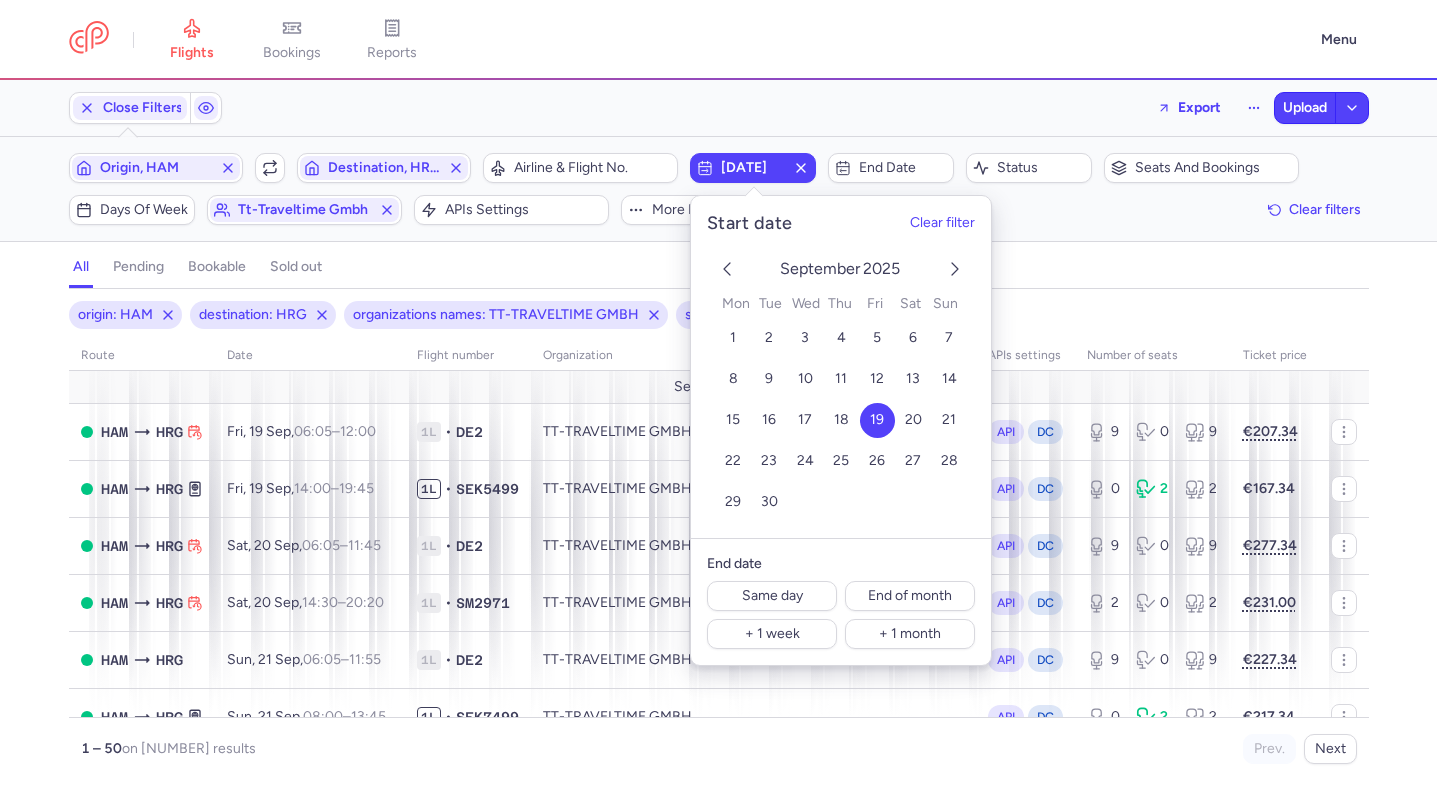 click on "Filters (4) – 614 results  Origin, HAM  Include return  Destination, HRG  Airline & Flight No.  2025-09-19  End date  Status  Seats and bookings  Days of week tt-traveltime gmbh   APIs settings  More filters  Clear filters" at bounding box center (718, 189) 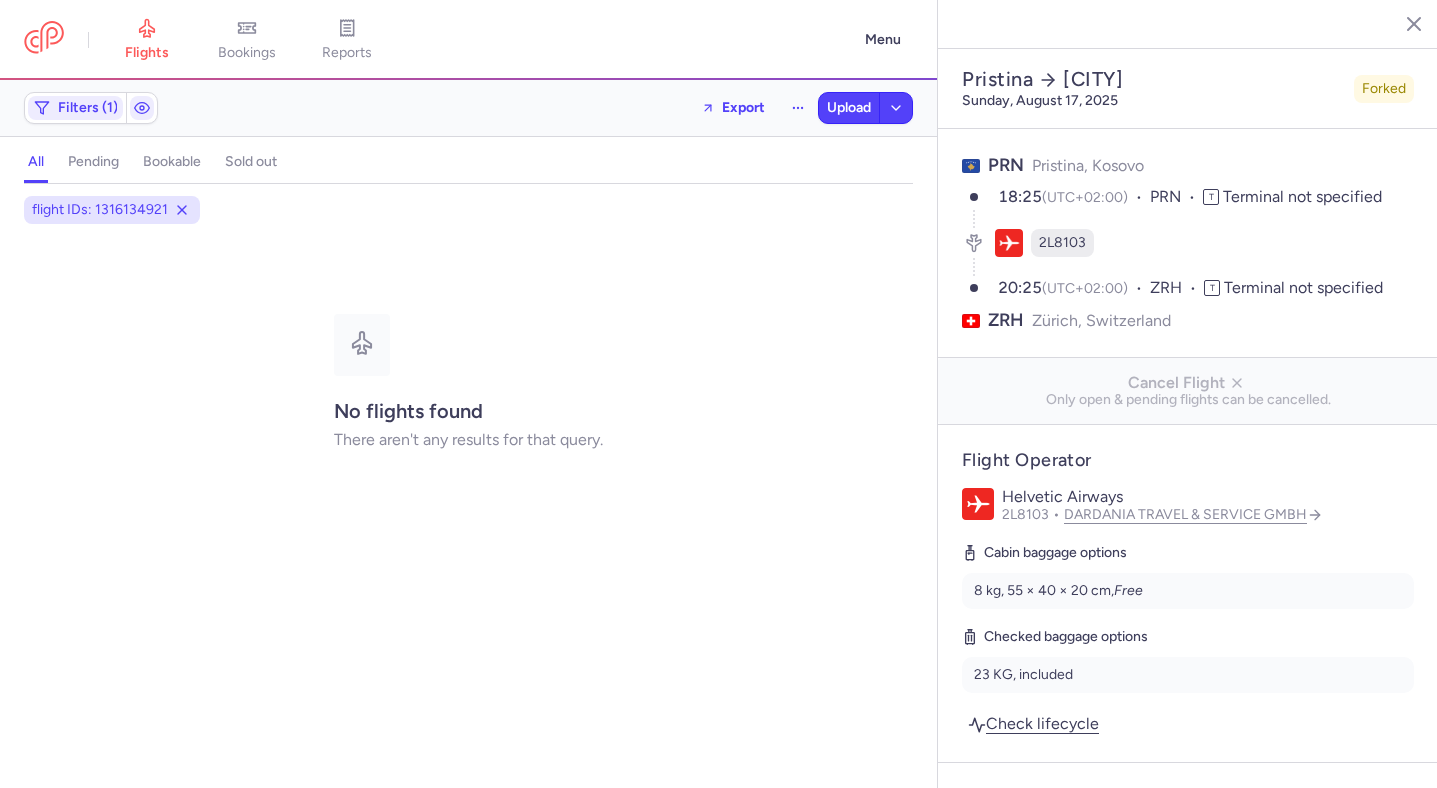 scroll, scrollTop: 0, scrollLeft: 0, axis: both 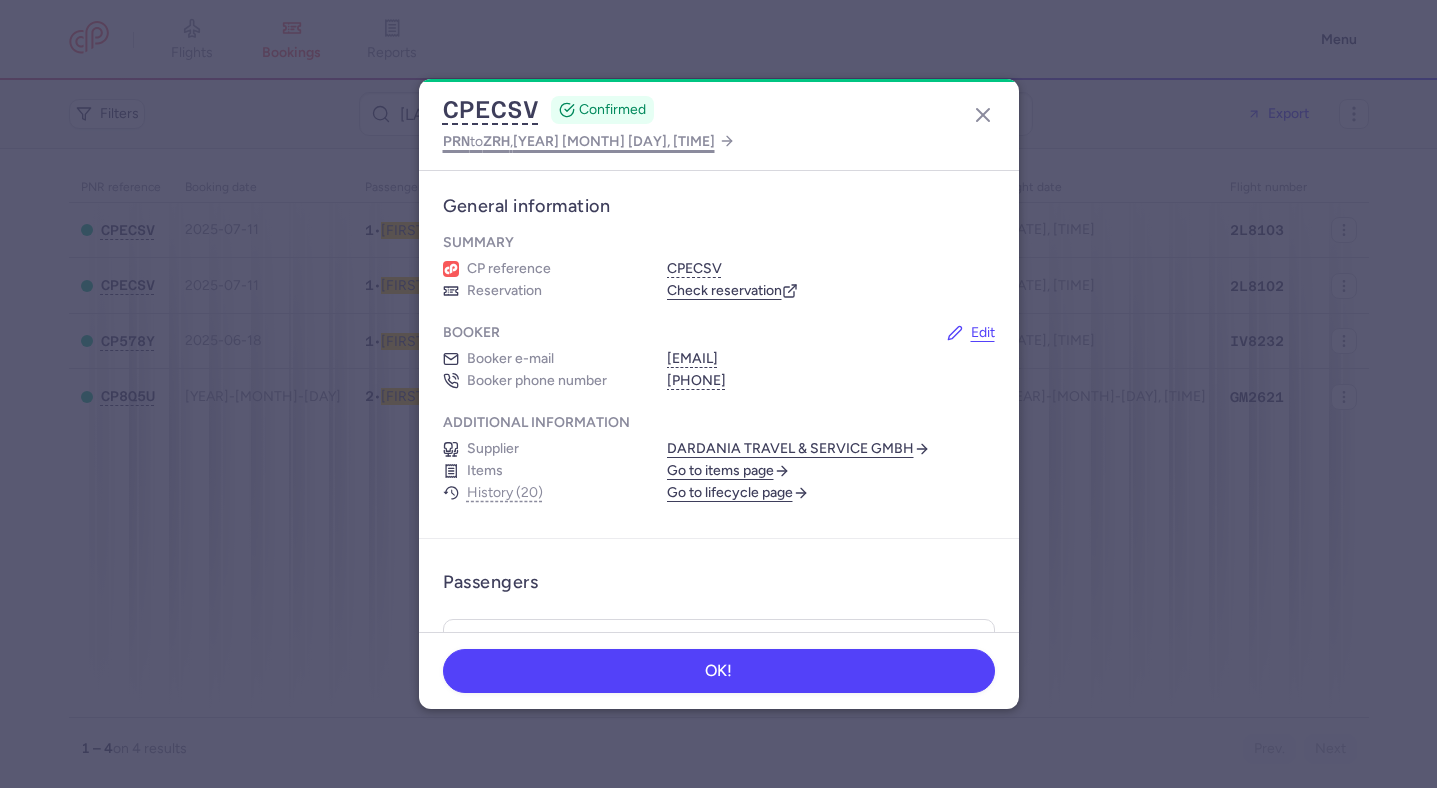 click on "[YEAR] [MONTH] [DAY], [TIME]" at bounding box center [614, 141] 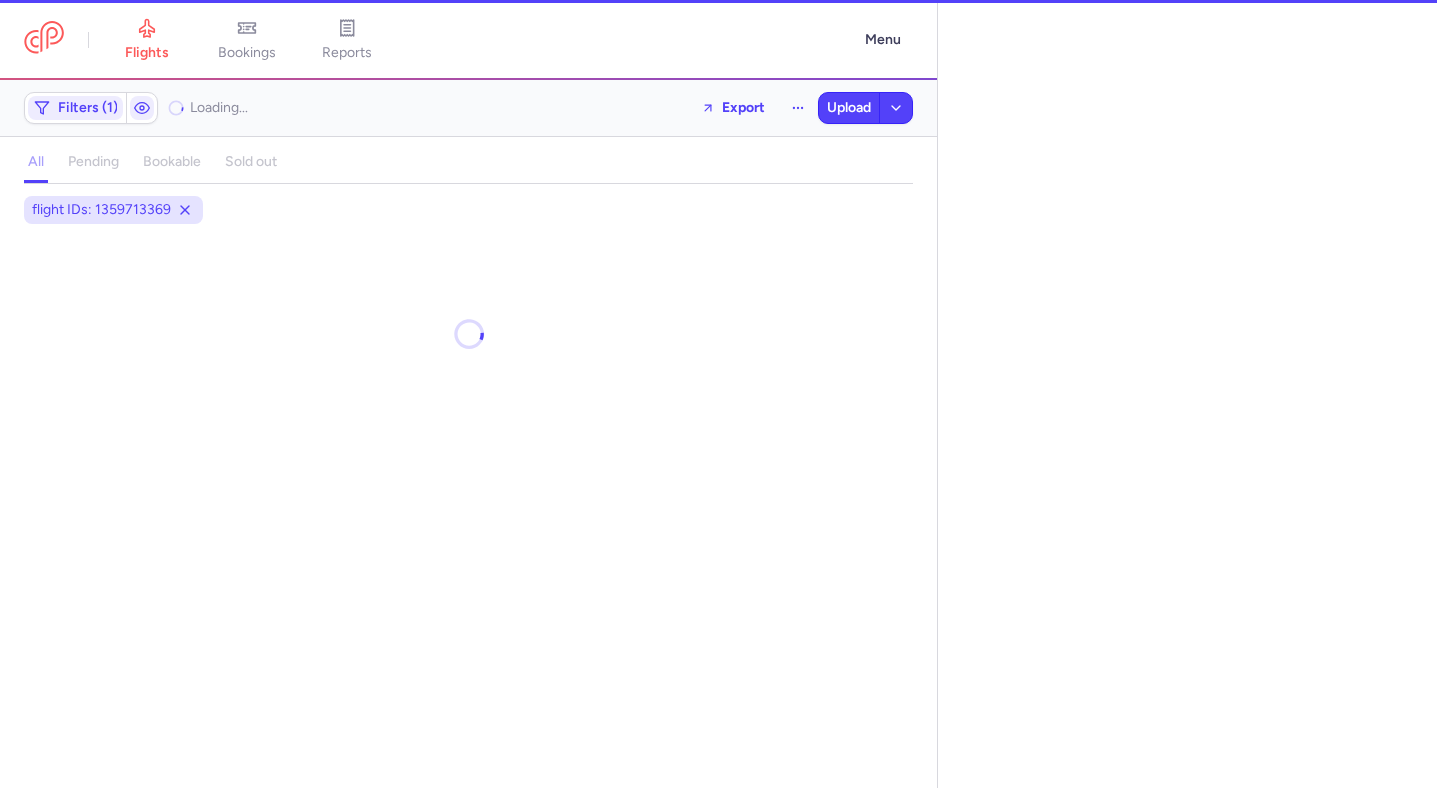 select on "hours" 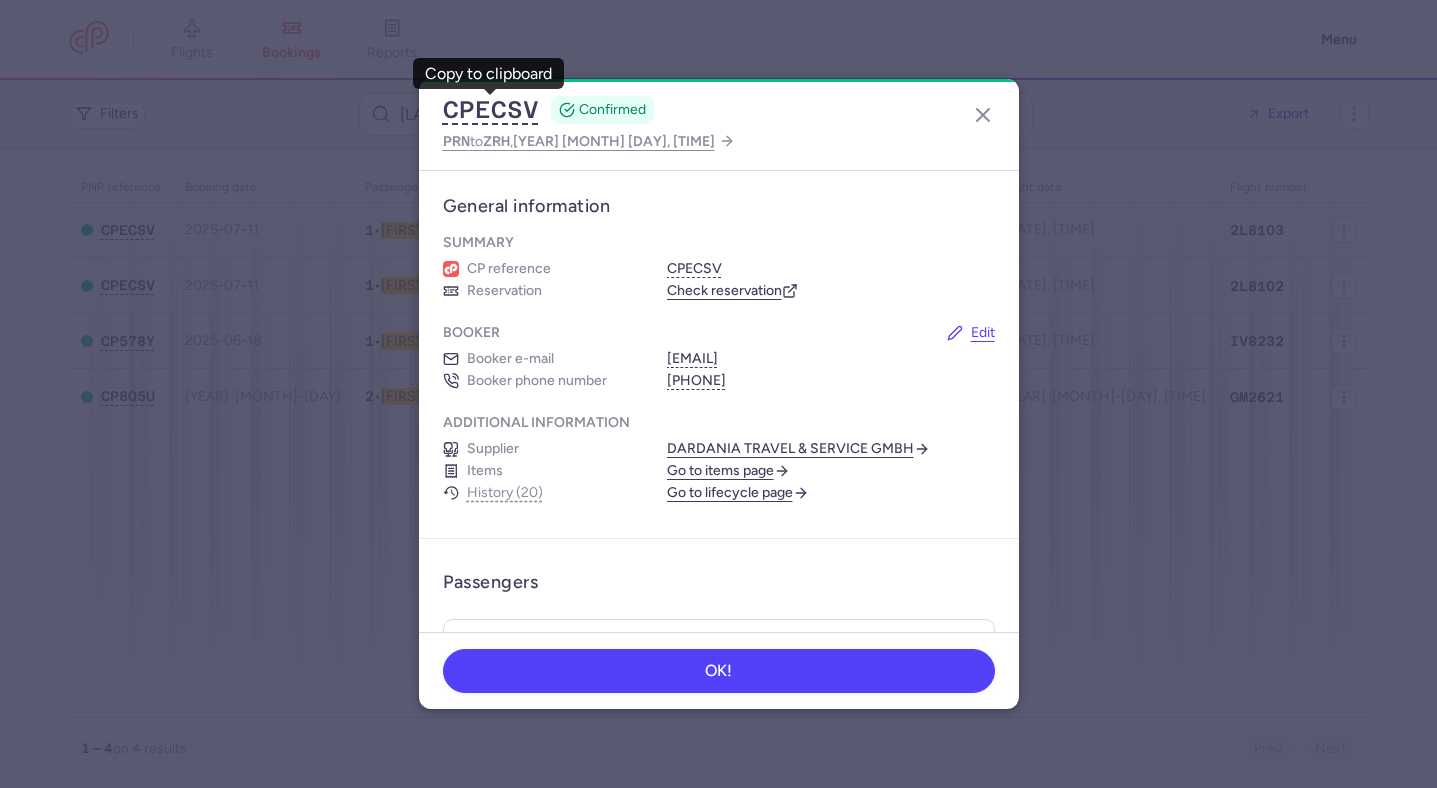 click on "CPECSV CONFIRMED PRN  to  ZRH ,  2025 Aug 17, 17:40" 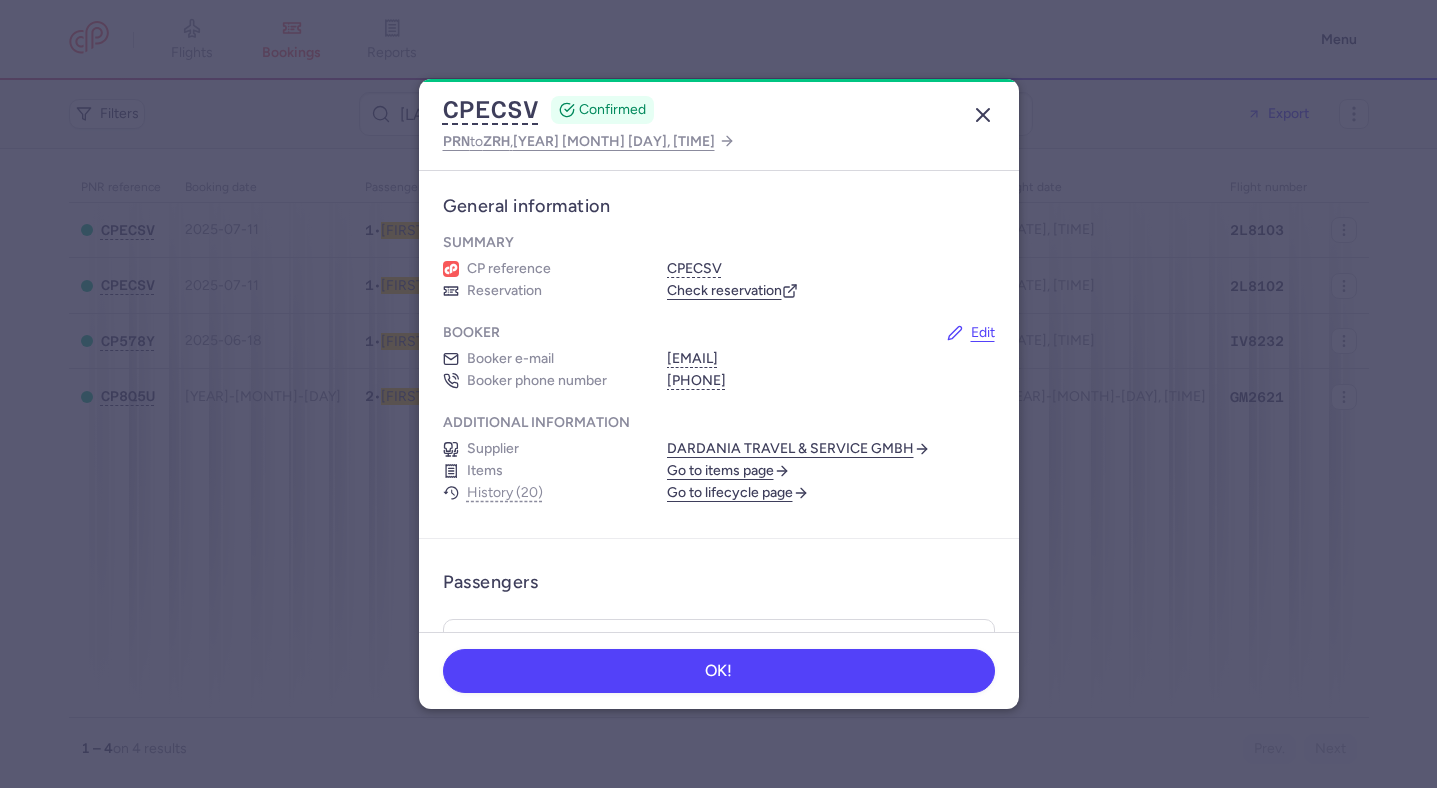 click 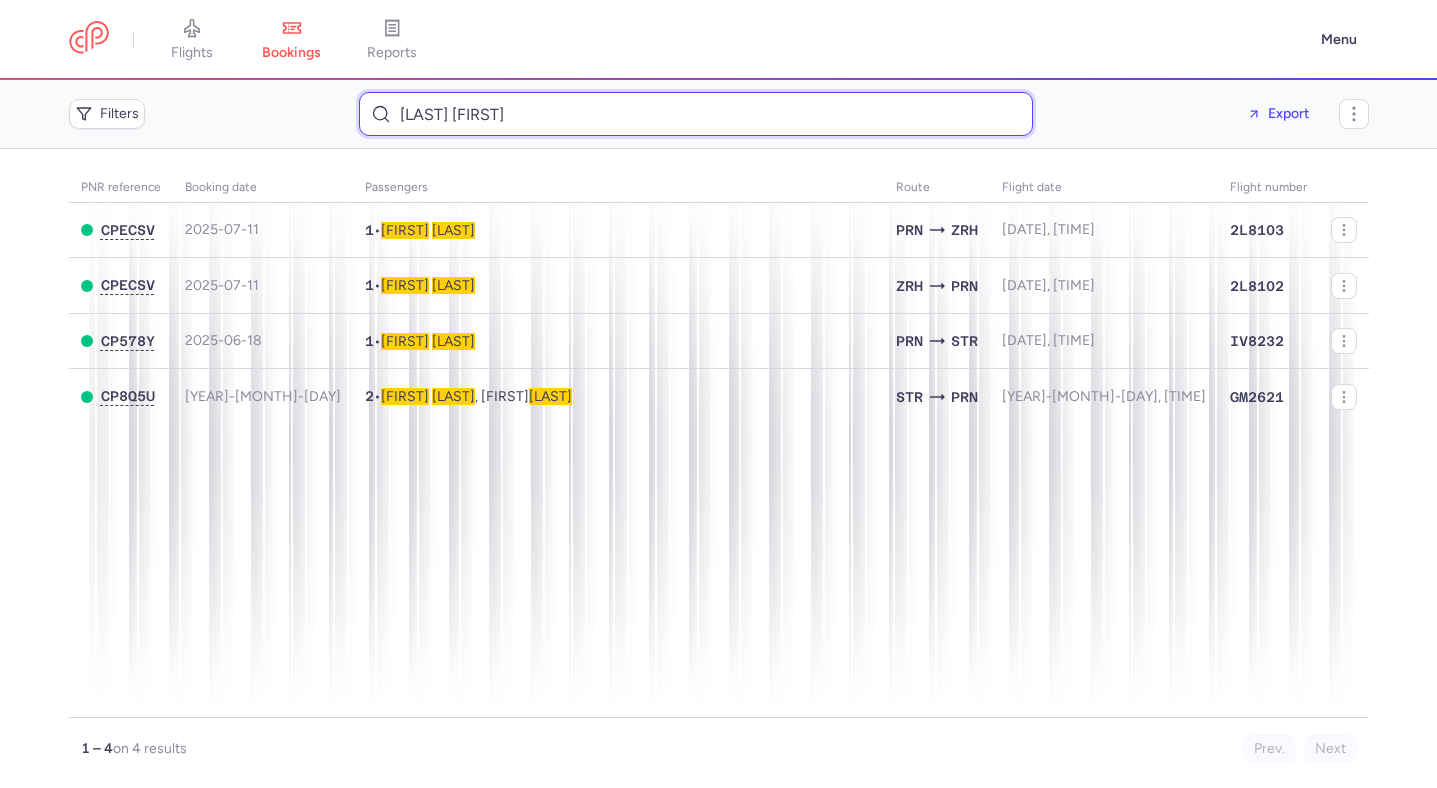 click on "ROZAFA VOKSHI" at bounding box center [696, 114] 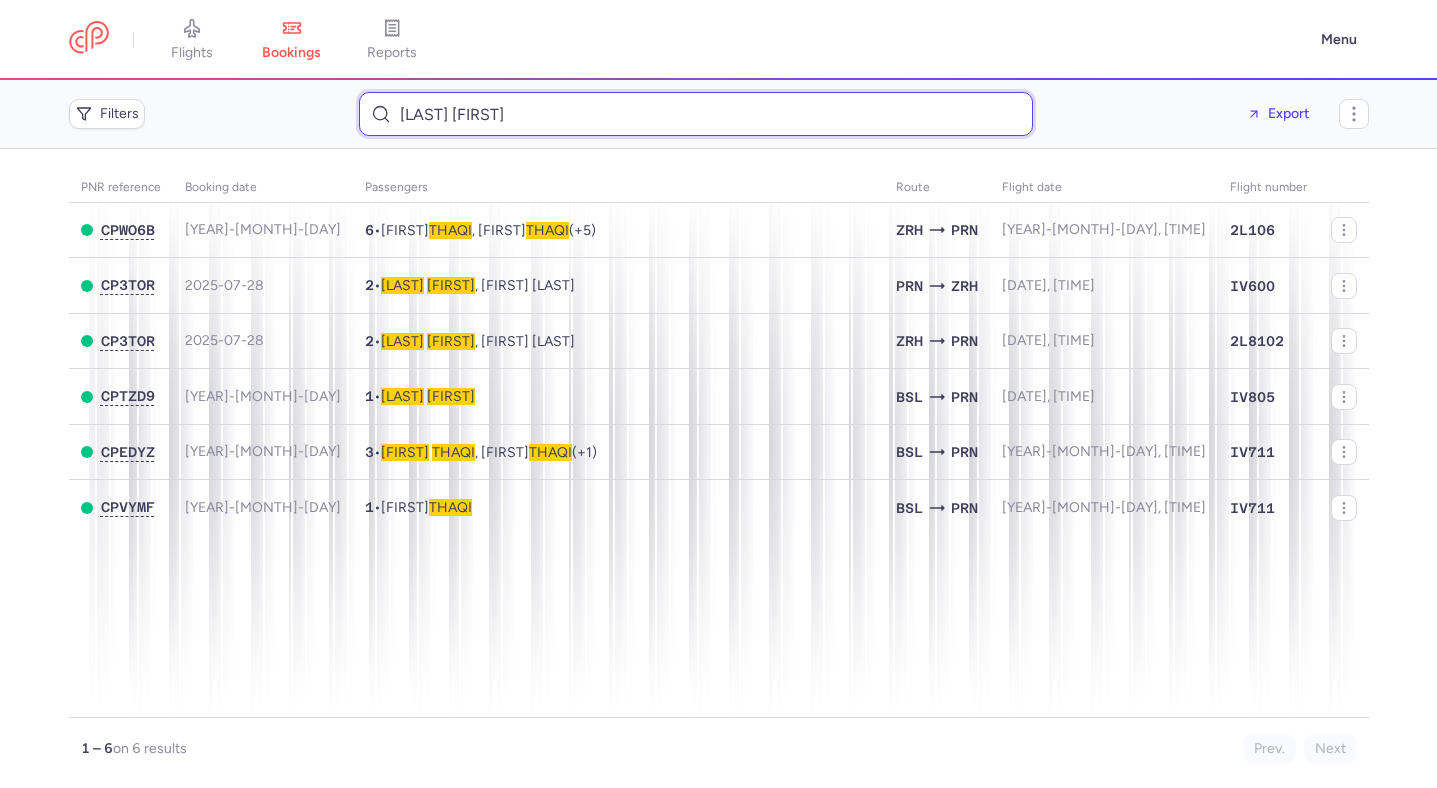 type on "THAQI FATON" 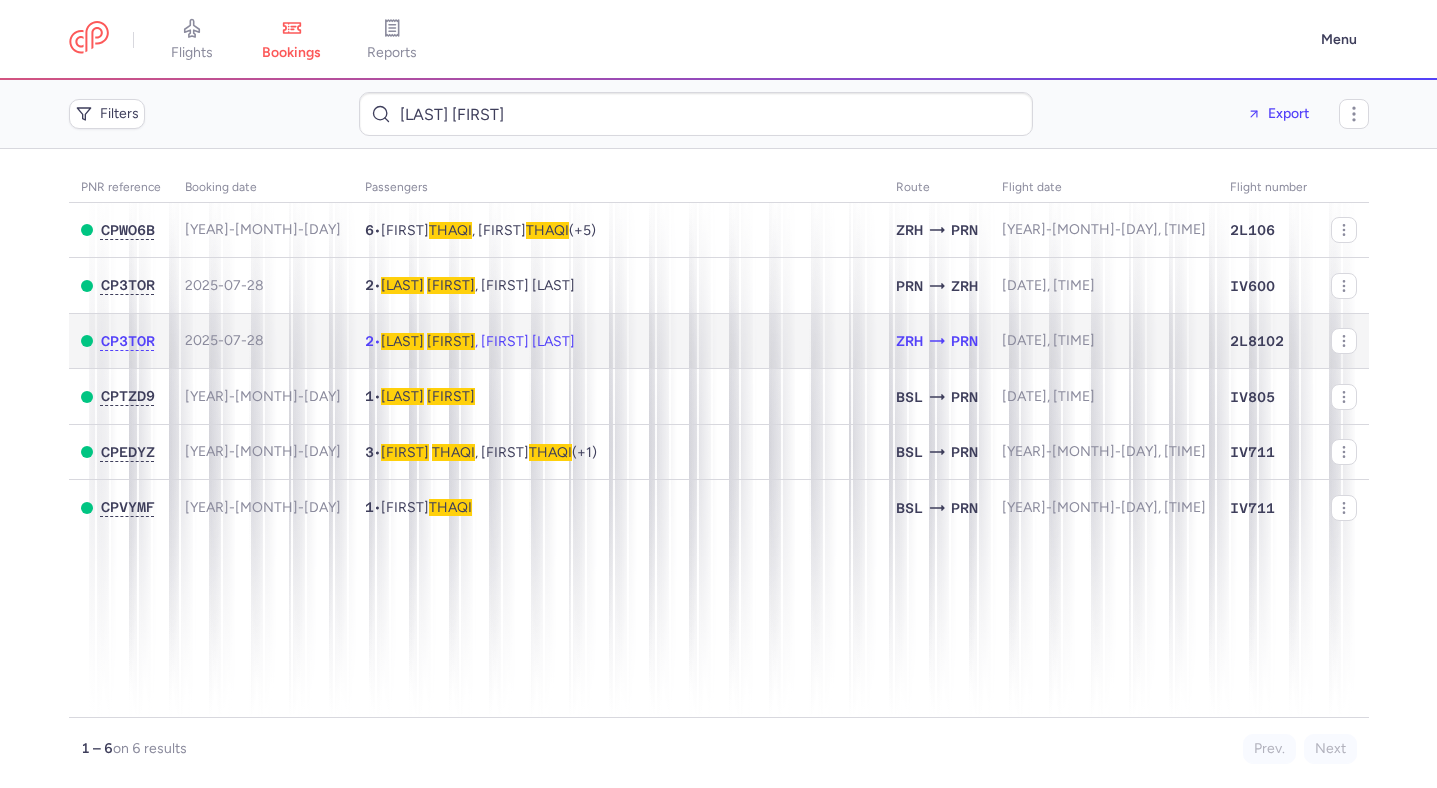 click on "2  •  Thaqi   FATON , Hajrulla KEFSERE" 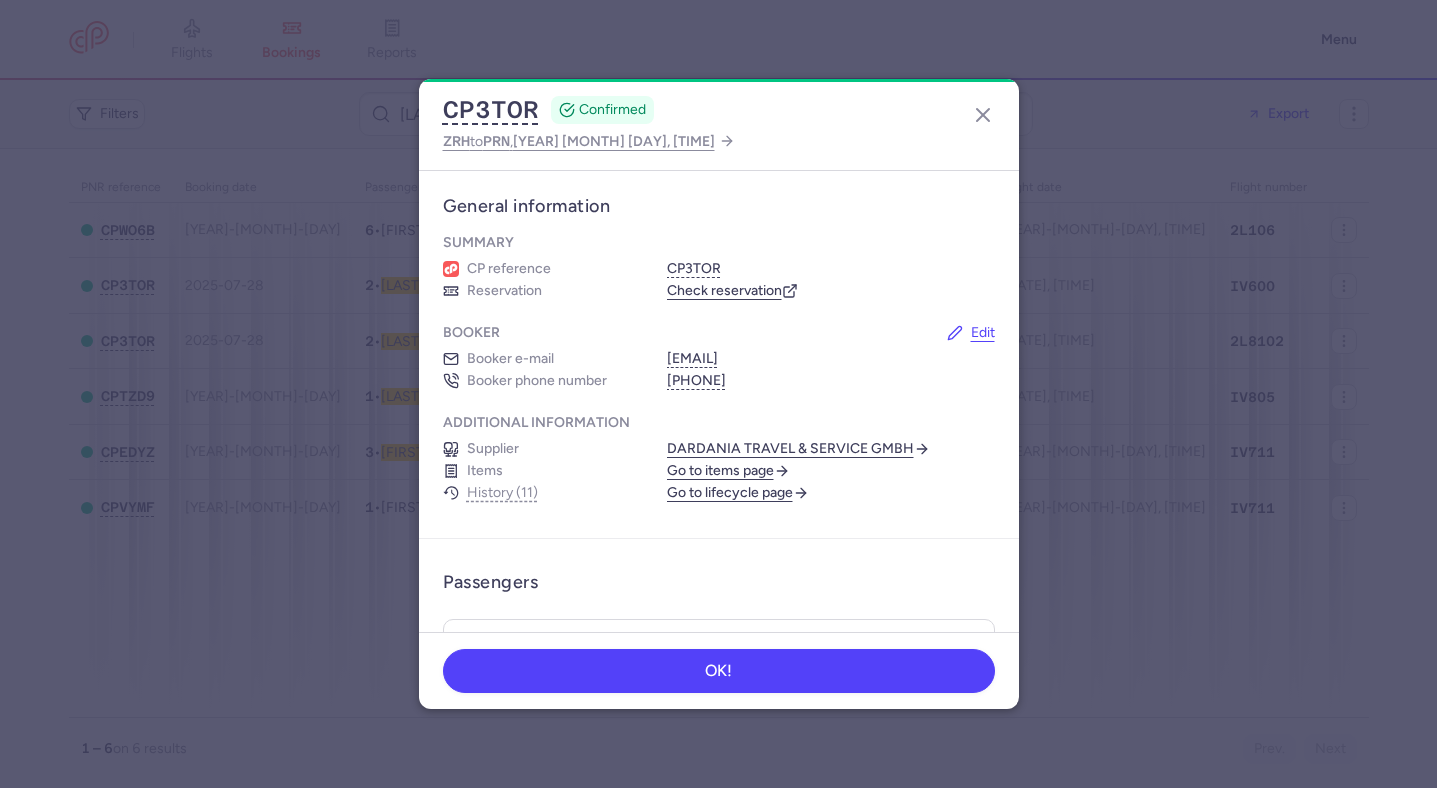 click on "Booker  Edit  Booker e-mail fatonthaqi@hotmail.ch Booker phone number  410765659392" 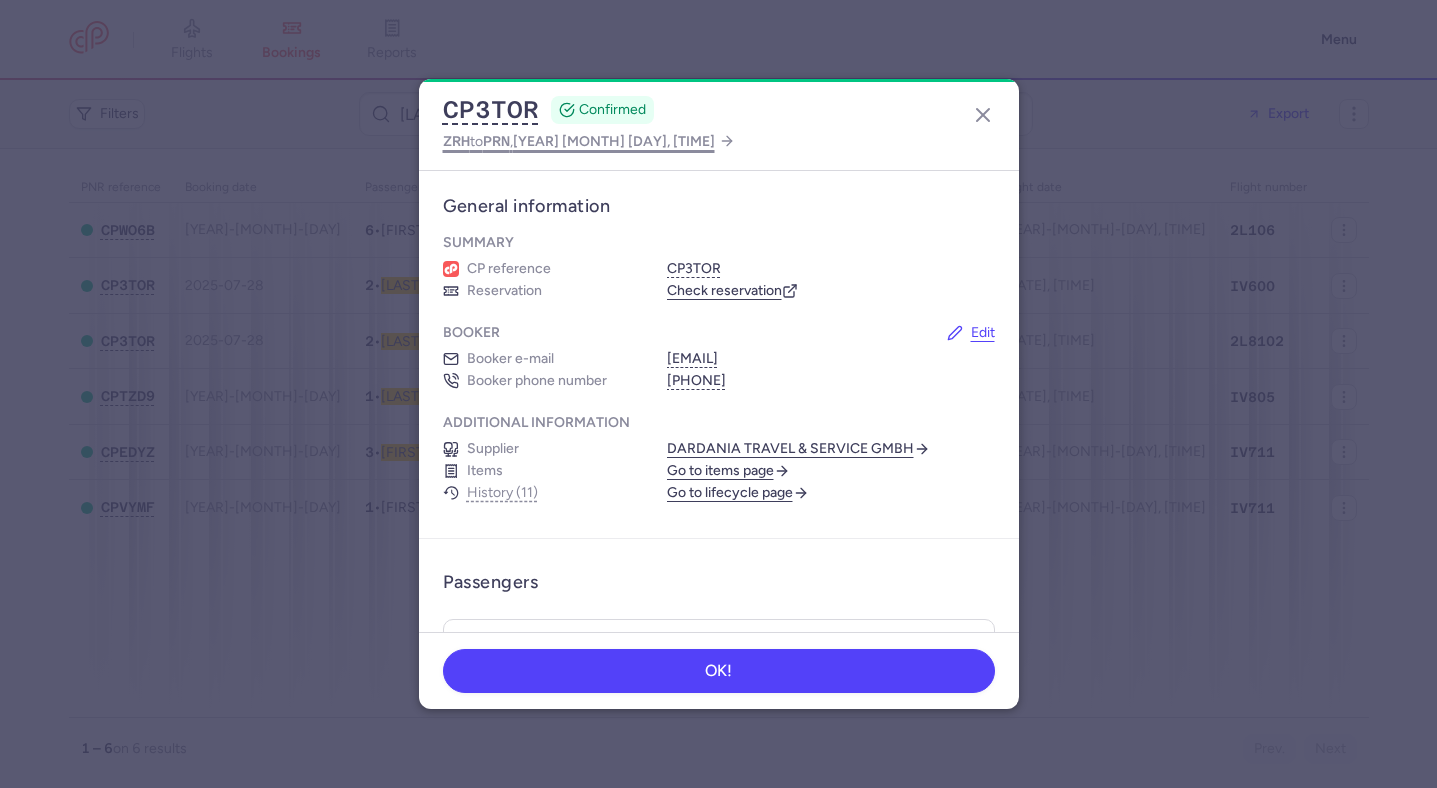 click on "2025 Aug 17, 15:30" at bounding box center (614, 141) 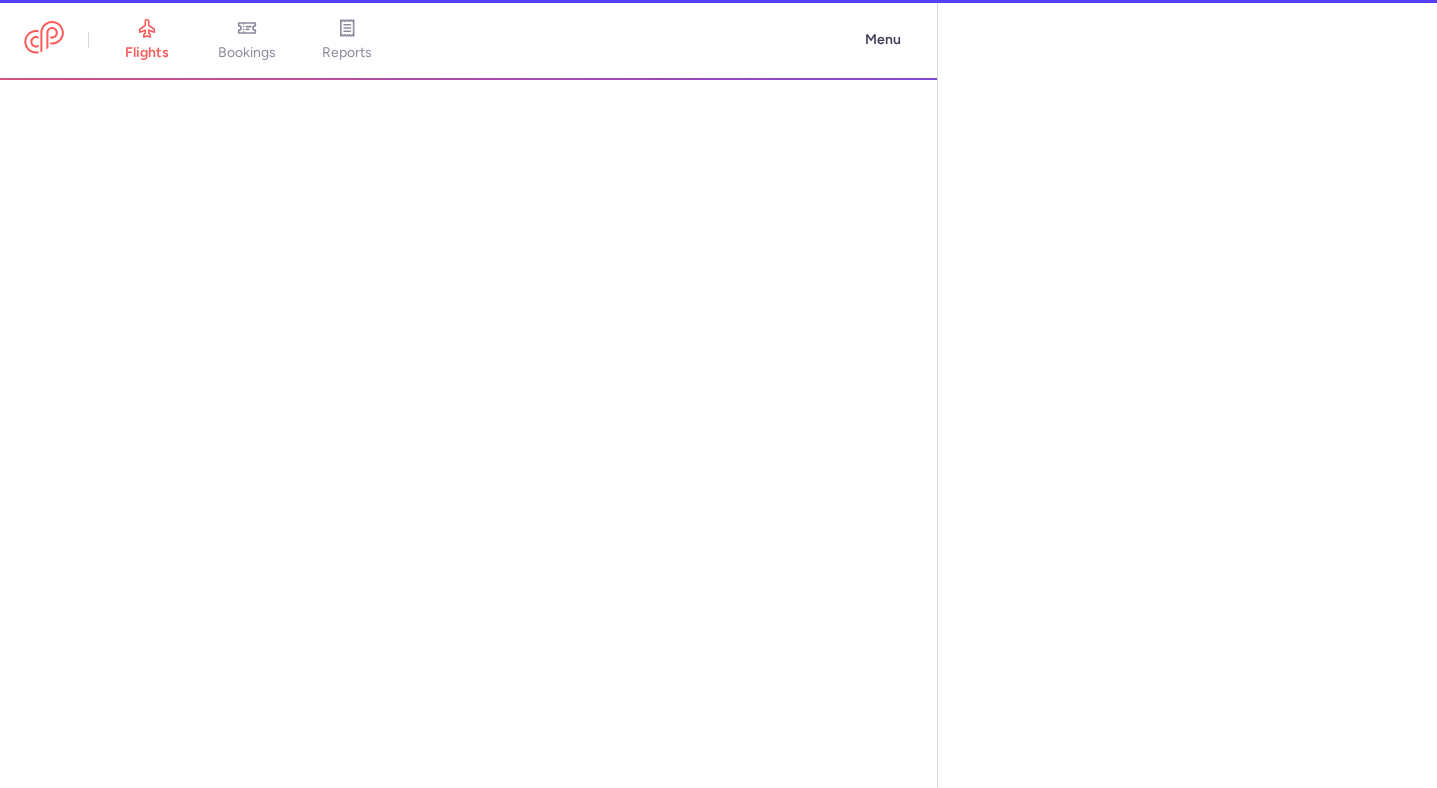 select on "hours" 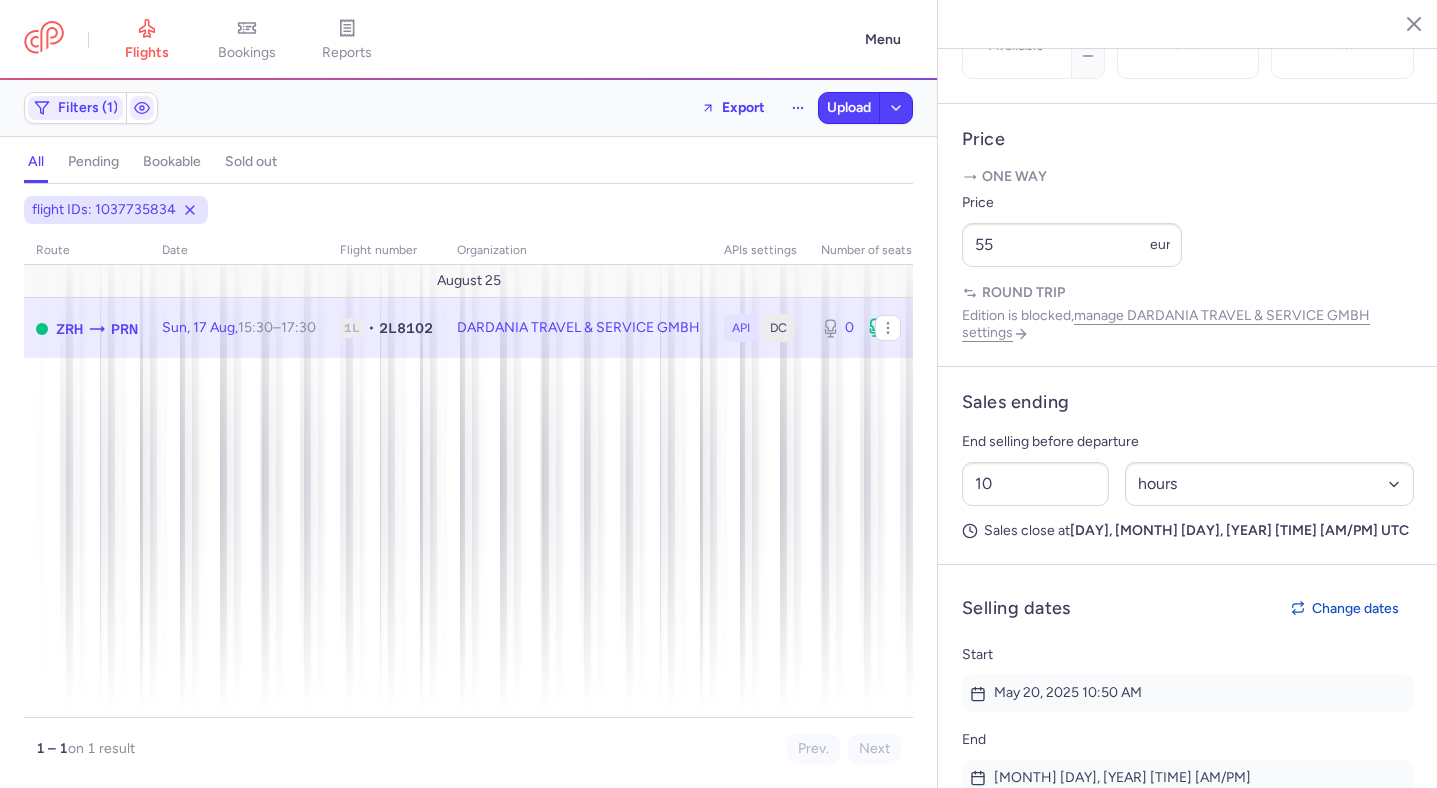 scroll, scrollTop: 1218, scrollLeft: 0, axis: vertical 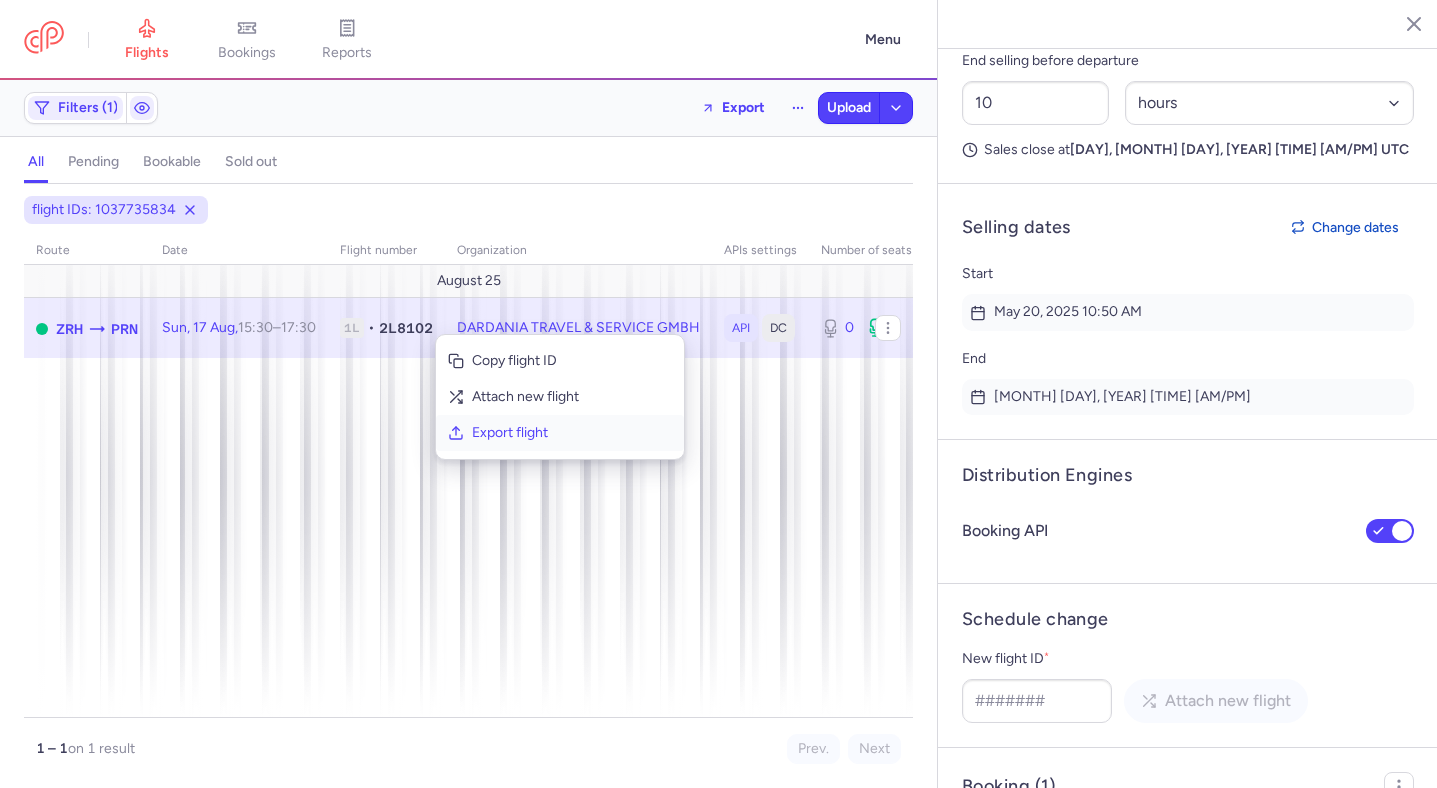 click on "Export flight" at bounding box center (572, 433) 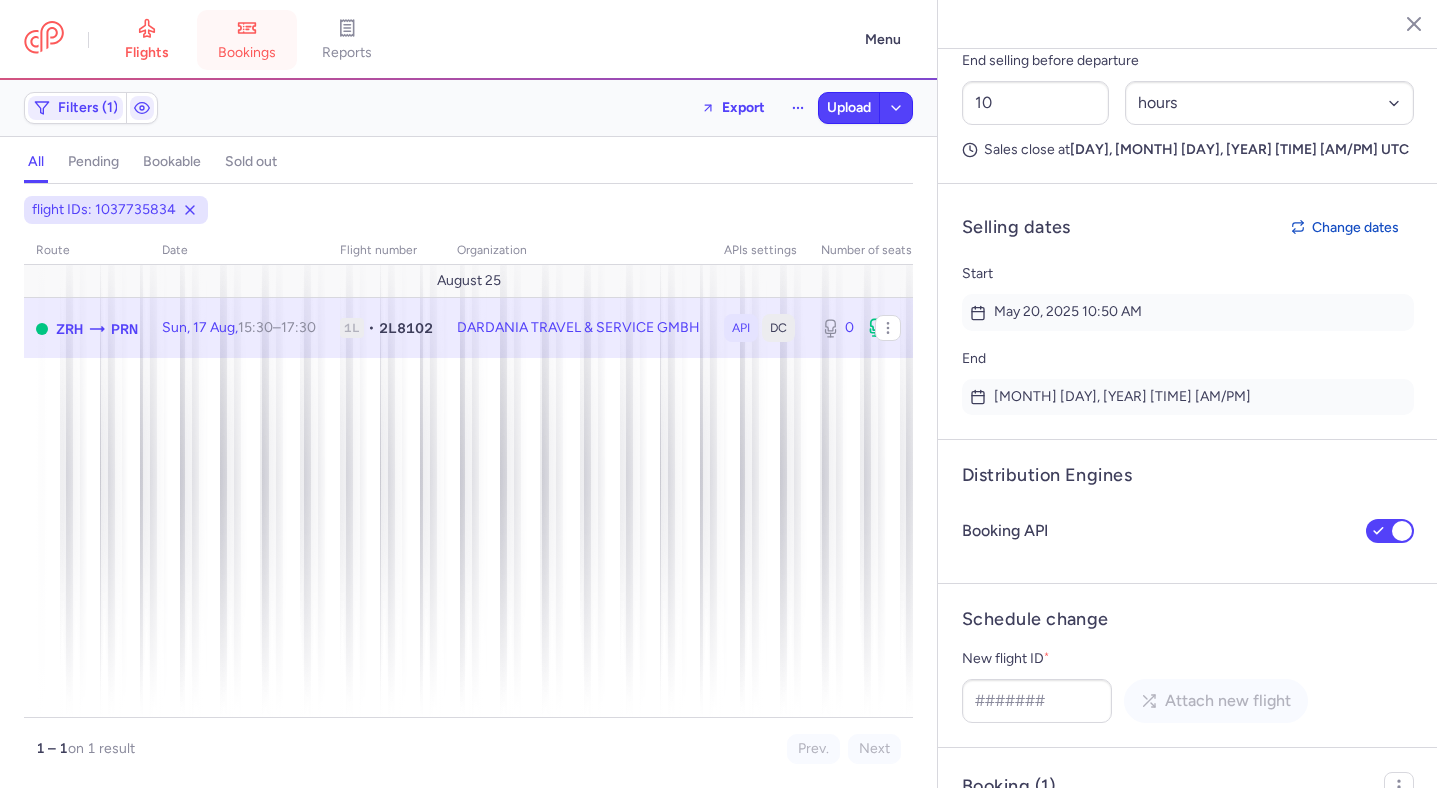 click on "bookings" at bounding box center (247, 53) 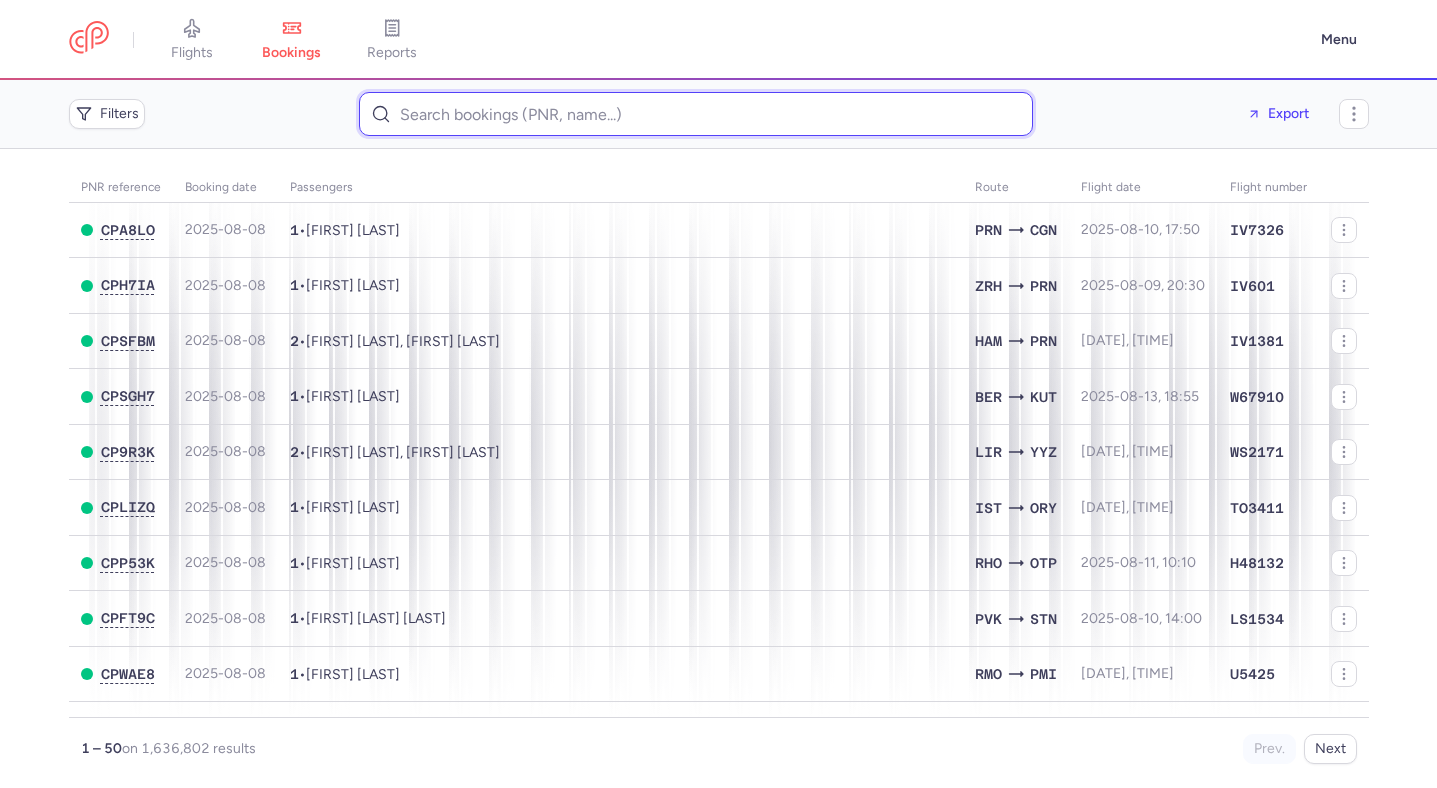 click at bounding box center (696, 114) 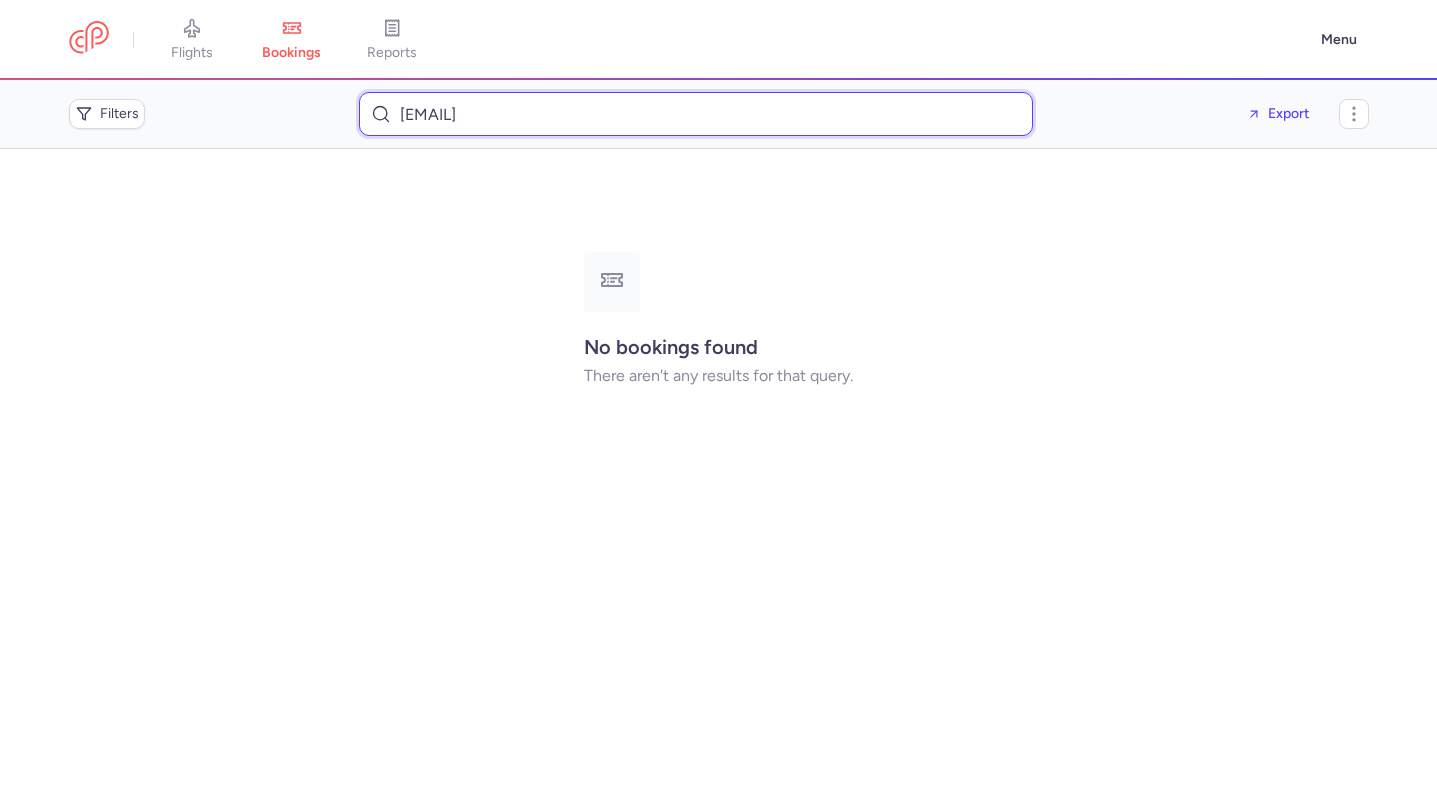 click on "kaffenberger1987@gmail.com" at bounding box center [696, 114] 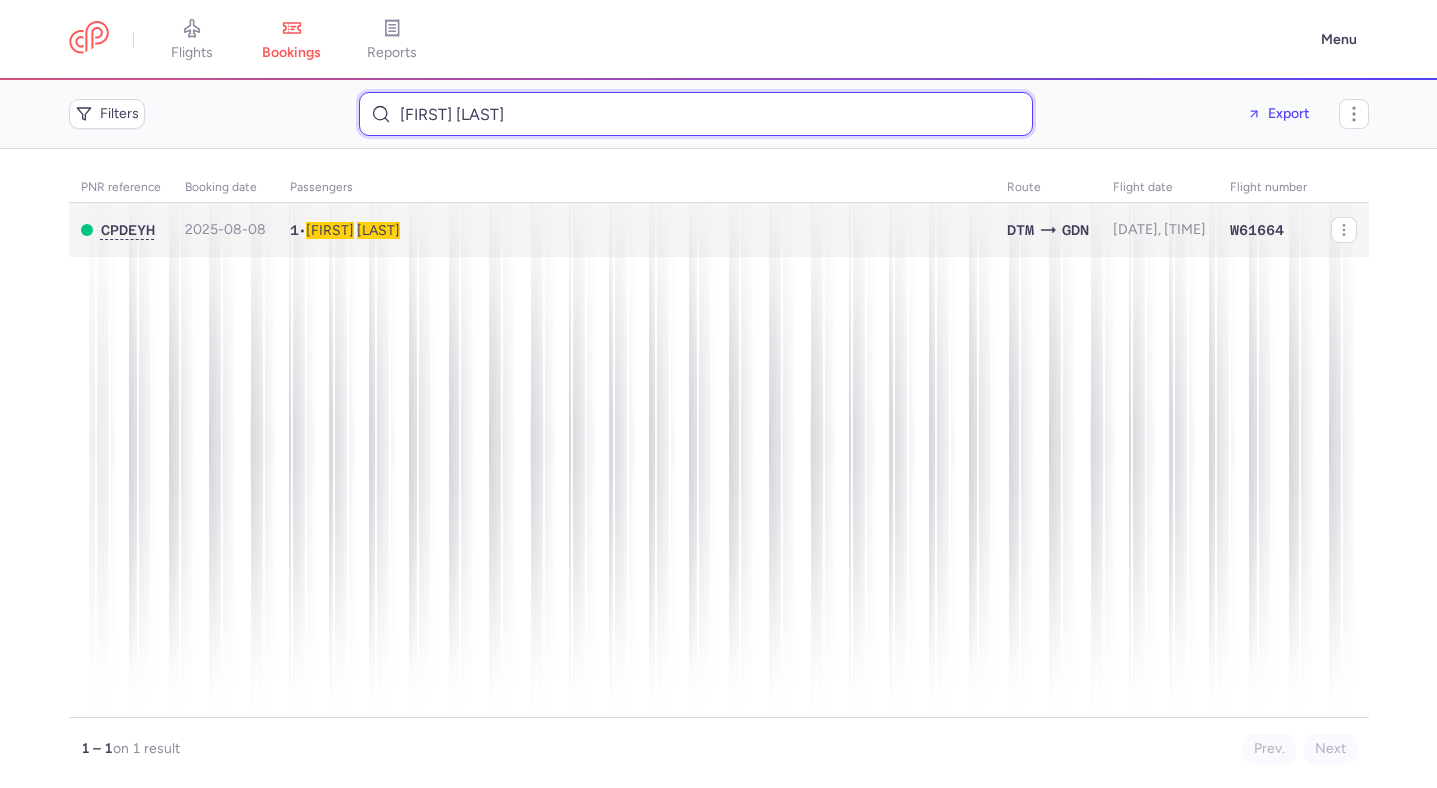 type on "Jens Kaffenberger" 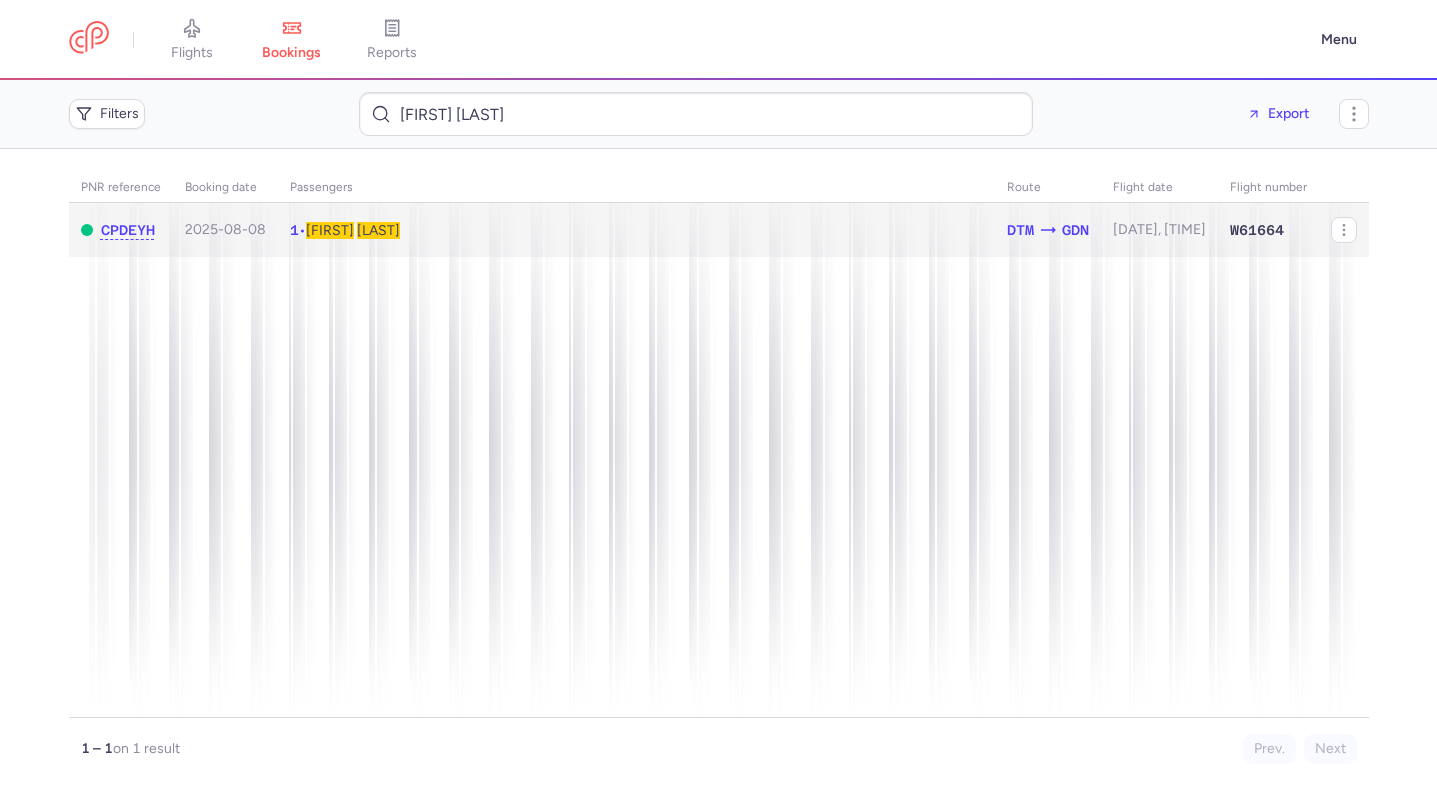 click on "1  •  Jens   KAFFENBERGER" 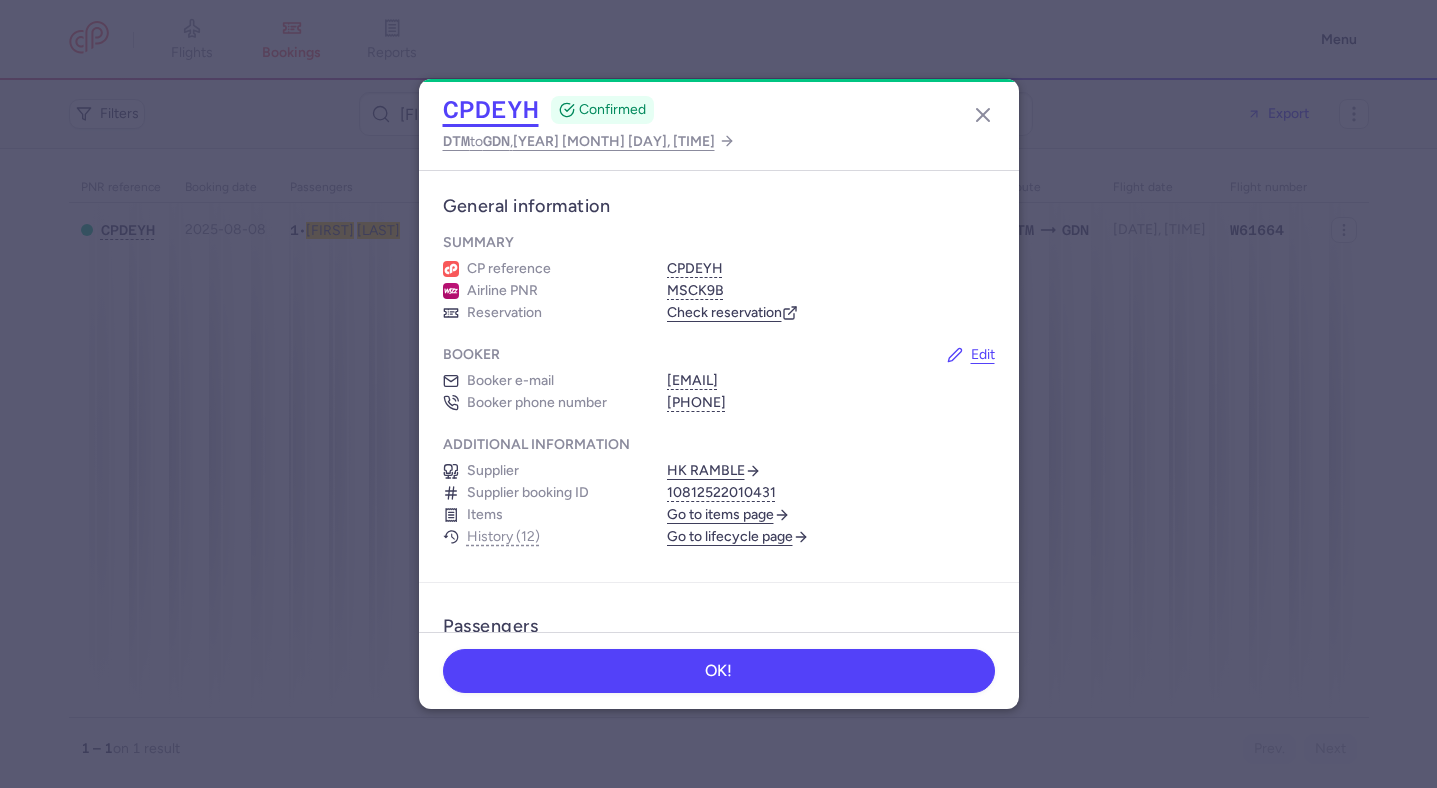 click on "CPDEYH" 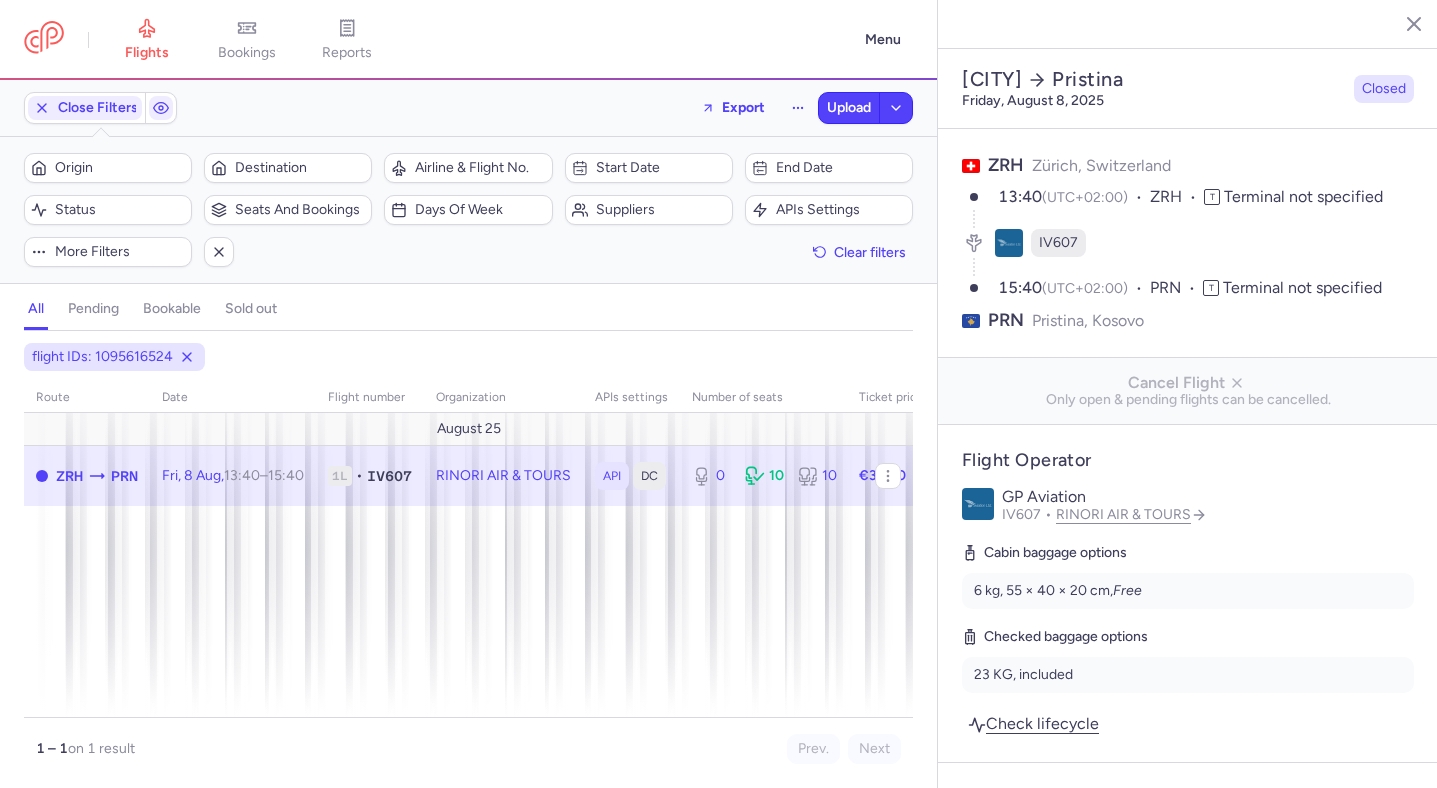 select on "hours" 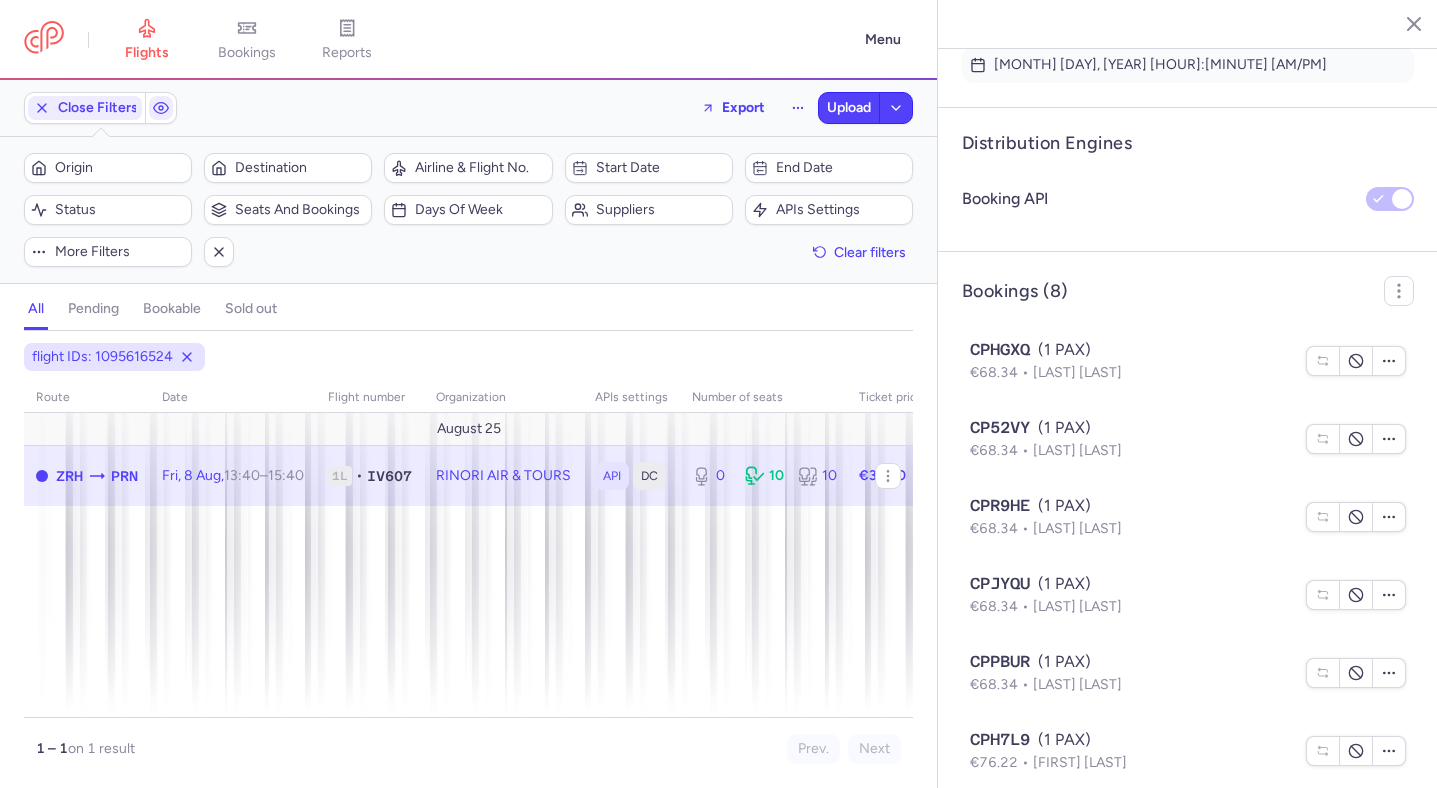 scroll, scrollTop: 1582, scrollLeft: 0, axis: vertical 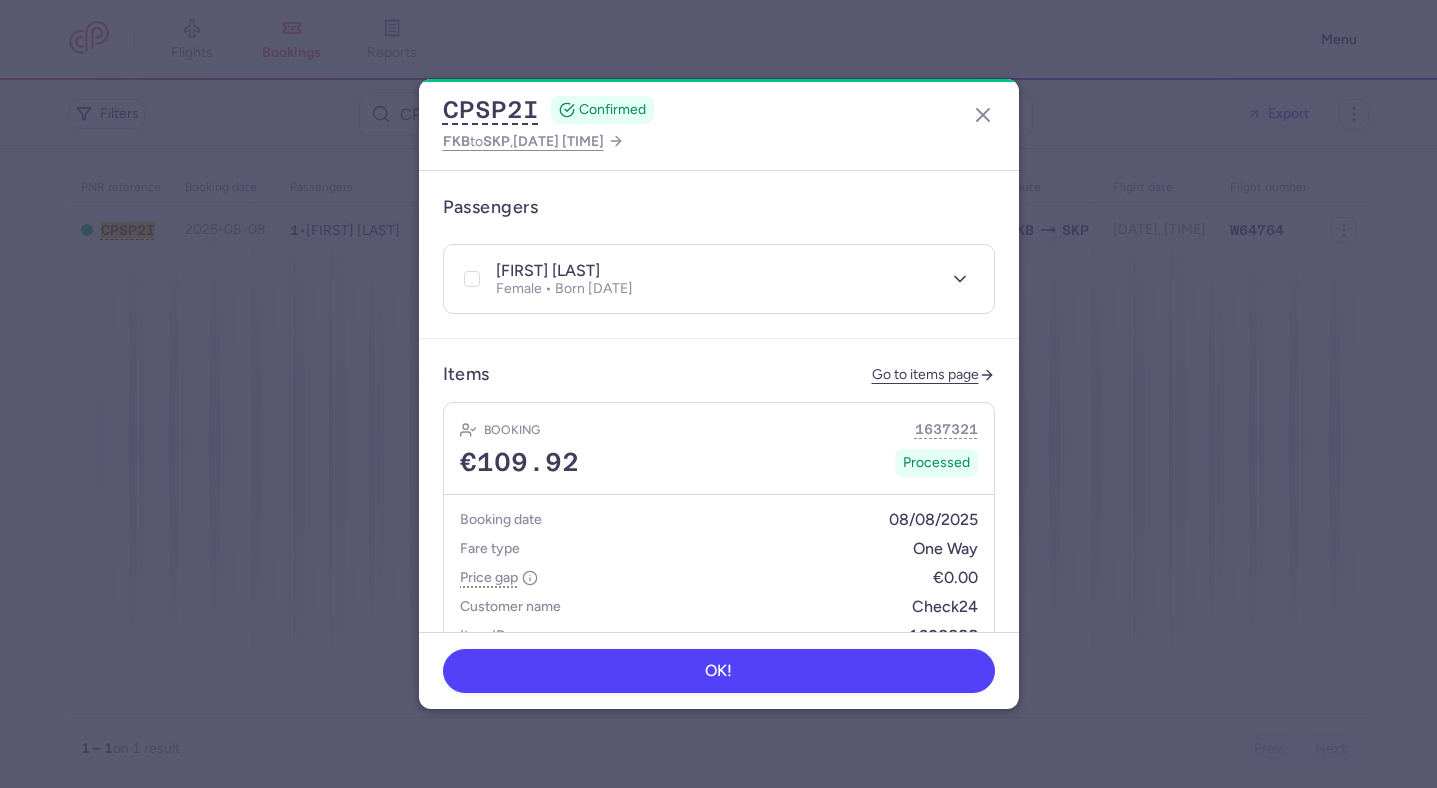 click on "Items  Go to items page  Booking 1637321 €109.92 Processed Booking date  08/08/2025 Fare type  One Way Price gap  €0.00 Customer name  Check24 Item ID  1690082  Show transactions" at bounding box center [719, 533] 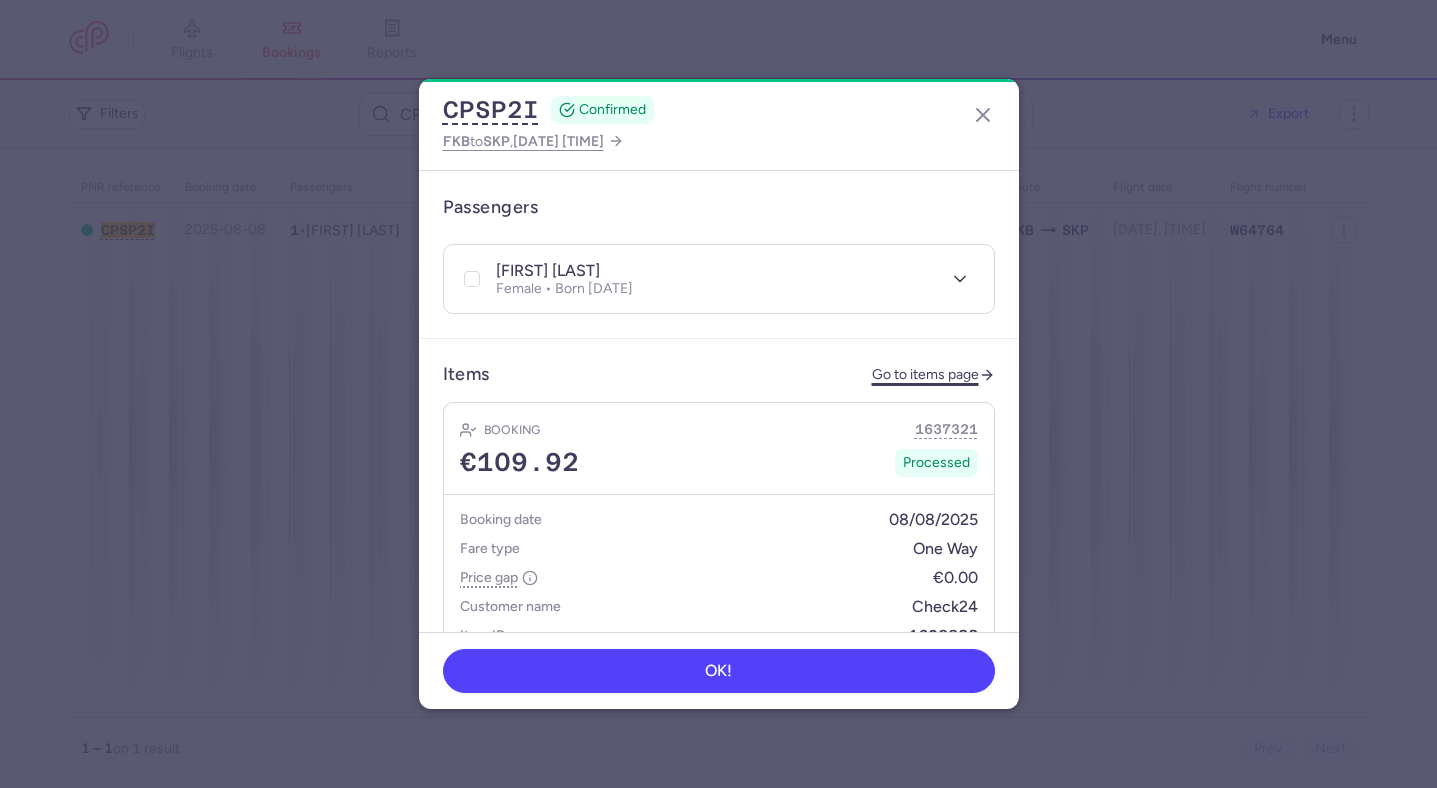 click on "Go to items page" 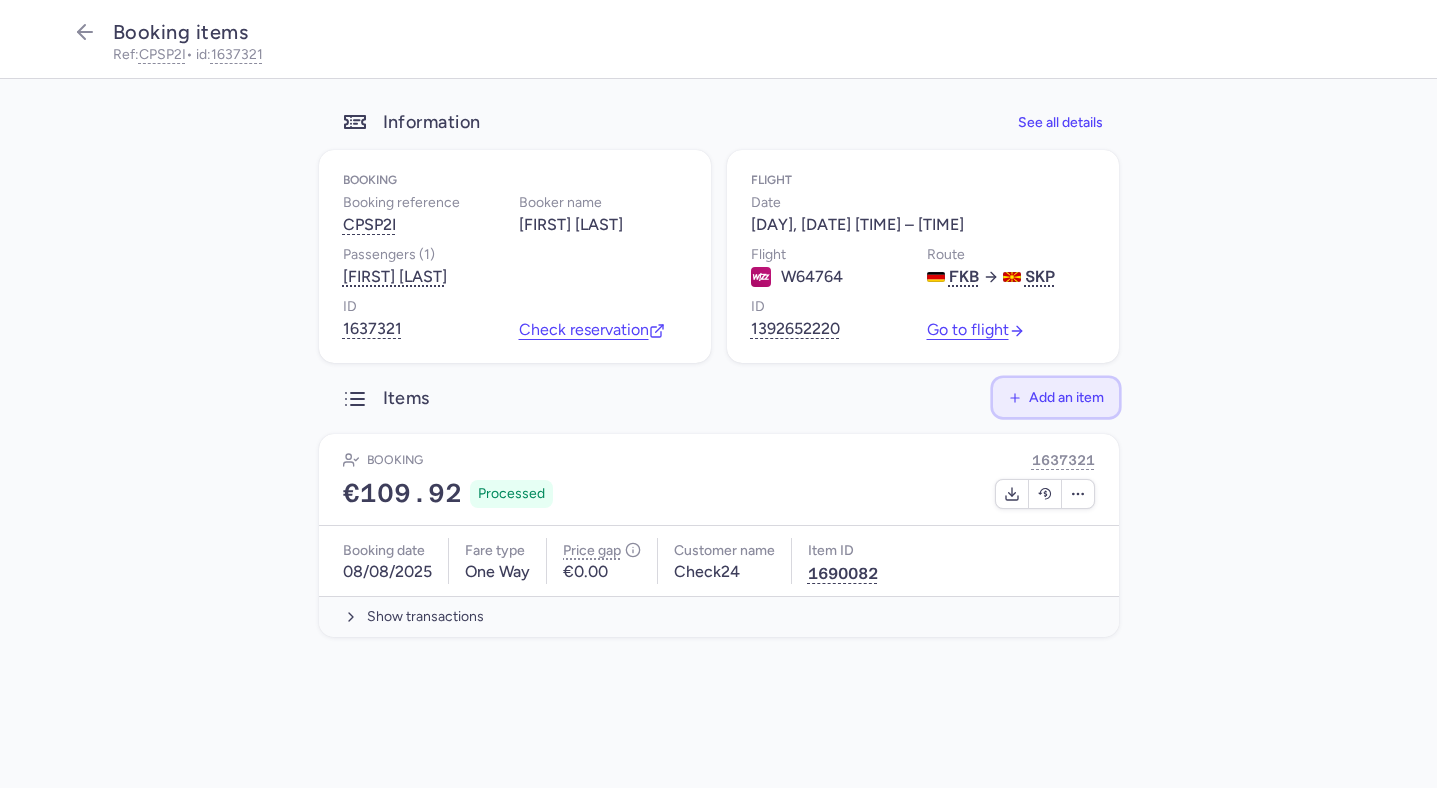 click on "Add an item" at bounding box center (1066, 397) 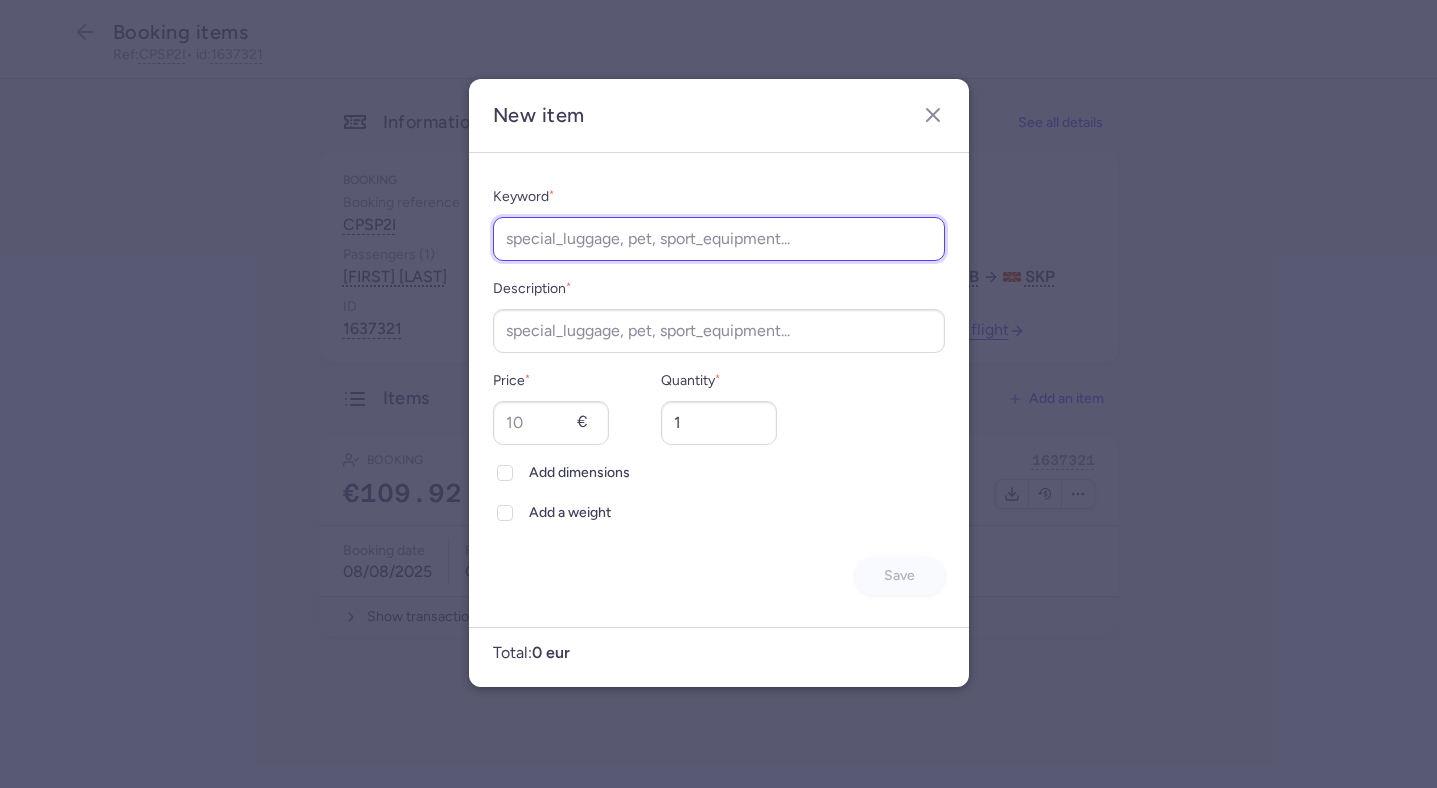 click on "Keyword  *" at bounding box center [719, 239] 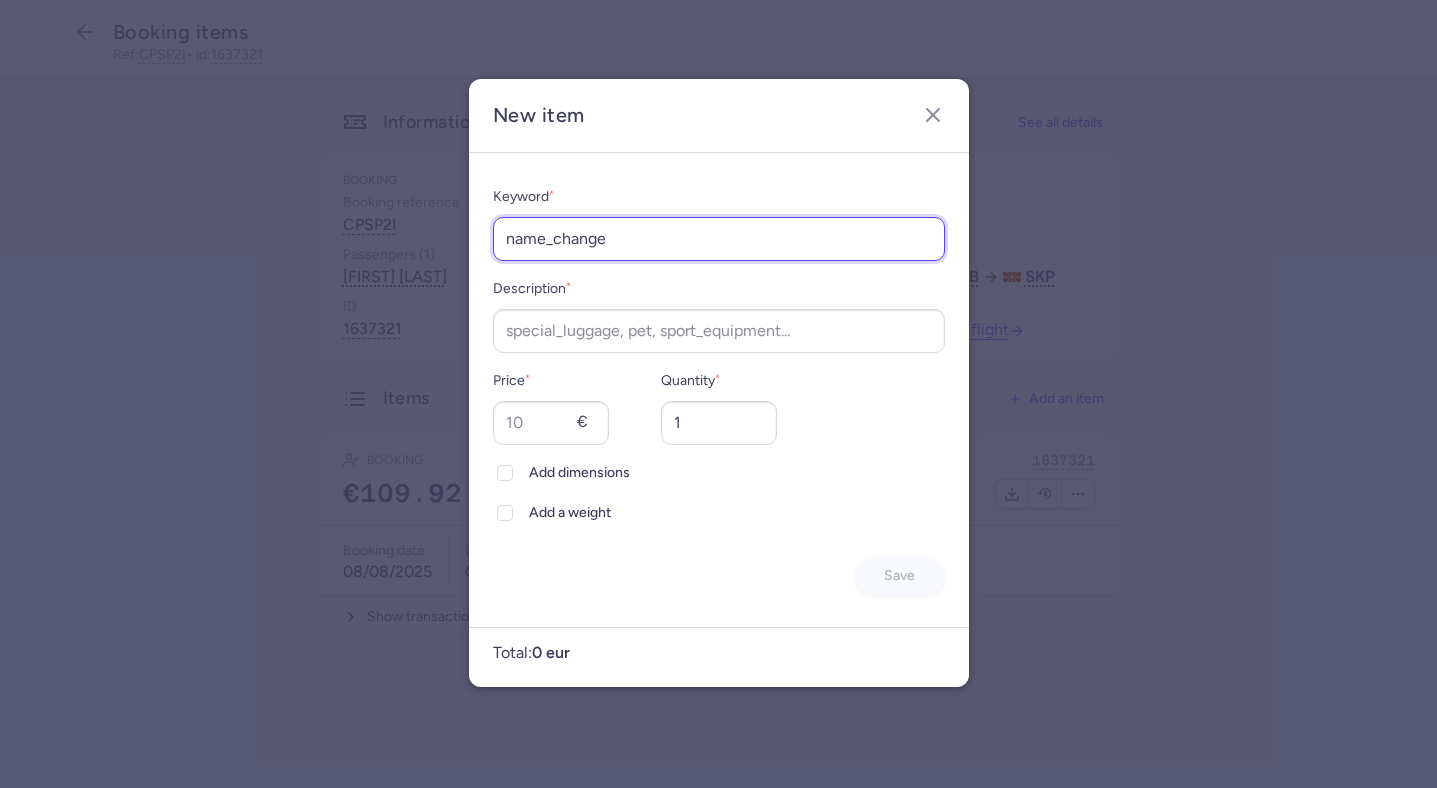 type on "name_change" 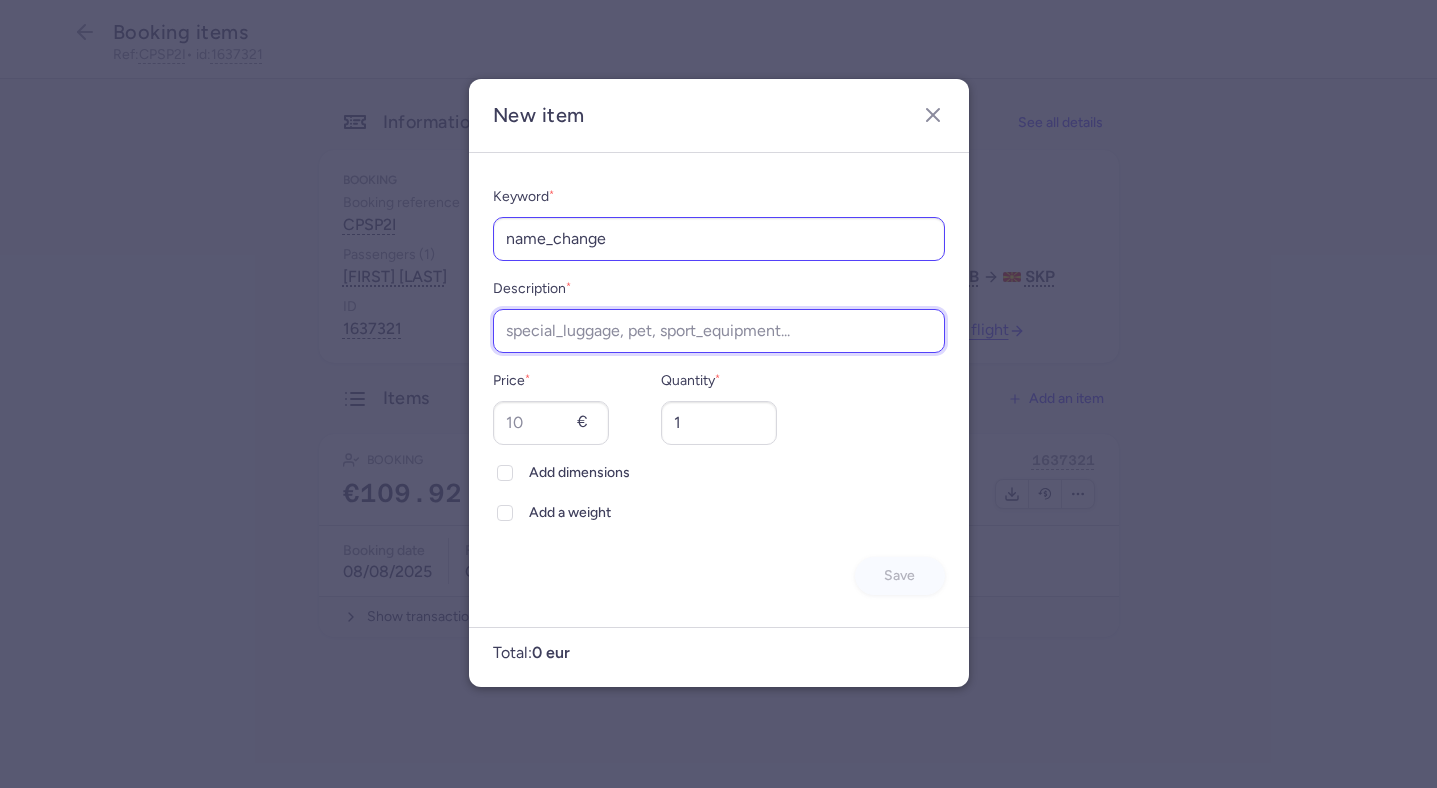 paste on "name_change" 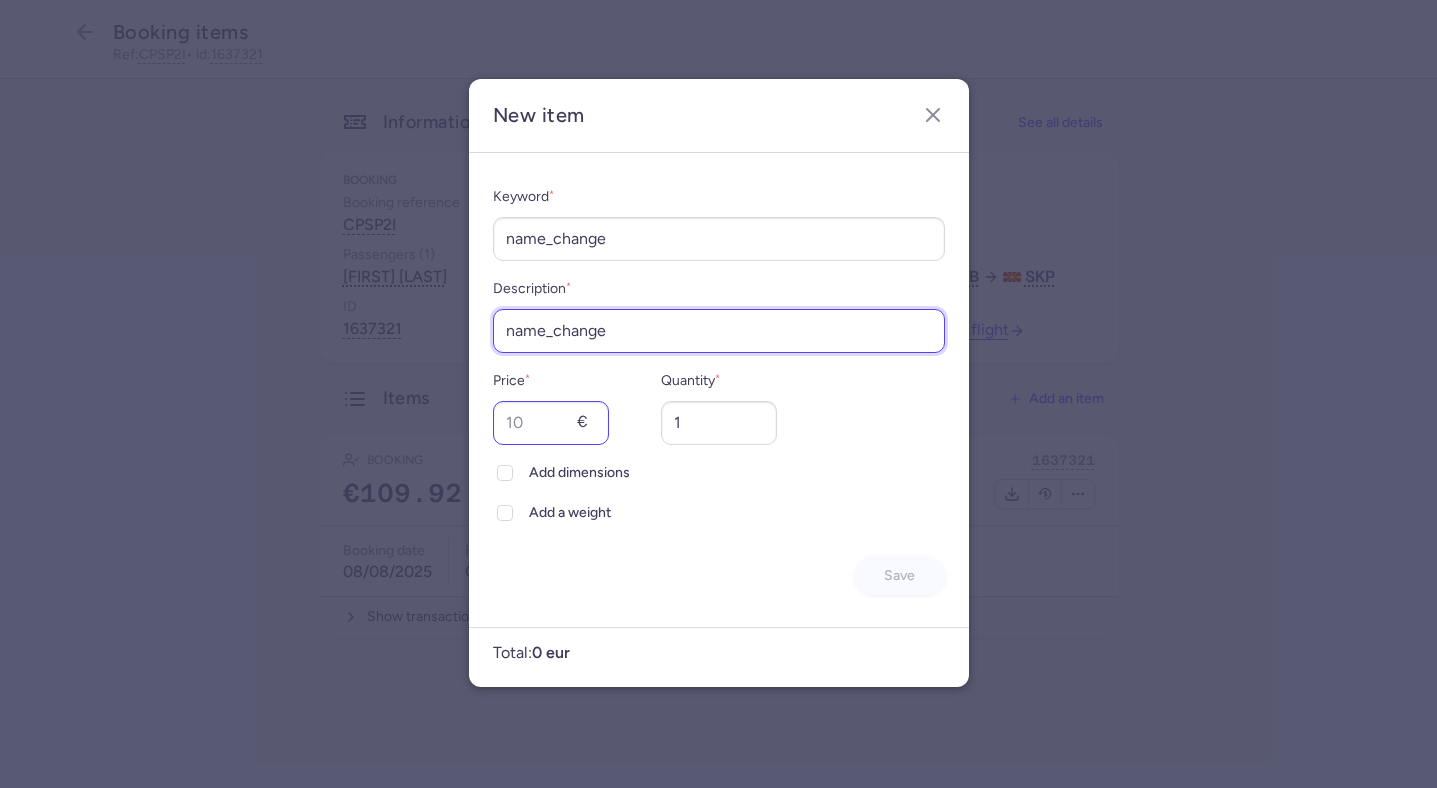type on "name_change" 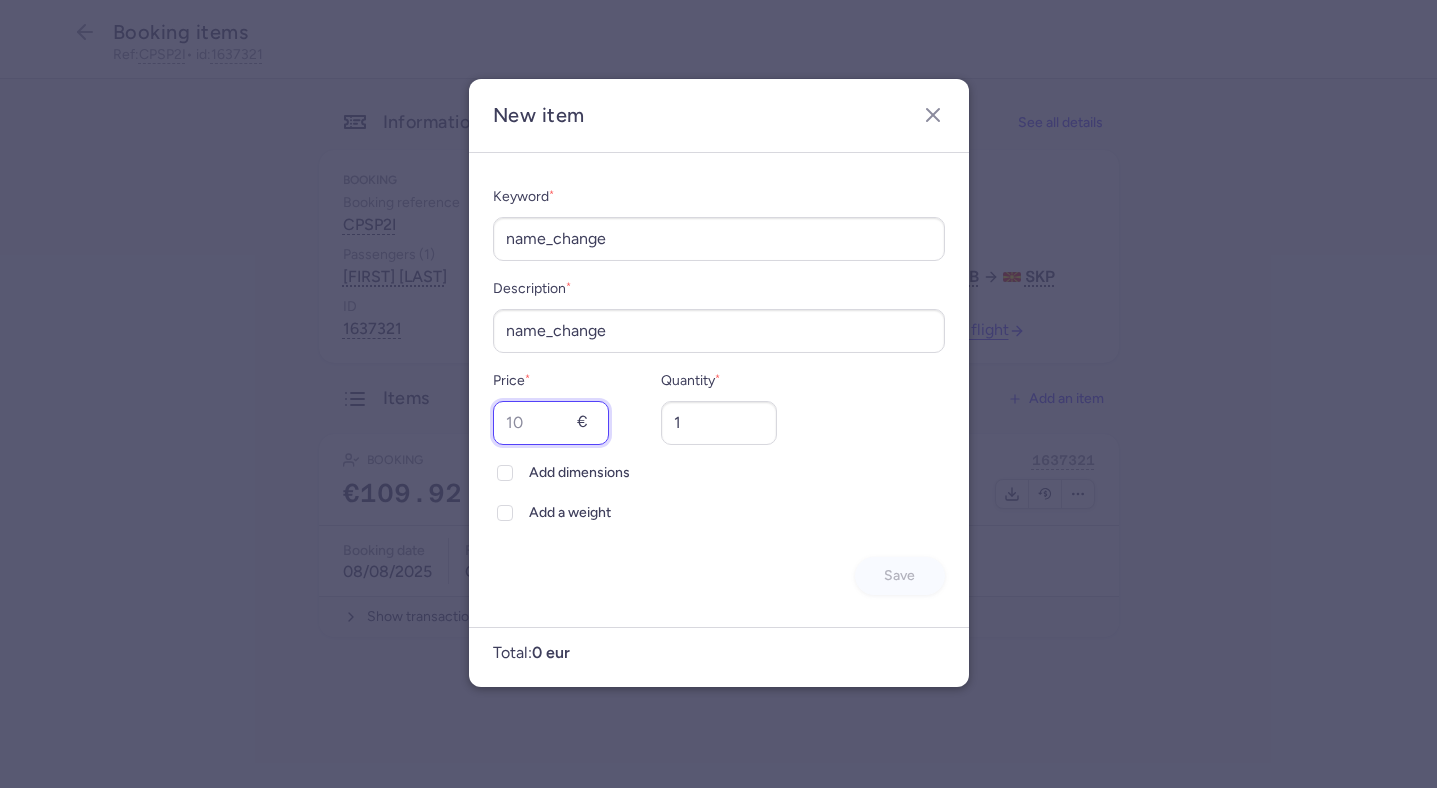 click on "Price  *" at bounding box center (551, 423) 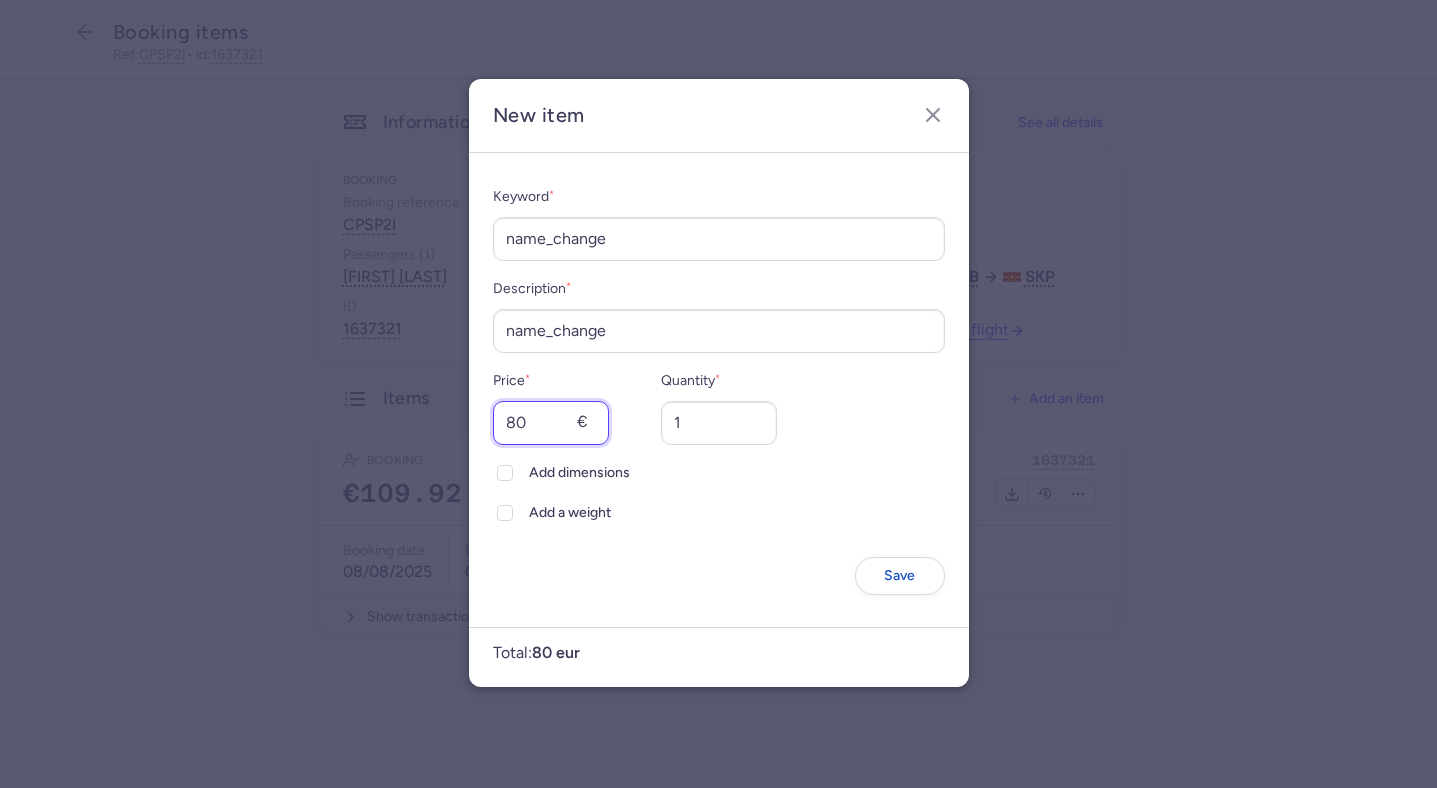 type on "80" 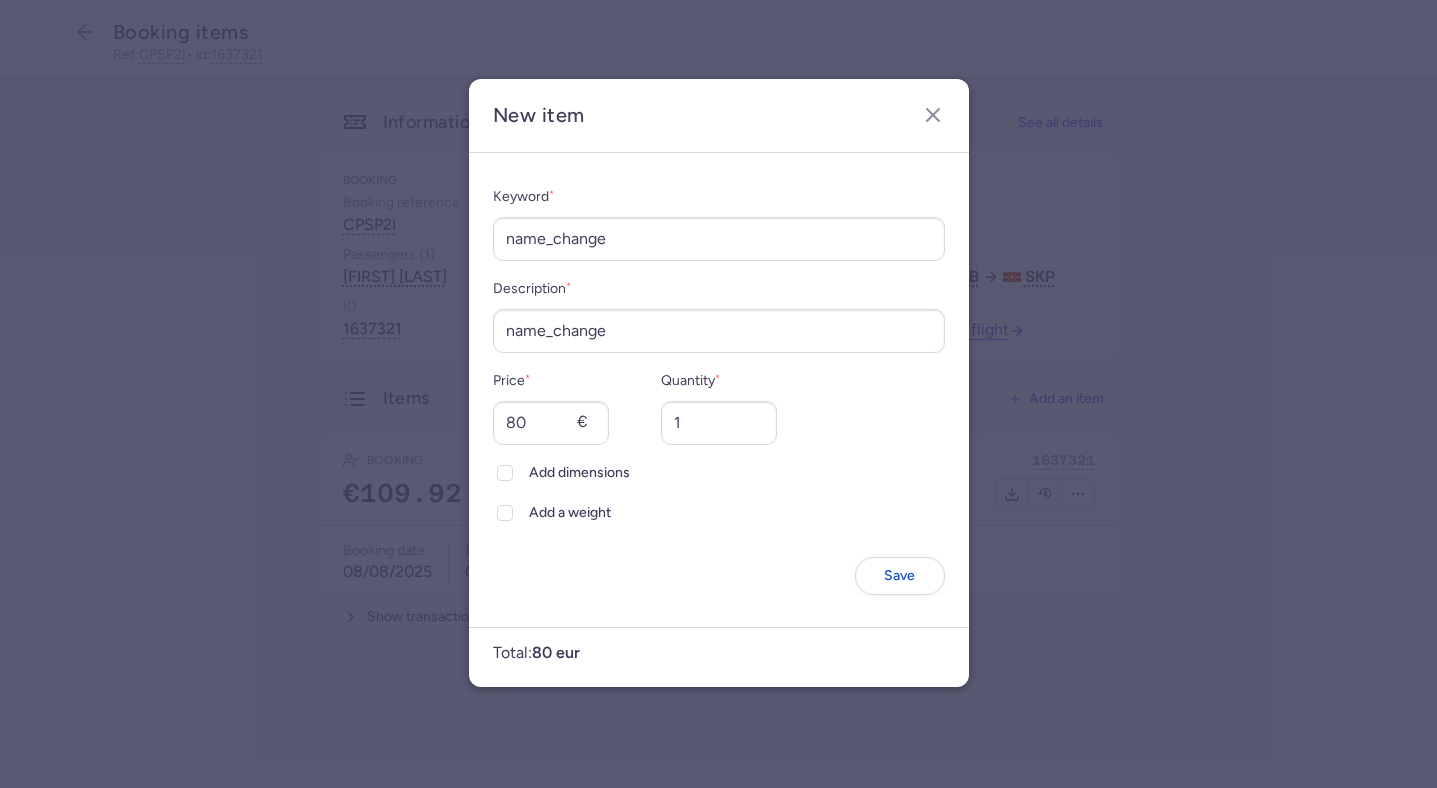click on "Keyword  * name_change Description  * name_change Price  * 80 € Quantity  * 1 Add dimensions Add a weight  Save" 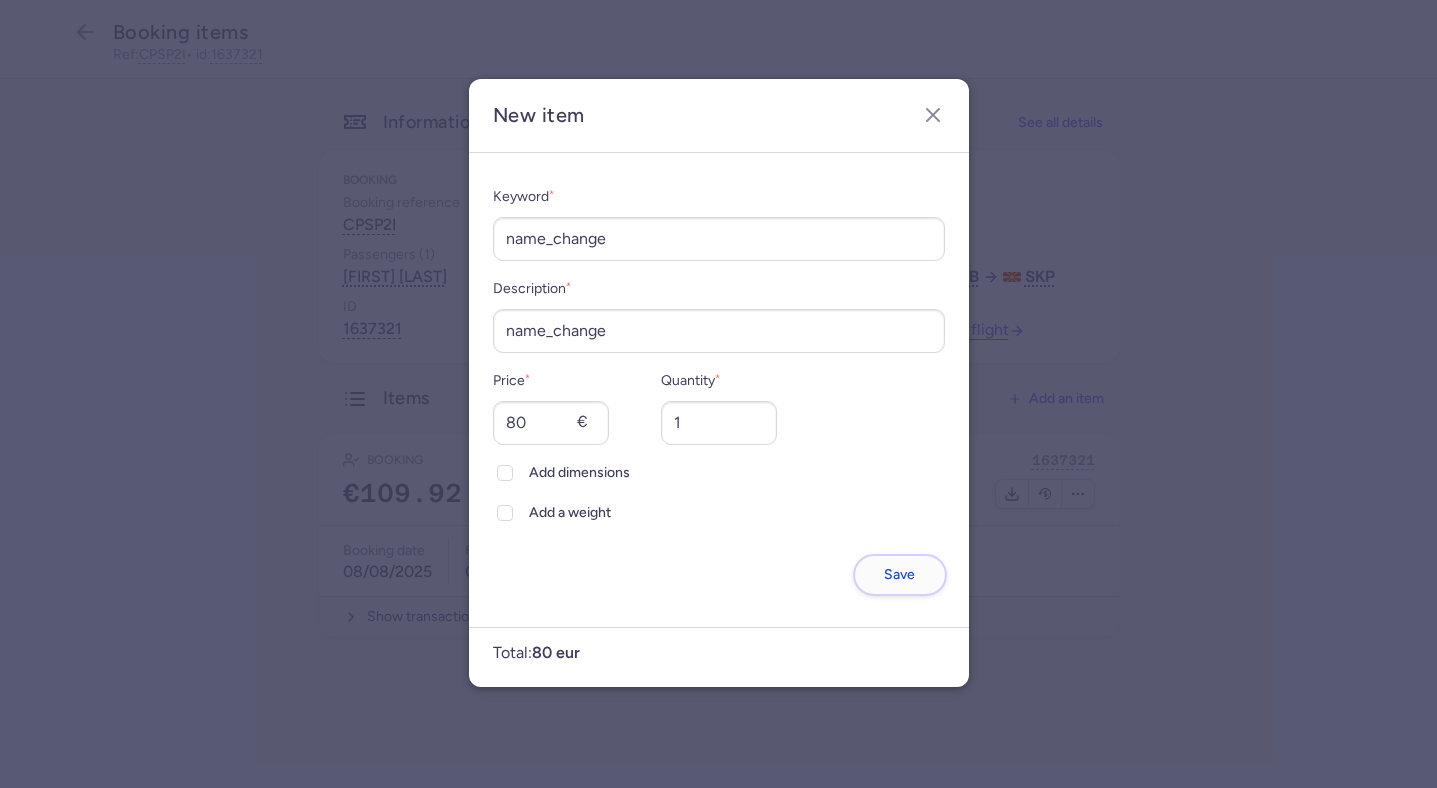 click on "Save" at bounding box center (900, 575) 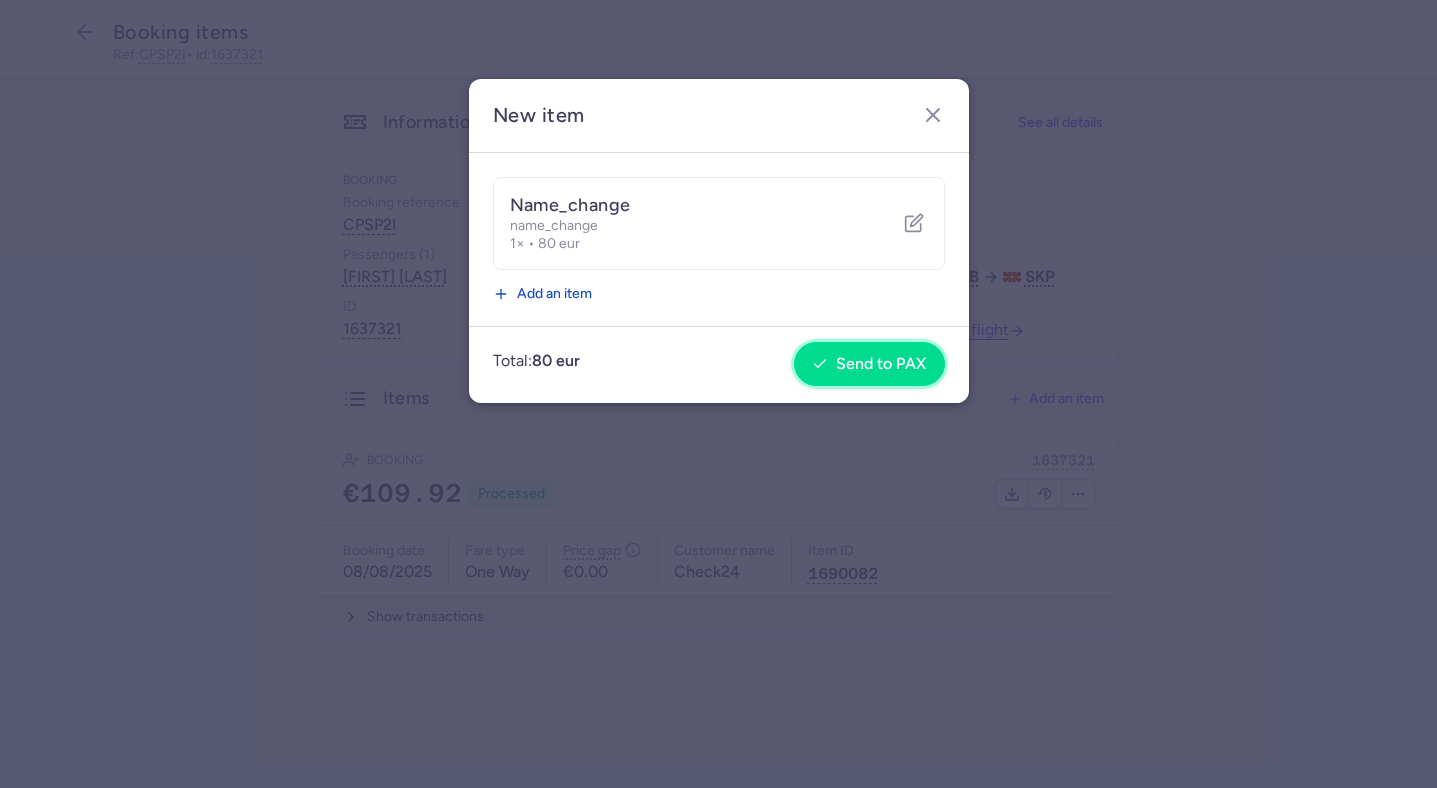 click on "Send to PAX" at bounding box center (881, 364) 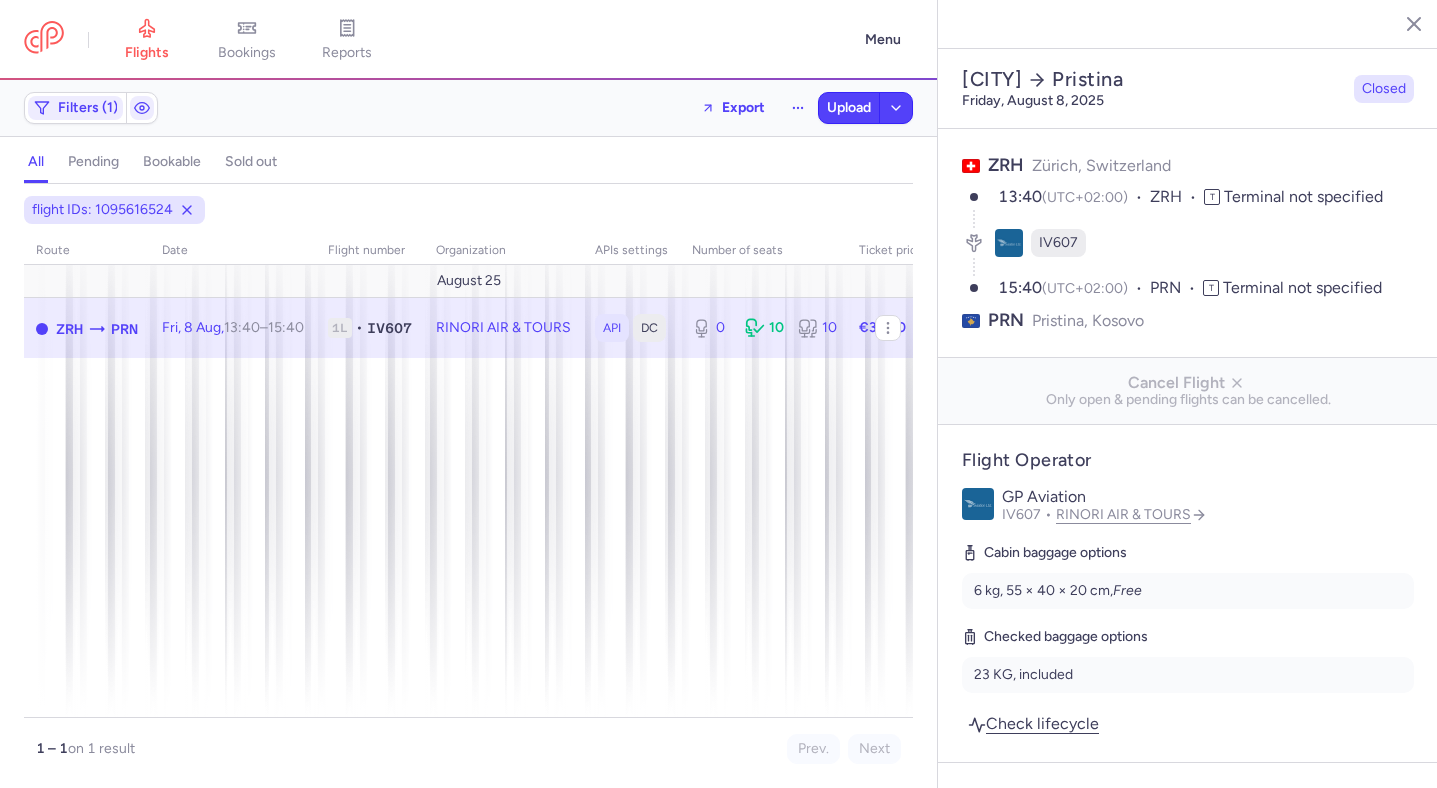 select on "hours" 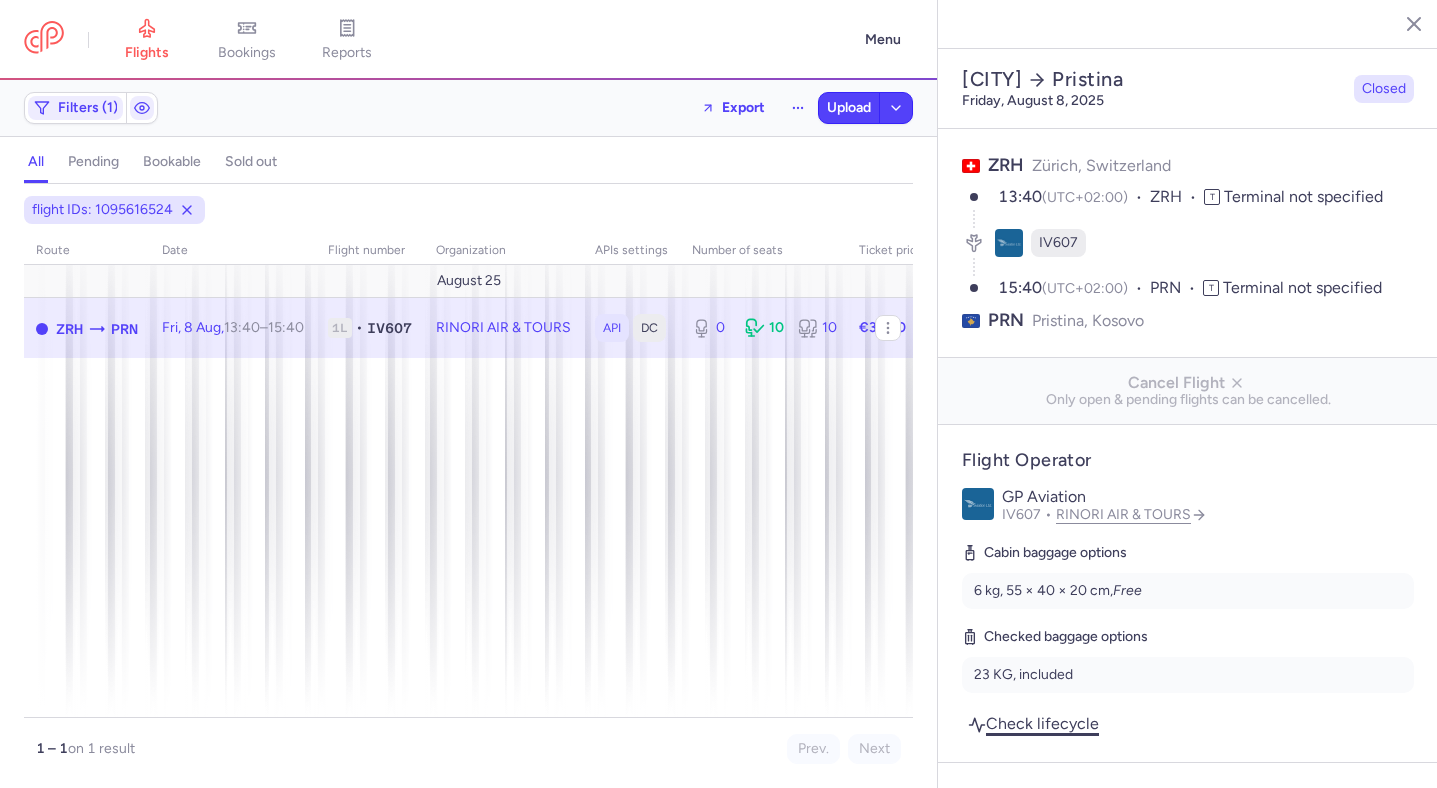 click on "Check lifecycle" at bounding box center (1033, 723) 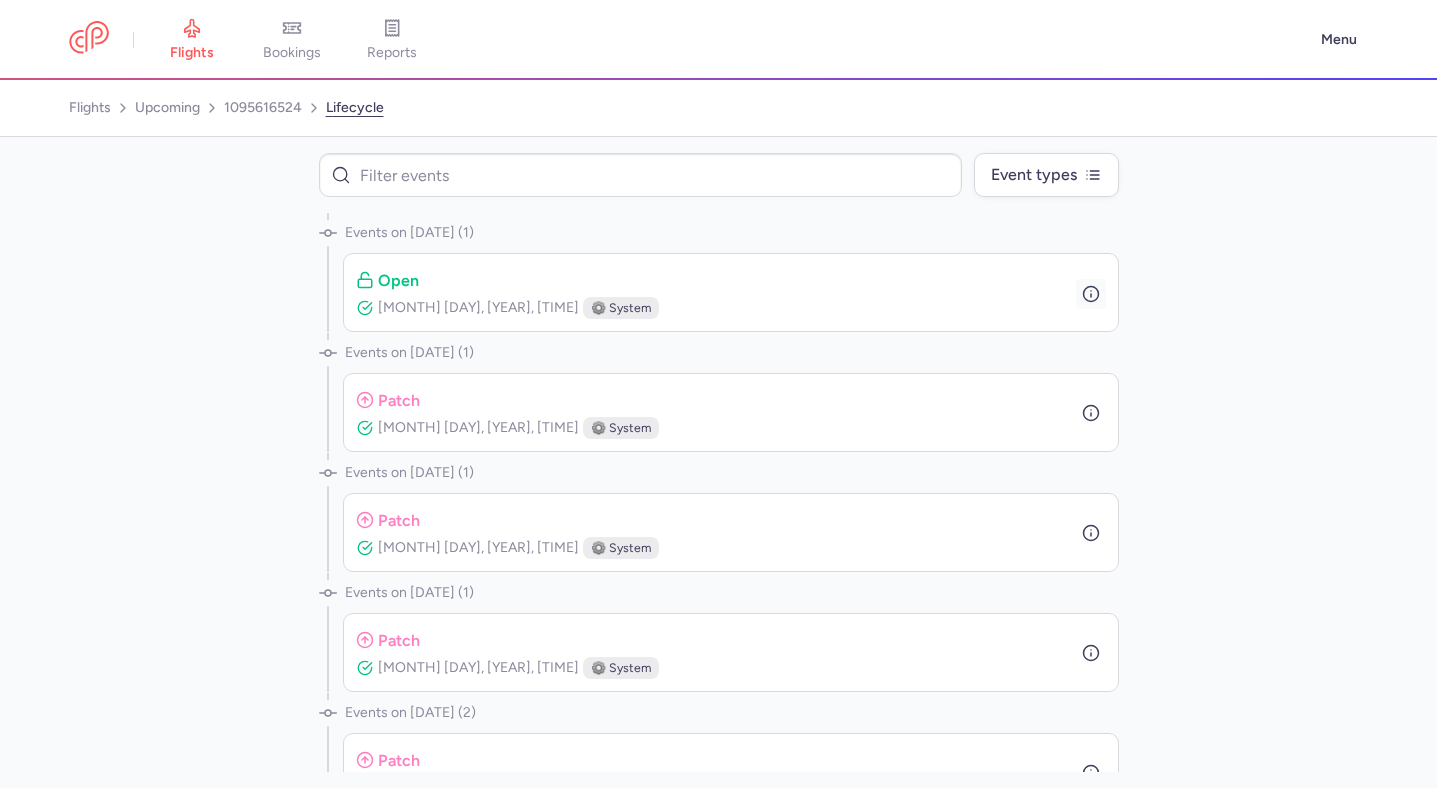 click at bounding box center (1091, 294) 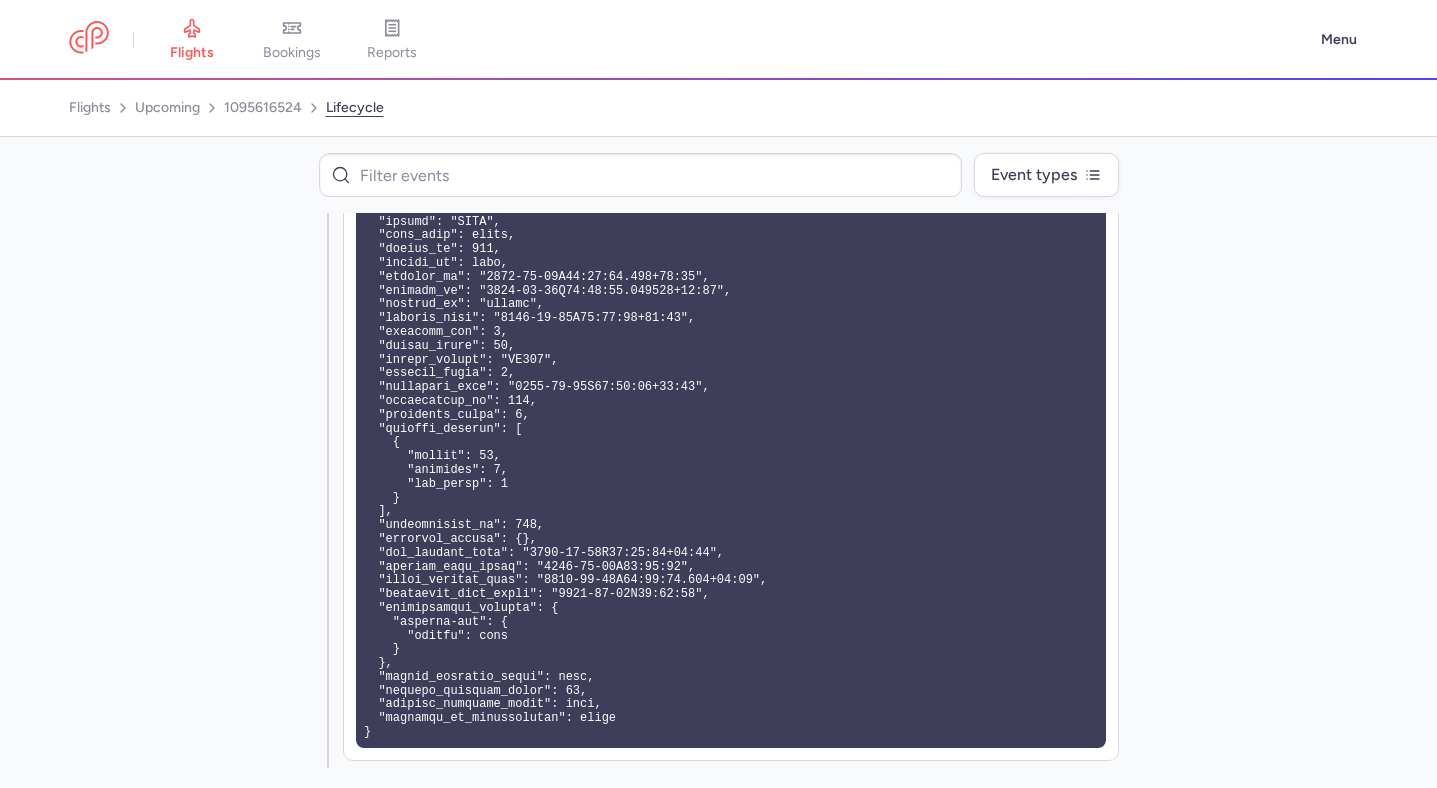 scroll, scrollTop: 152, scrollLeft: 0, axis: vertical 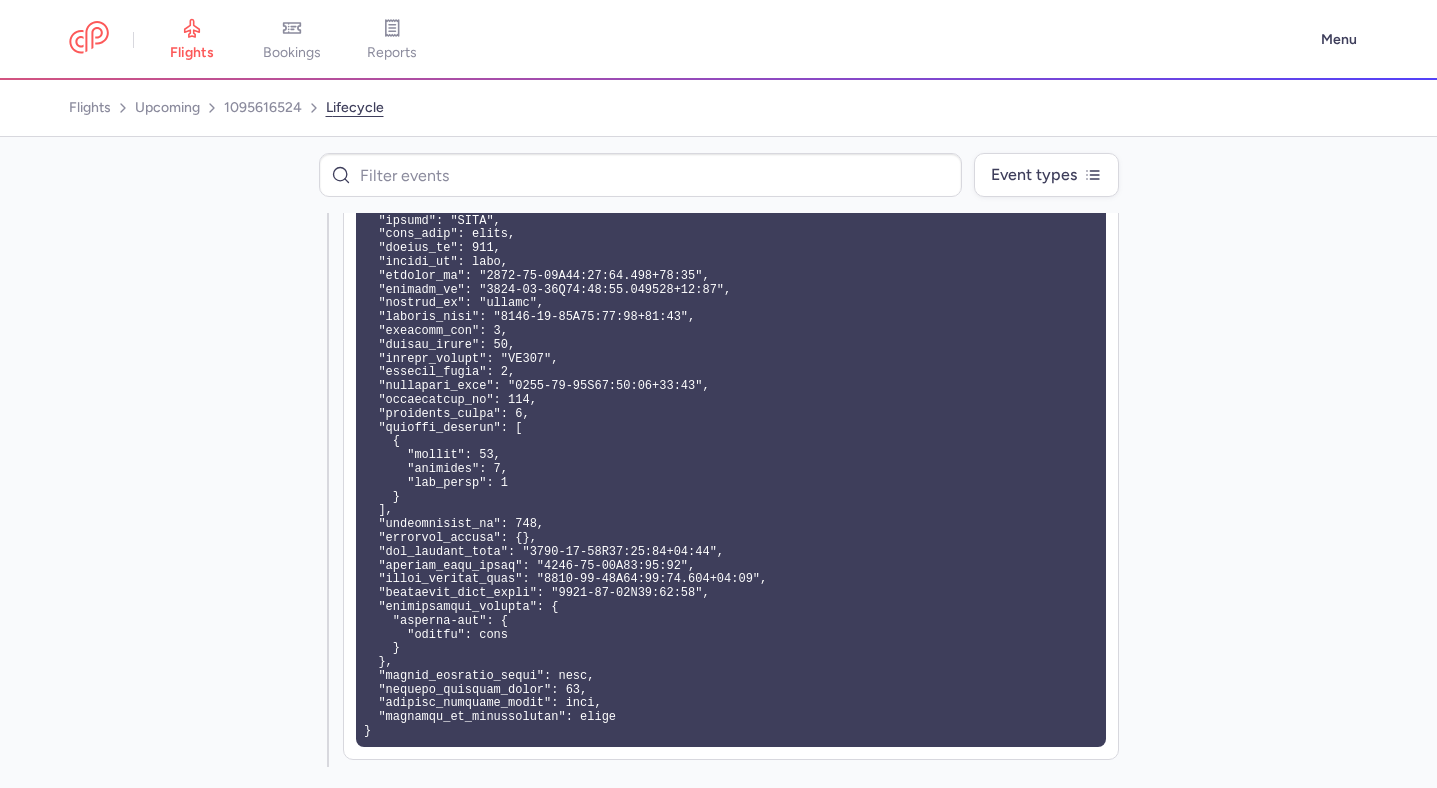 type 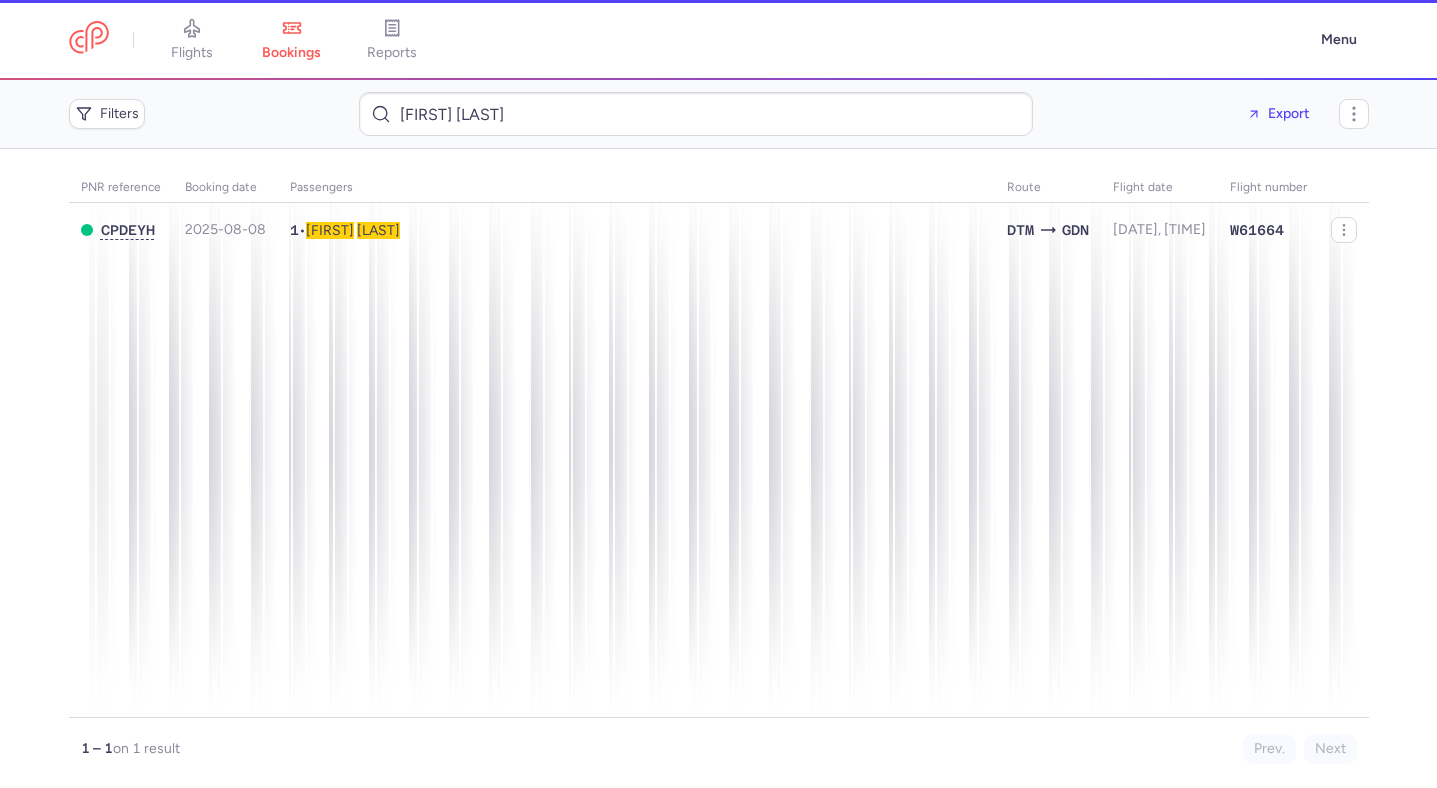 scroll, scrollTop: 0, scrollLeft: 0, axis: both 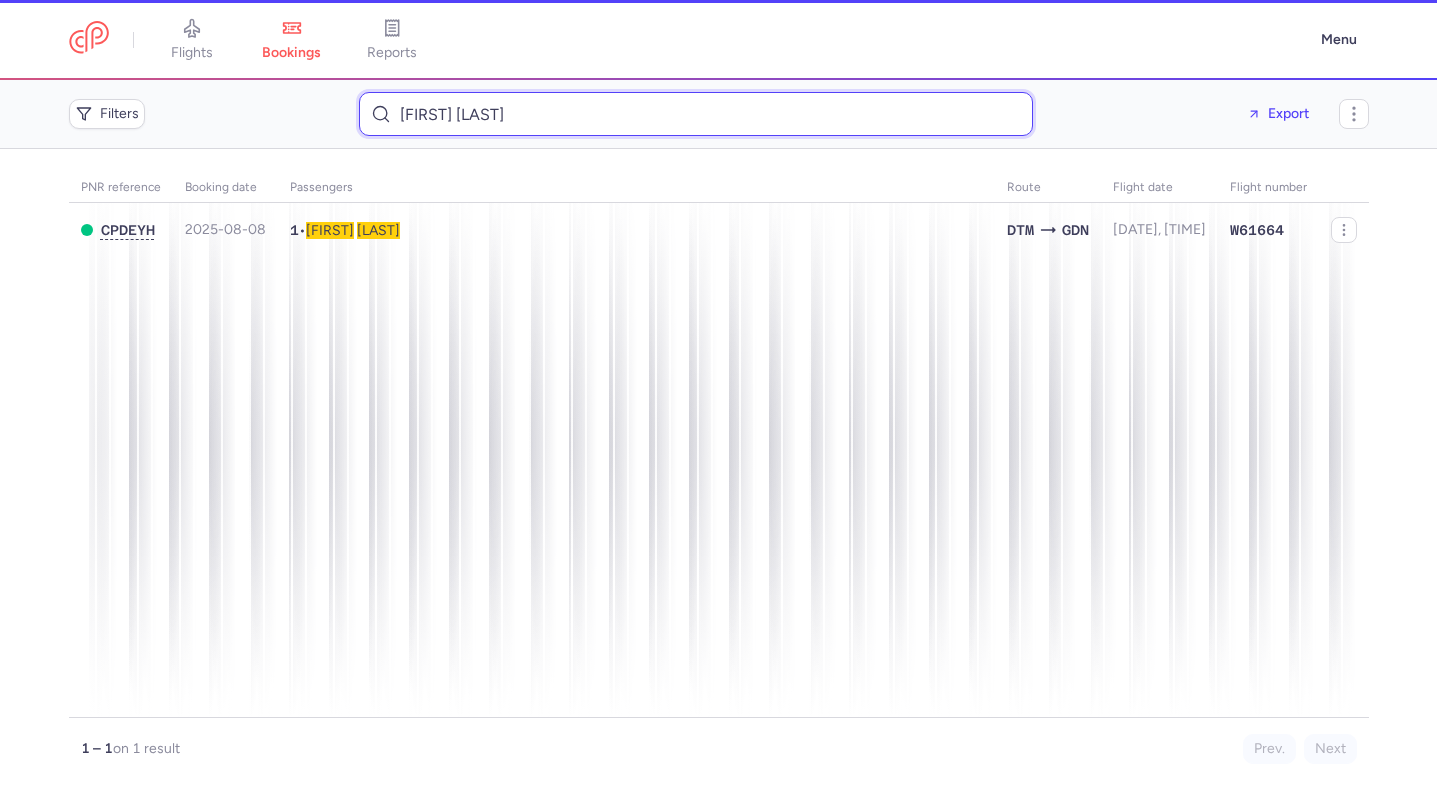 click on "[FIRST] [LAST]" at bounding box center [696, 114] 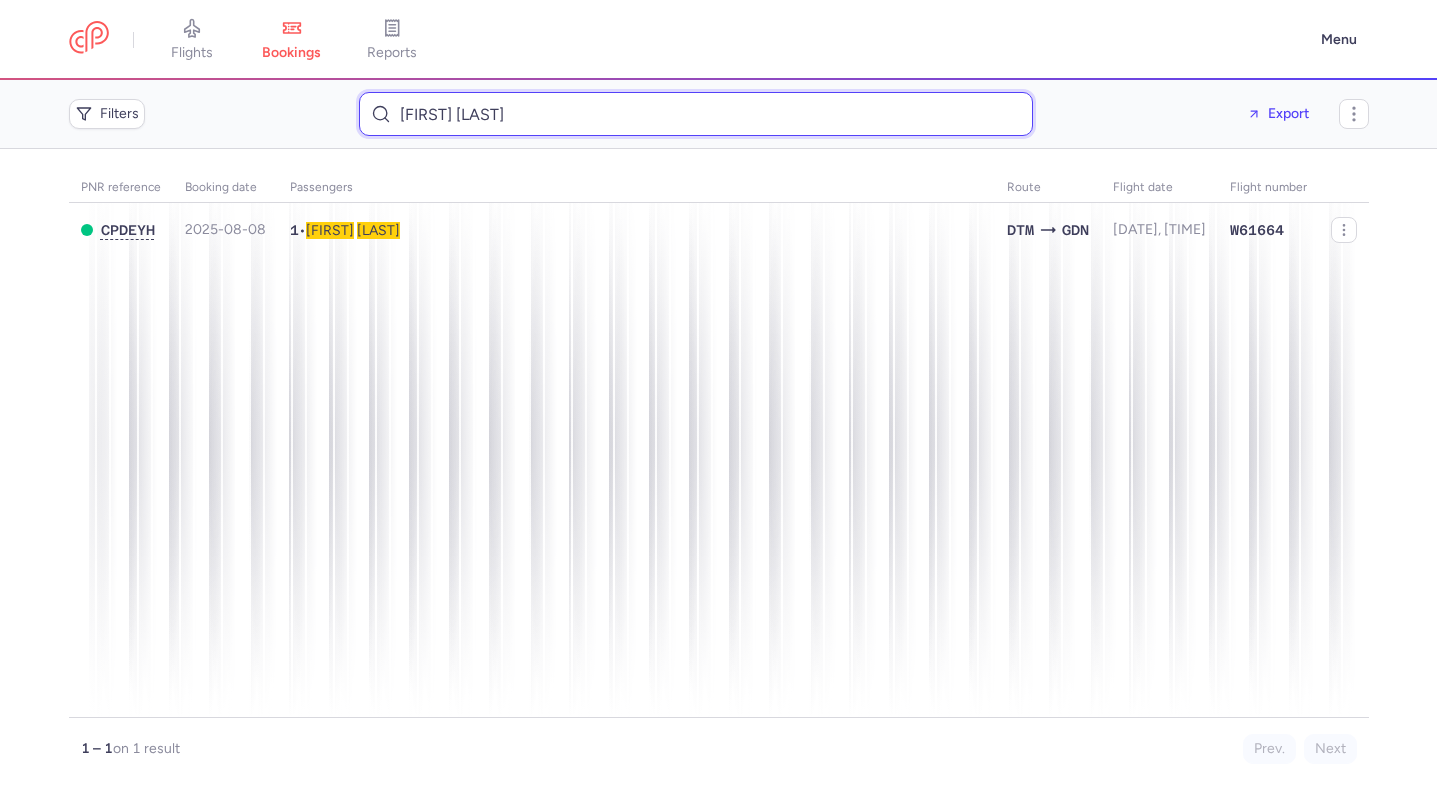 click on "[FIRST] [LAST]" at bounding box center (696, 114) 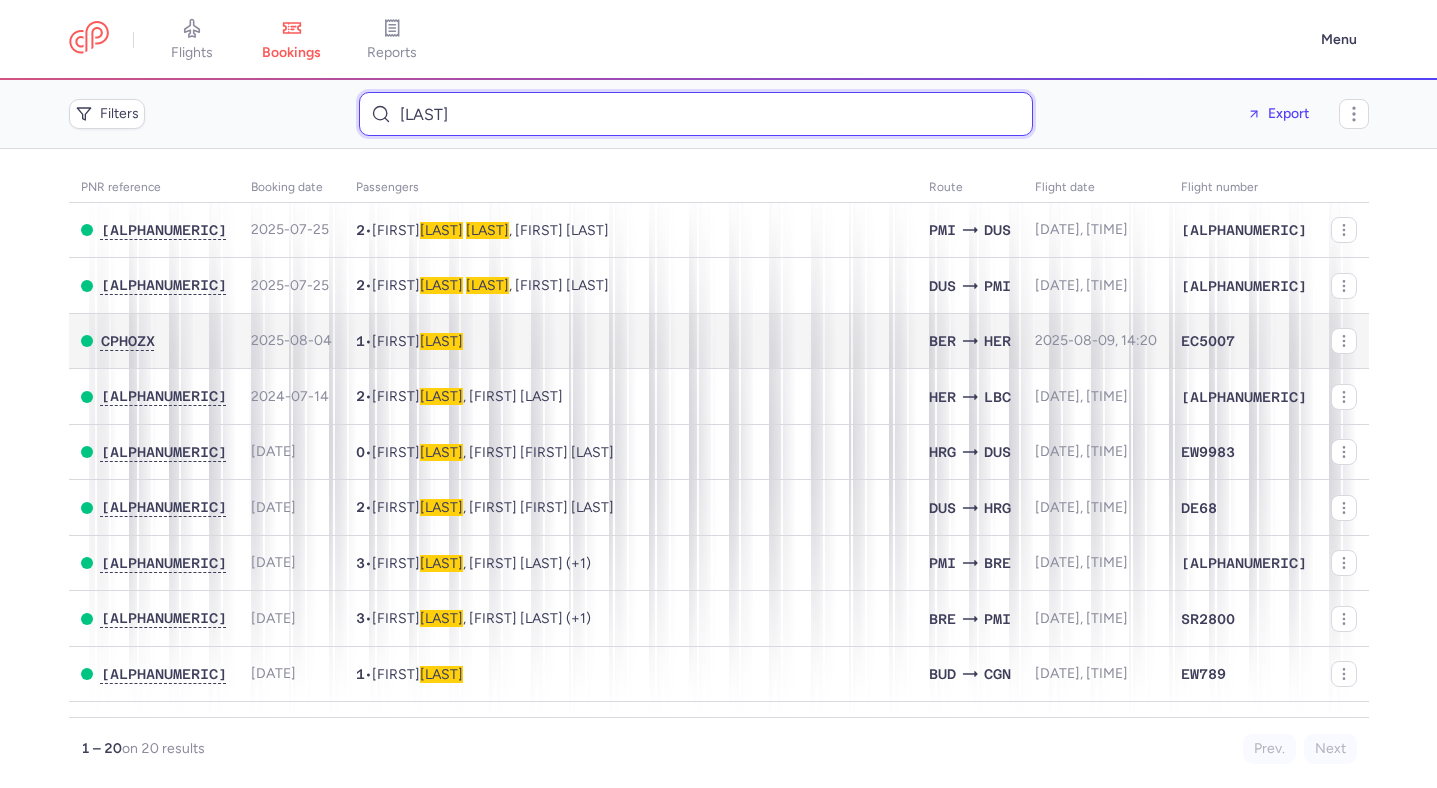 type on "[LAST]" 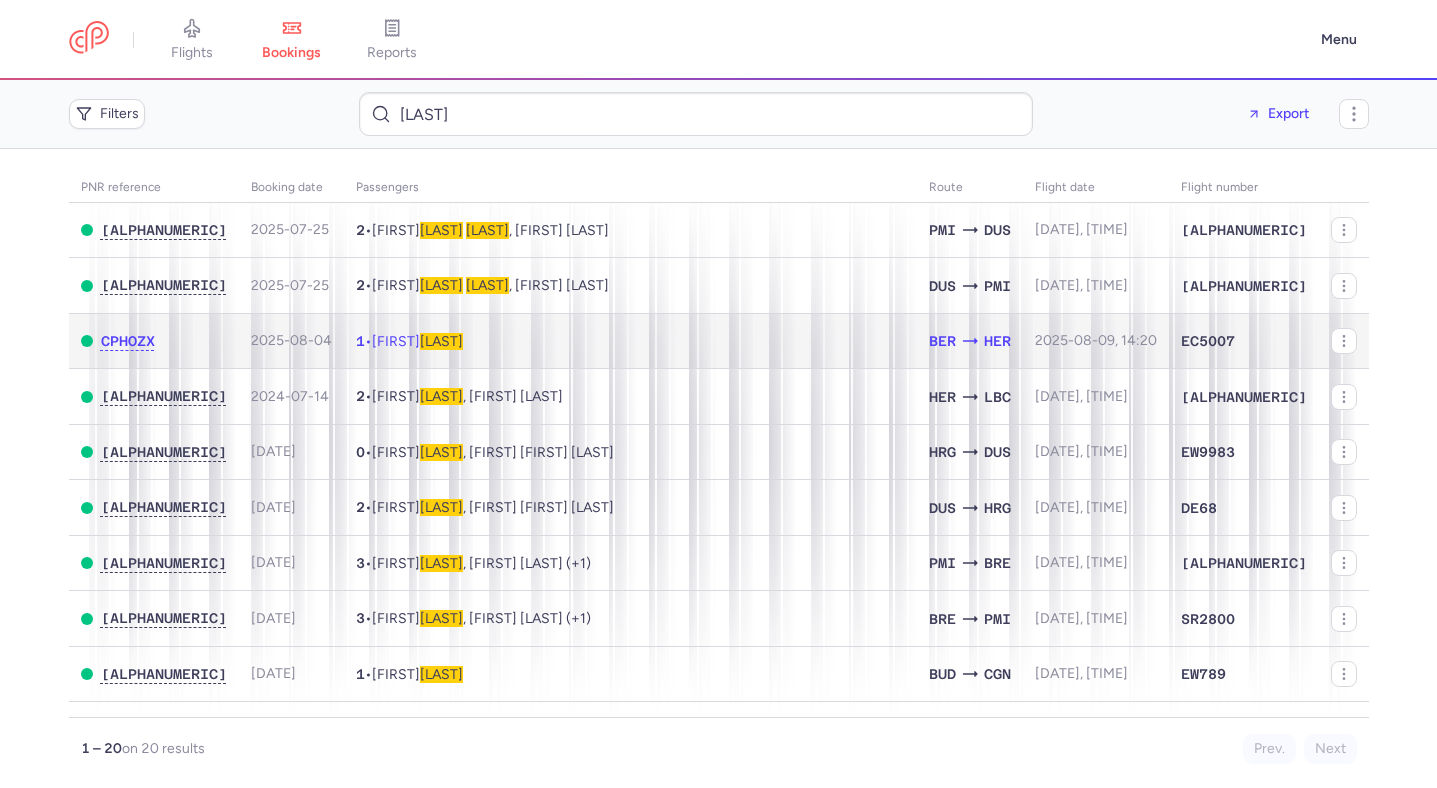 click on "[NUMBER]  •  [FIRST]  [LAST]" 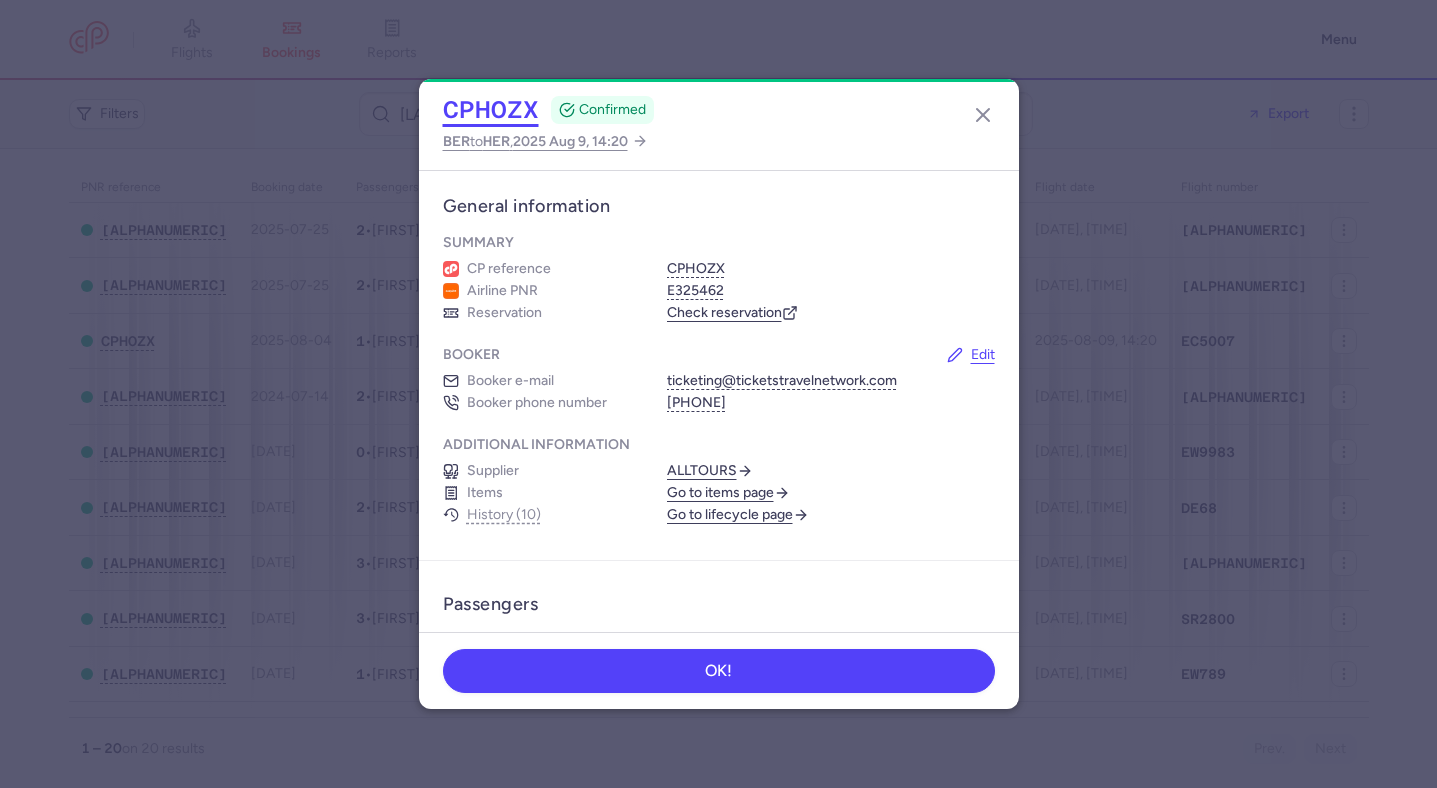 click on "CPHOZX" 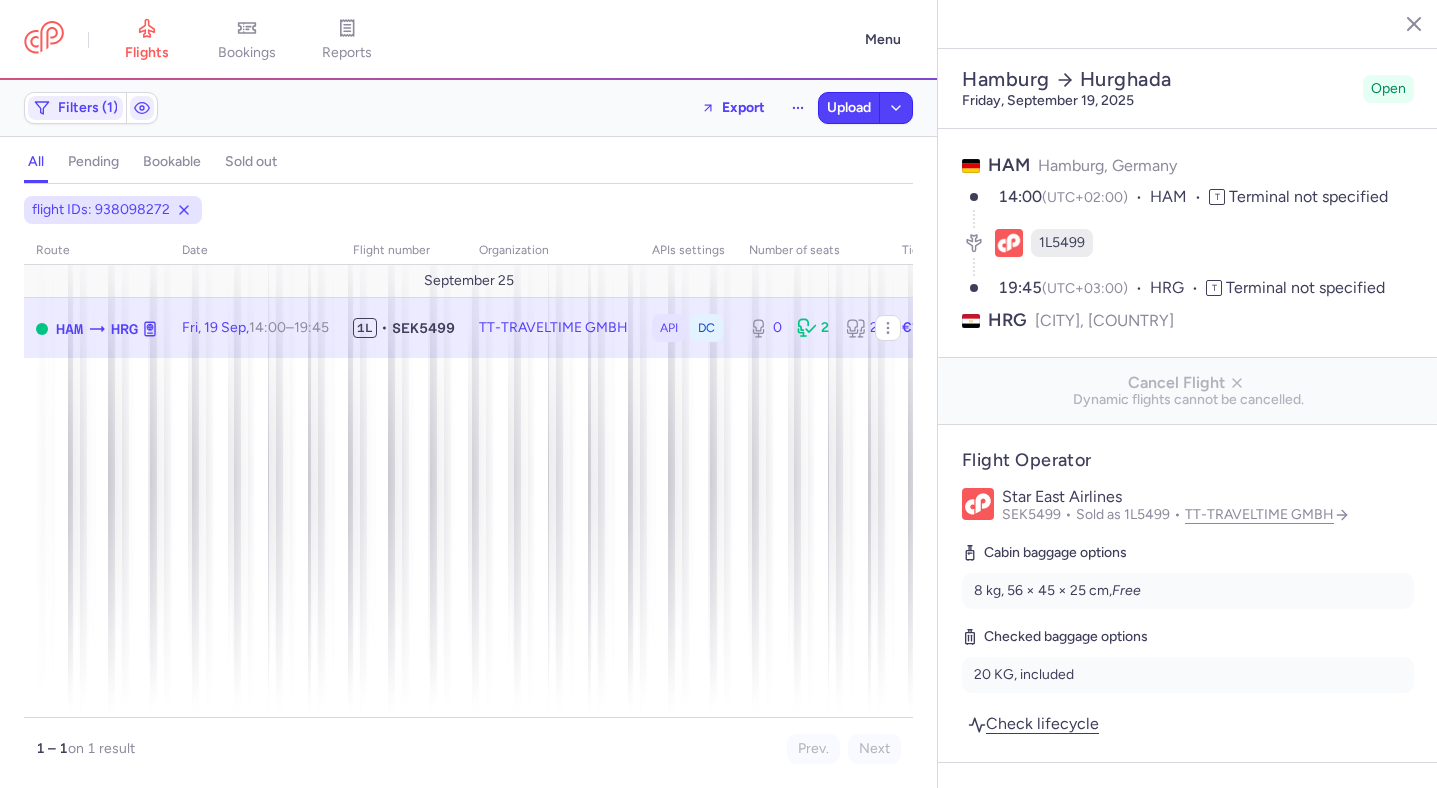 select on "days" 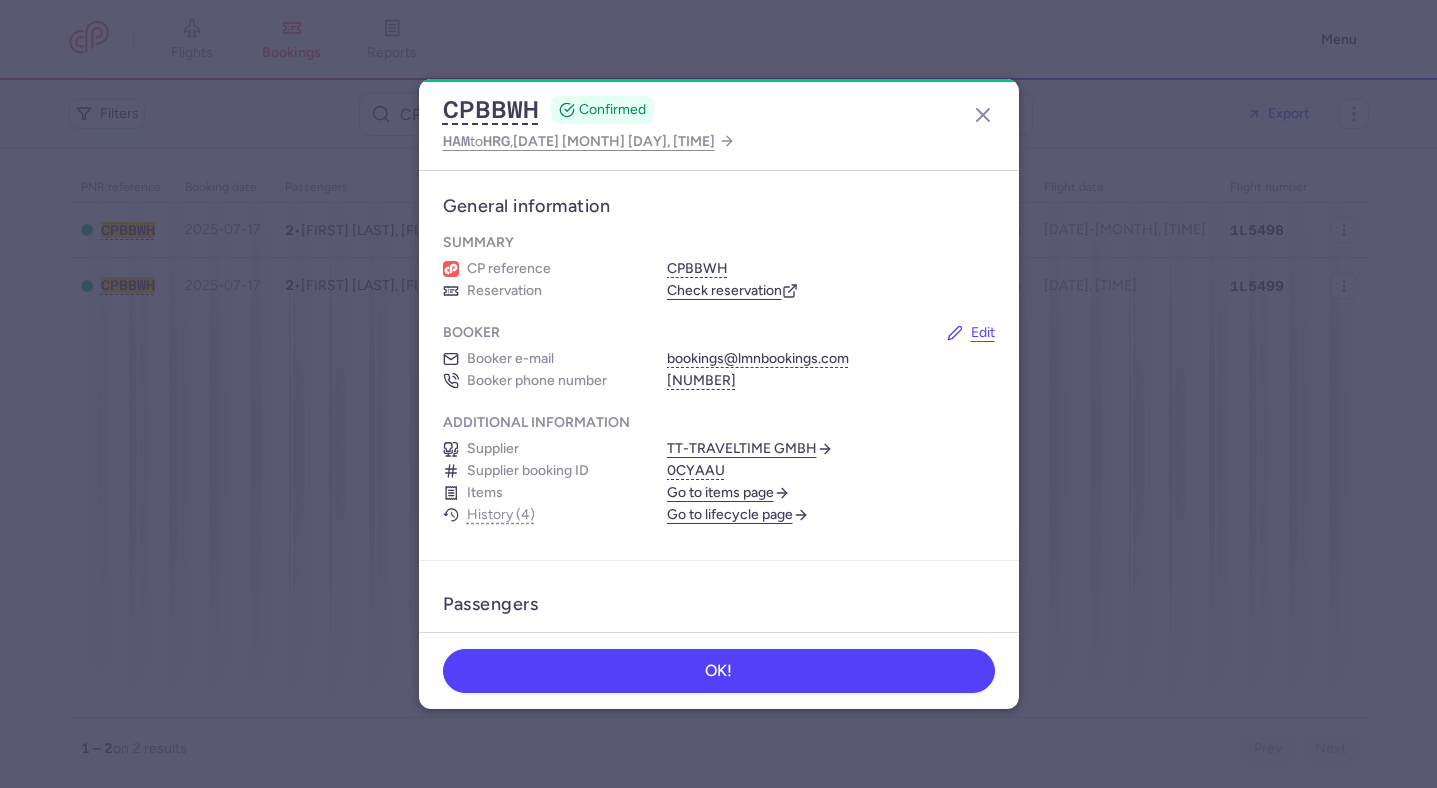 scroll, scrollTop: 0, scrollLeft: 0, axis: both 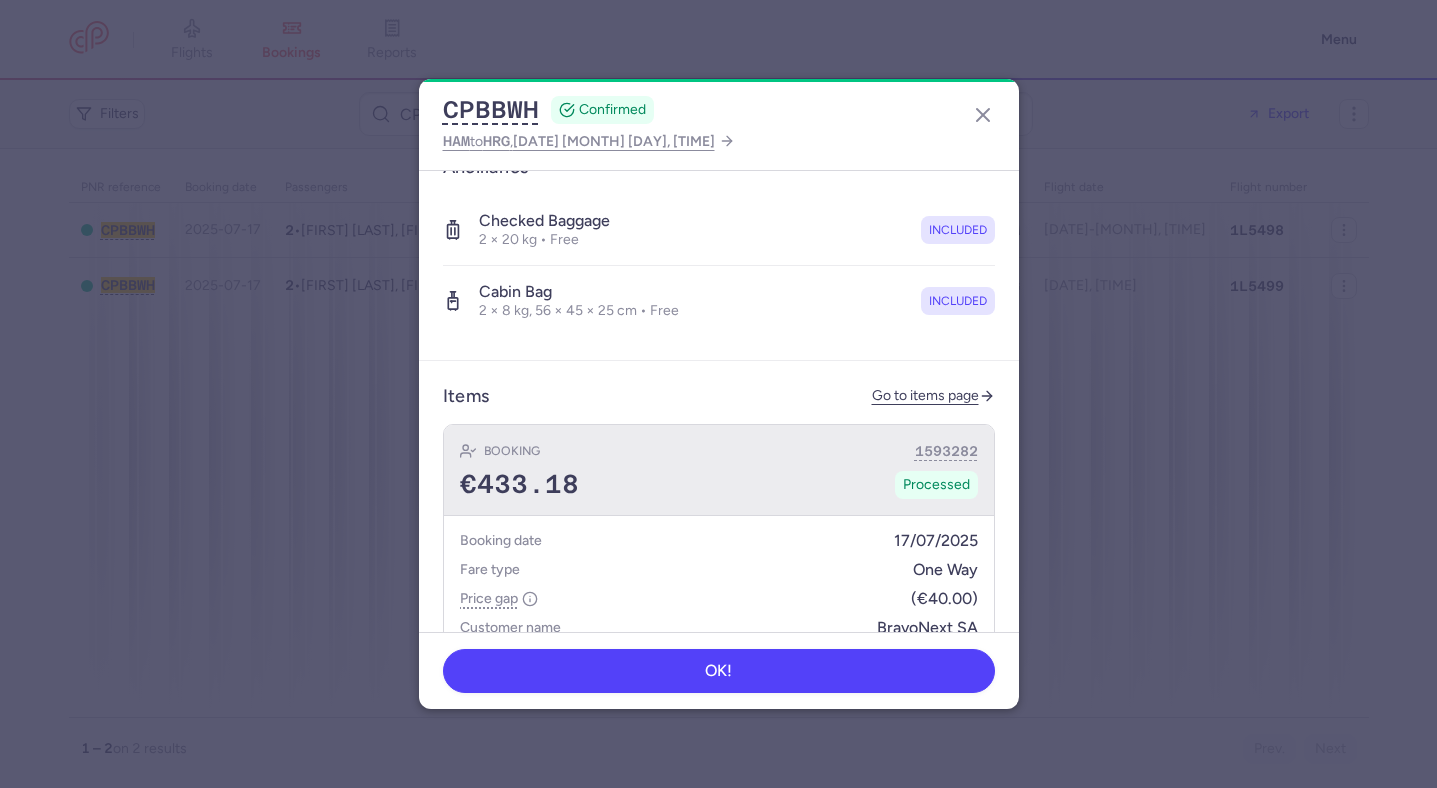 click on "Booking 1593282" at bounding box center [719, 451] 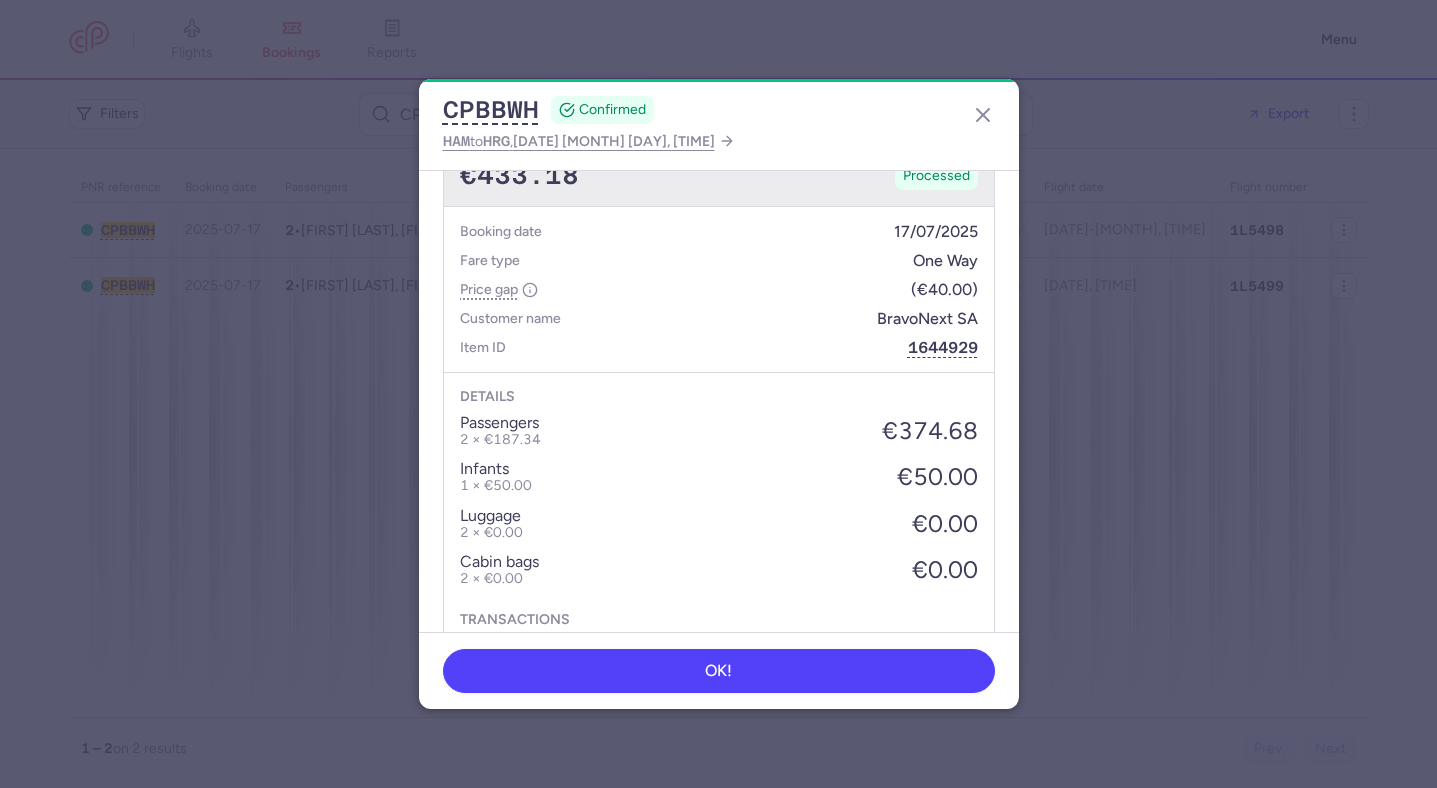 scroll, scrollTop: 1326, scrollLeft: 0, axis: vertical 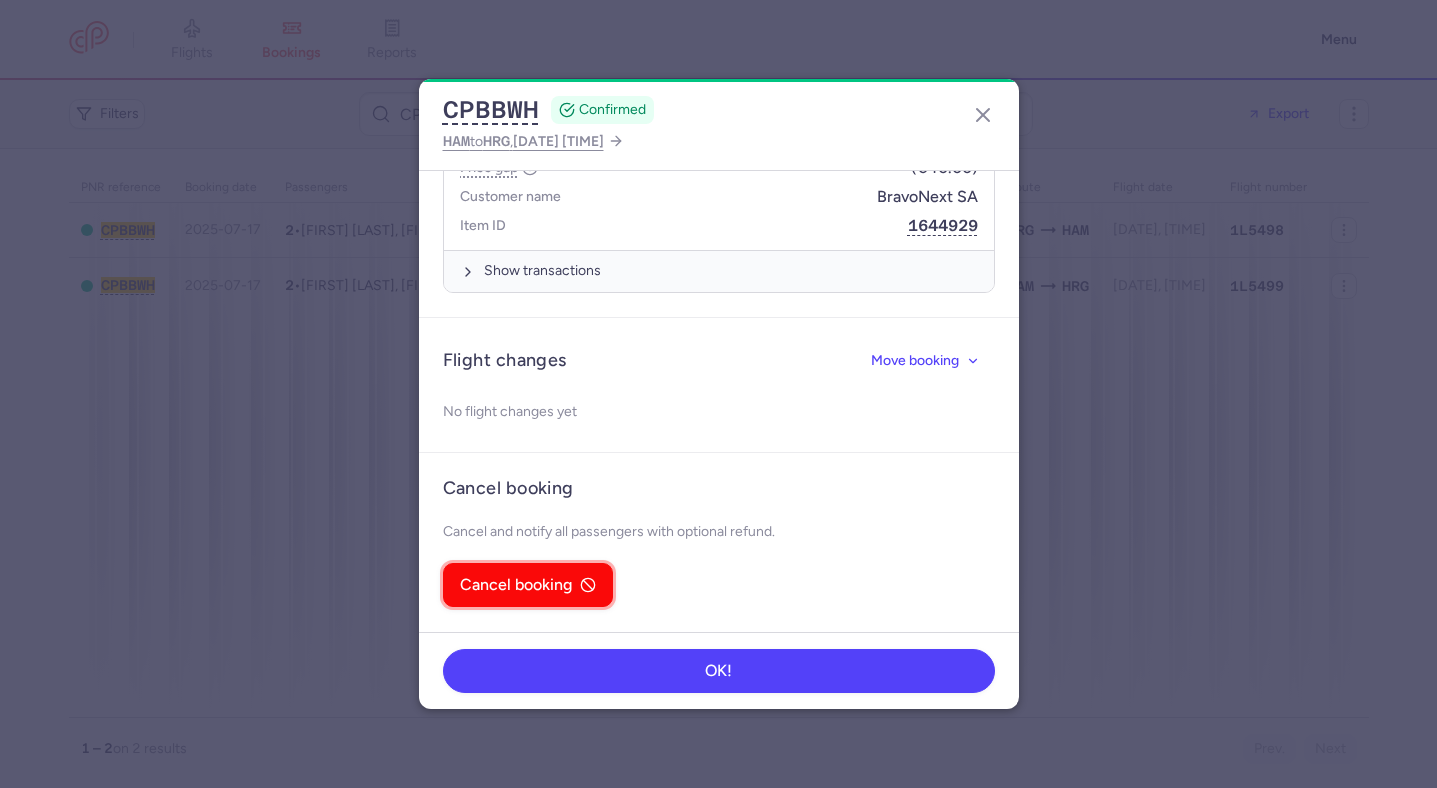 click on "Cancel booking" at bounding box center [516, 585] 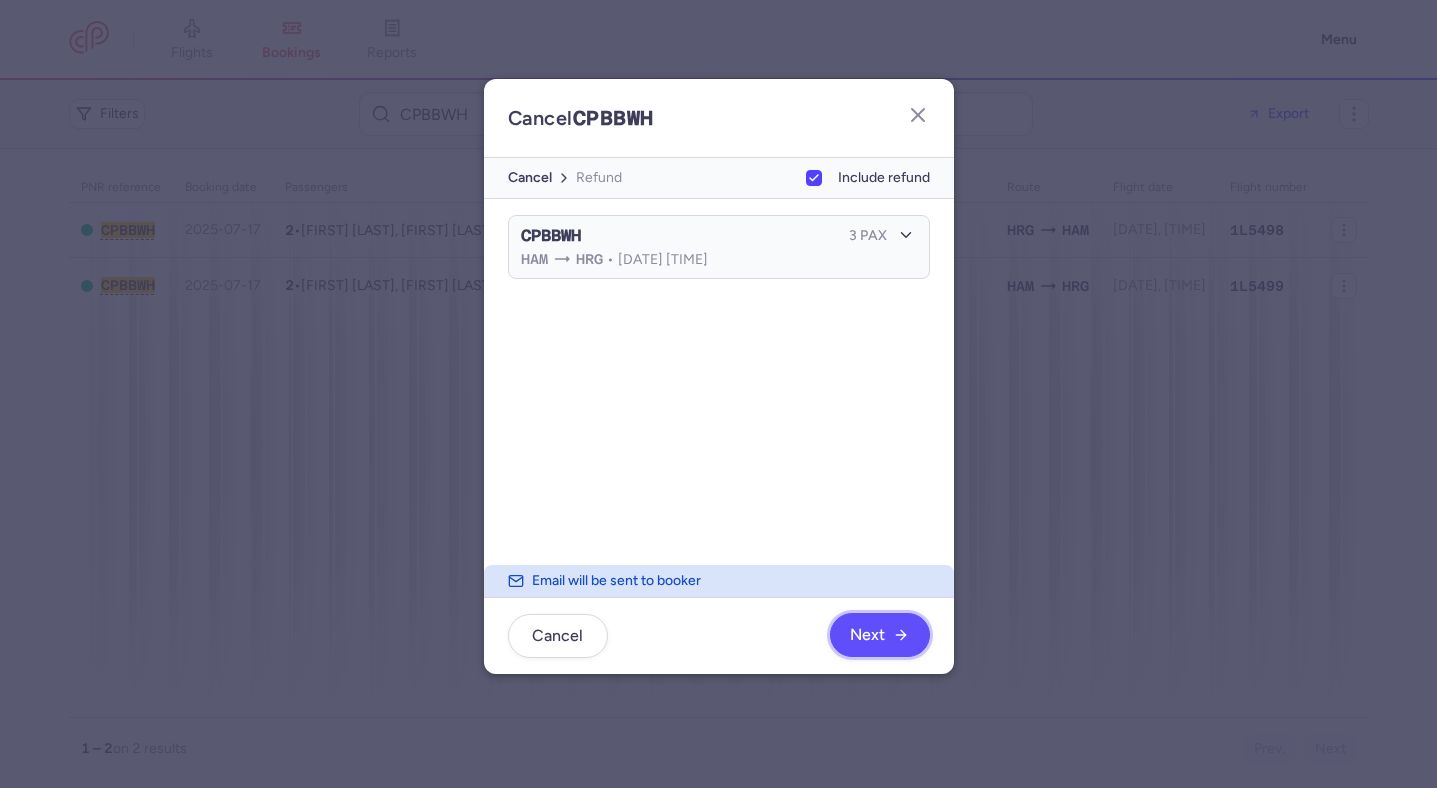 click on "Next" at bounding box center [879, 635] 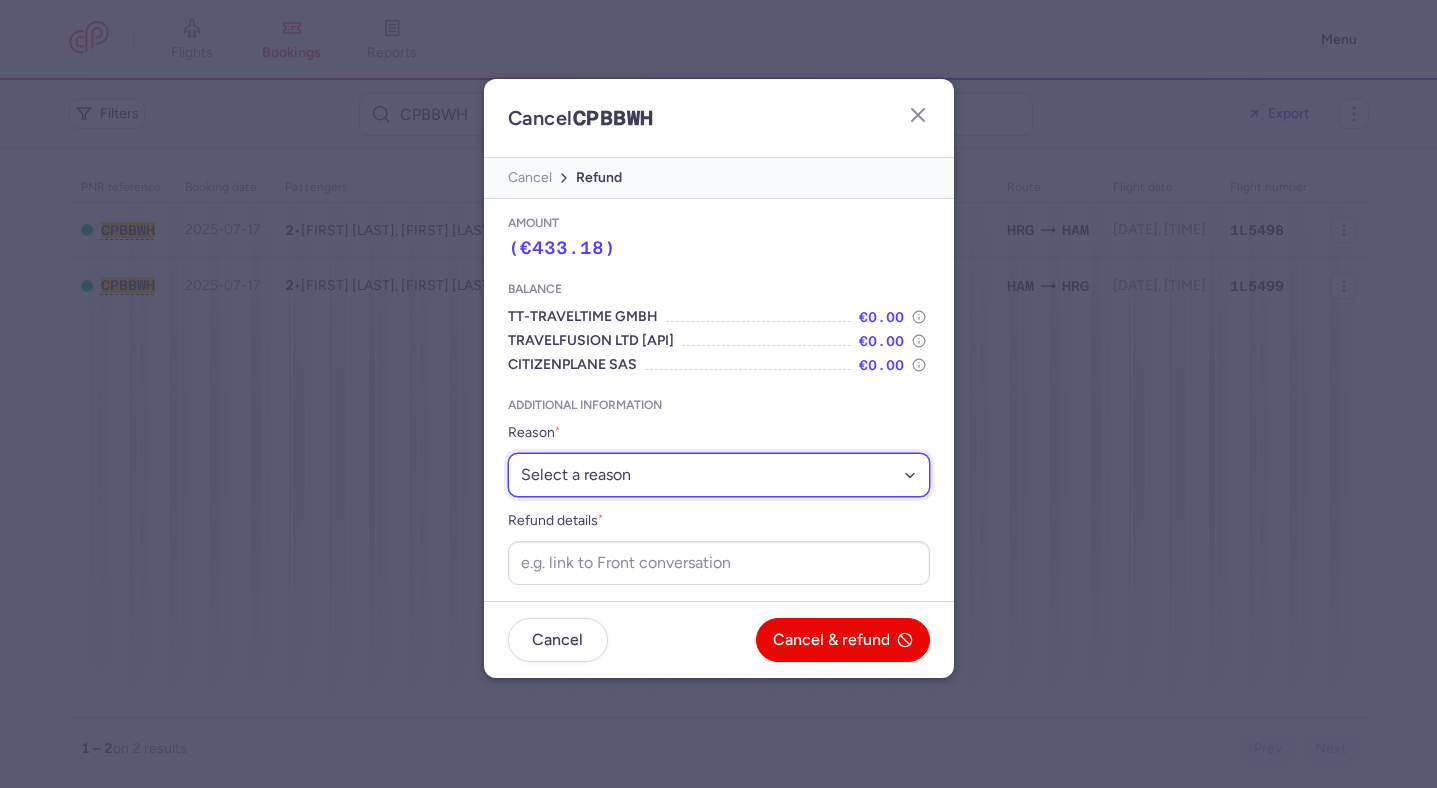 click on "Select a reason ⛔️ Unconfirmed booking ❌ Flight canceled 🙅 Schedule change not accepted" at bounding box center (719, 475) 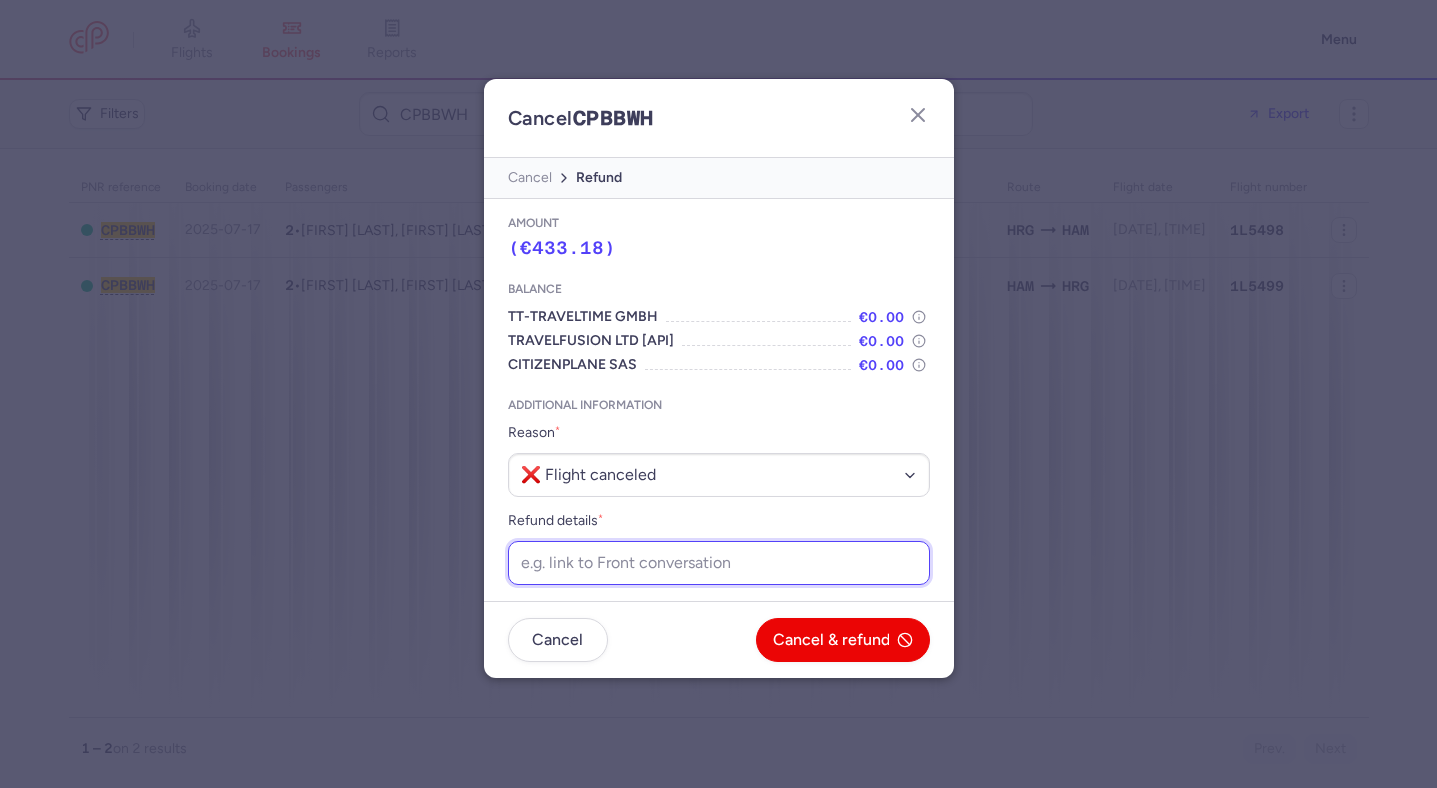 drag, startPoint x: 741, startPoint y: 486, endPoint x: 695, endPoint y: 549, distance: 78.00641 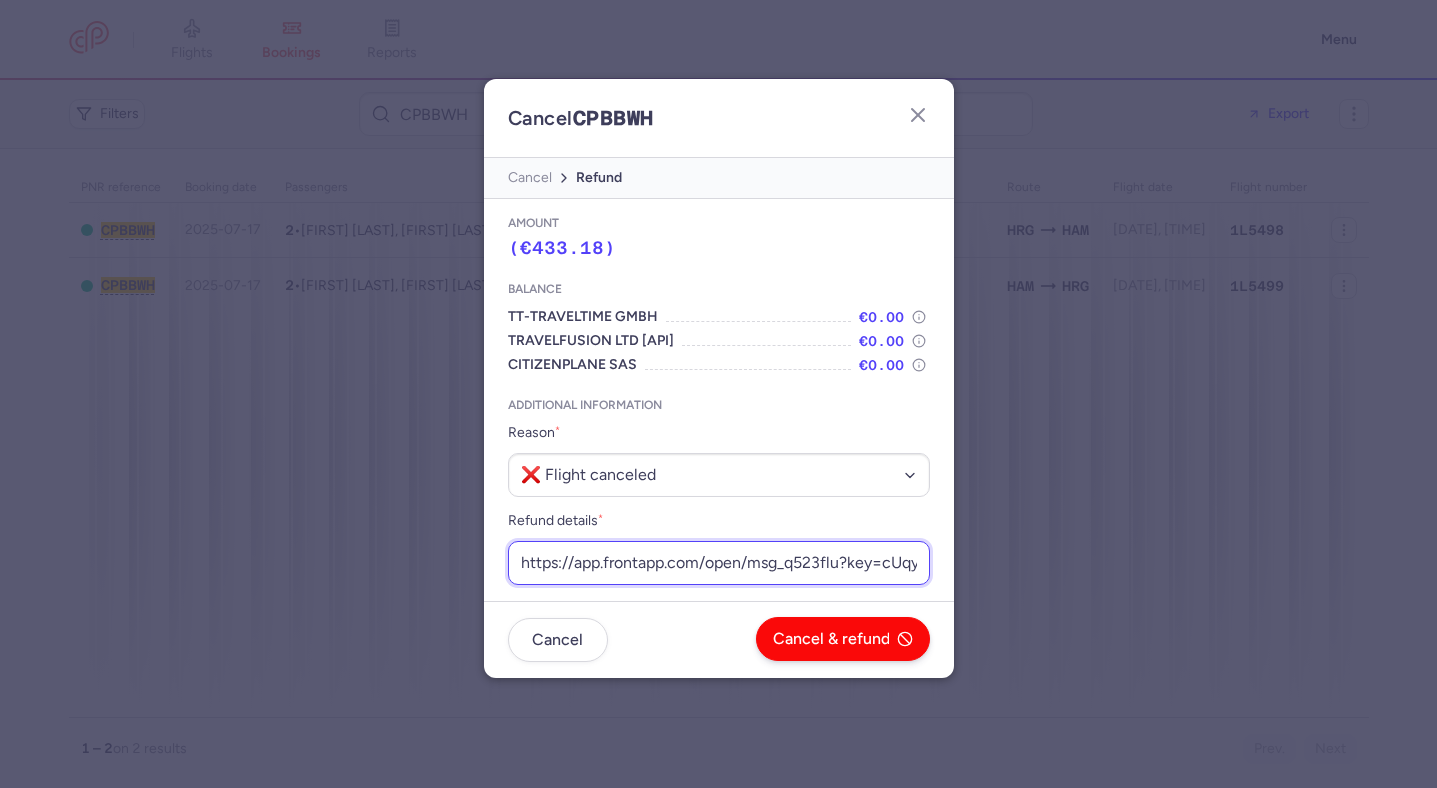 scroll, scrollTop: 0, scrollLeft: 256, axis: horizontal 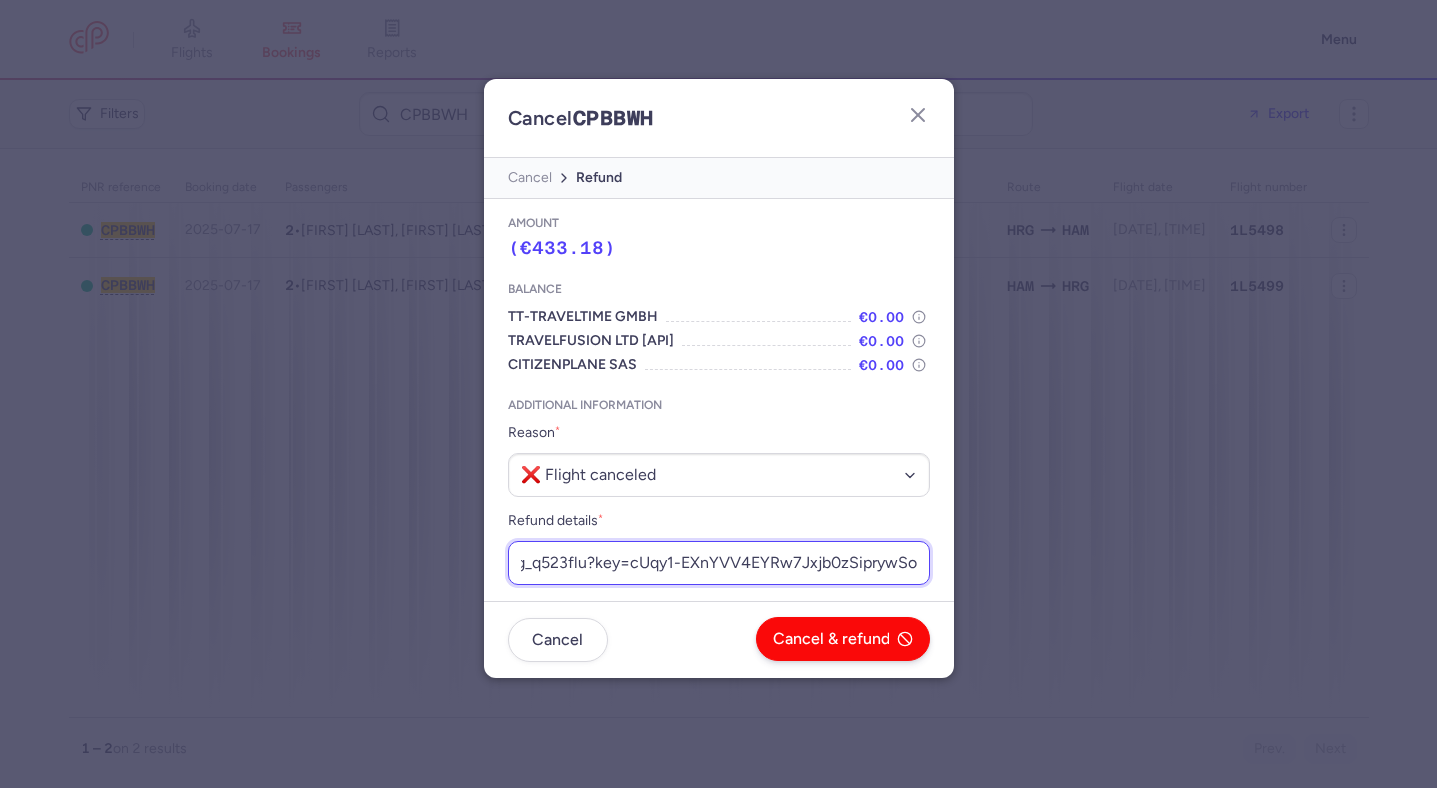 type on "https://app.frontapp.com/open/msg_q523flu?key=cUqy1-EXnYVV4EYRw7Jxjb0zSiprywSo" 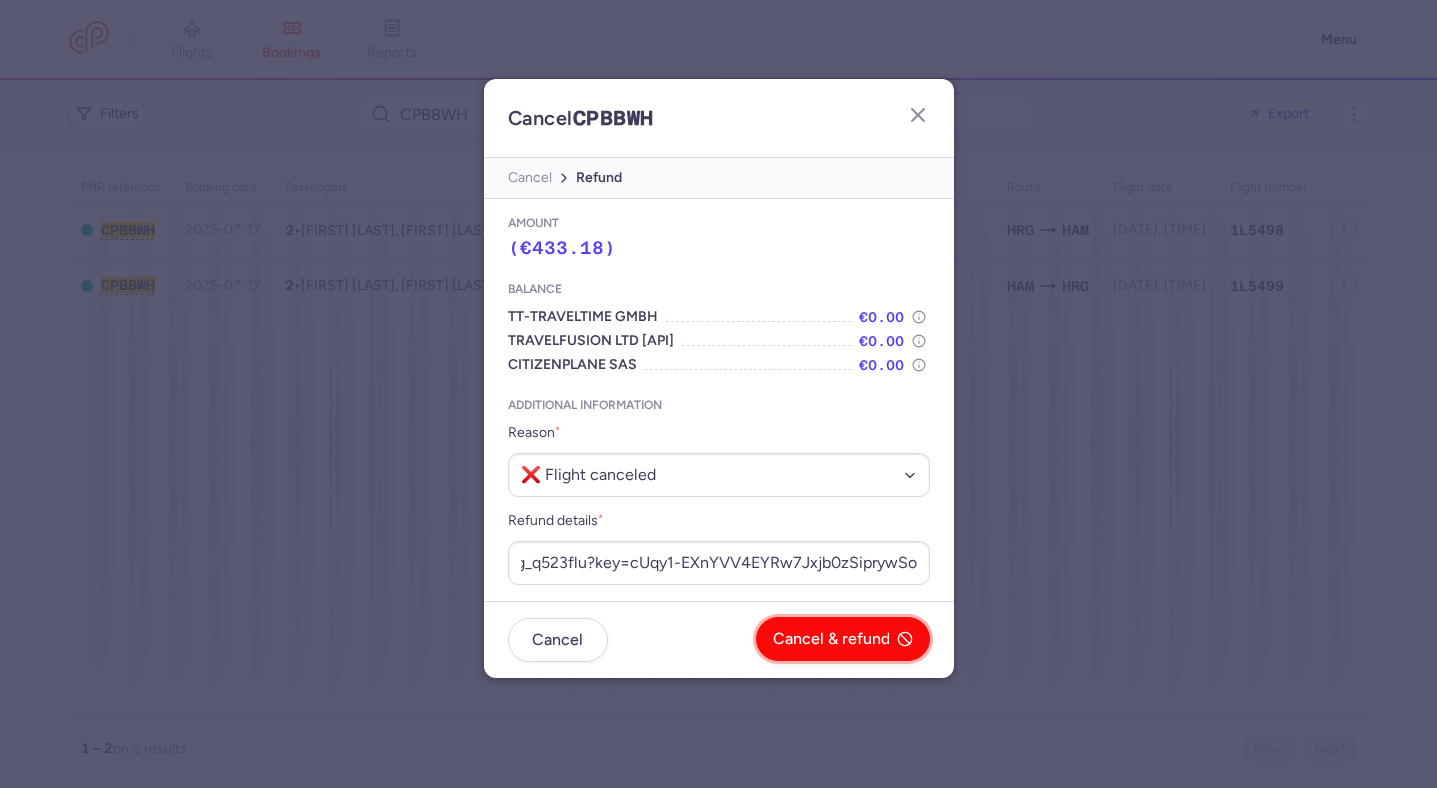 click on "Cancel & refund" 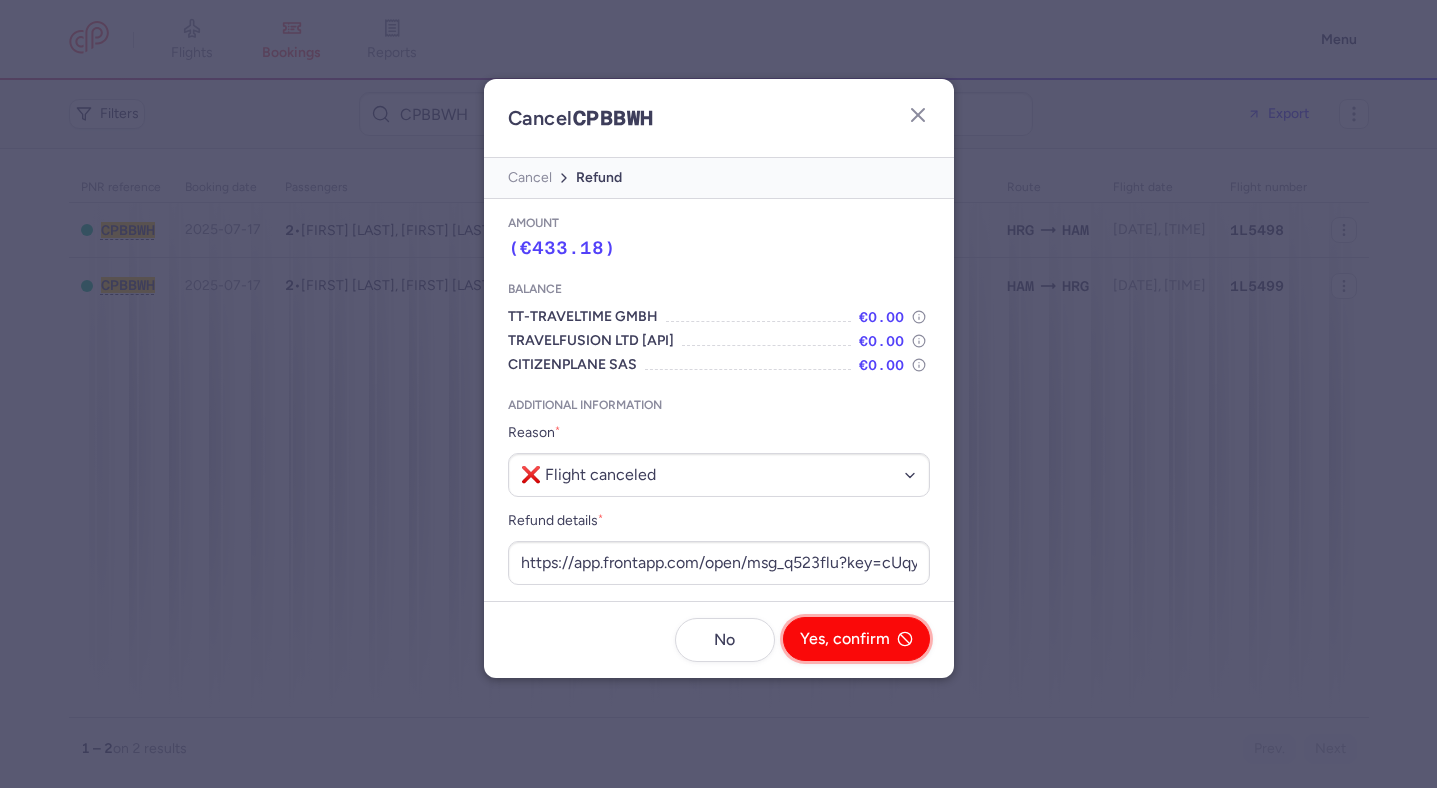 click on "Yes, confirm" 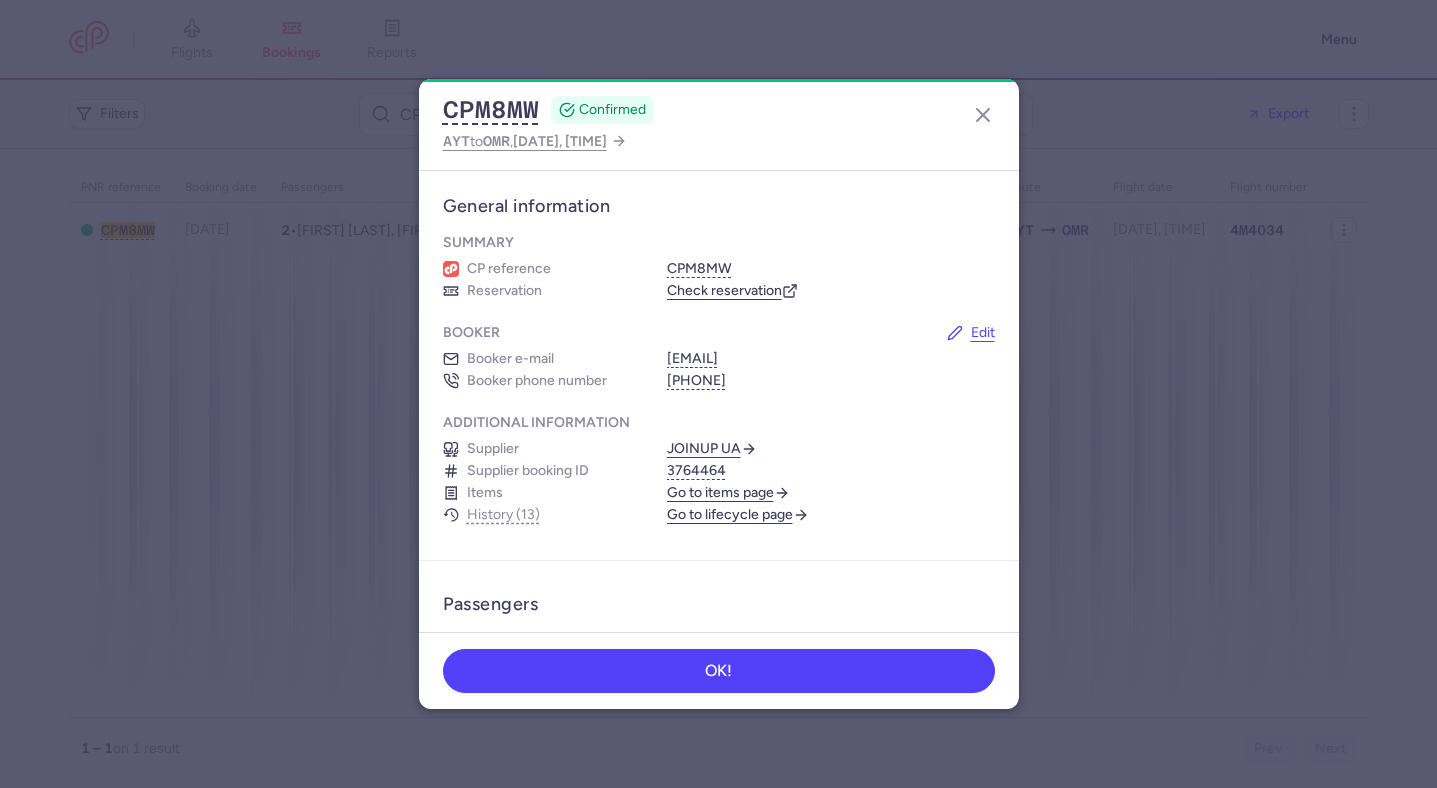 scroll, scrollTop: 0, scrollLeft: 0, axis: both 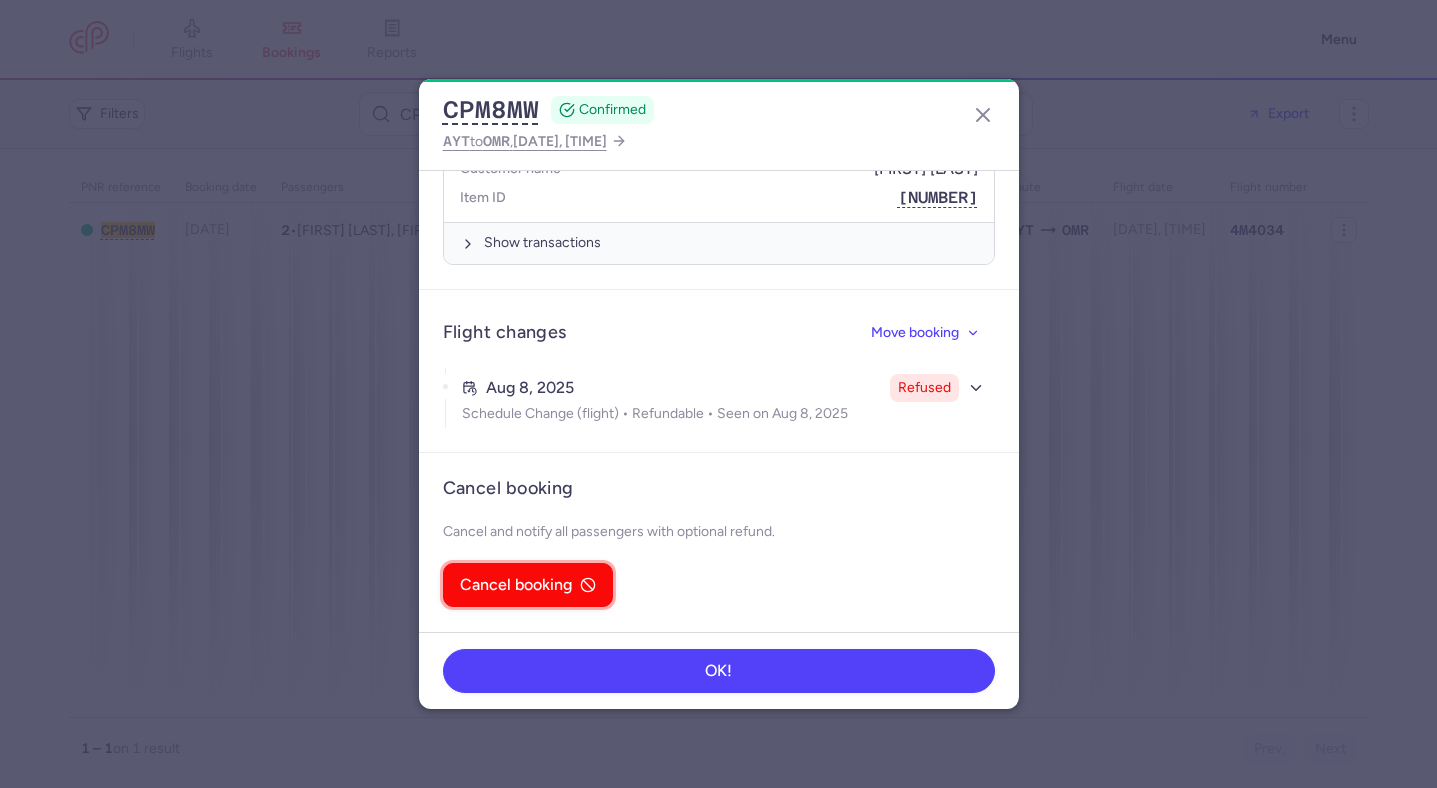 click on "Cancel booking" at bounding box center (528, 585) 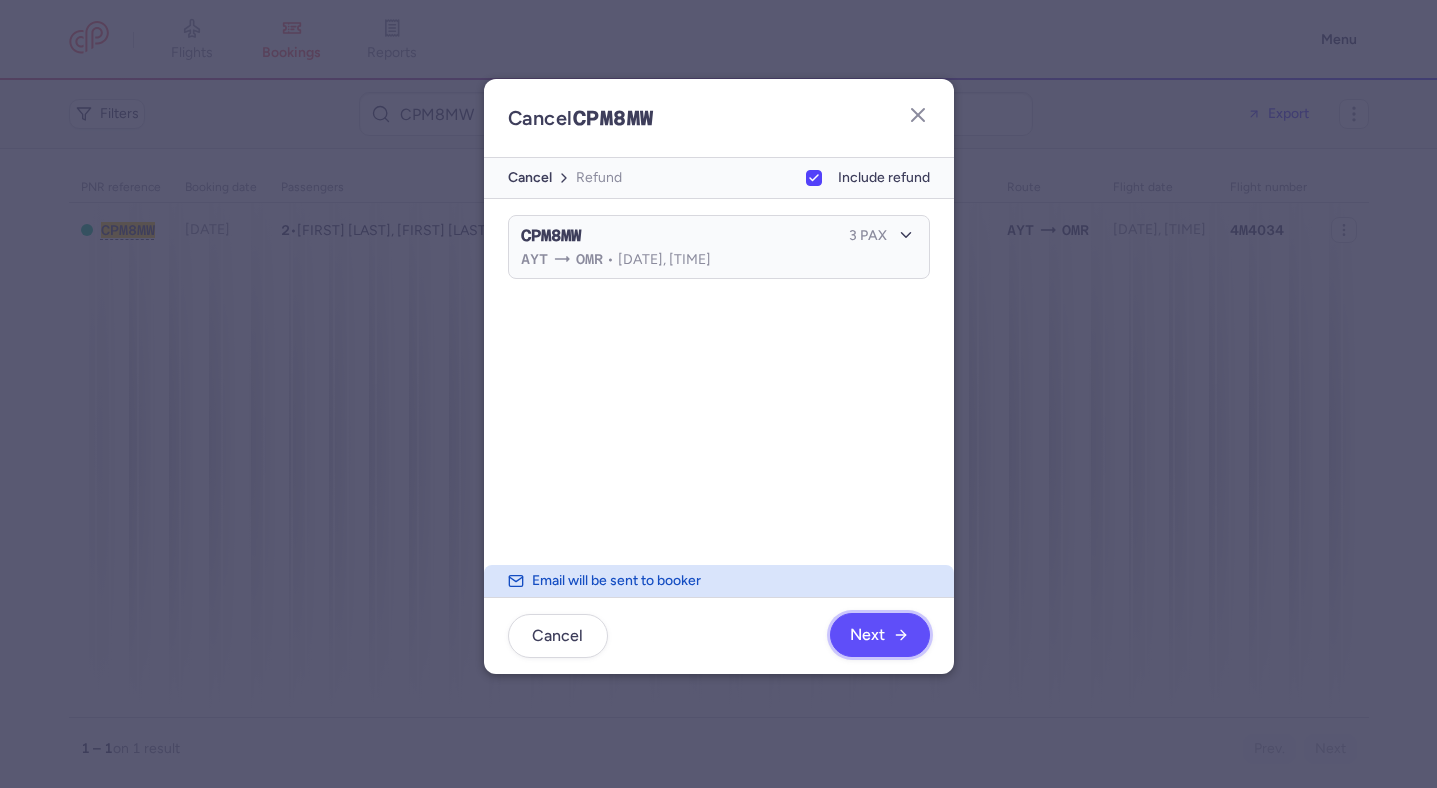 click on "Next" 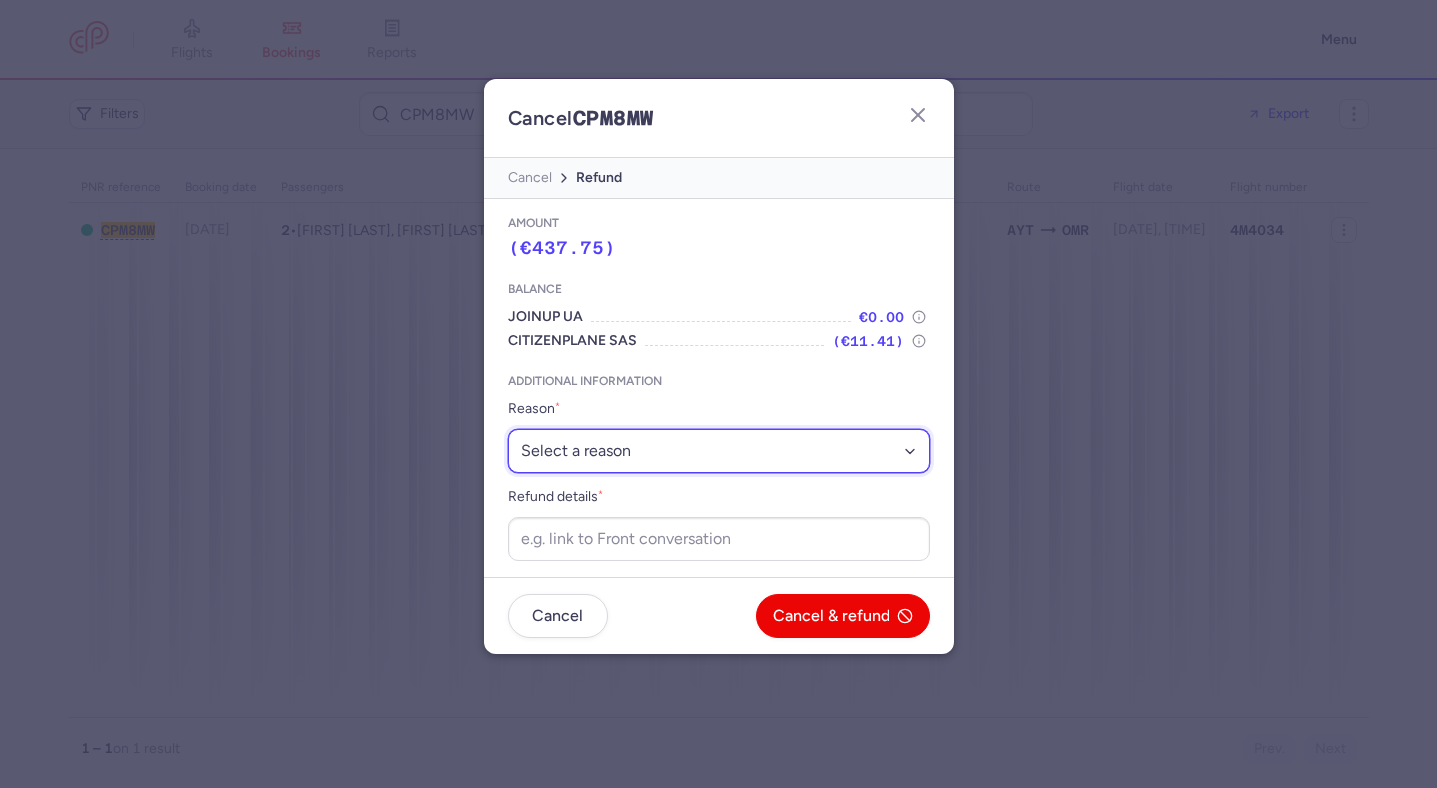 click on "Select a reason ⛔️ Unconfirmed booking ❌ Flight canceled 🙅 Schedule change not accepted" at bounding box center (719, 451) 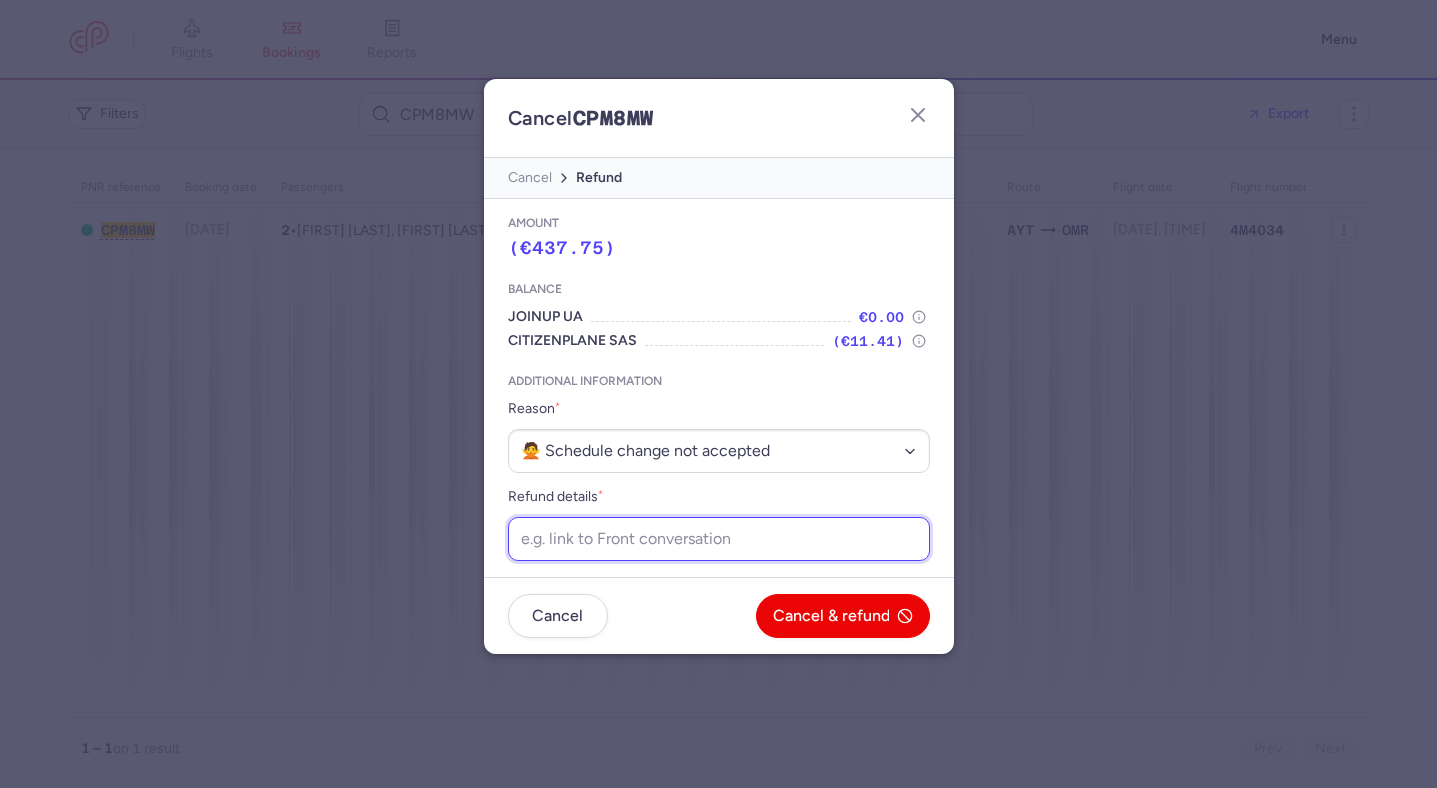 drag, startPoint x: 716, startPoint y: 465, endPoint x: 702, endPoint y: 534, distance: 70.40597 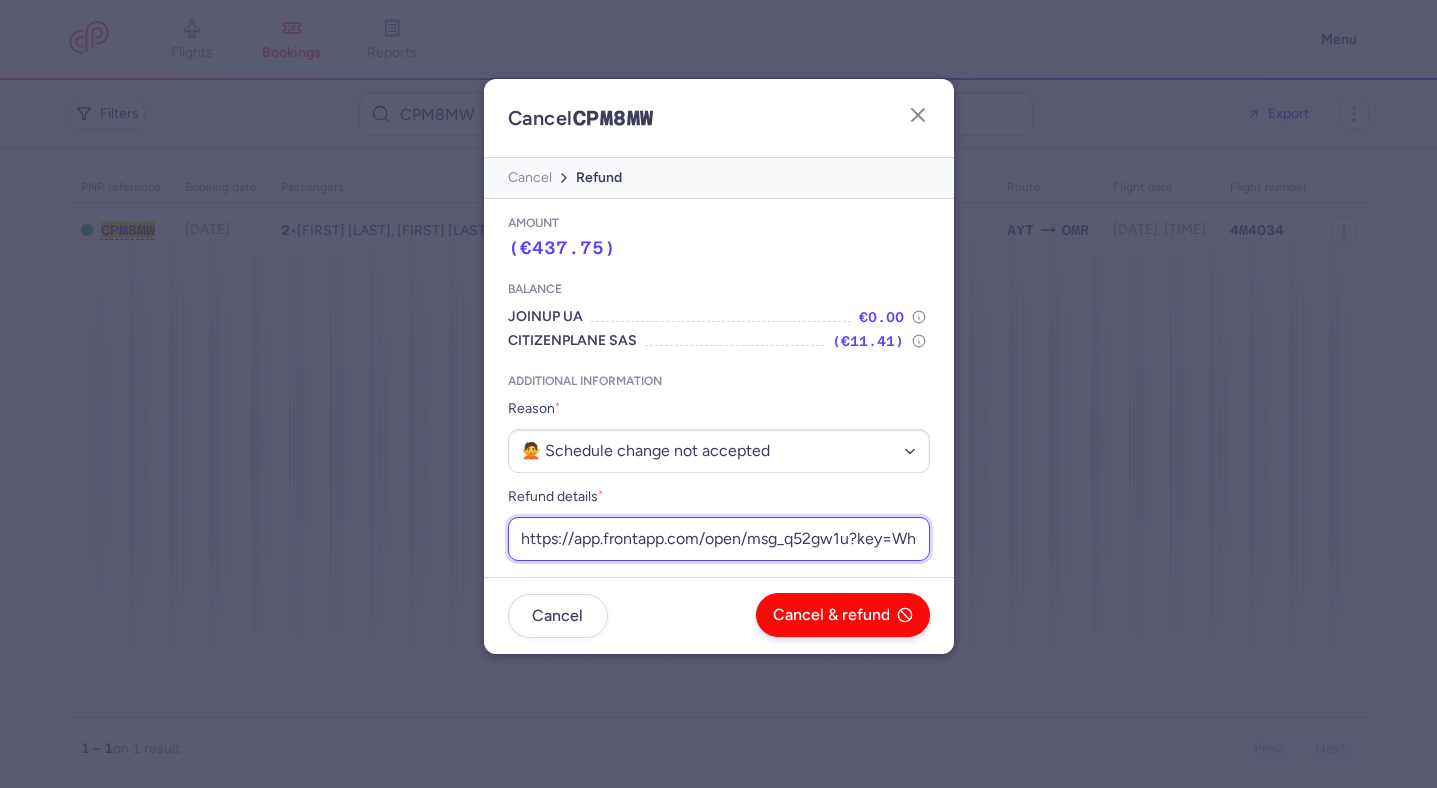 scroll, scrollTop: 0, scrollLeft: 274, axis: horizontal 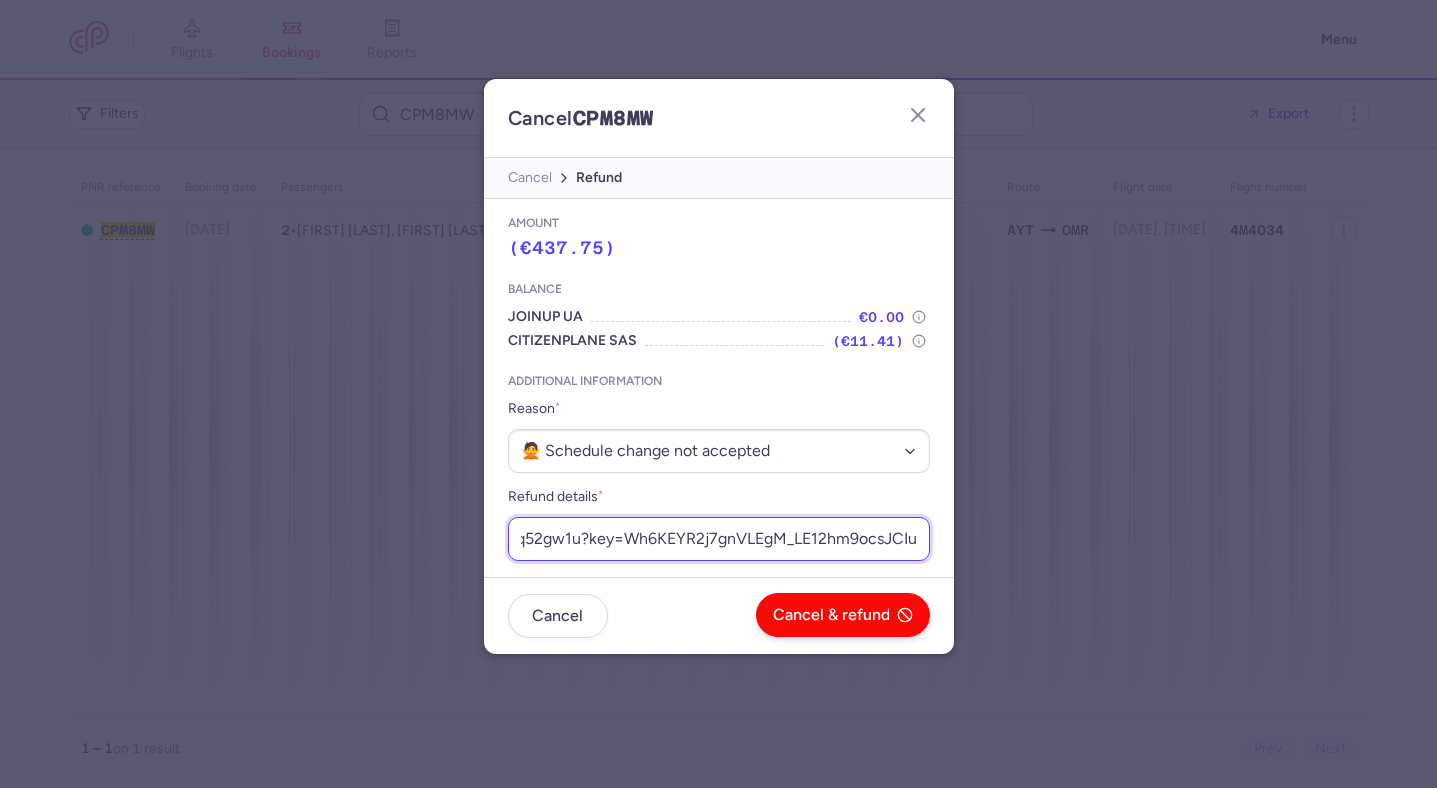 type on "https://app.frontapp.com/open/msg_q52gw1u?key=Wh6KEYR2j7gnVLEgM_LE12hm9ocsJCIu" 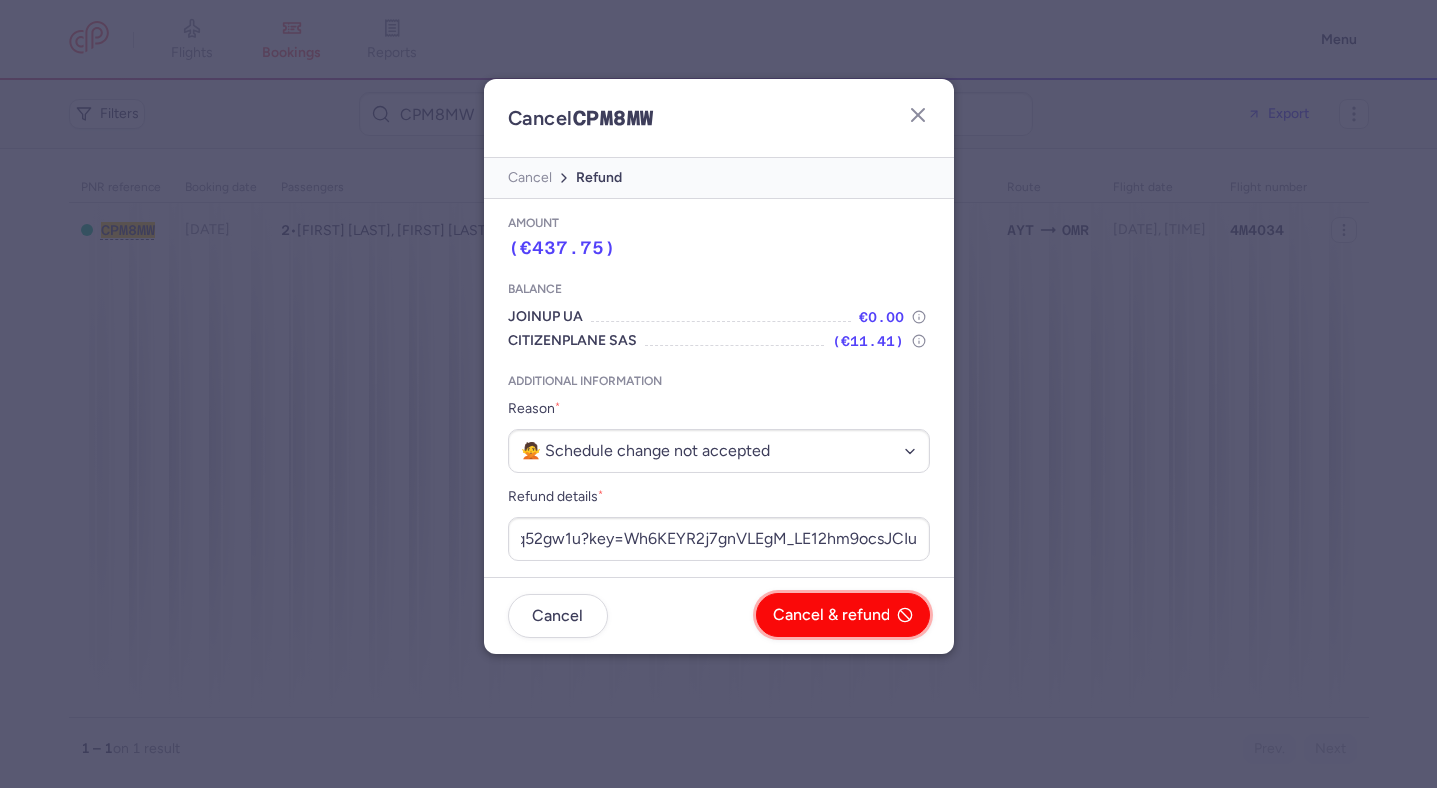 click on "Cancel & refund" 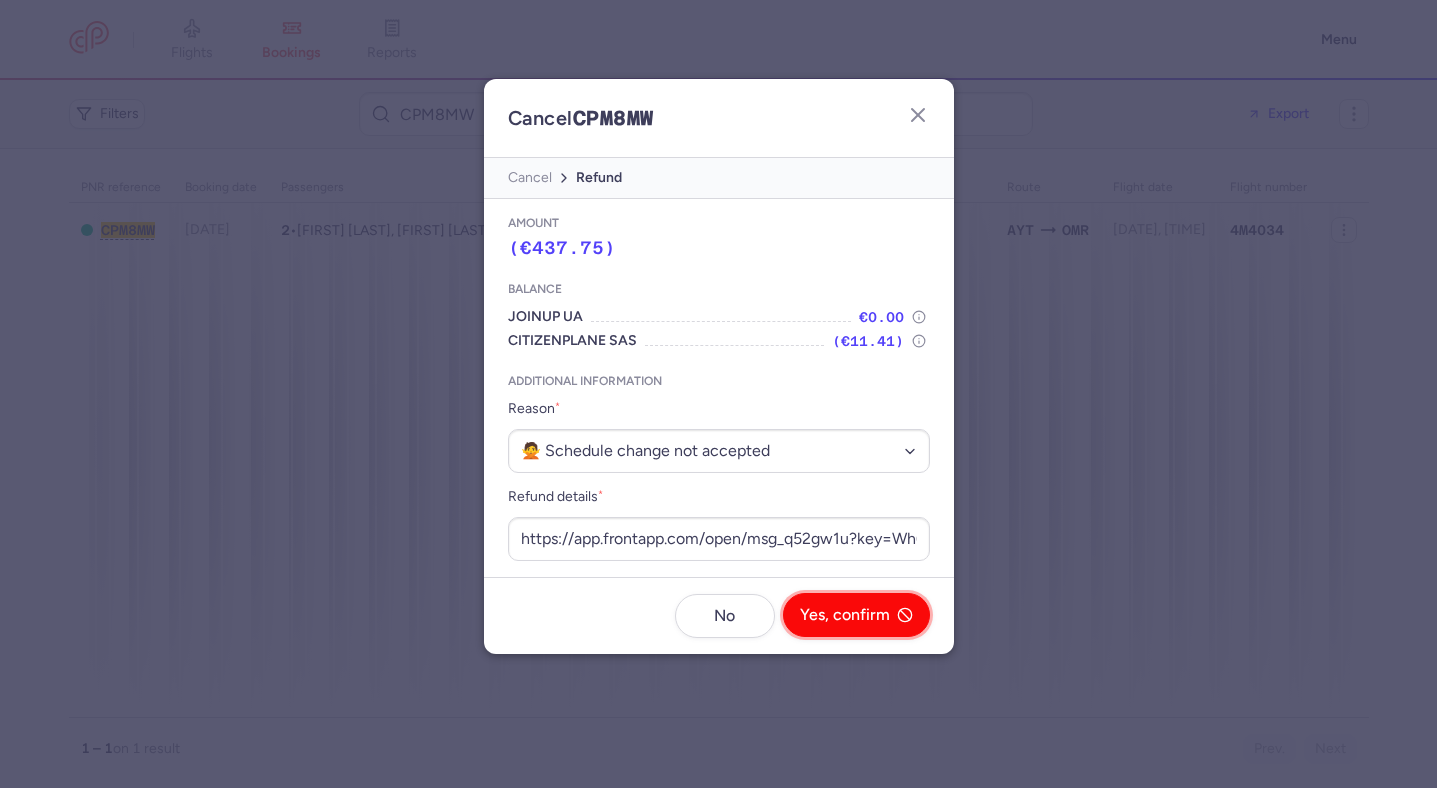 click on "Yes, confirm" 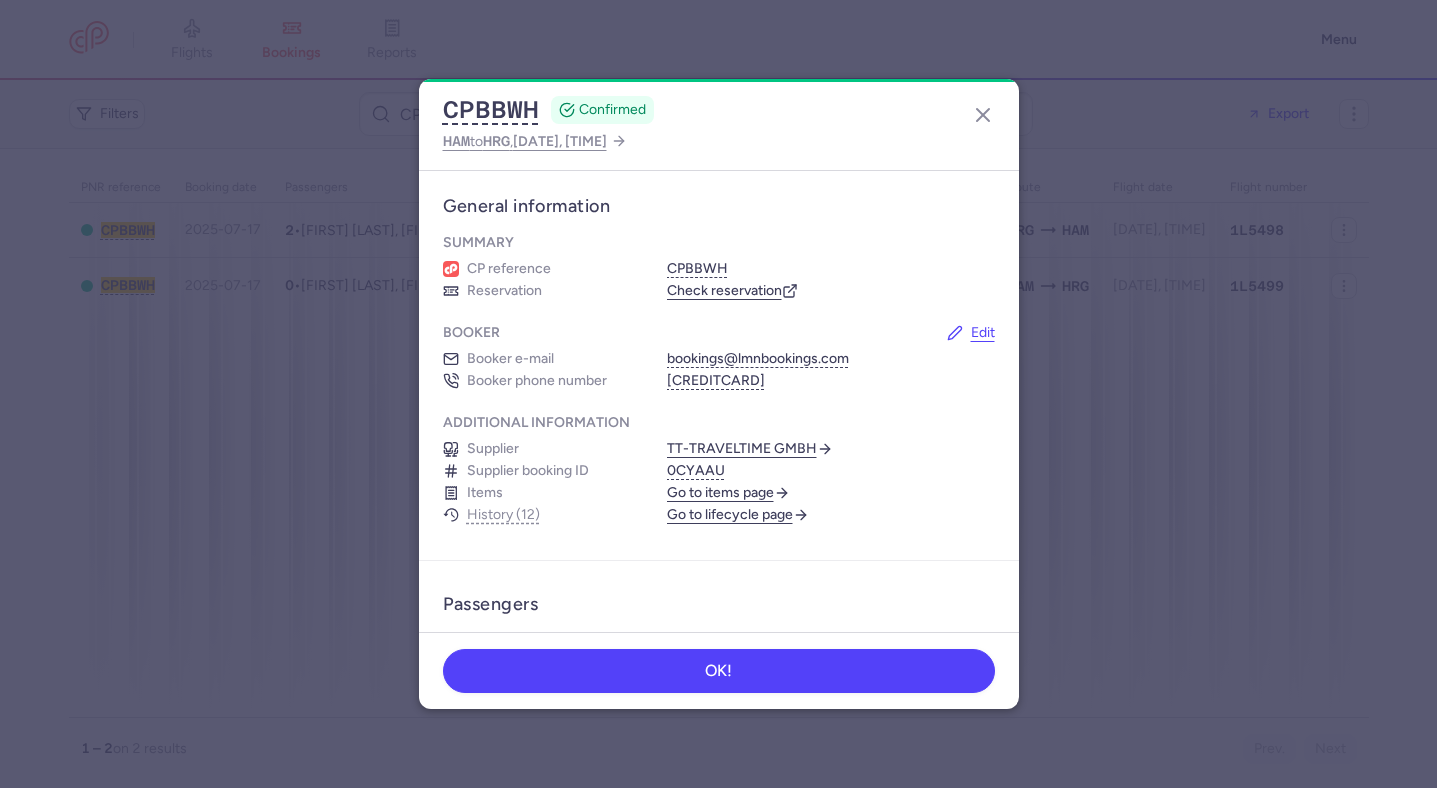 scroll, scrollTop: 0, scrollLeft: 0, axis: both 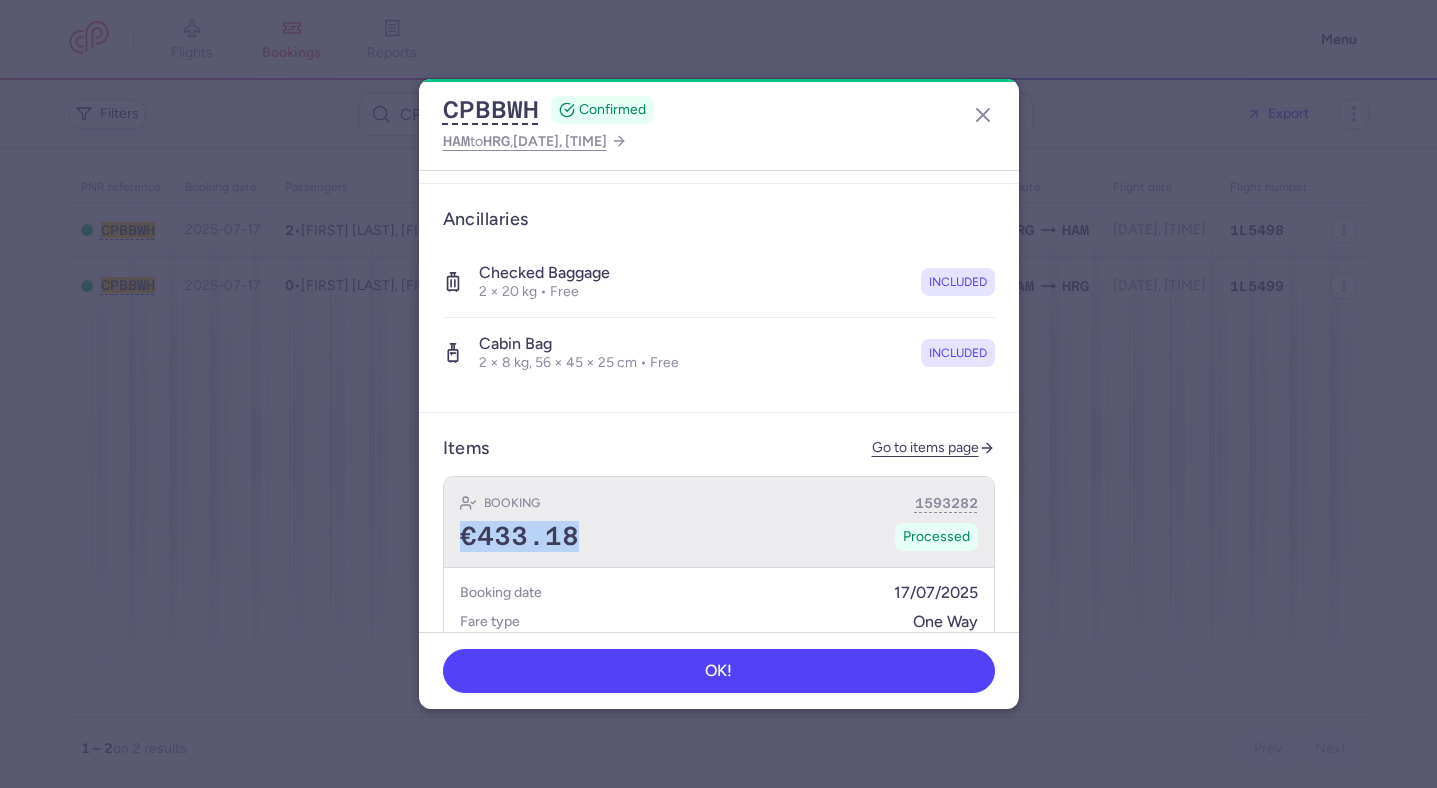 drag, startPoint x: 593, startPoint y: 545, endPoint x: 466, endPoint y: 545, distance: 127 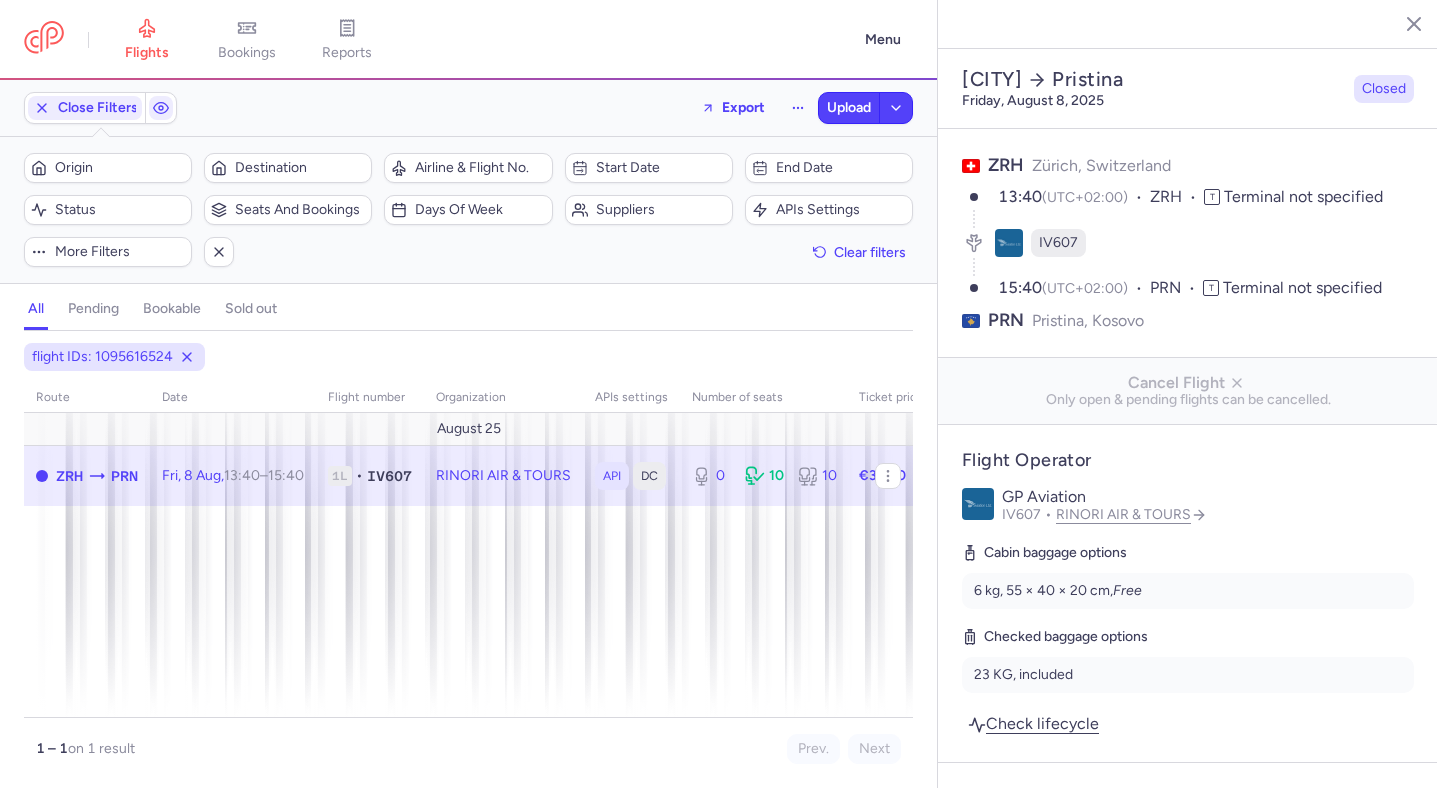 select on "hours" 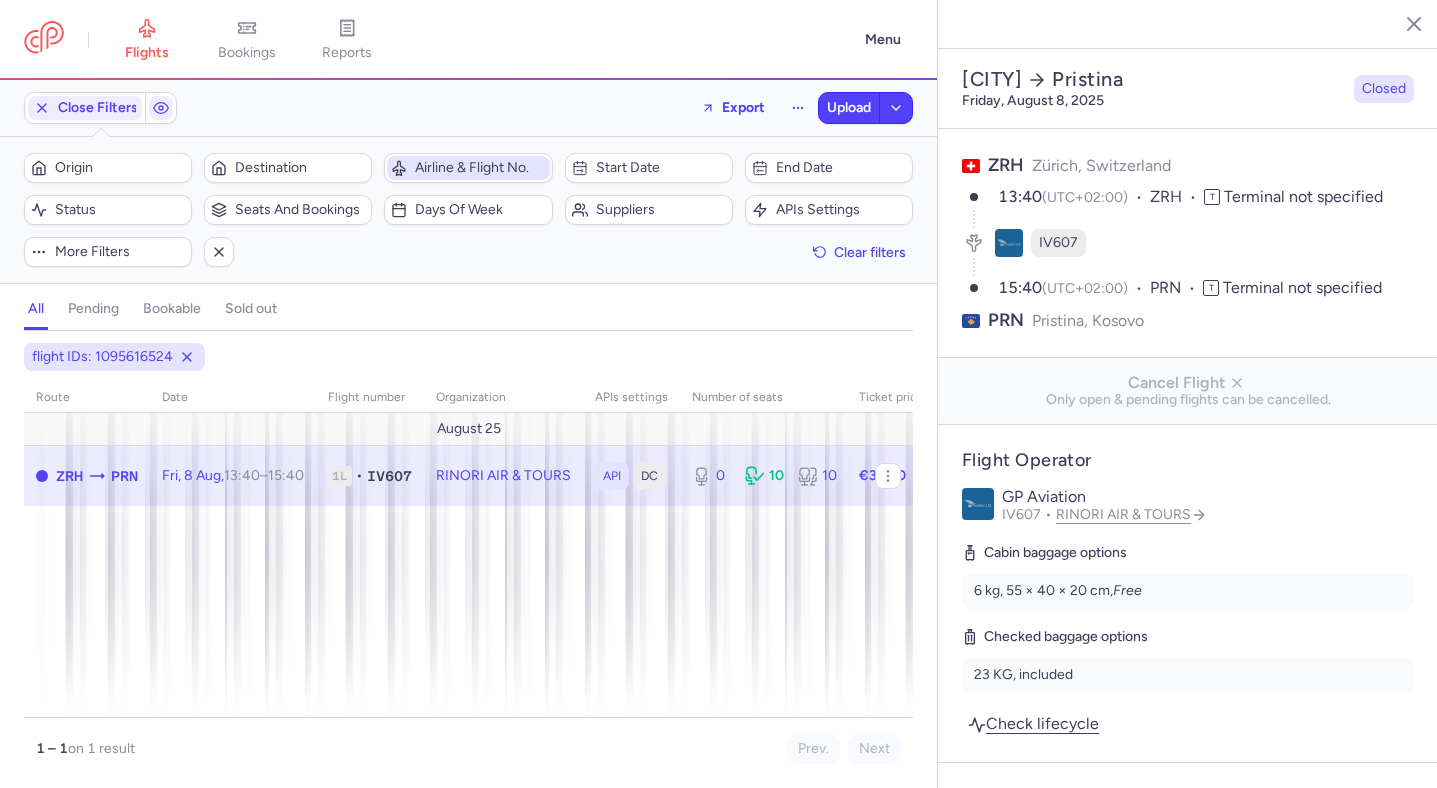 scroll, scrollTop: 0, scrollLeft: 0, axis: both 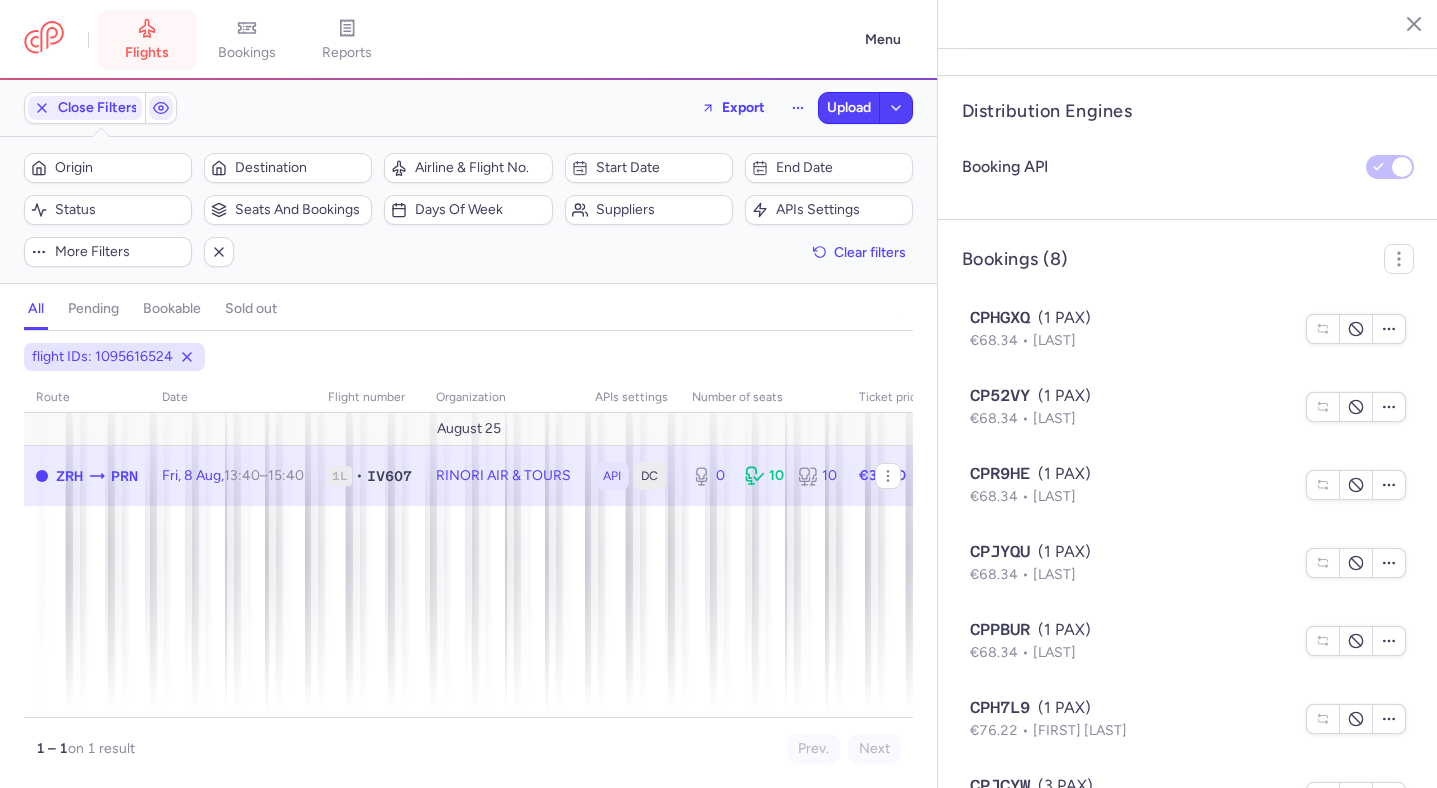click on "flights" at bounding box center [147, 40] 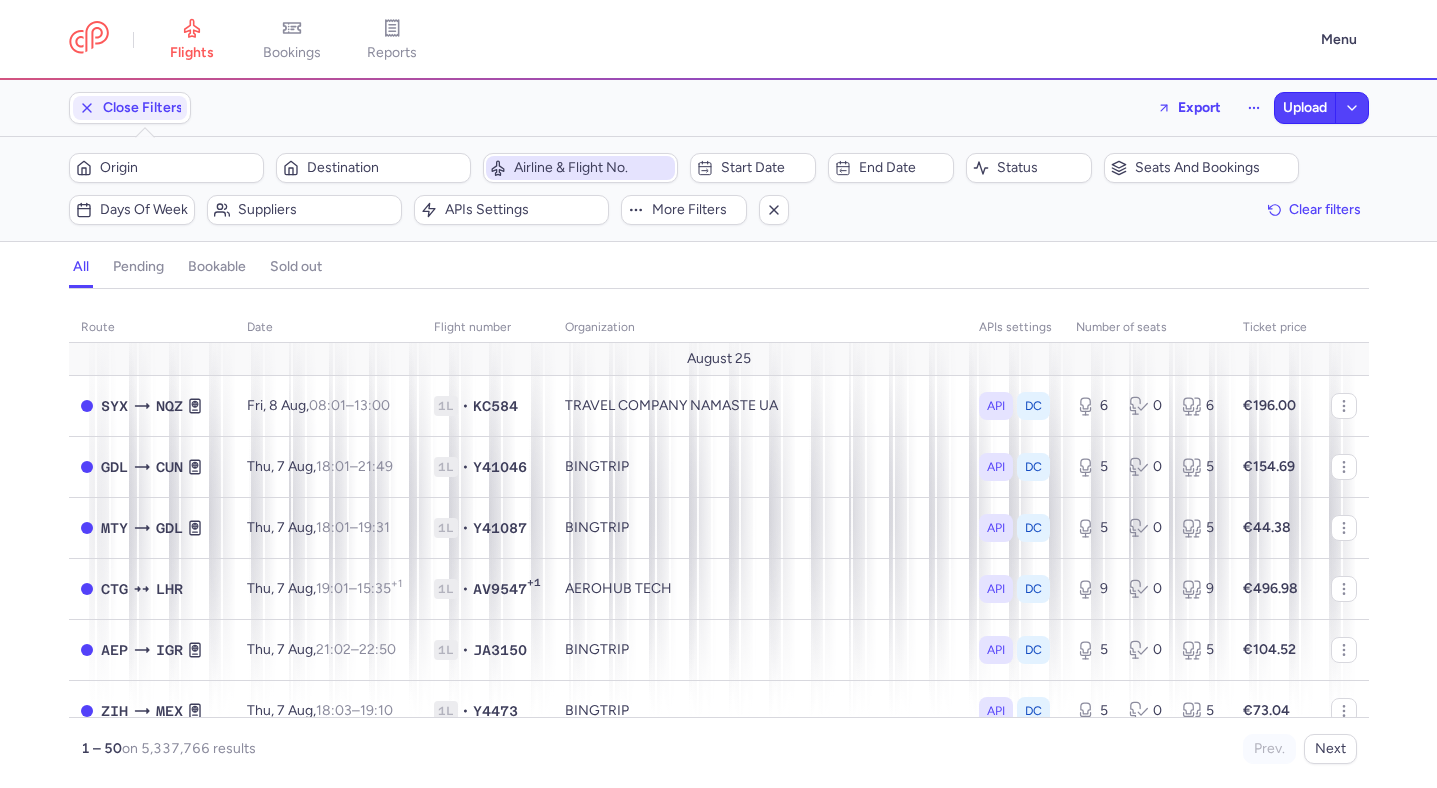 click on "Airline & Flight No." at bounding box center [592, 168] 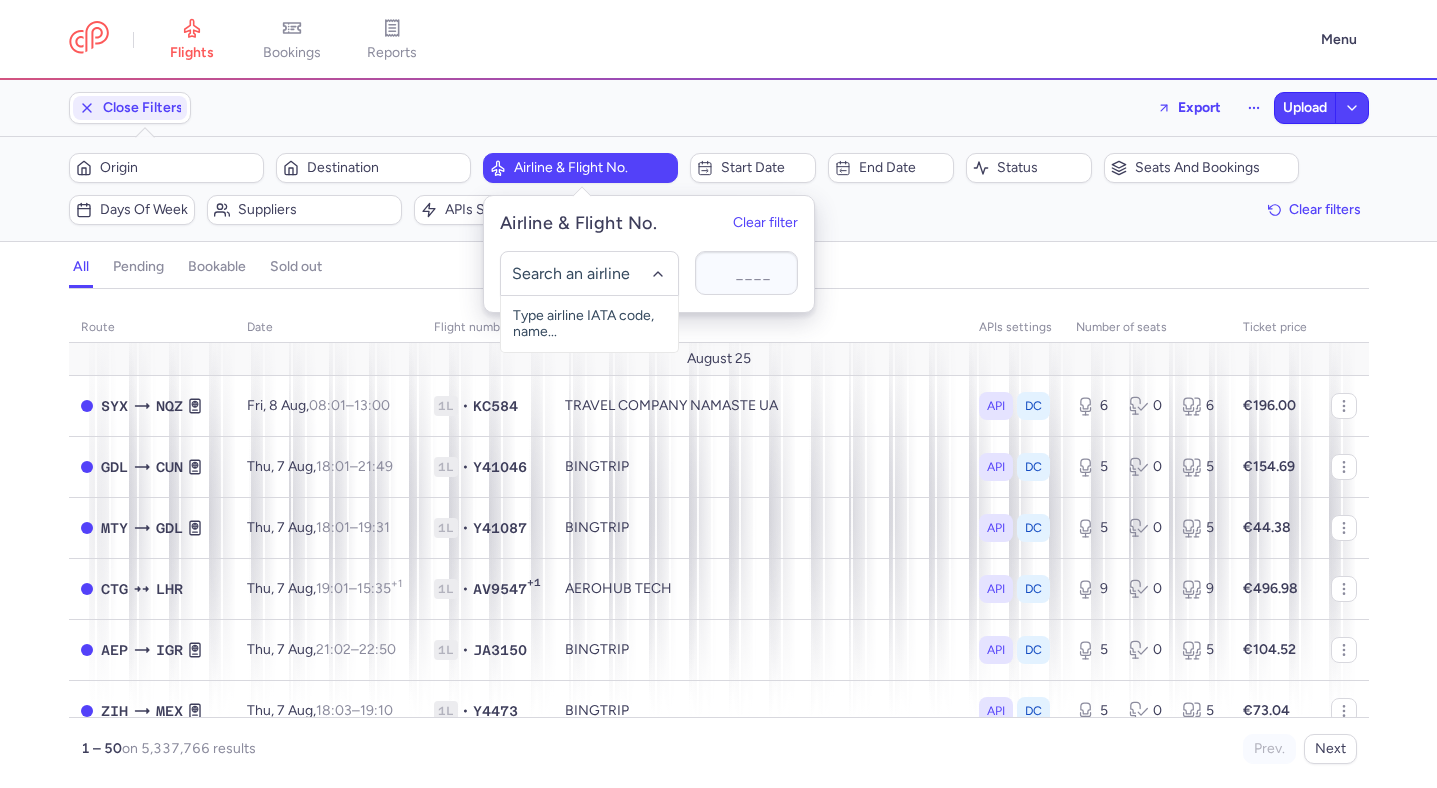 click 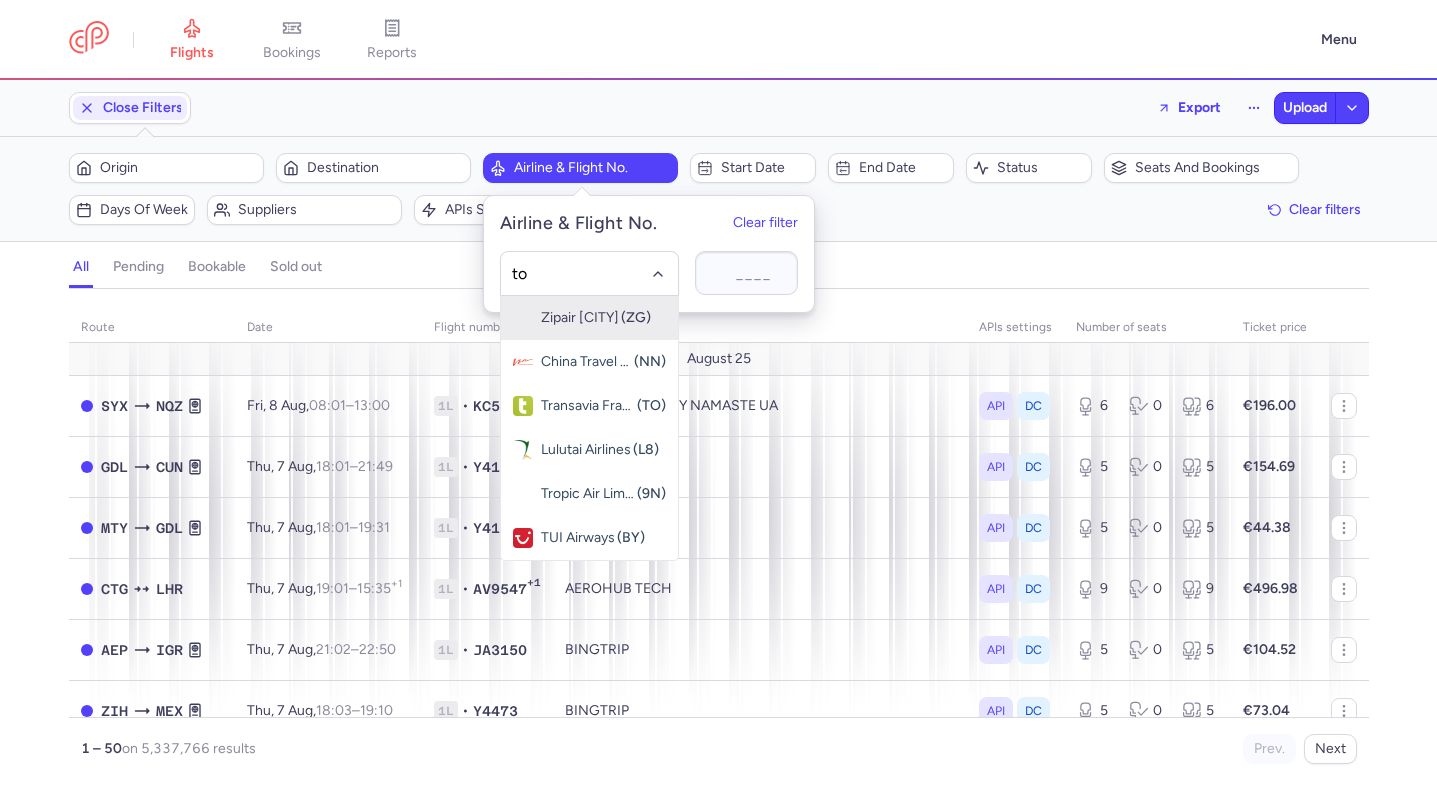 type on "to" 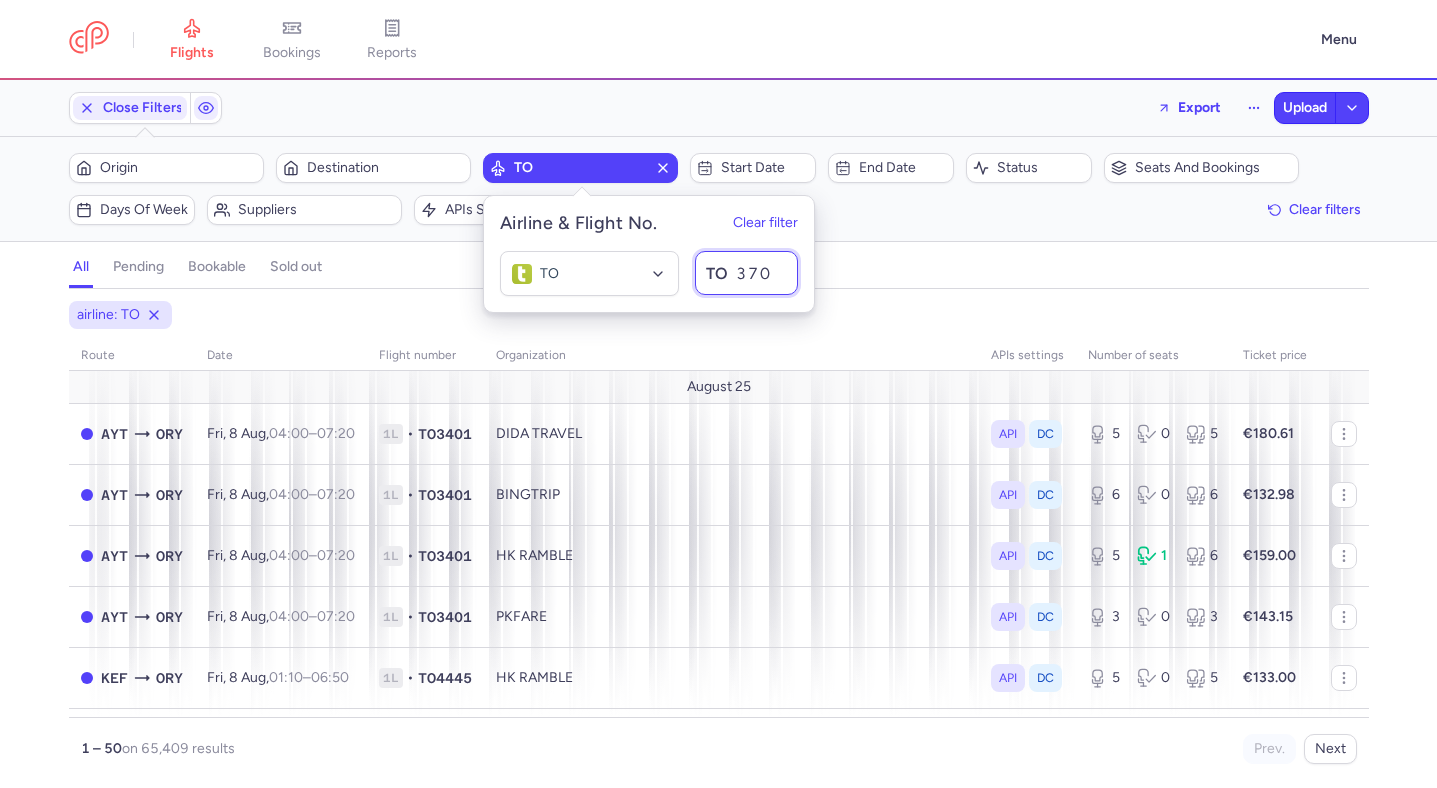 type on "[NUMBER]" 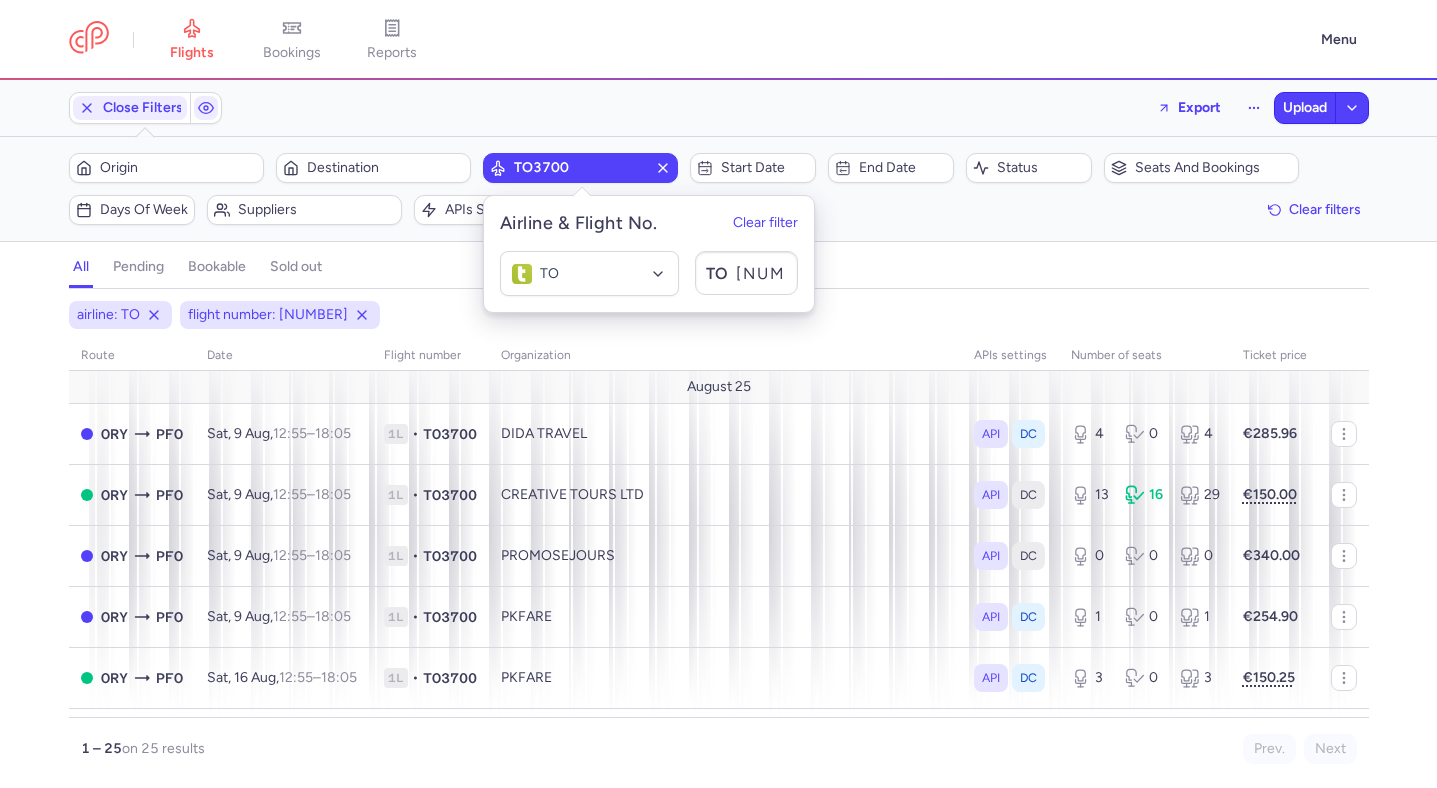 click on "all pending bookable sold out" at bounding box center (719, 271) 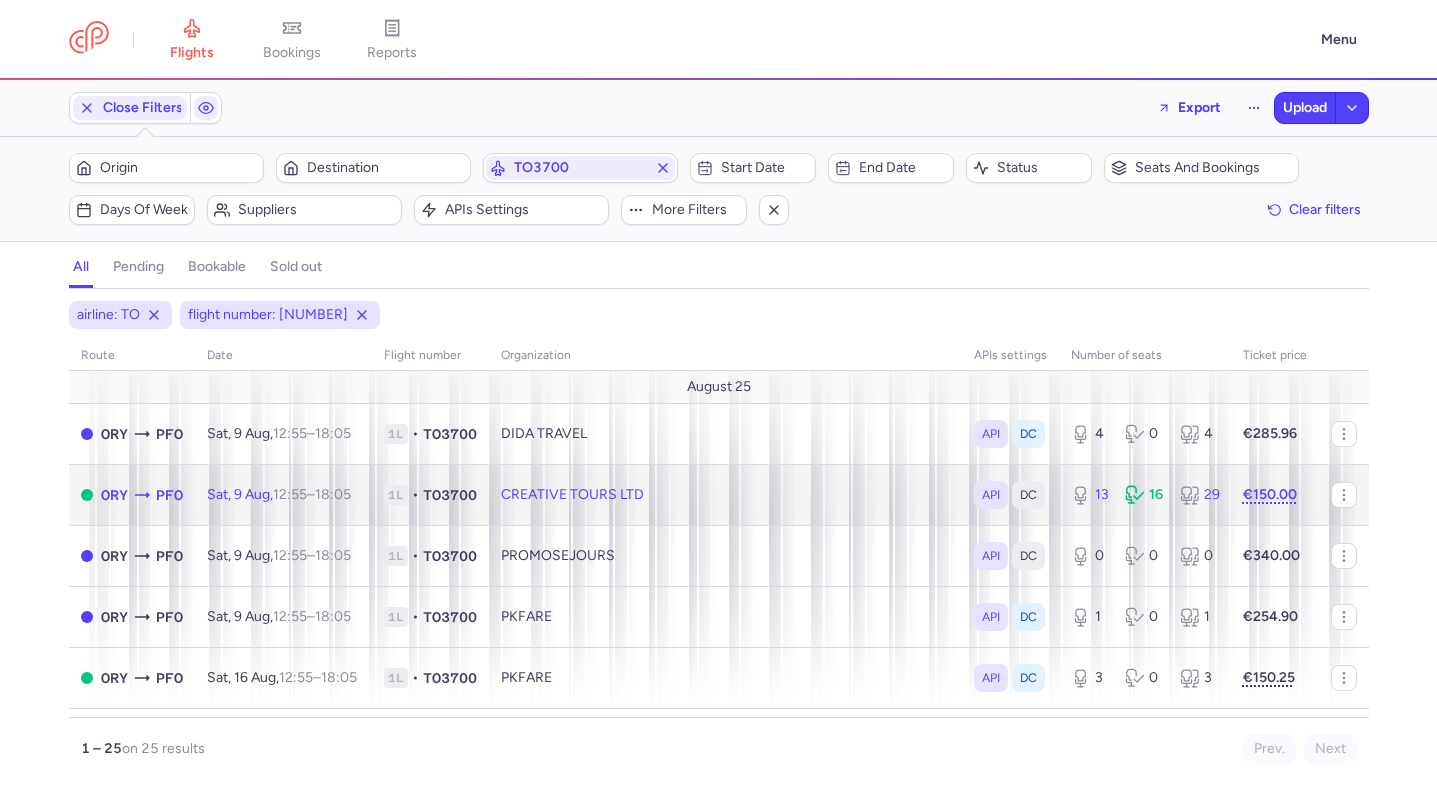 click on "Sat, 9 Aug,  12:55  –  18:05  +0" 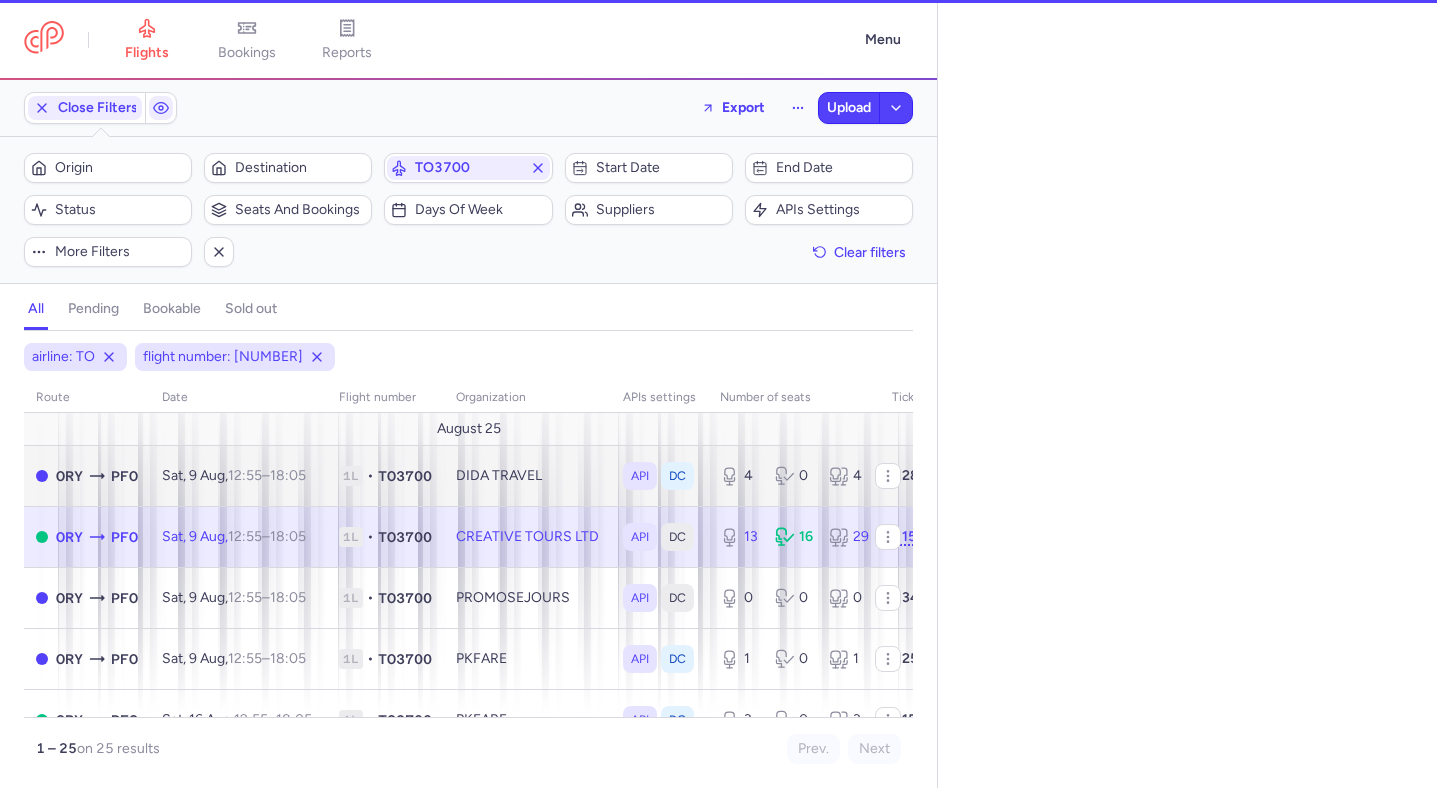 select on "hours" 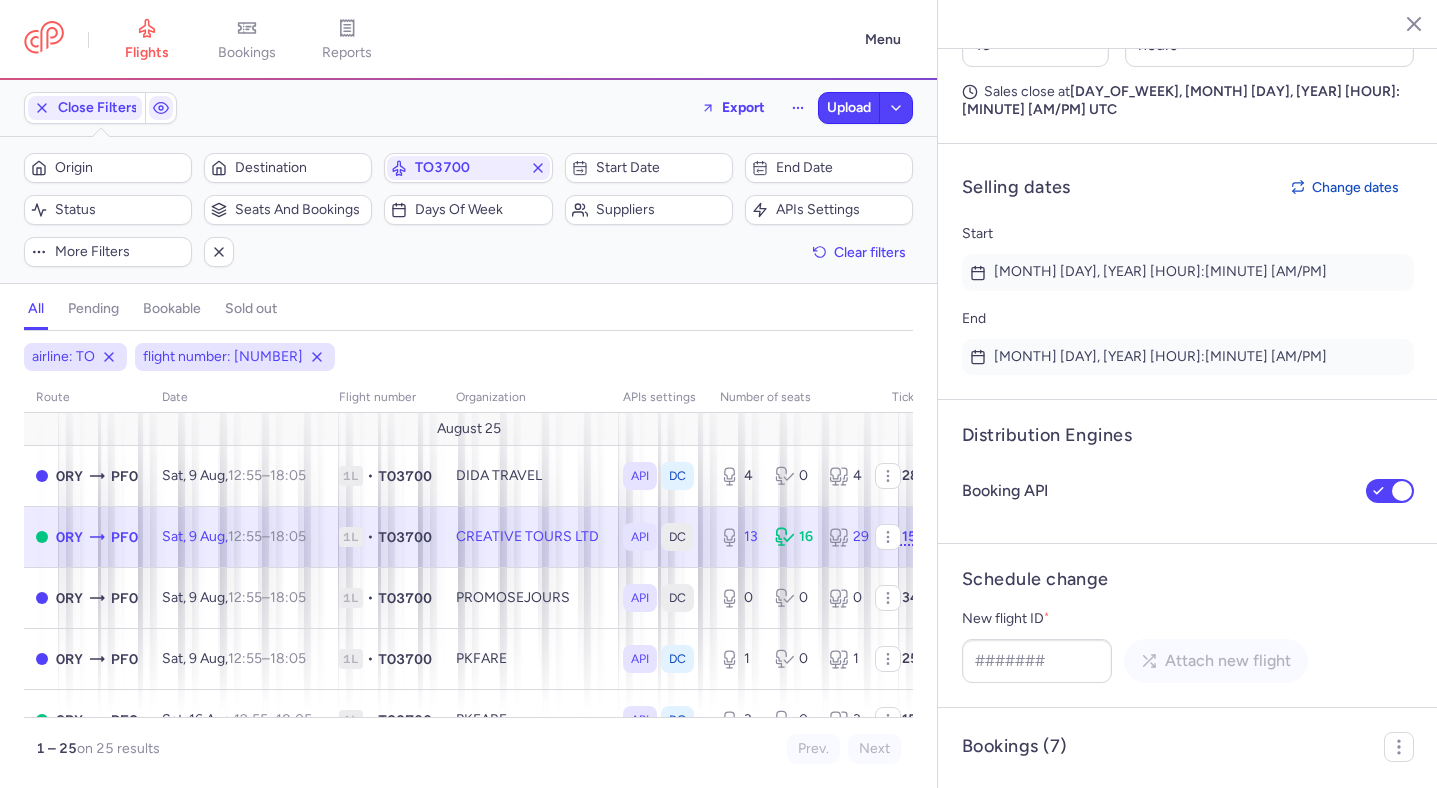 scroll, scrollTop: 1922, scrollLeft: 0, axis: vertical 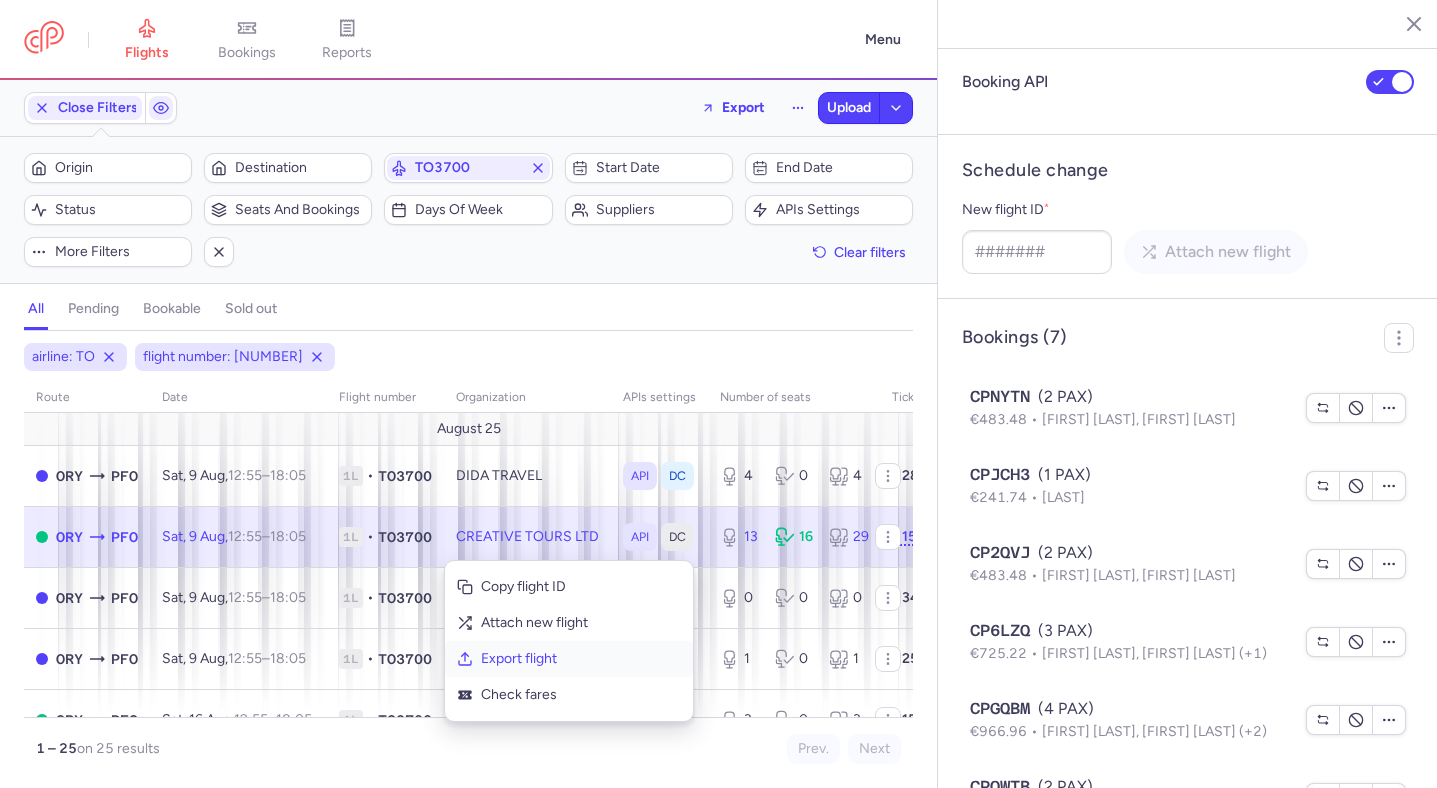 click on "Export flight" at bounding box center (581, 659) 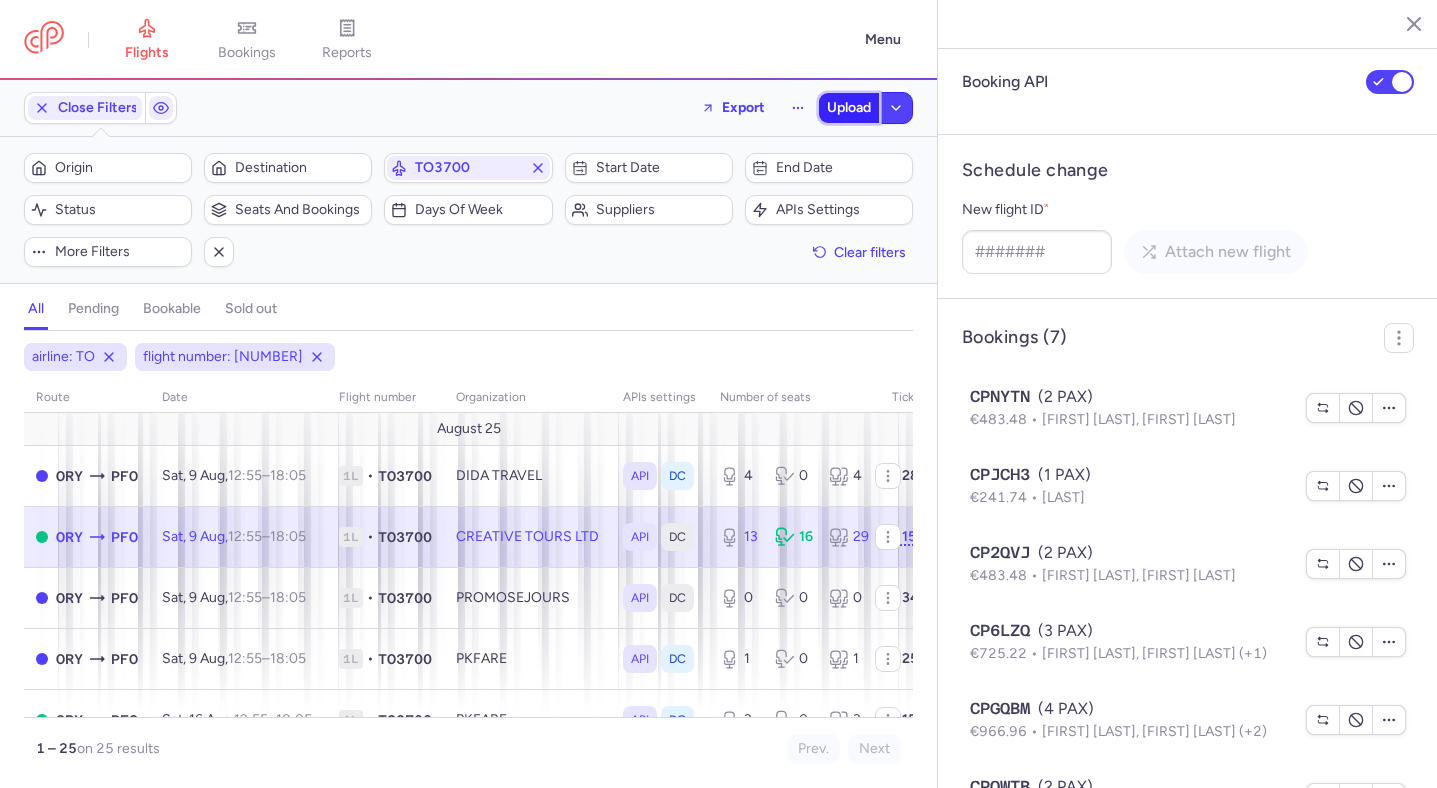 click on "Upload" at bounding box center [849, 108] 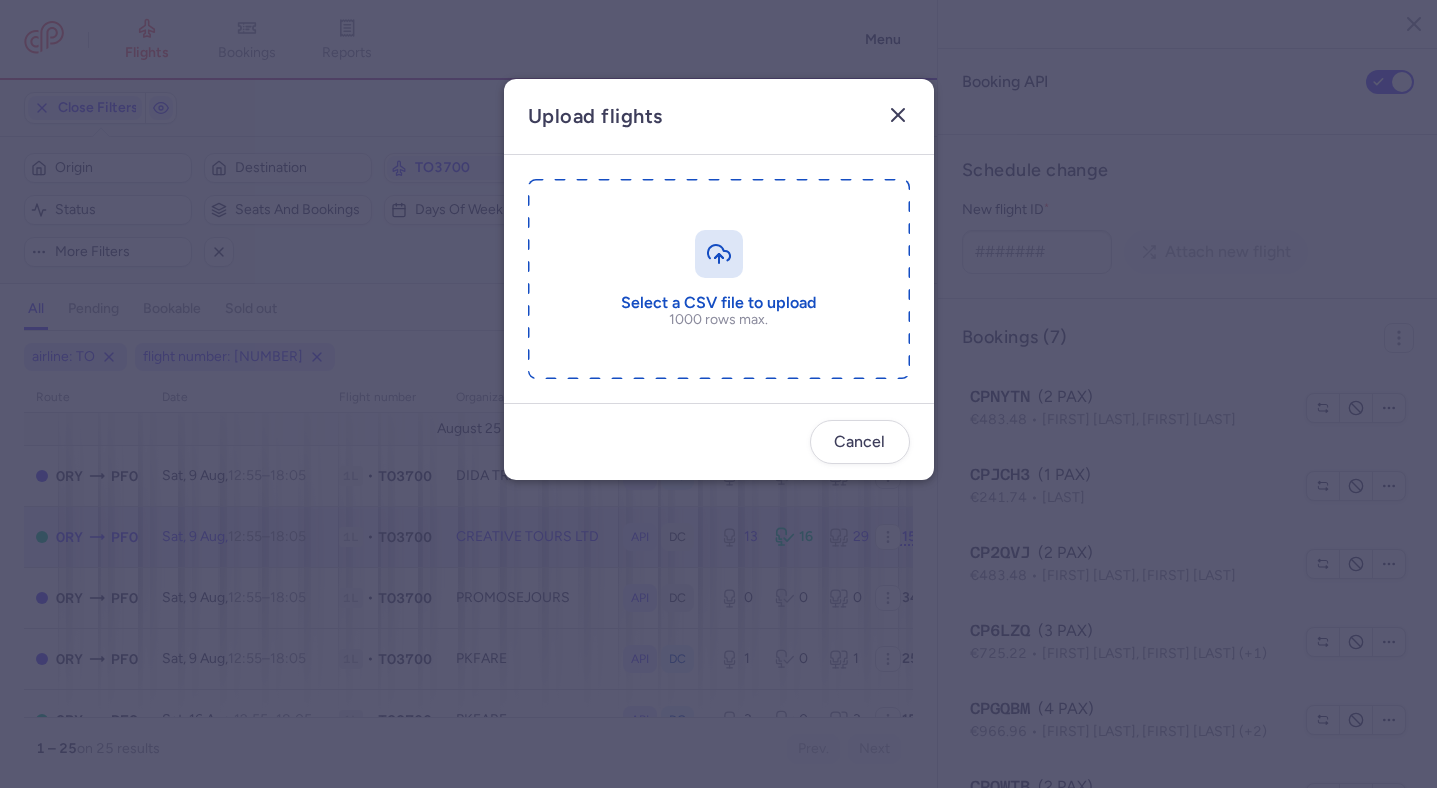 click 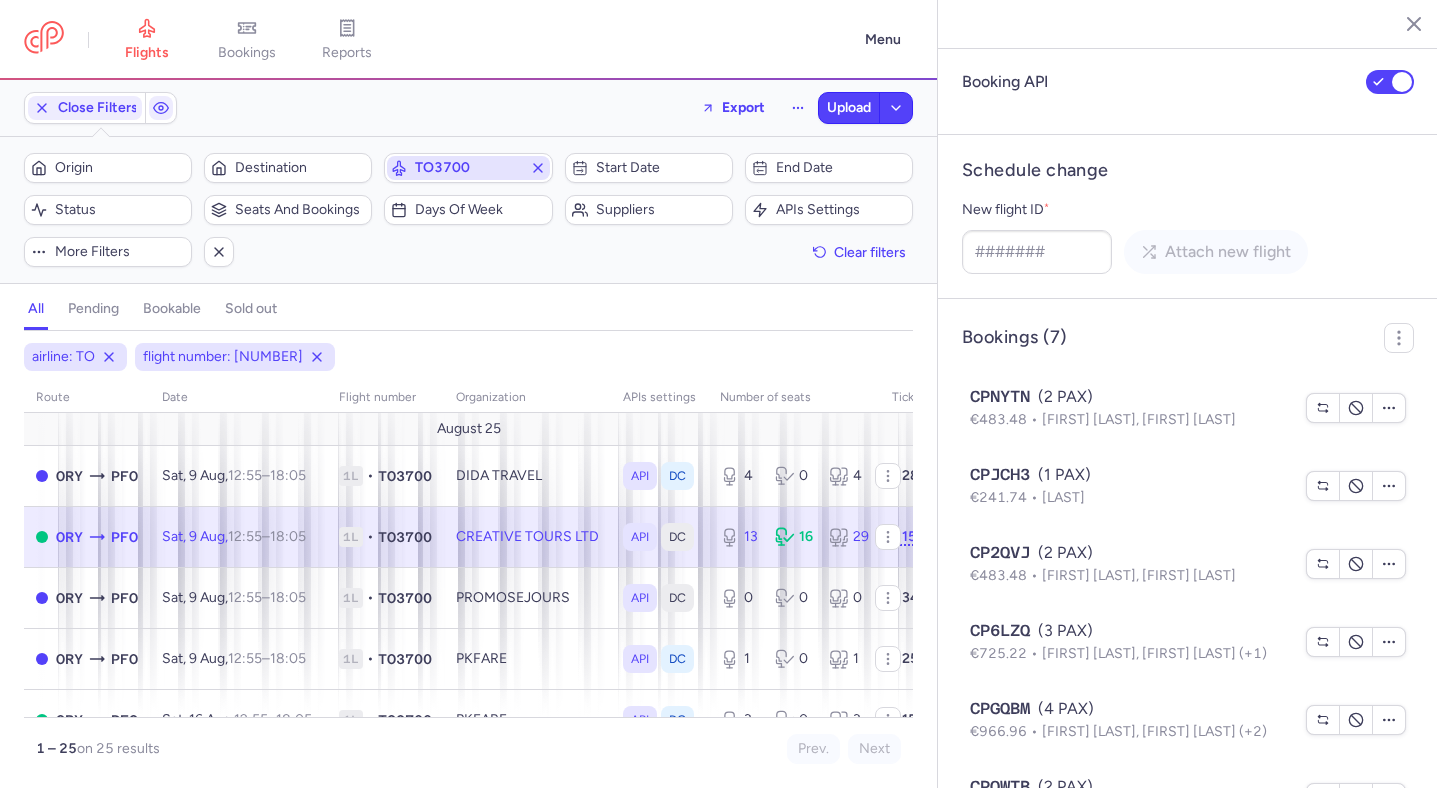 click on "TO3700" at bounding box center [468, 168] 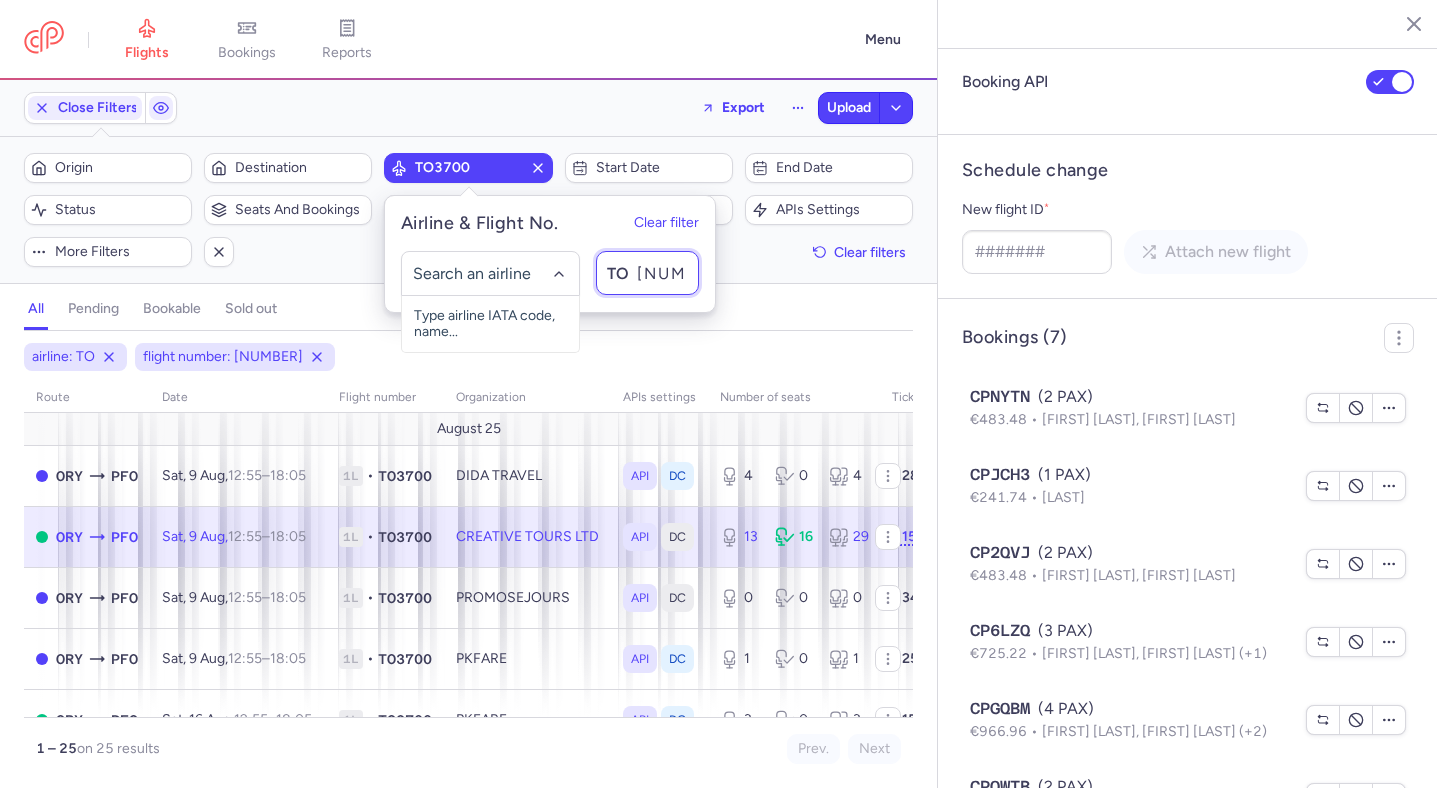 click on "3700" at bounding box center [647, 273] 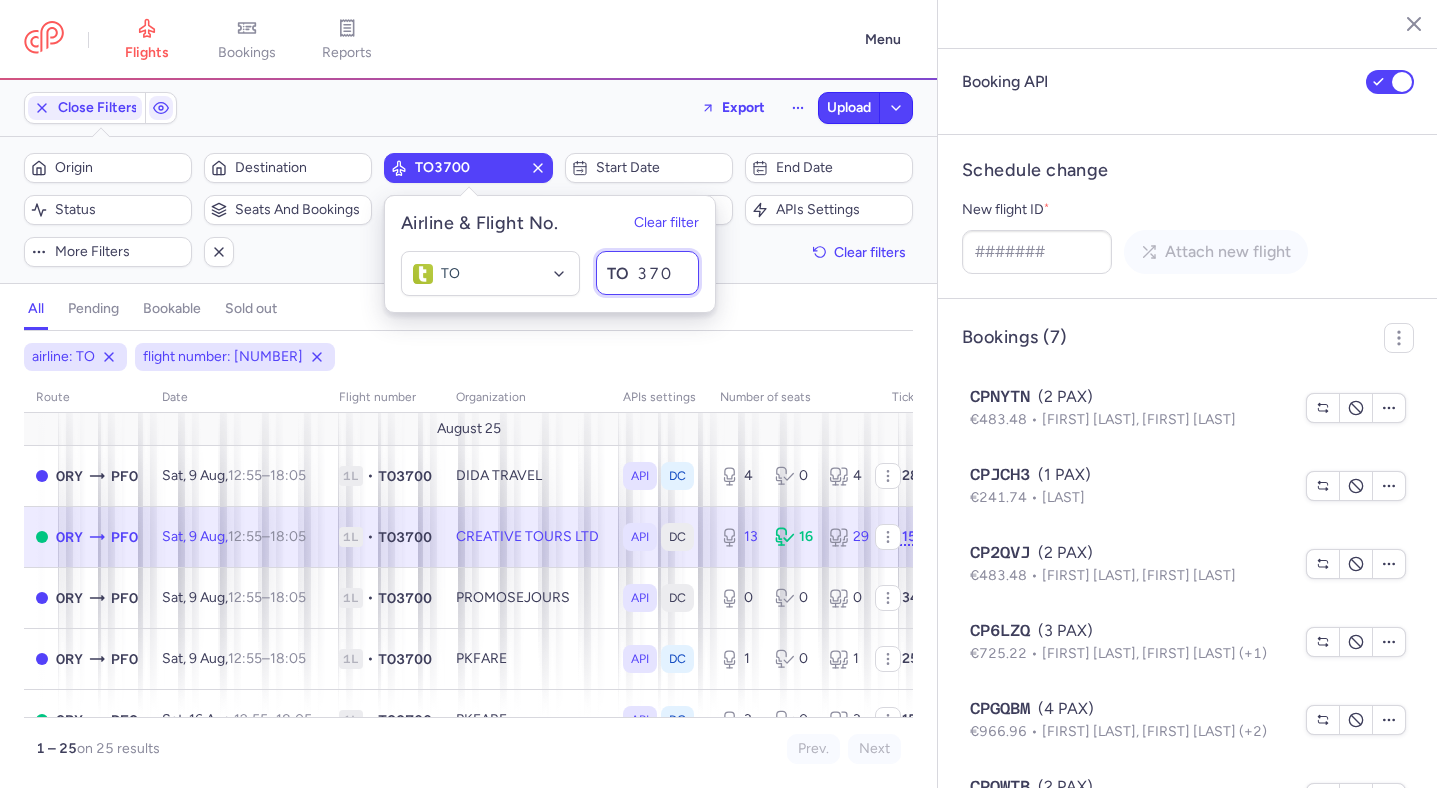 type on "3701" 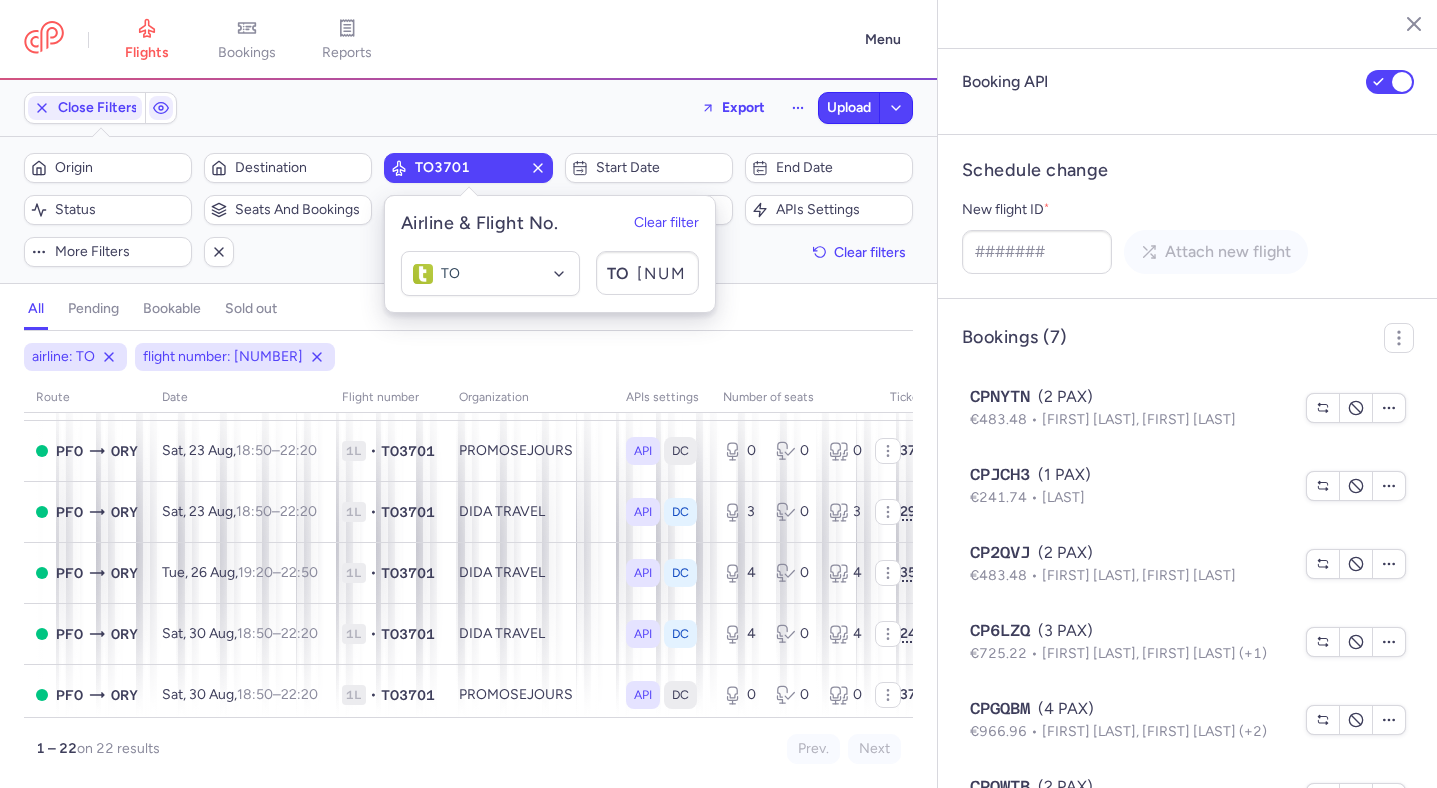 scroll, scrollTop: 659, scrollLeft: 0, axis: vertical 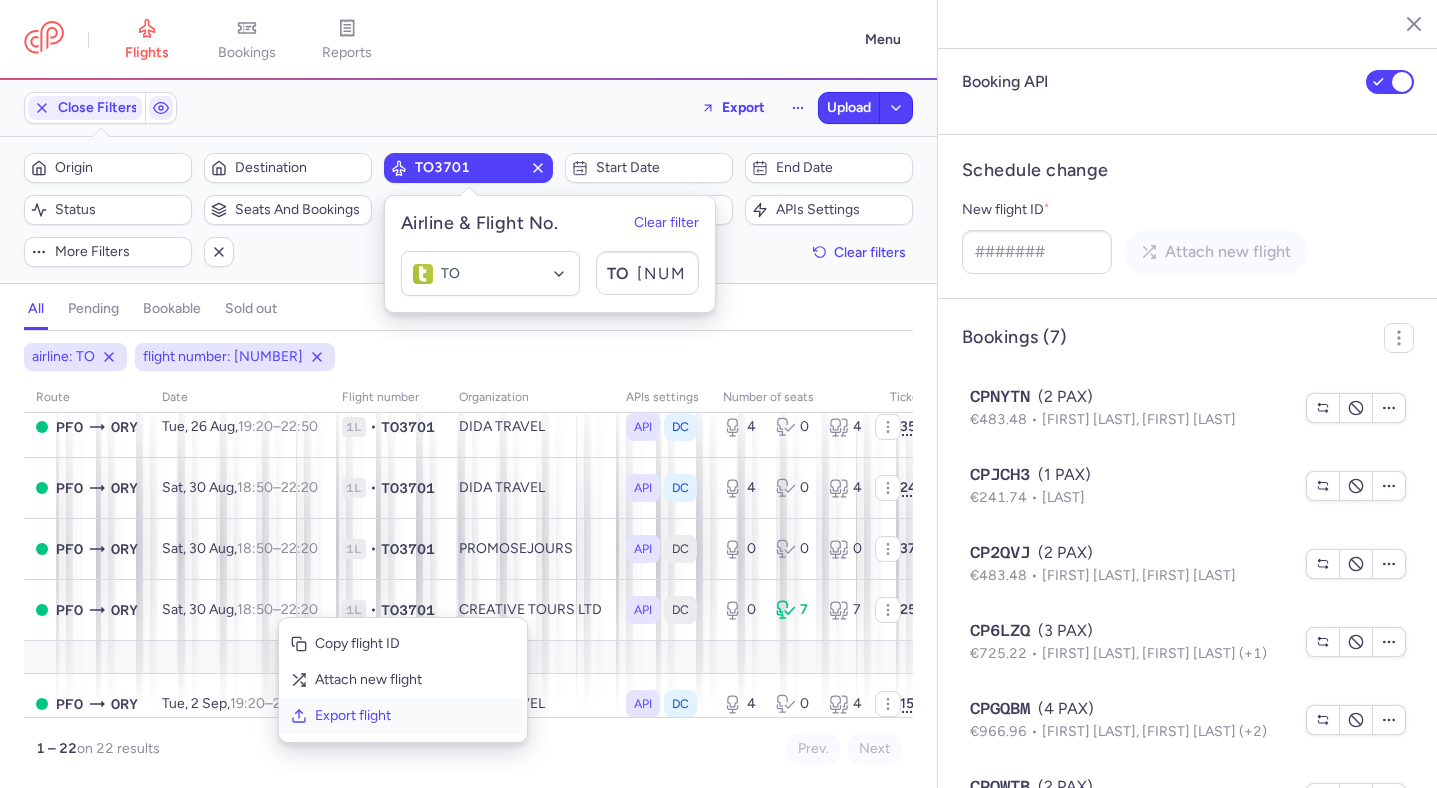 click on "Export flight" at bounding box center (415, 716) 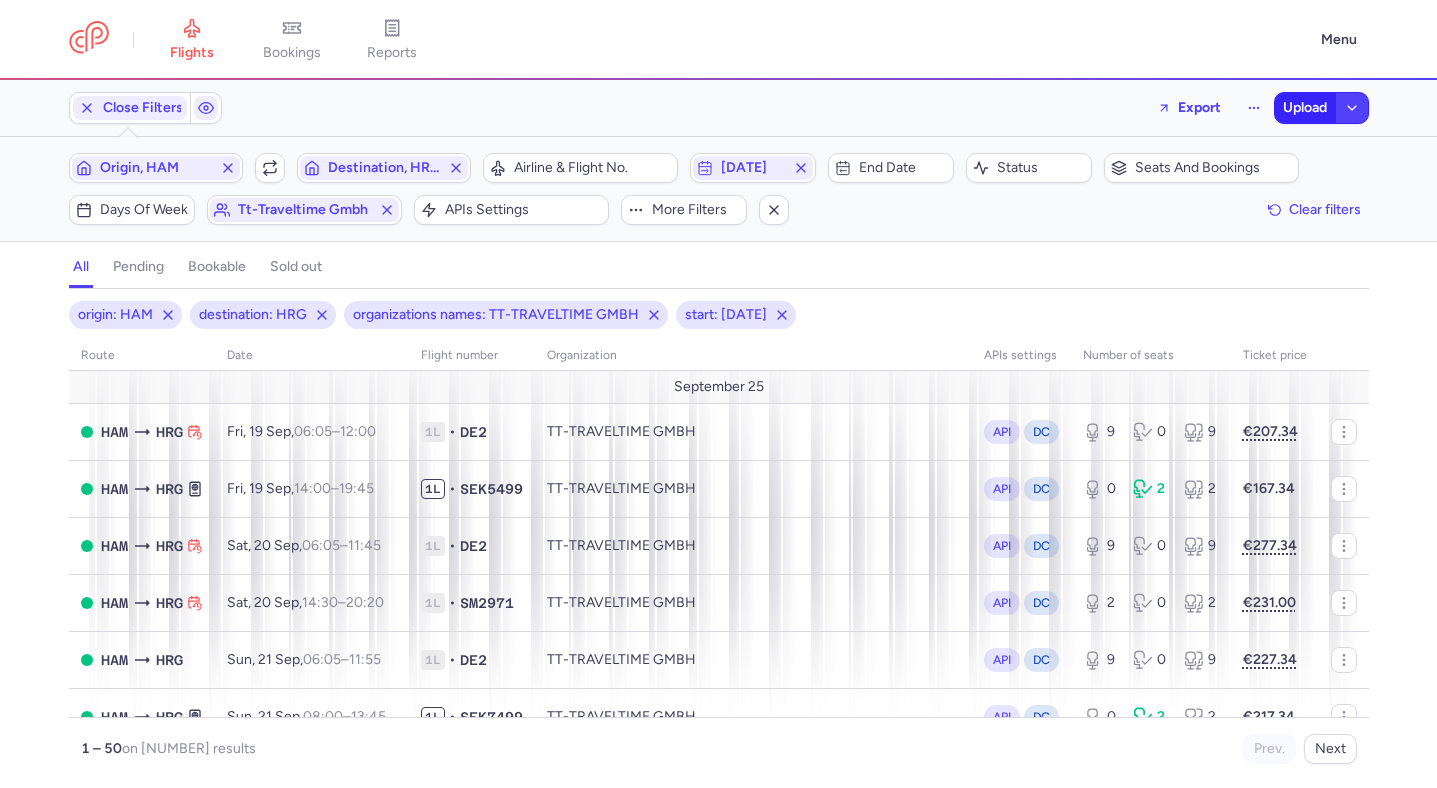 scroll, scrollTop: 0, scrollLeft: 0, axis: both 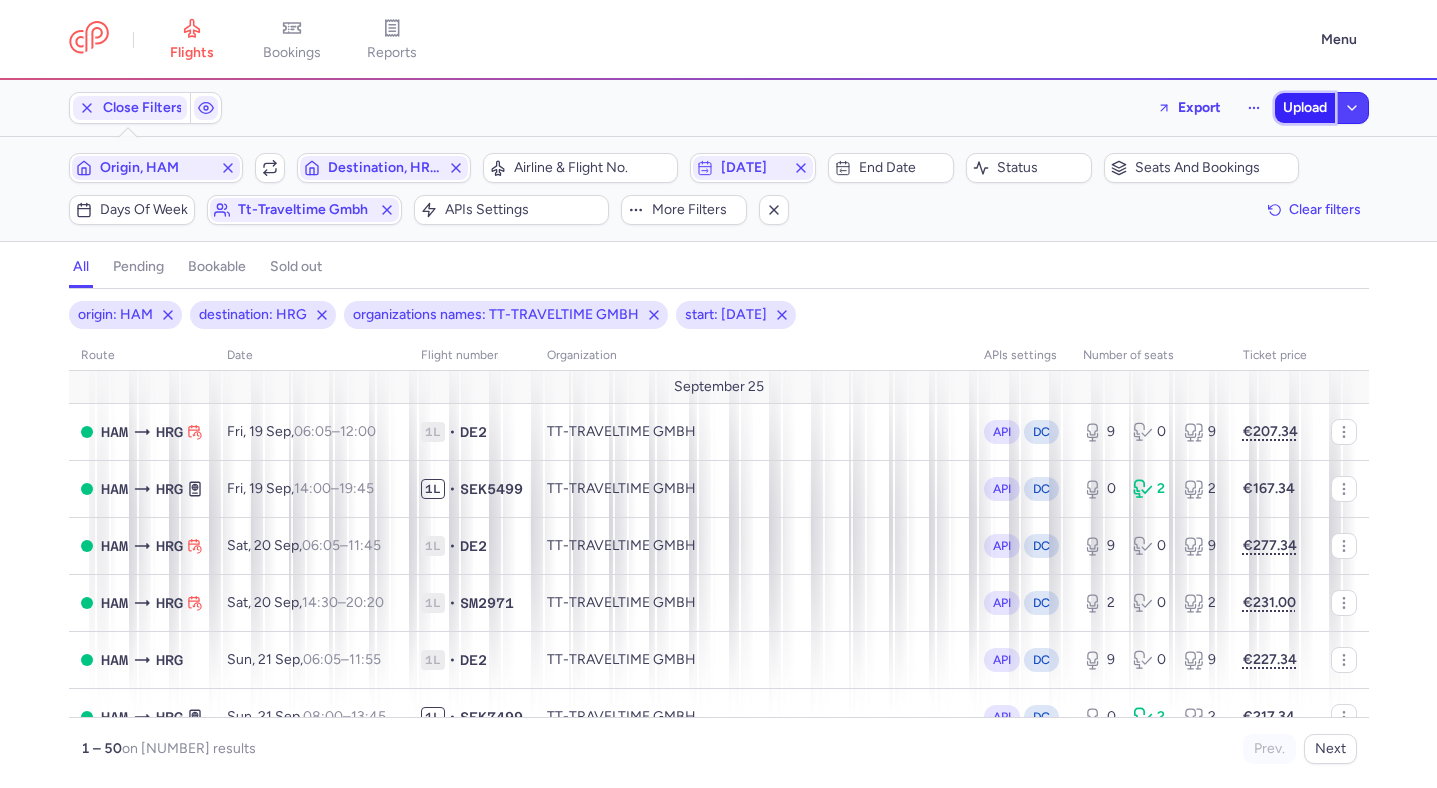 click on "Upload" at bounding box center [1305, 108] 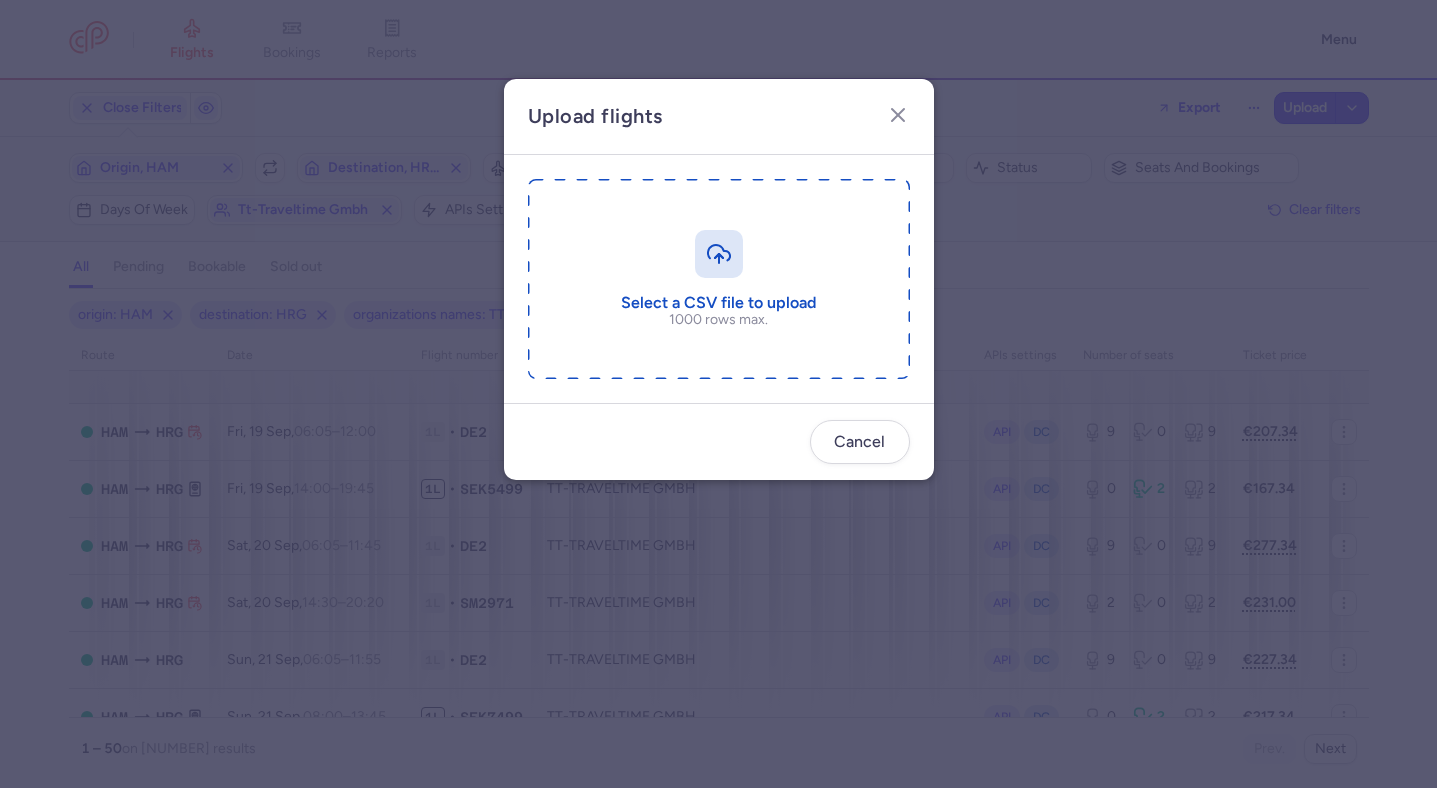 type on "C:\fakepath\export_flight_TO[NUMBER]_[DATE],[TIME].csv" 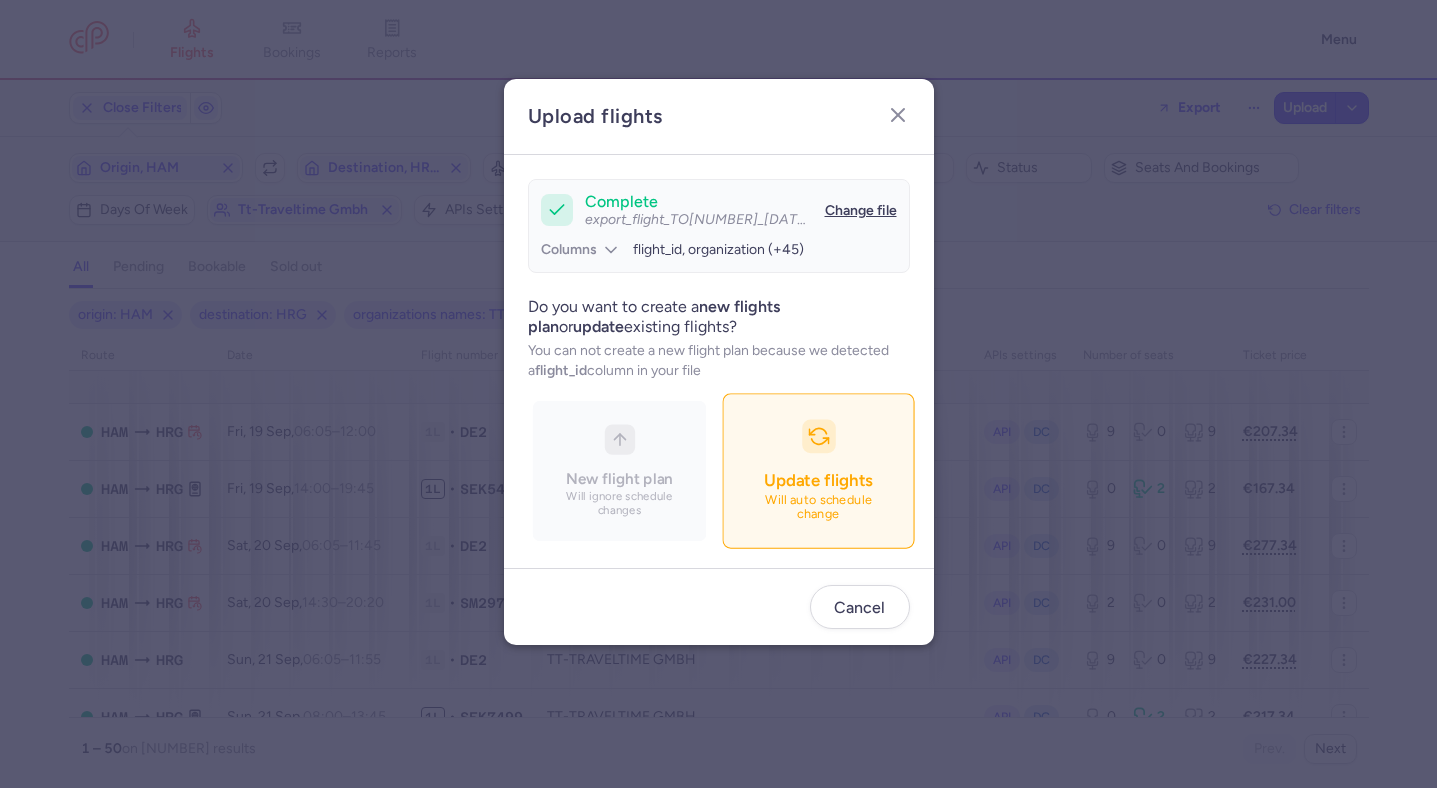 click on "Update flights" at bounding box center [818, 480] 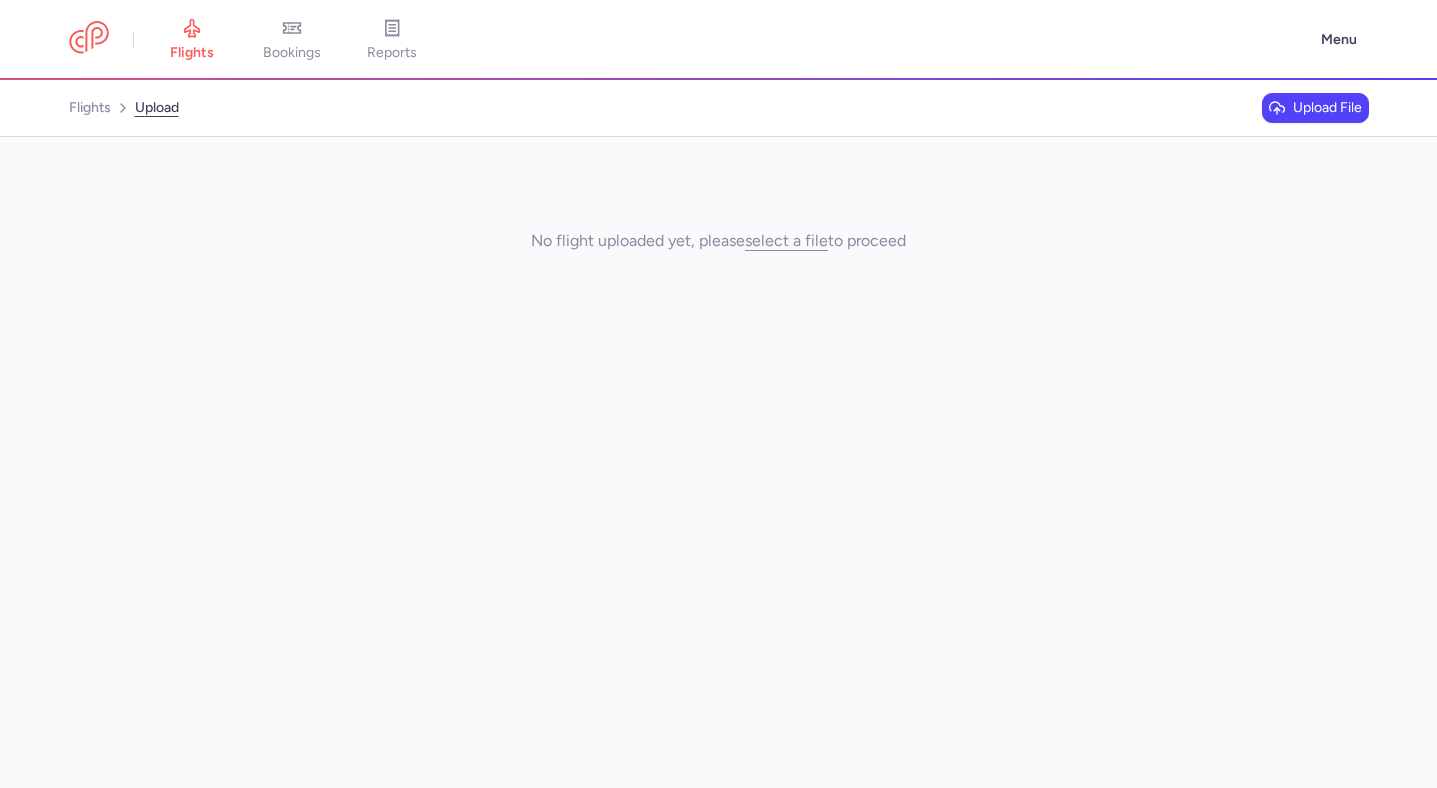 scroll, scrollTop: 0, scrollLeft: 0, axis: both 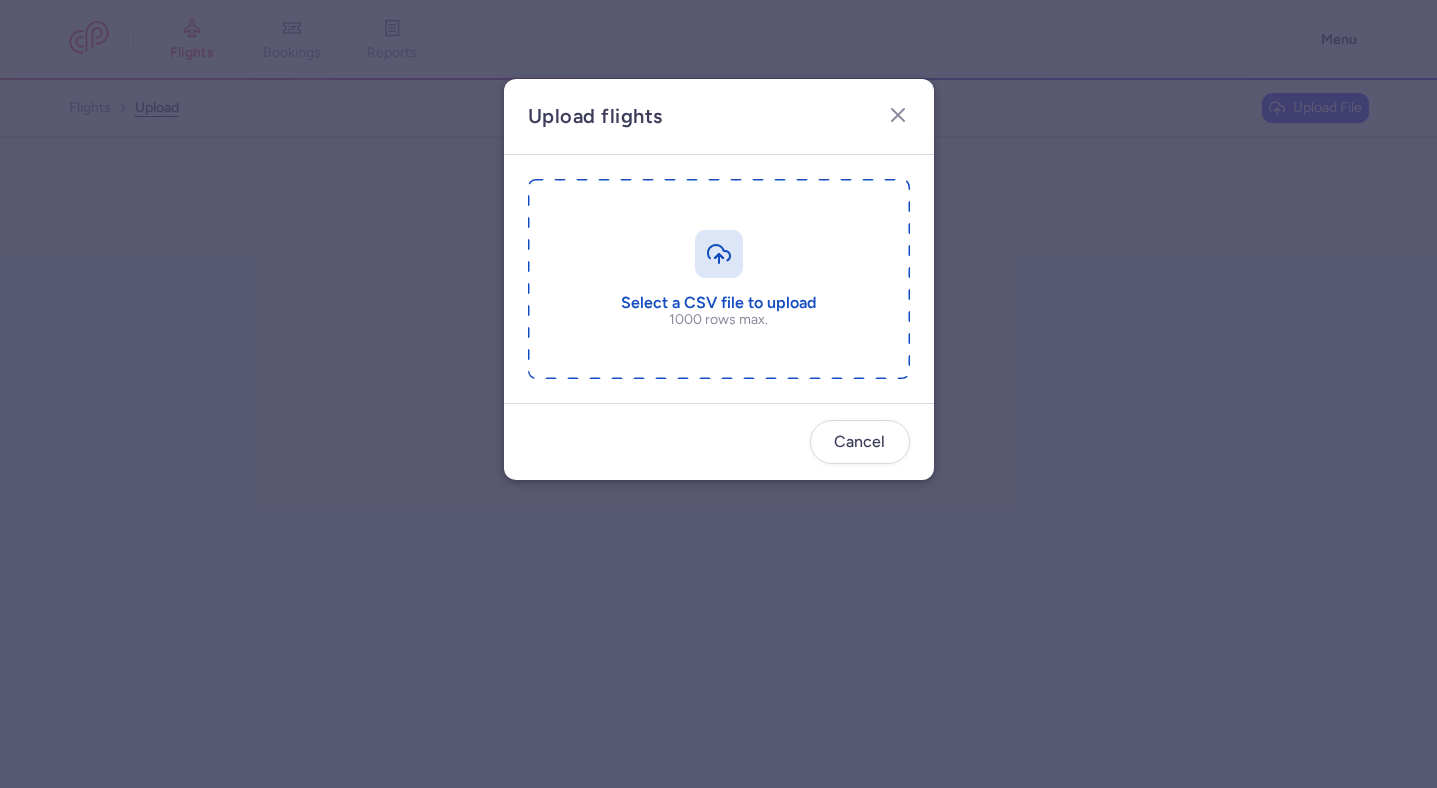 type 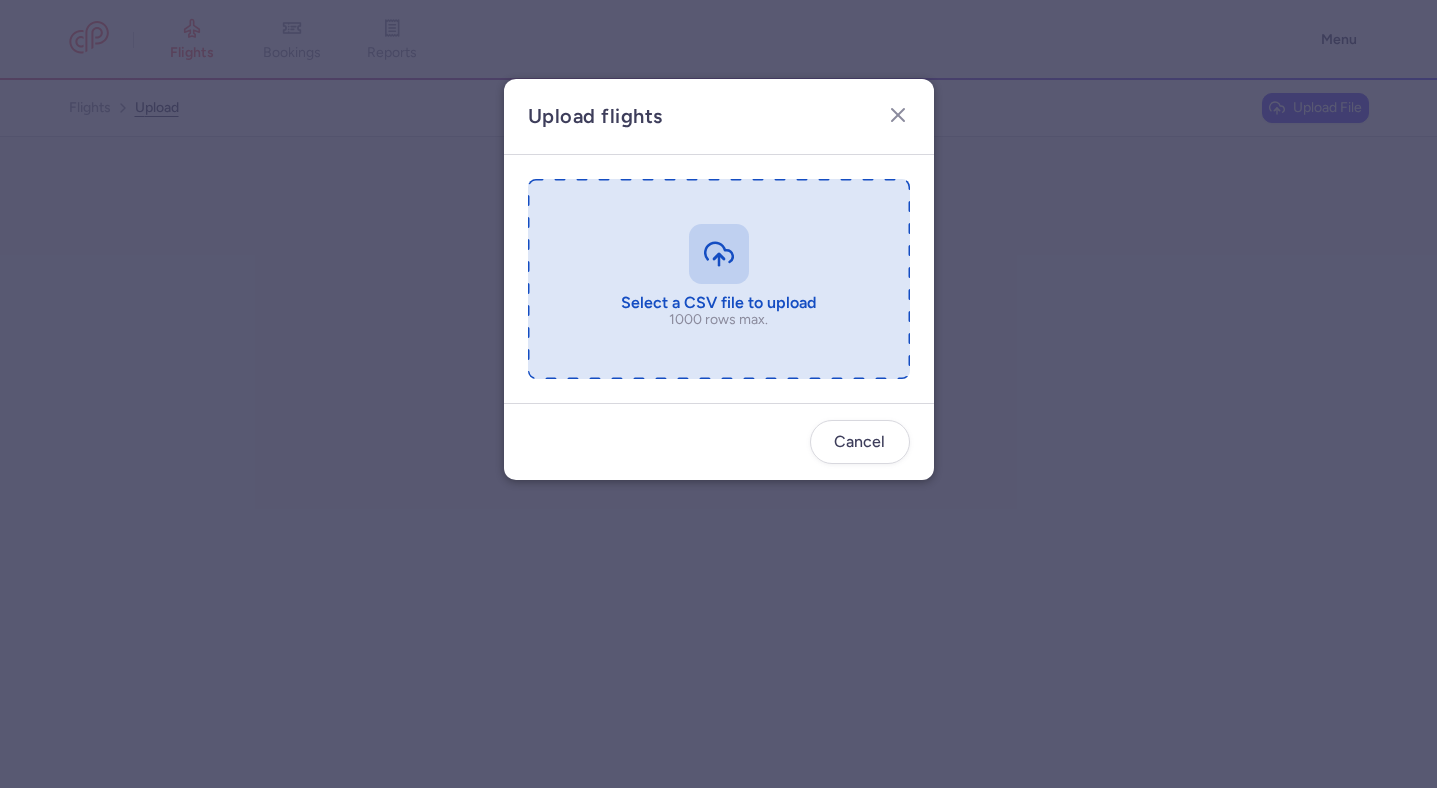type on "C:\fakepath\export_flight_TO3700_[DATE],[TIME].csv" 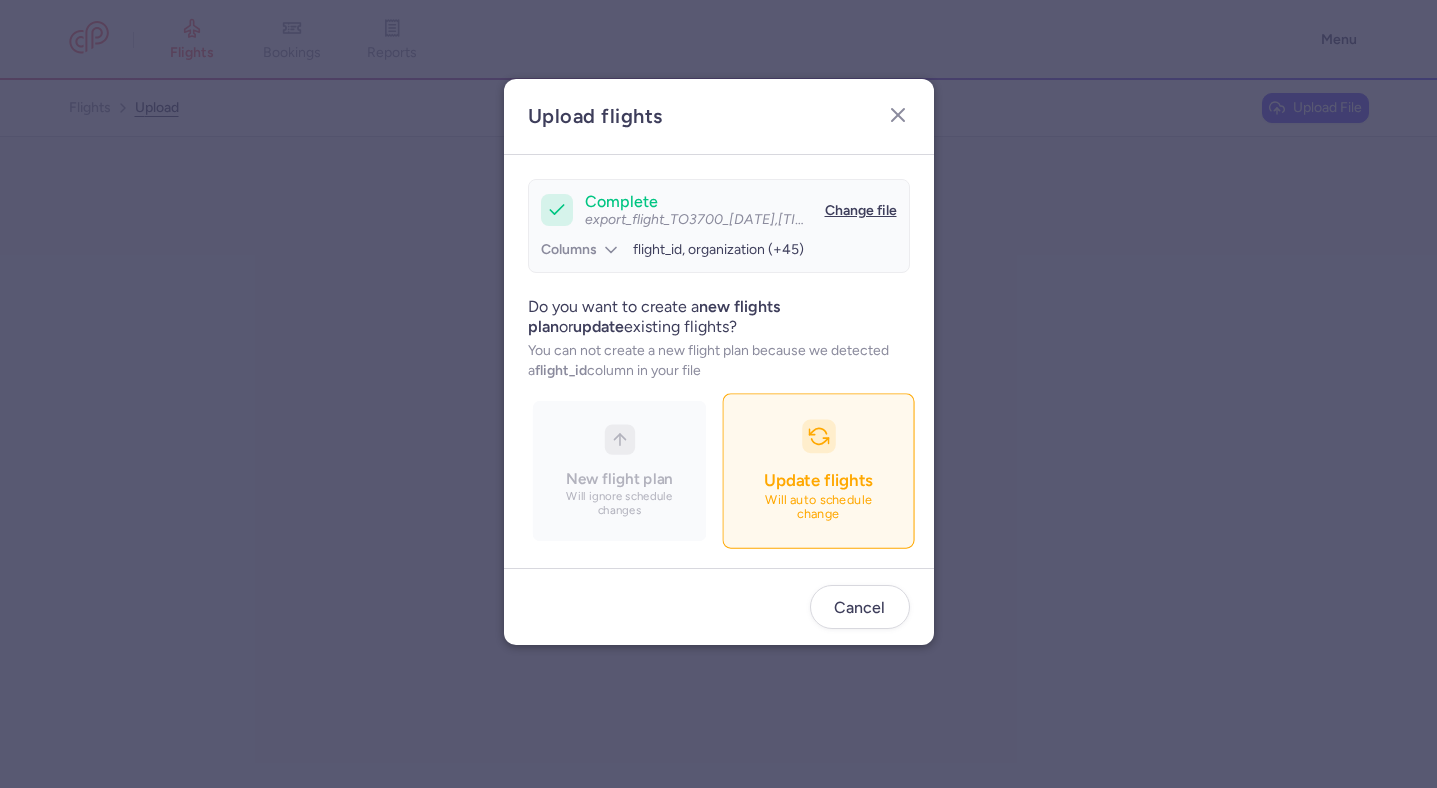 click on "Update flights Will auto schedule change" at bounding box center (818, 470) 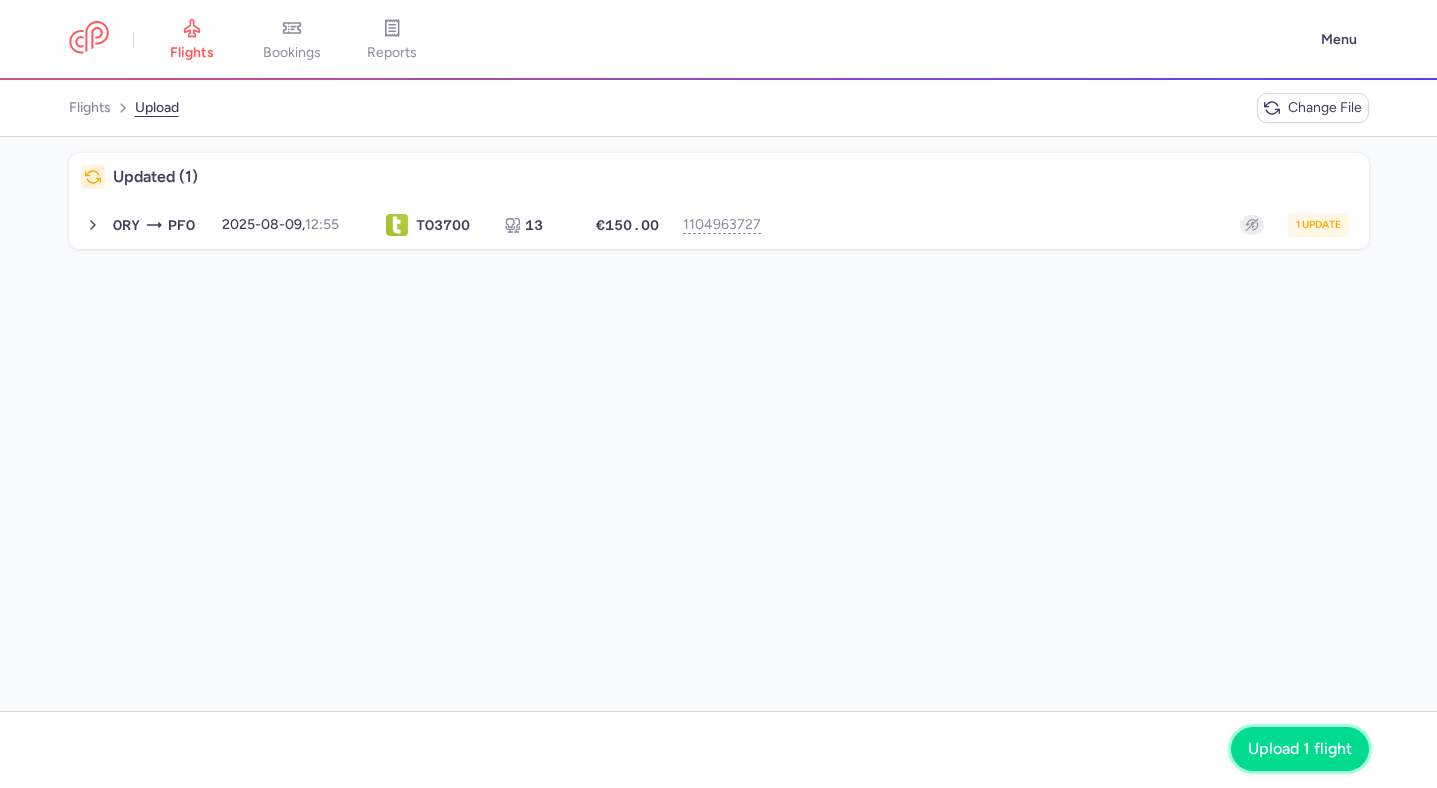click on "Upload 1 flight" at bounding box center [1300, 749] 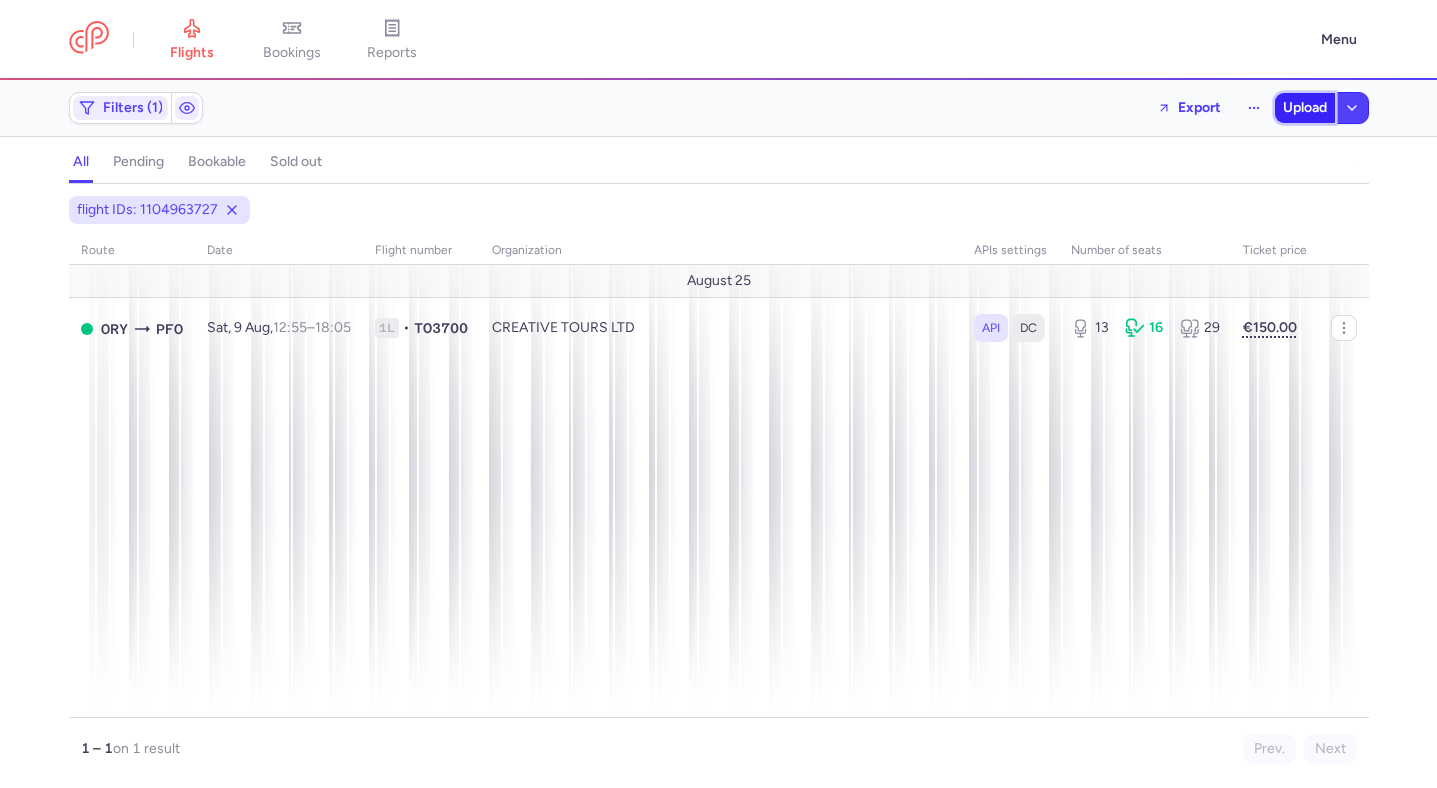 click on "Upload" at bounding box center [1305, 108] 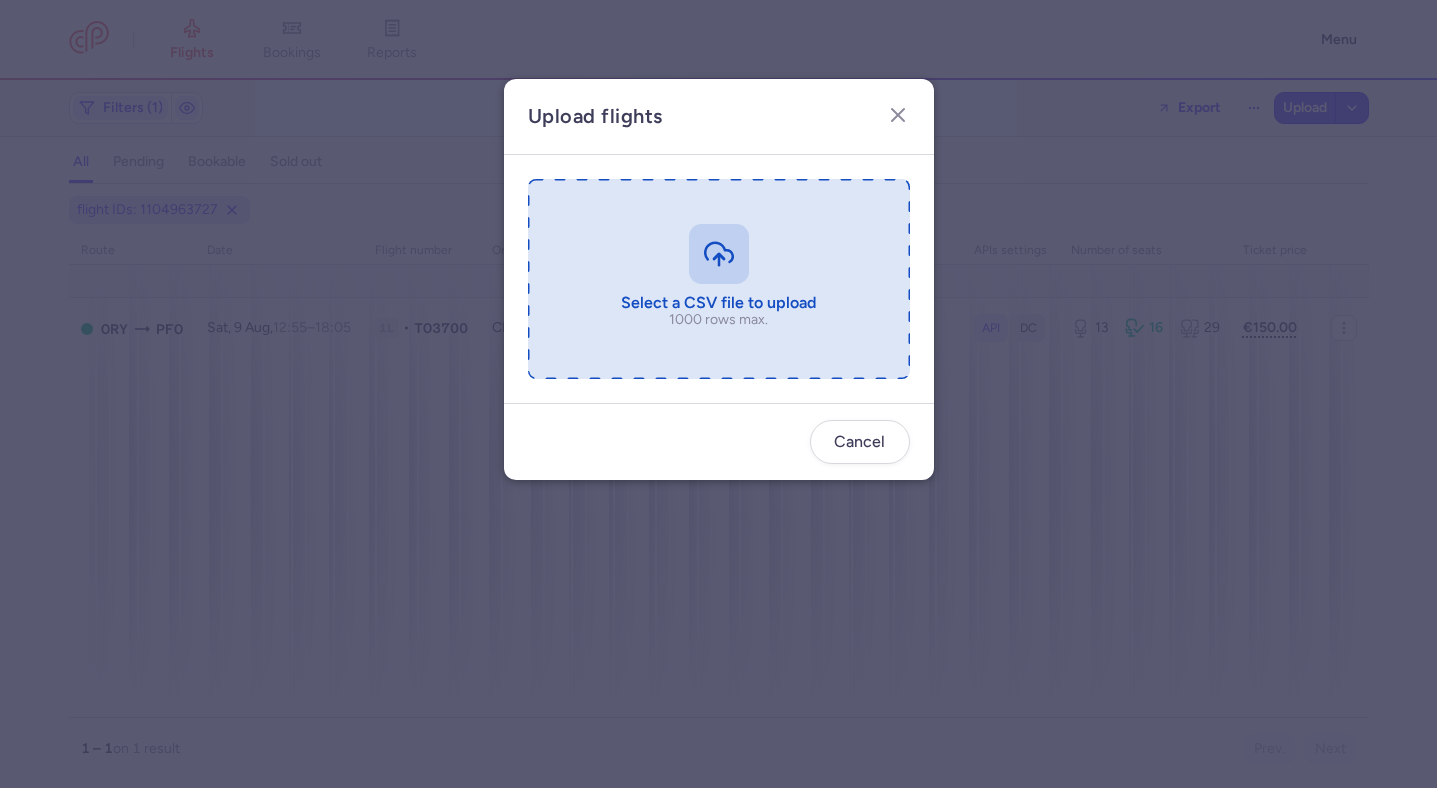 type on "C:\fakepath\export_flight_TO3701_20250808,1707.csv" 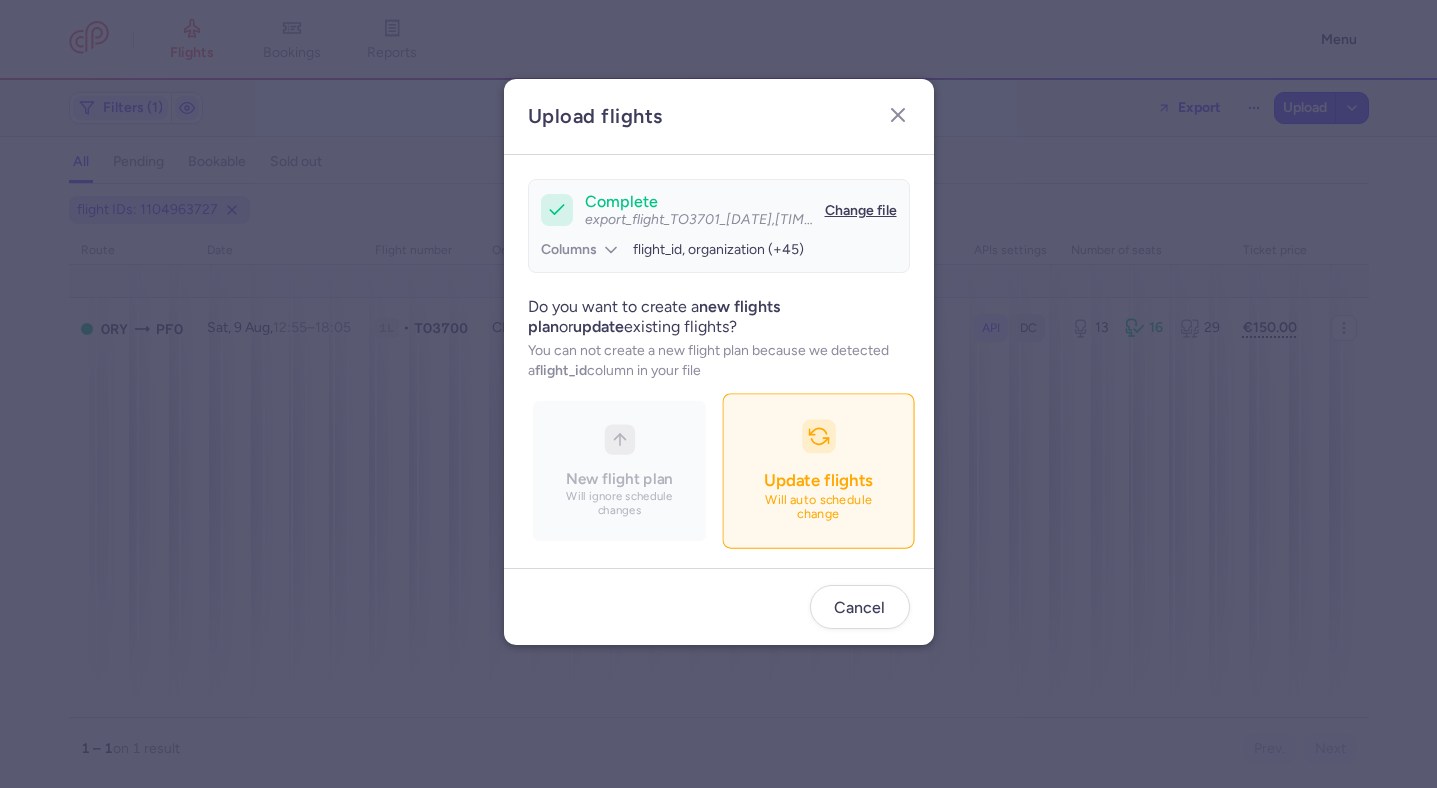 click on "Update flights Will auto schedule change" at bounding box center (818, 470) 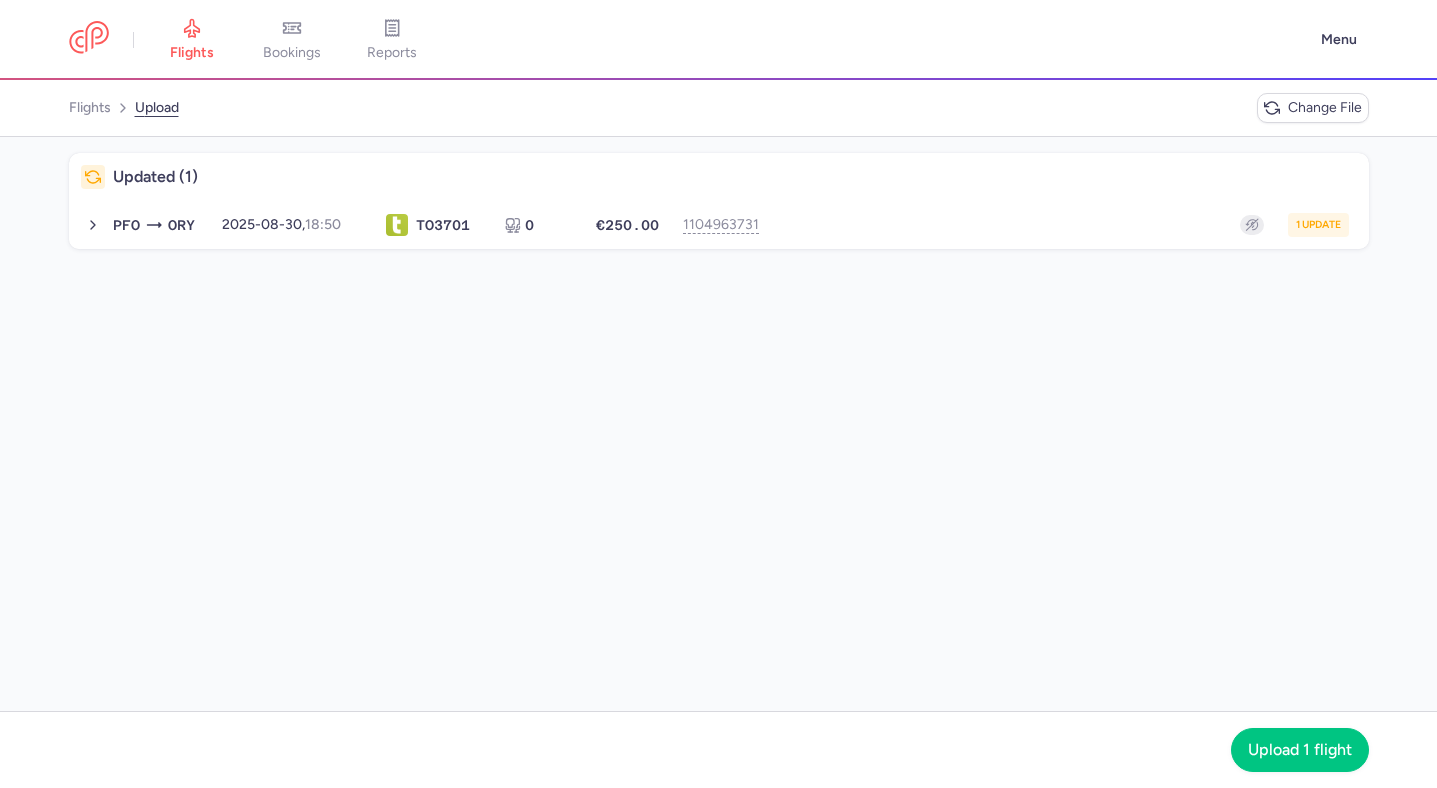 click on "Upload 1 flight" 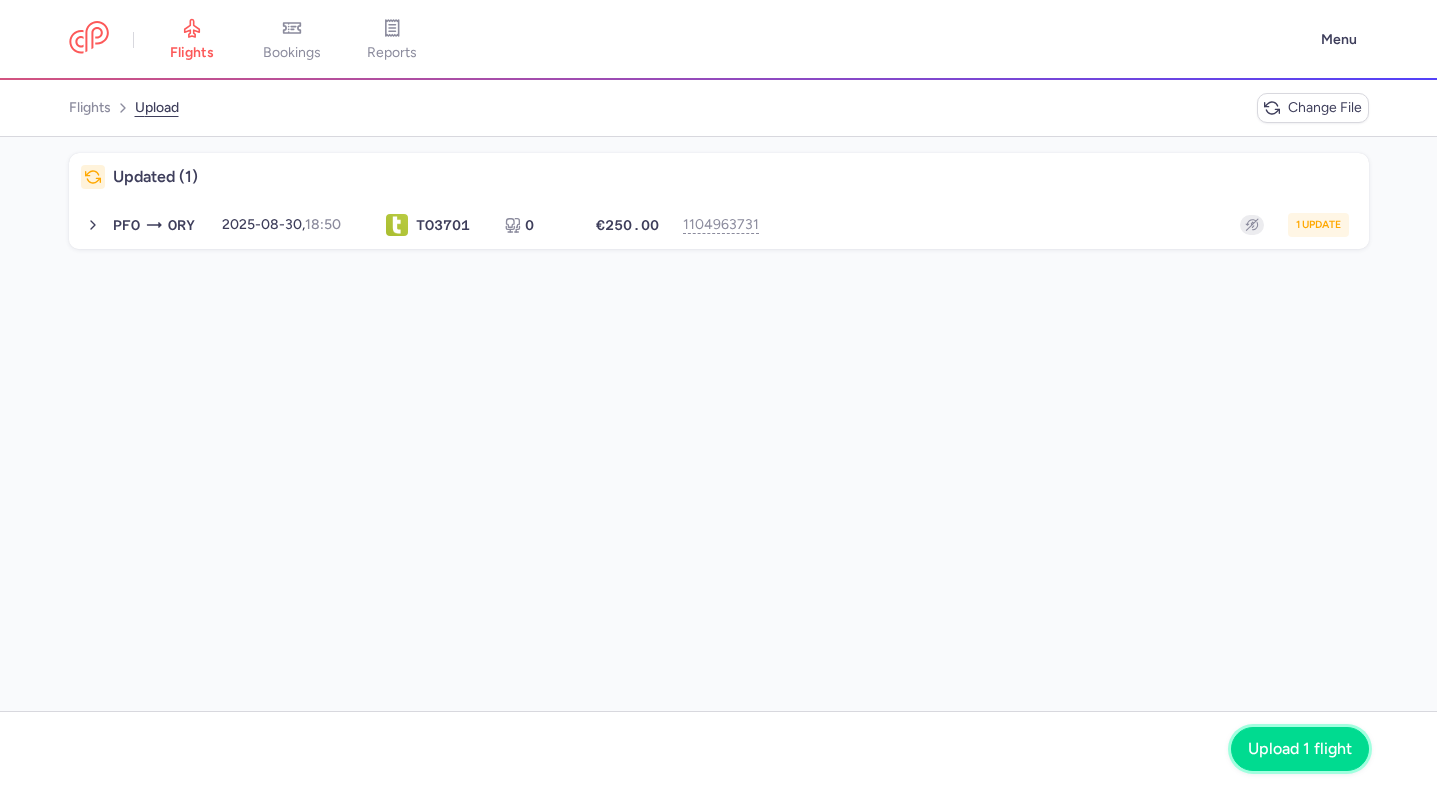 click on "Upload 1 flight" at bounding box center [1300, 749] 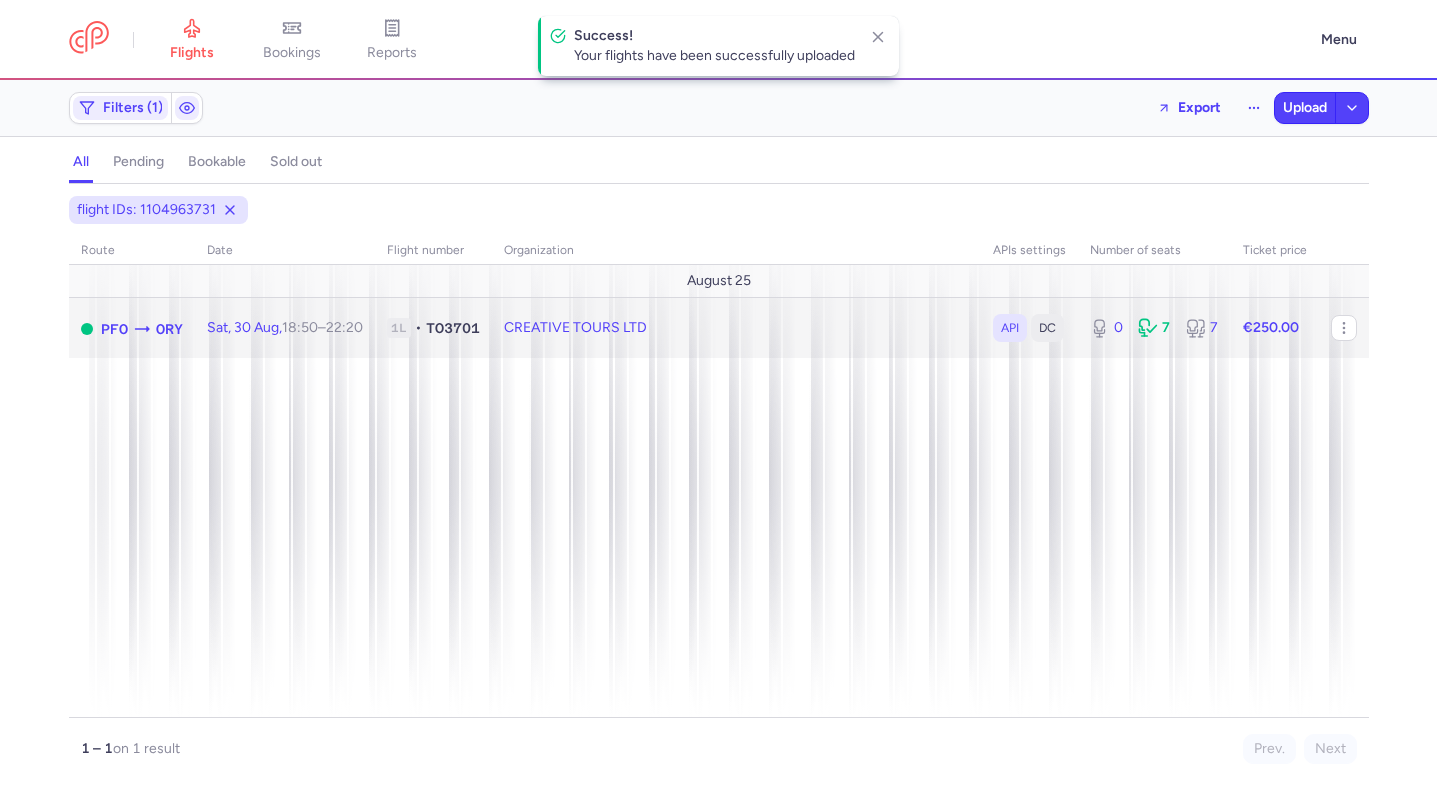 click on "1L" at bounding box center (399, 328) 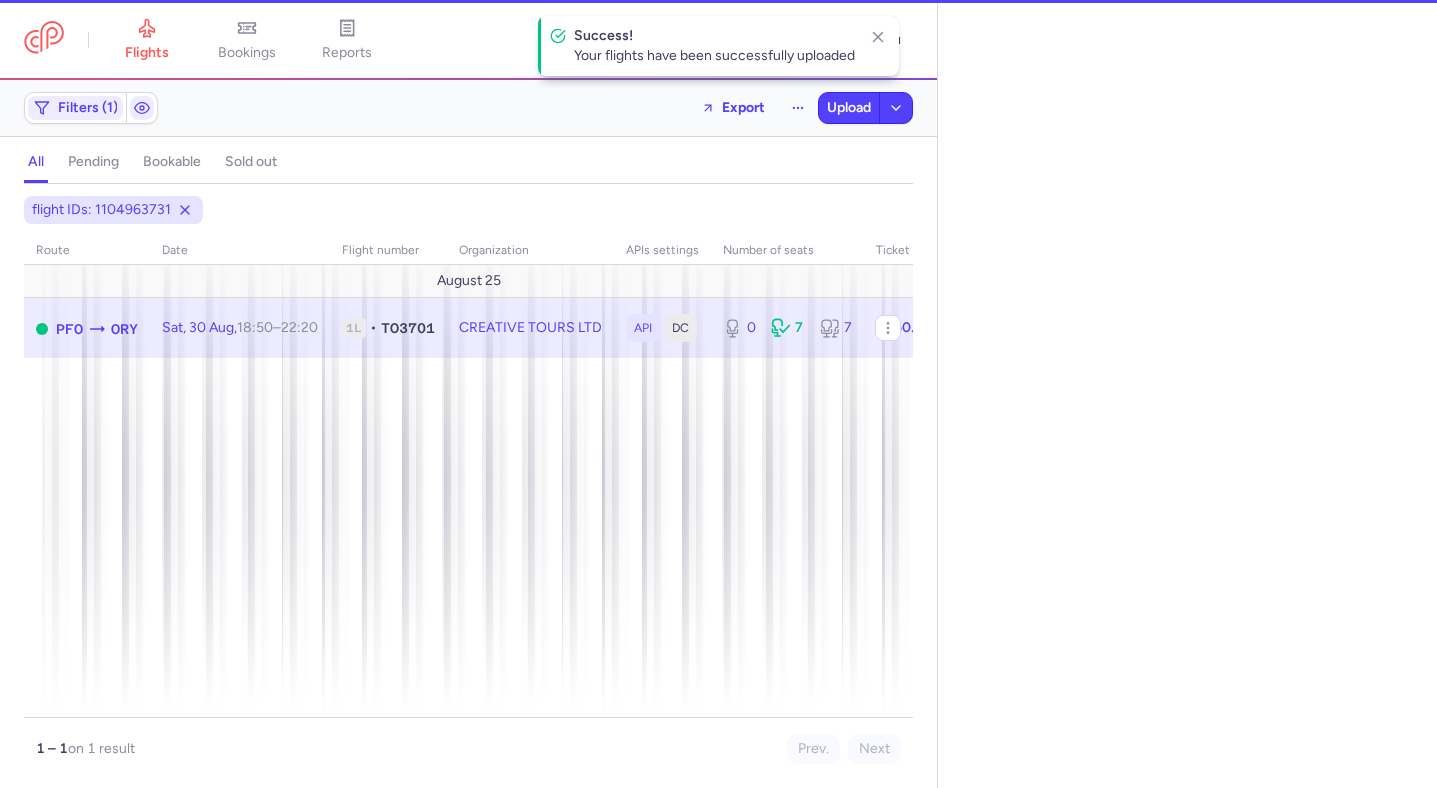 select on "days" 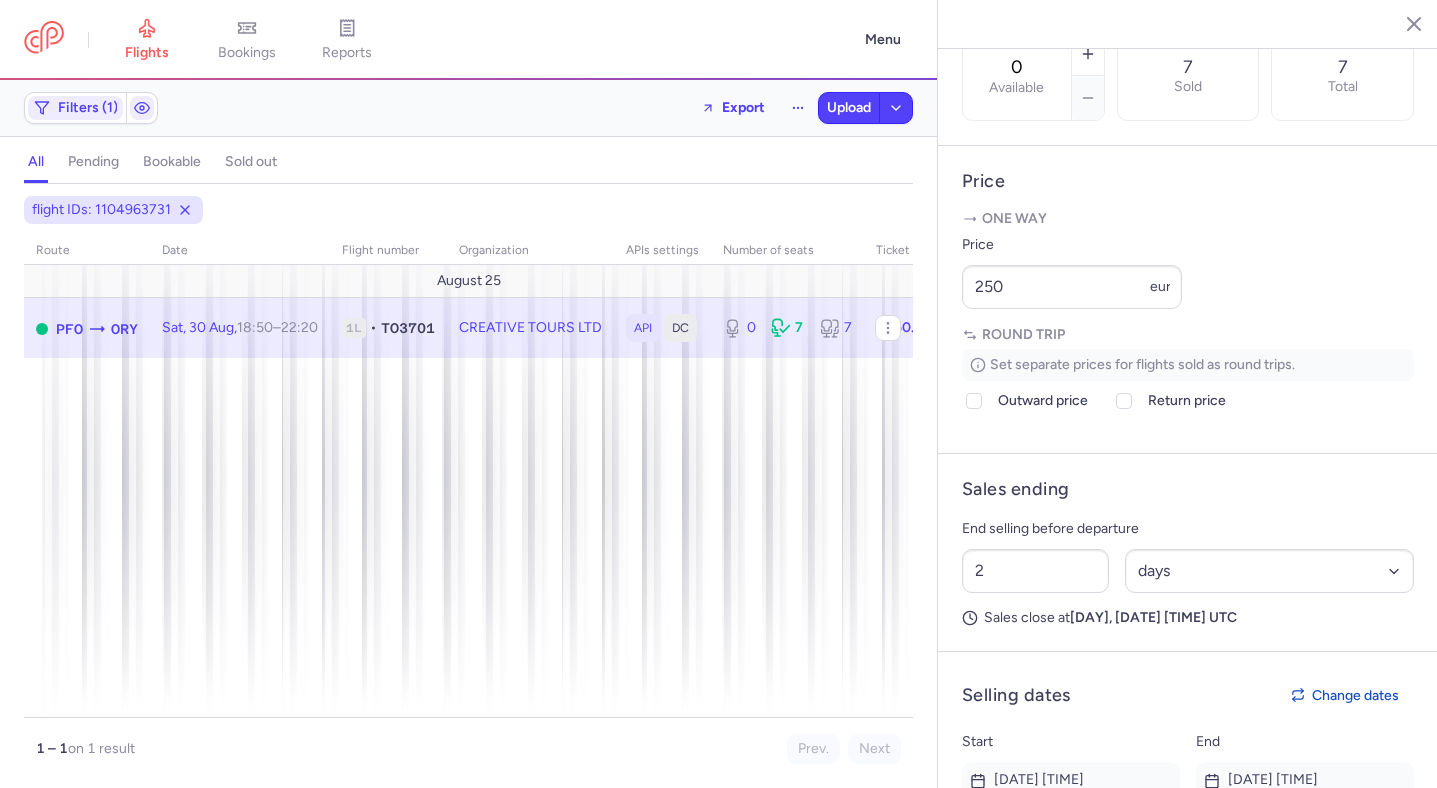 scroll, scrollTop: 1418, scrollLeft: 0, axis: vertical 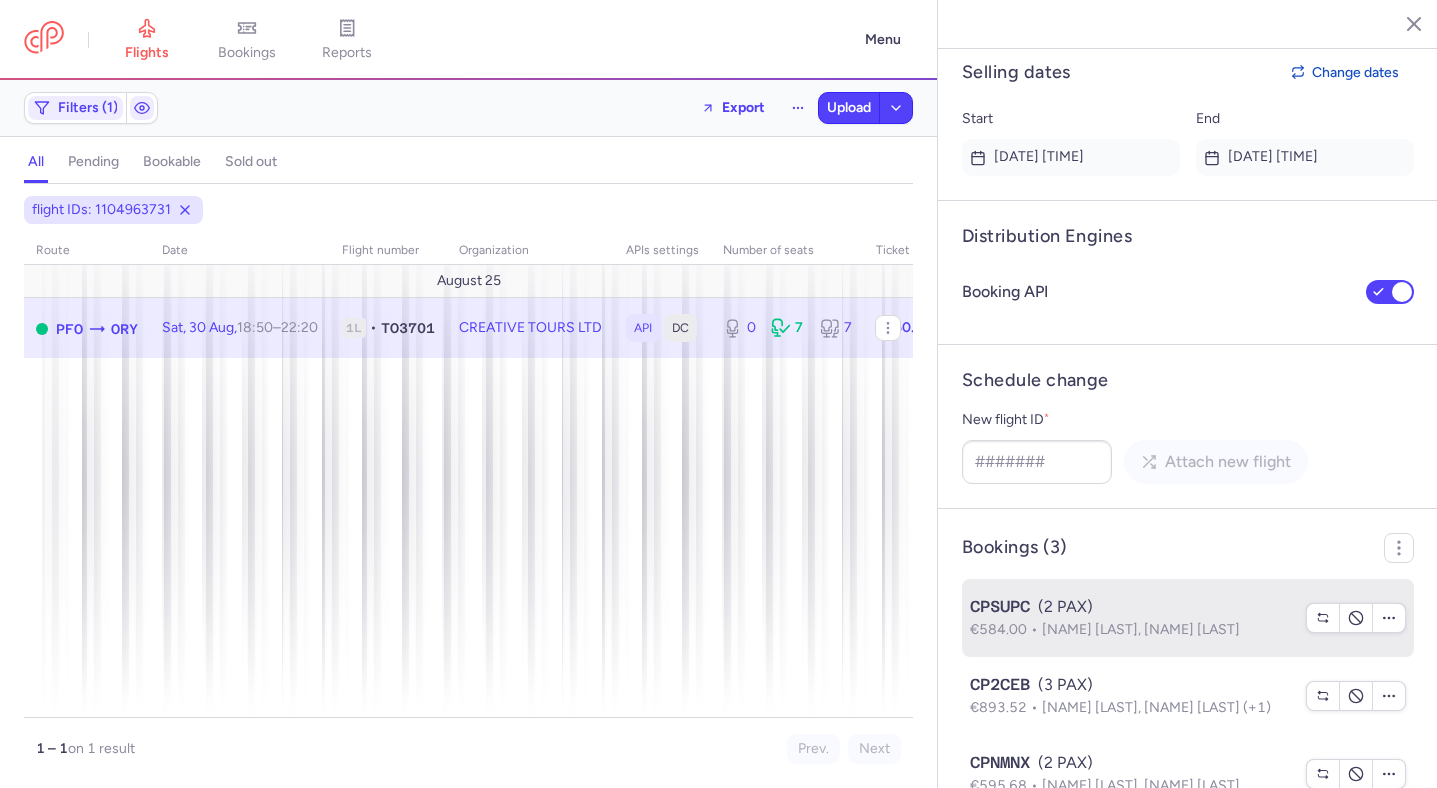 click on "CPSUPC  (2 PAX)  €584.00  Lou Ann MEZERAIS, Raphael LANGIN" 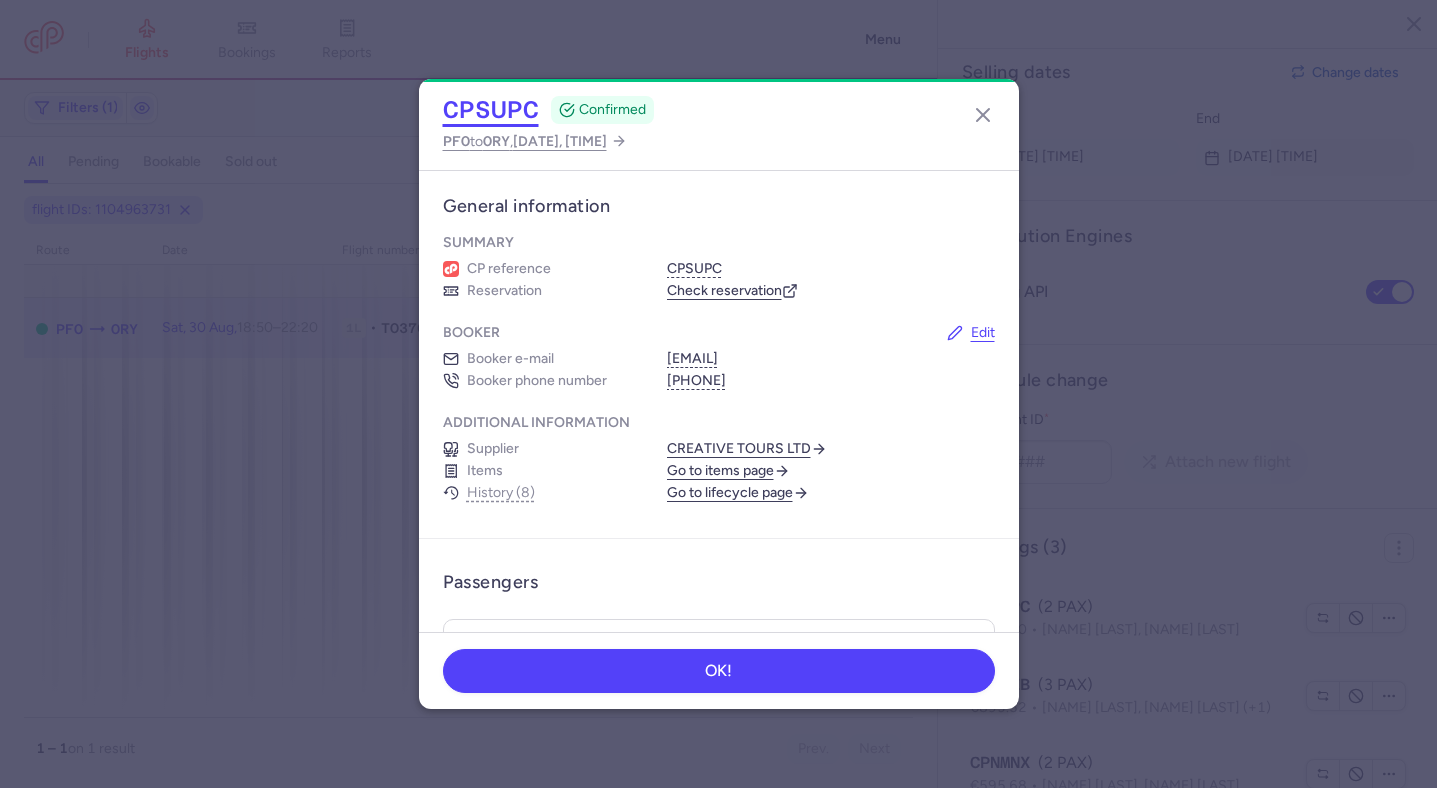 click on "CPSUPC" 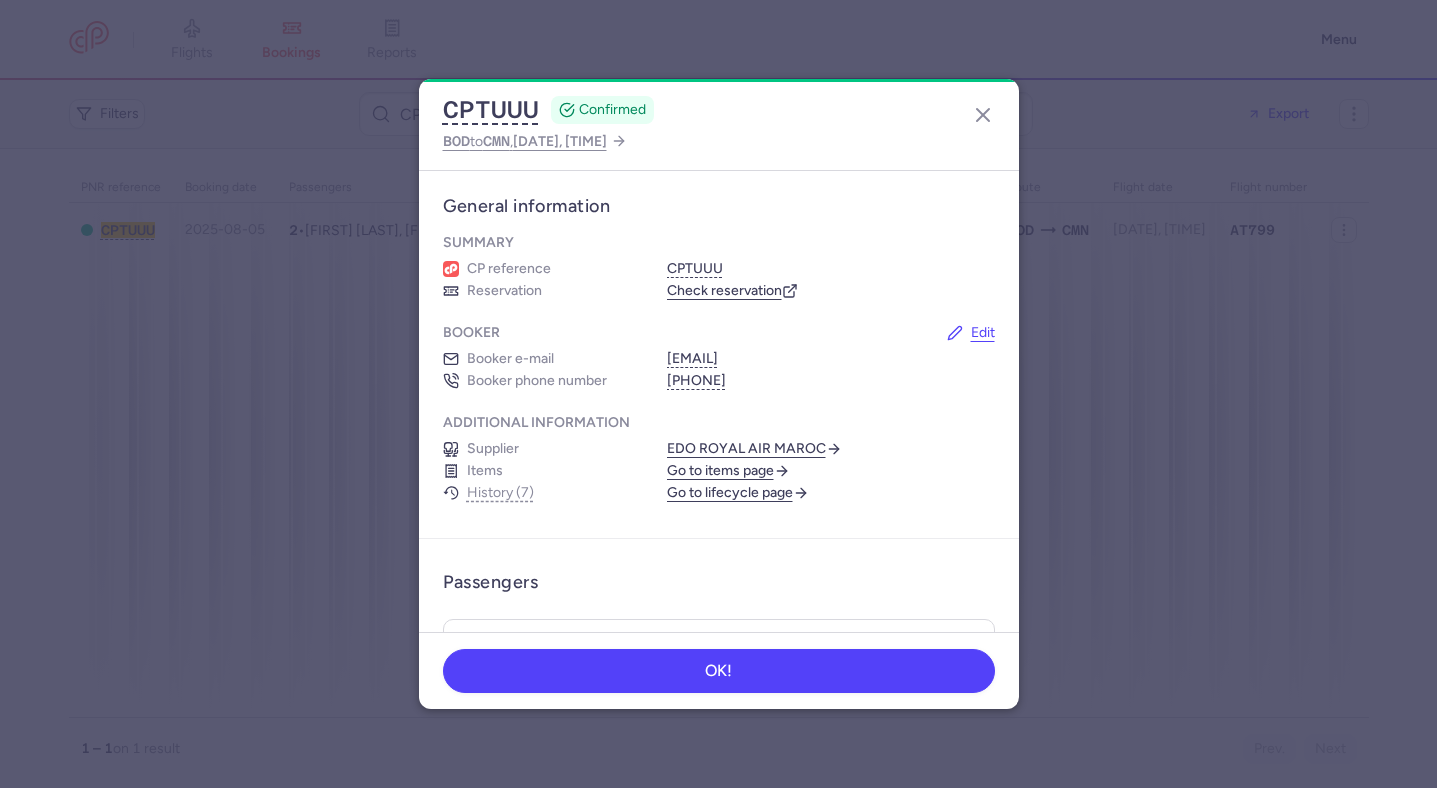 scroll, scrollTop: 0, scrollLeft: 0, axis: both 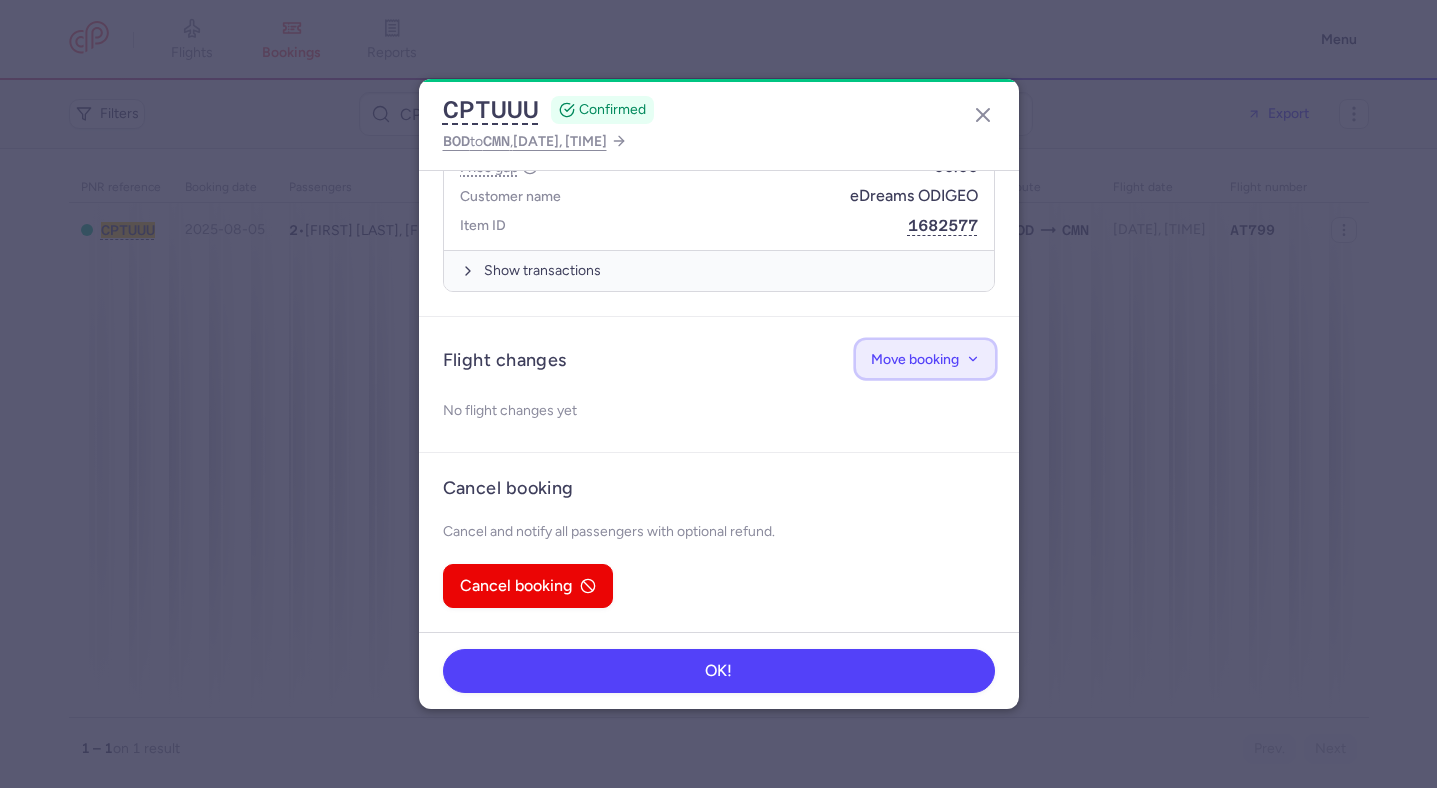 click on "Move booking" 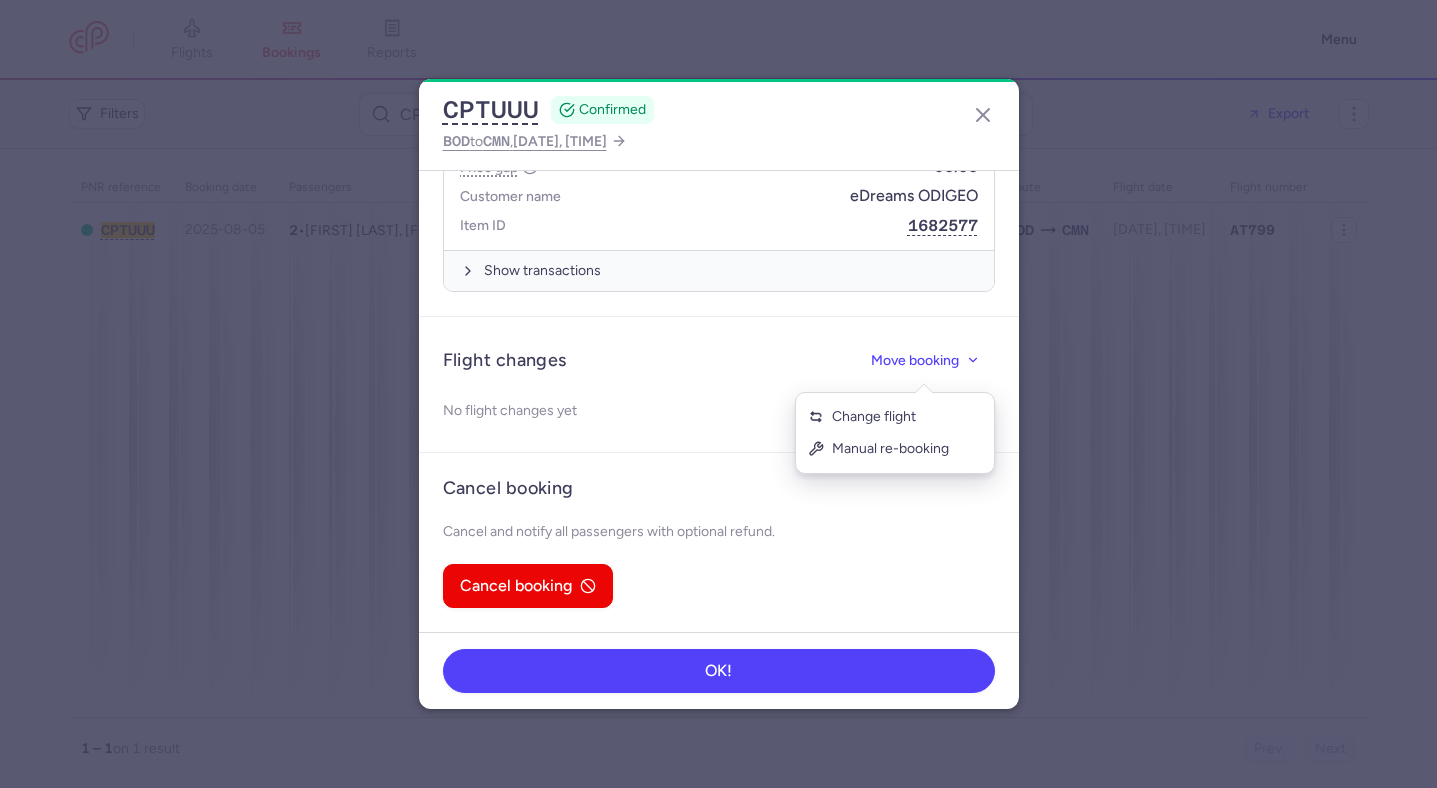 click on "Change flight" at bounding box center [874, 417] 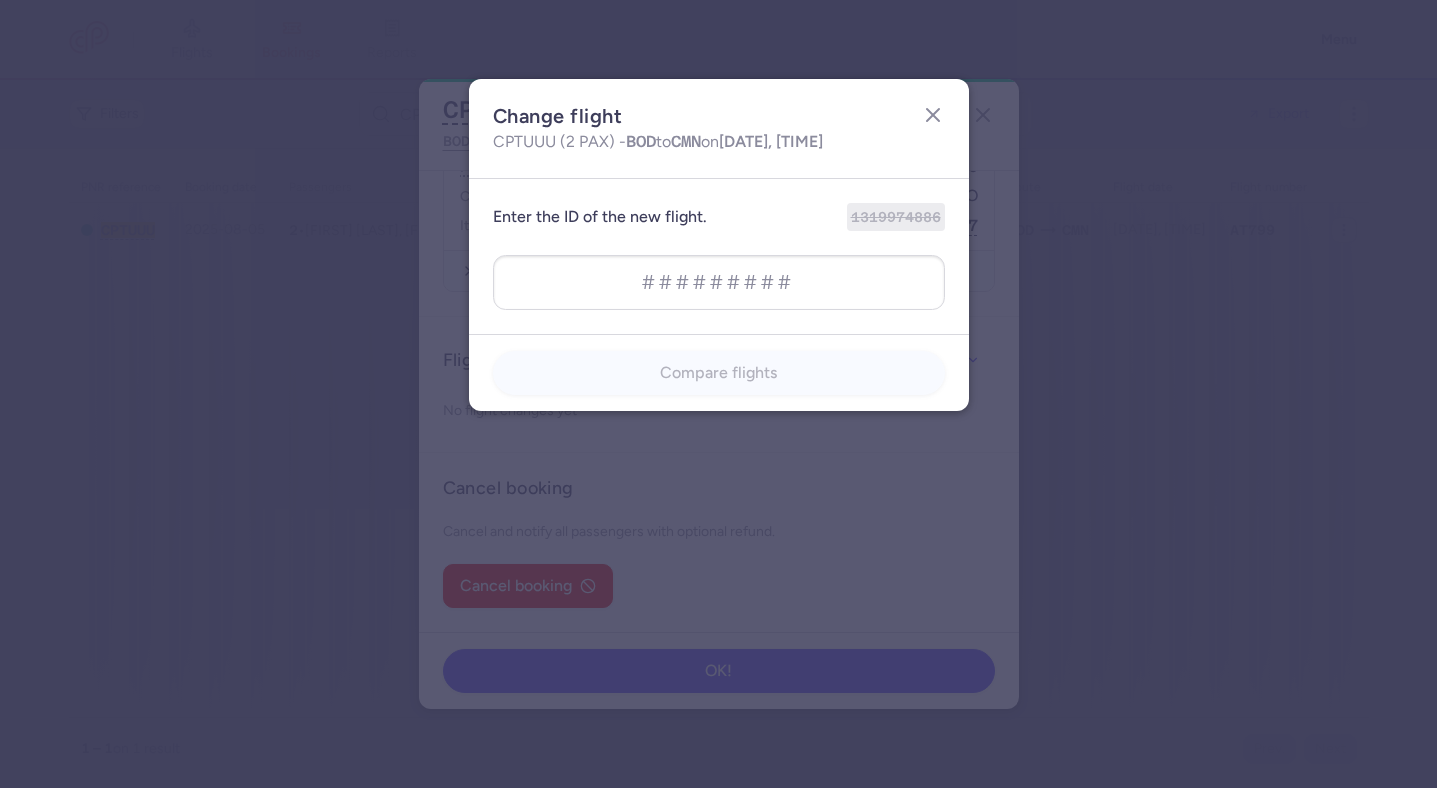type on "1319974883" 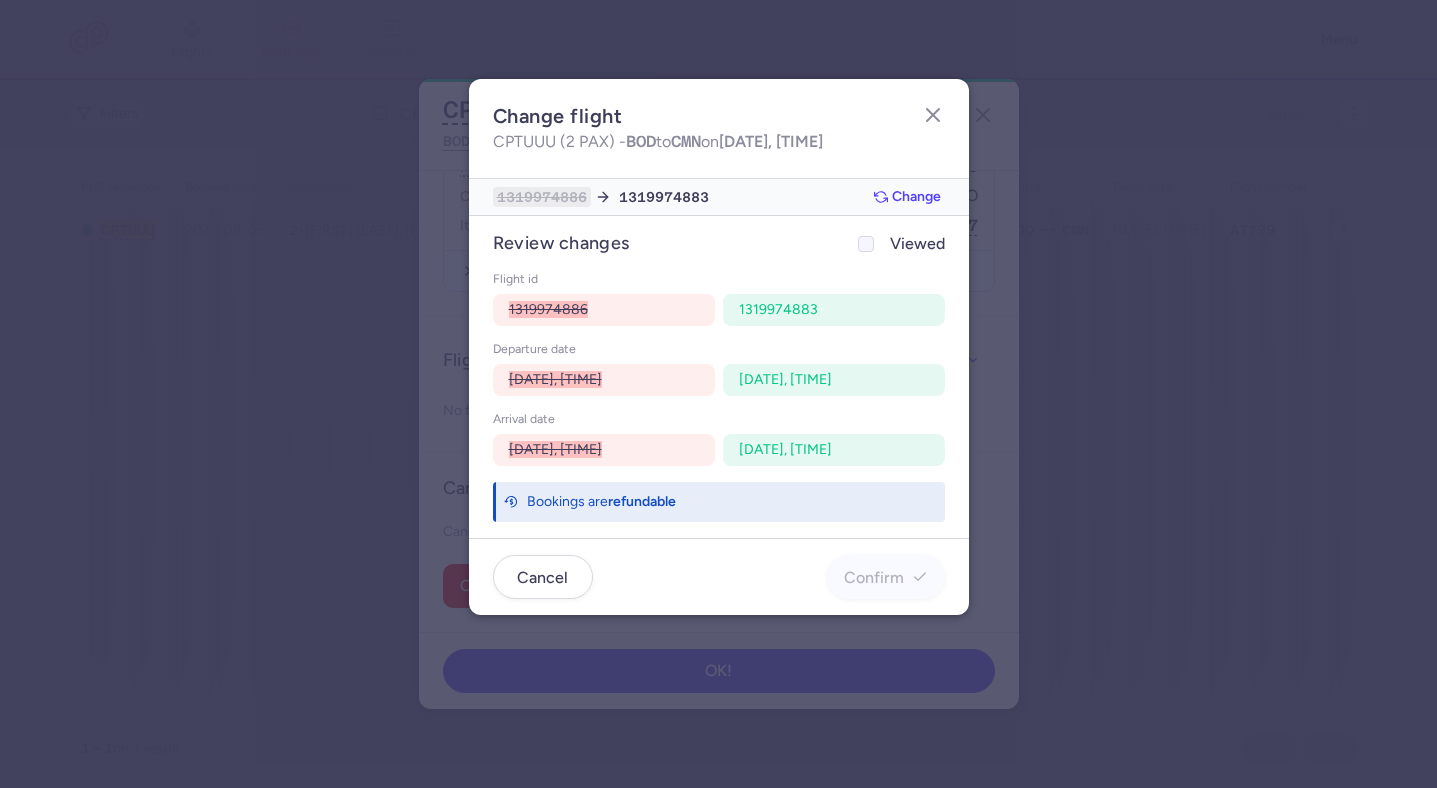 click on "Viewed" 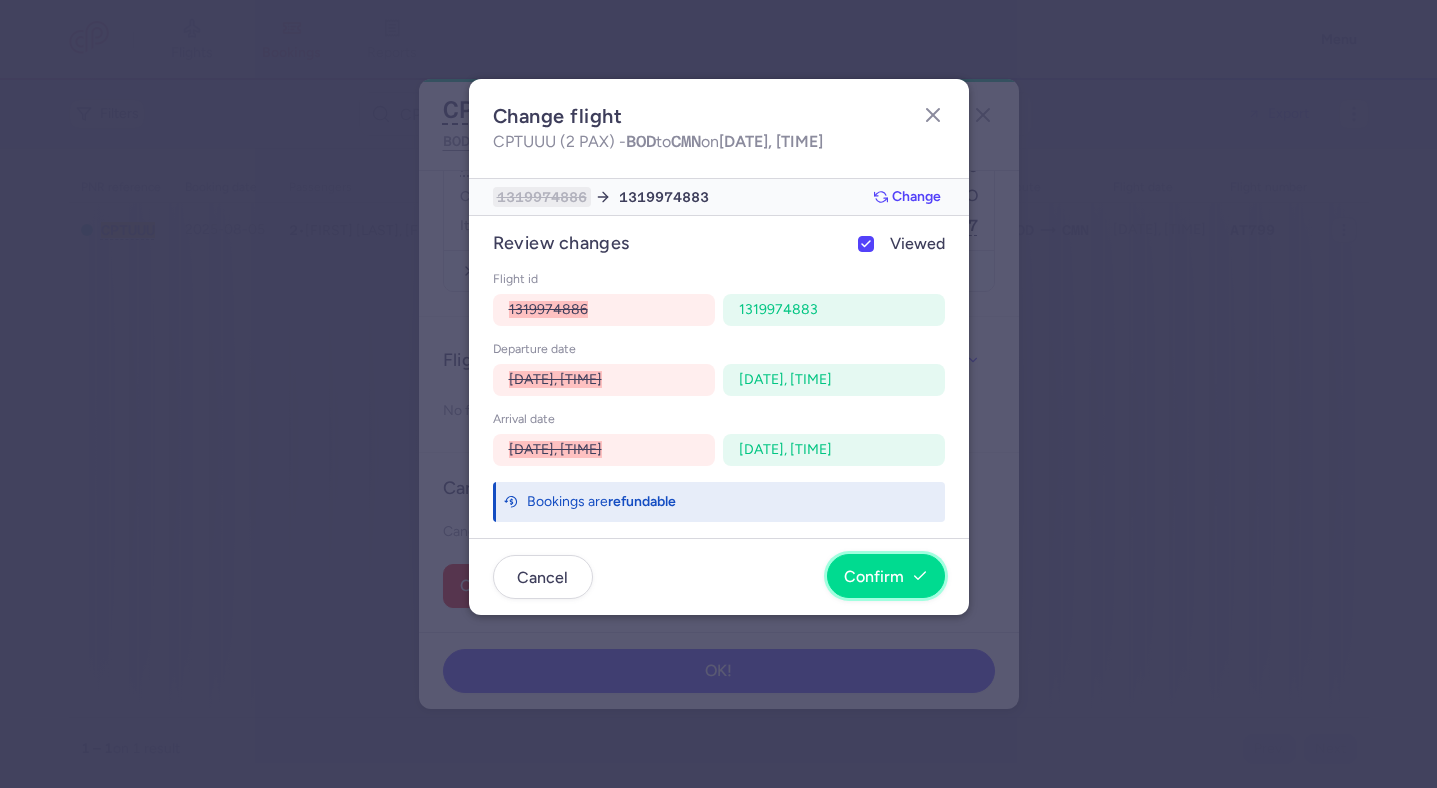 click on "Confirm" at bounding box center (874, 577) 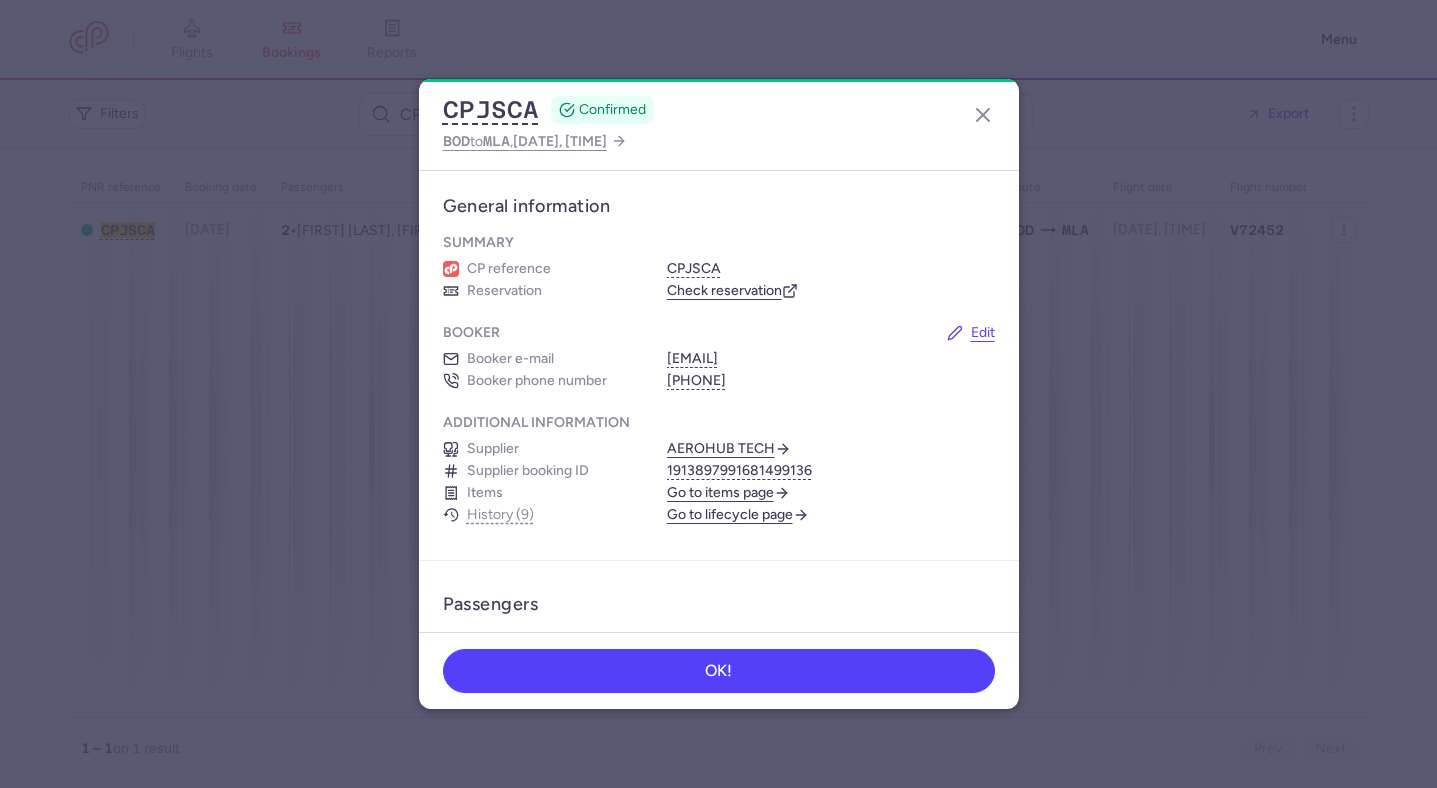 scroll, scrollTop: 0, scrollLeft: 0, axis: both 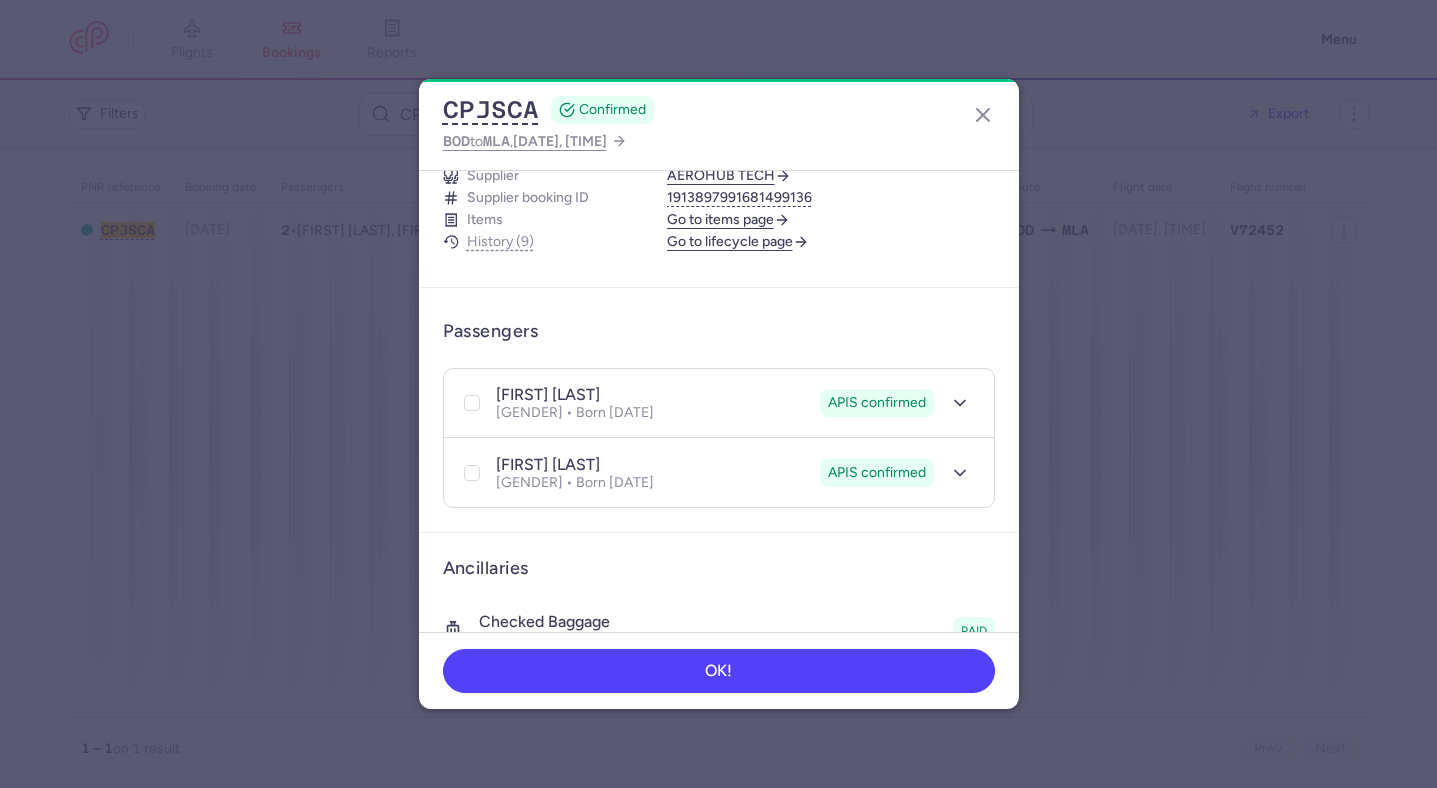 type 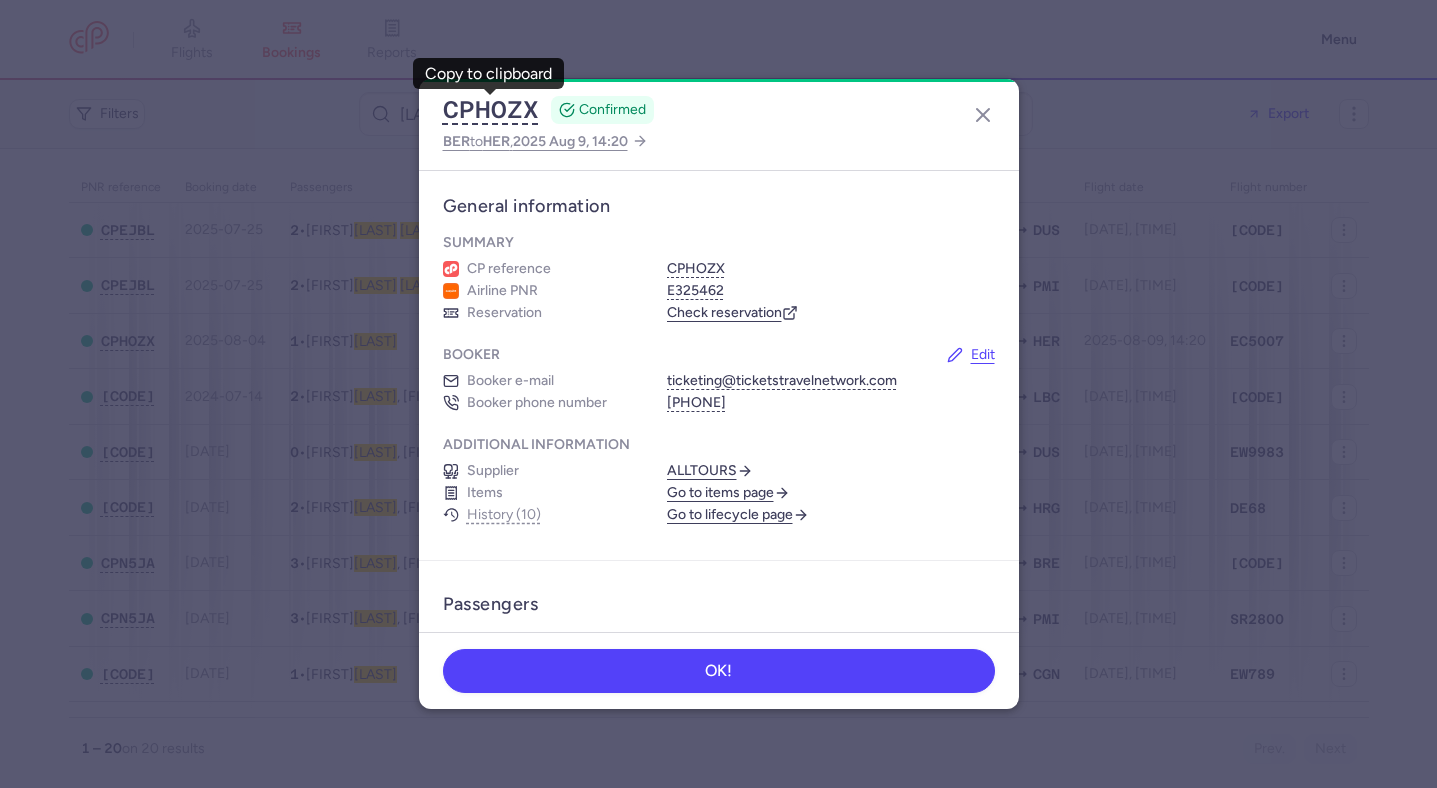 scroll, scrollTop: 0, scrollLeft: 0, axis: both 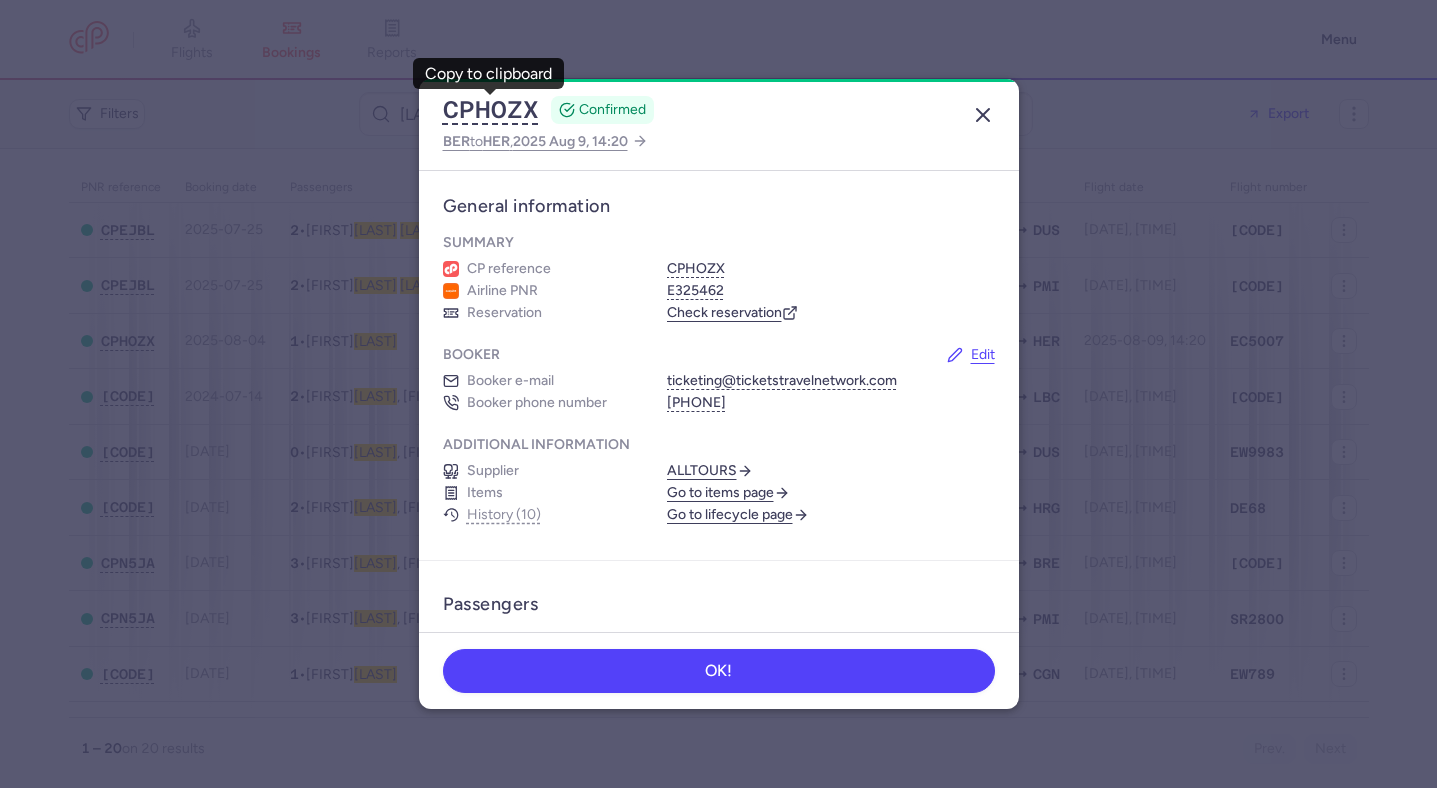 click 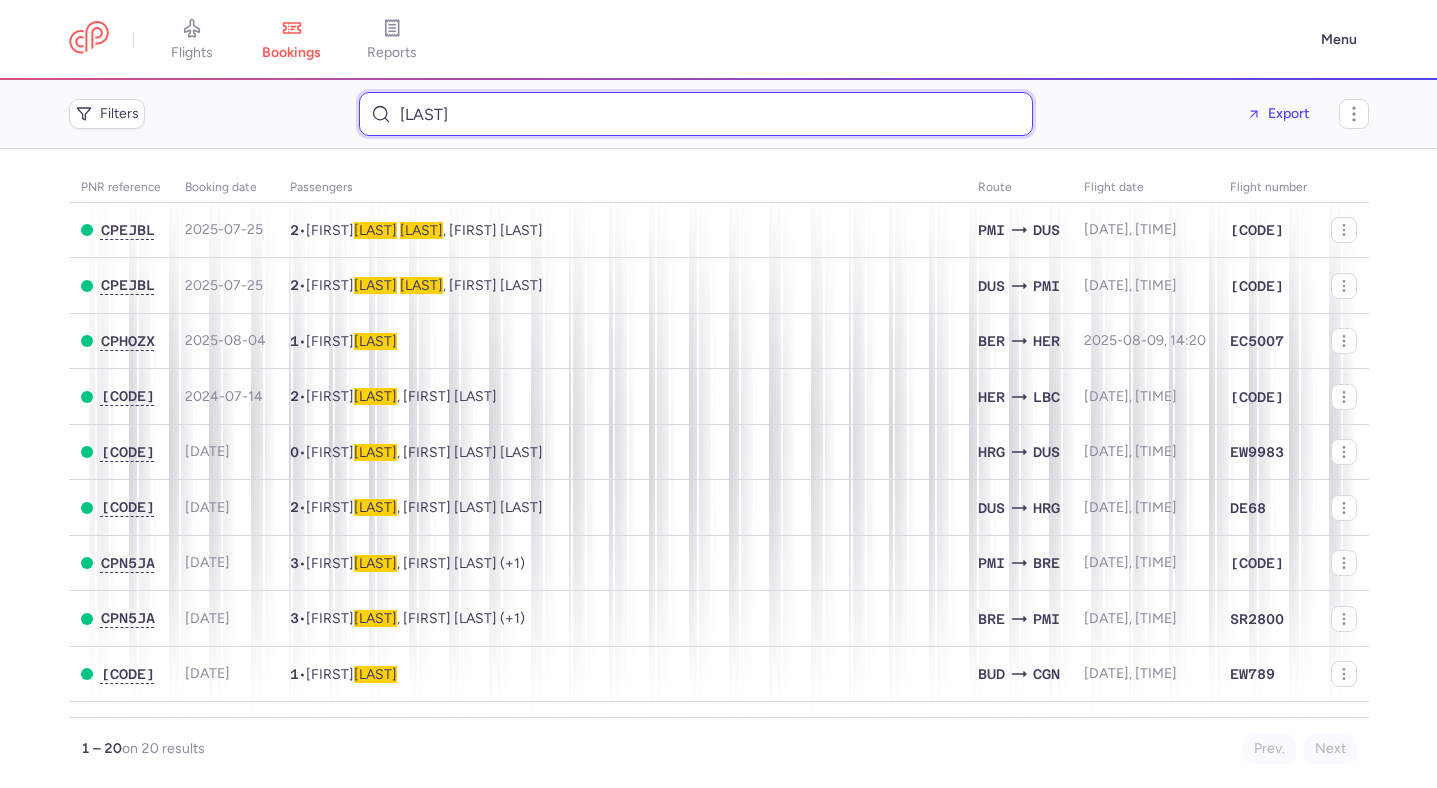 click on "[LAST]" at bounding box center [696, 114] 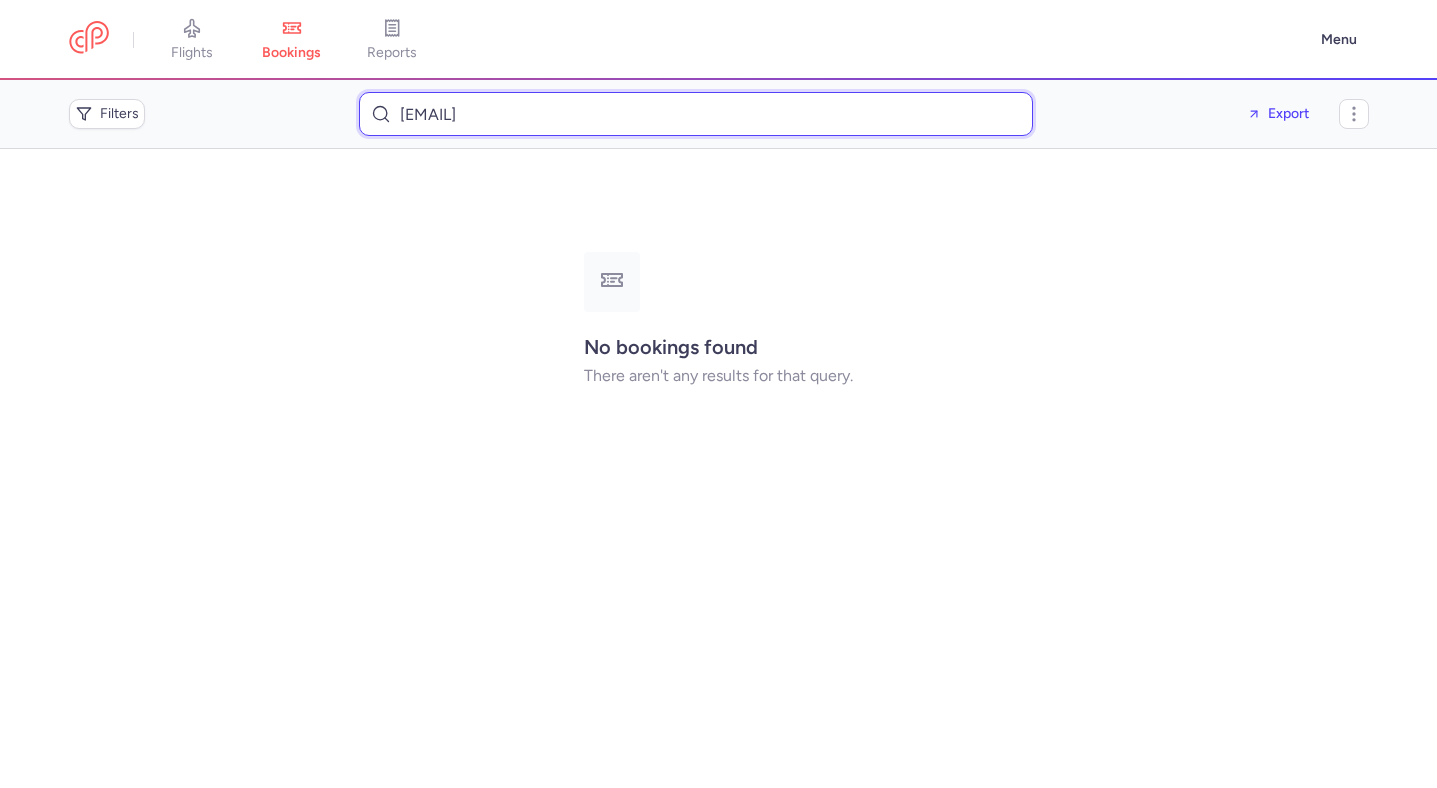 click on "[EMAIL]" at bounding box center (696, 114) 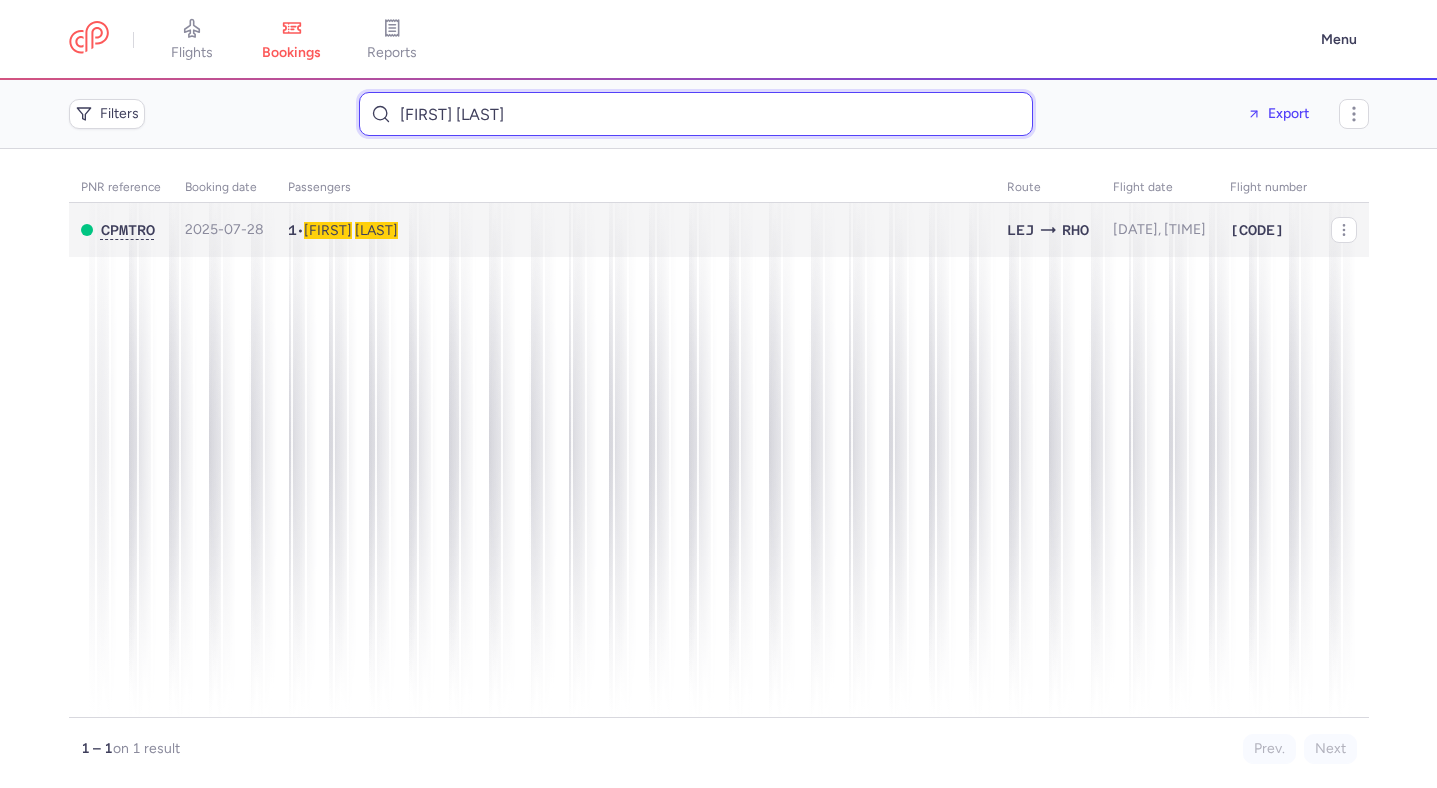 type on "[FIRST] [LAST]" 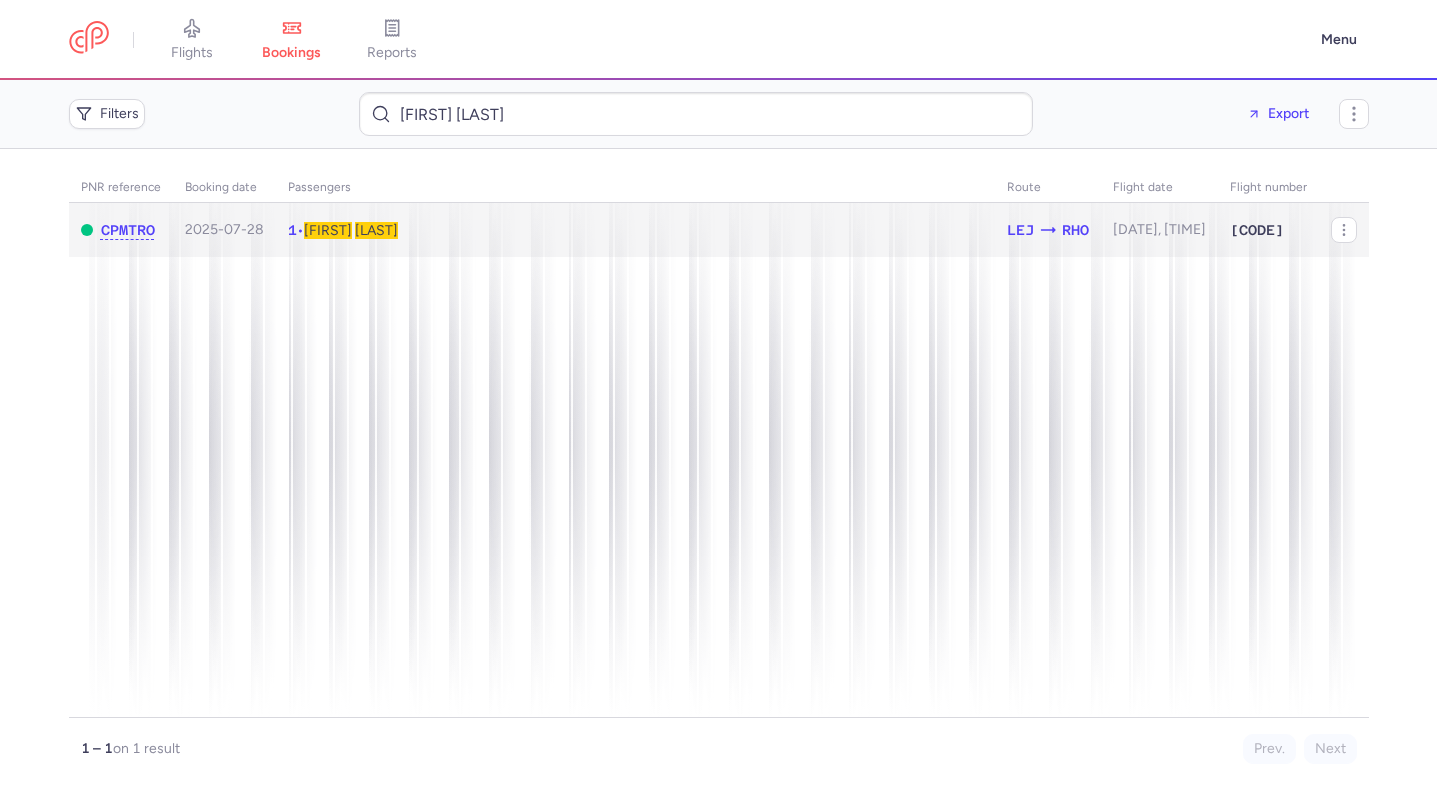 click on "1 • [FIRST] [LAST]" 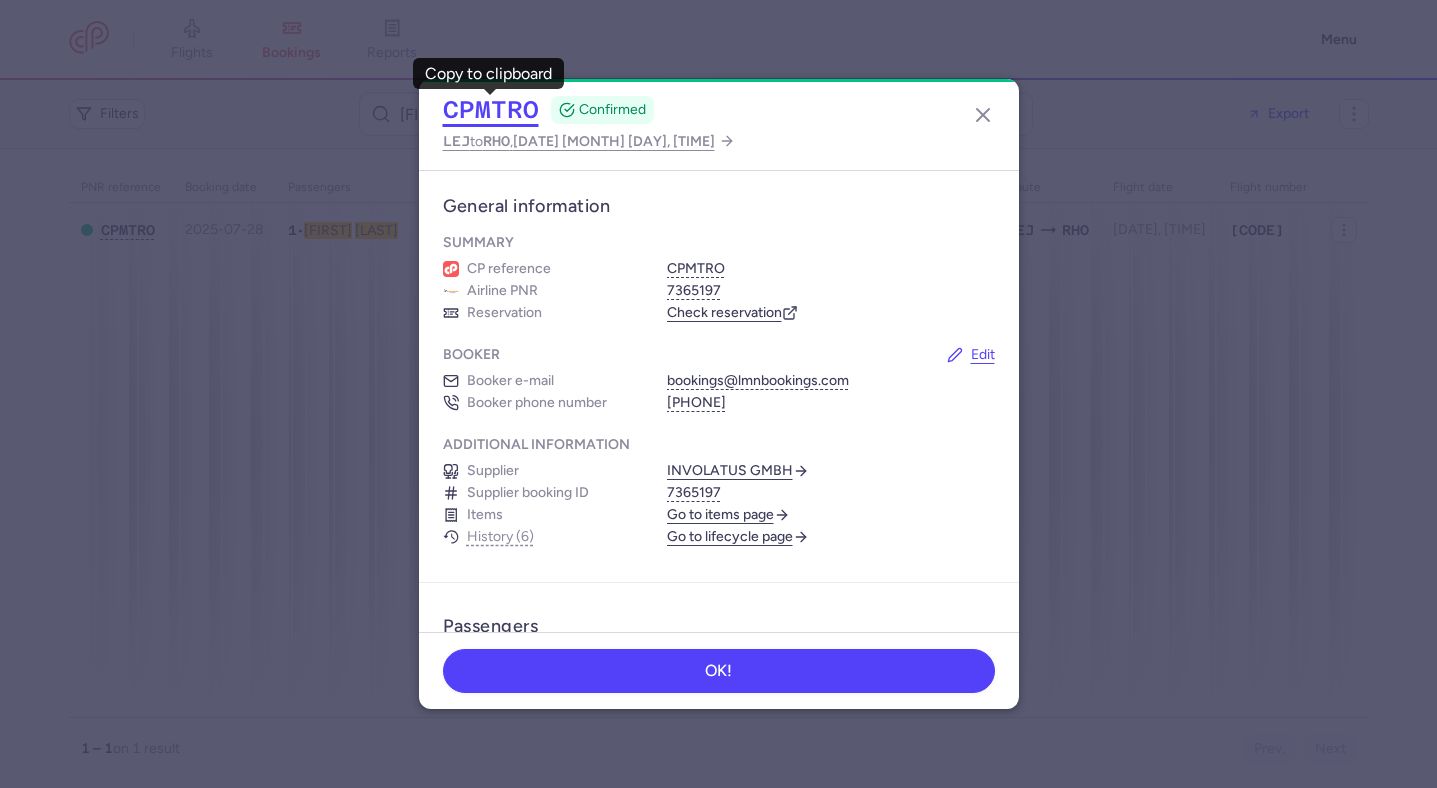 click on "CPMTRO" 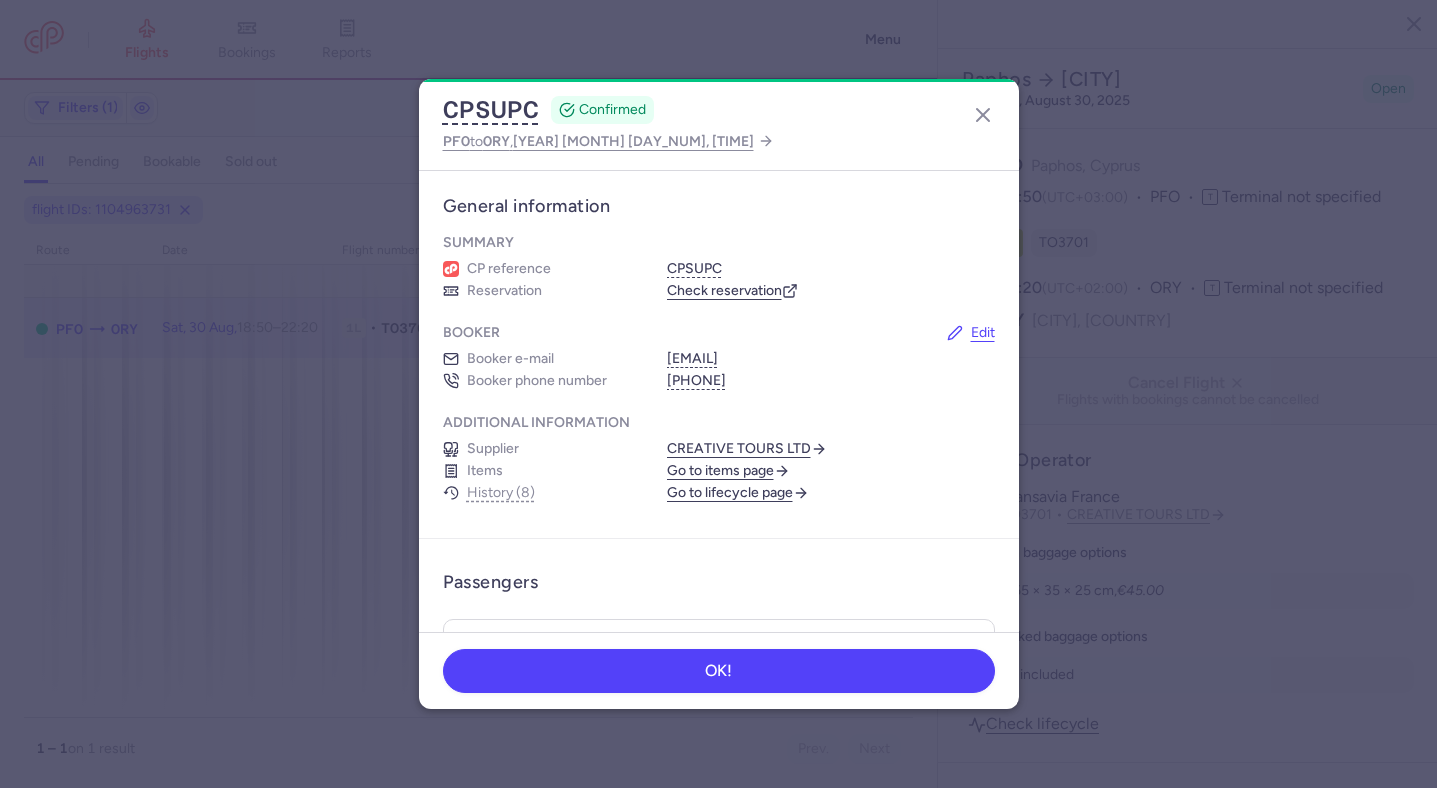 select on "days" 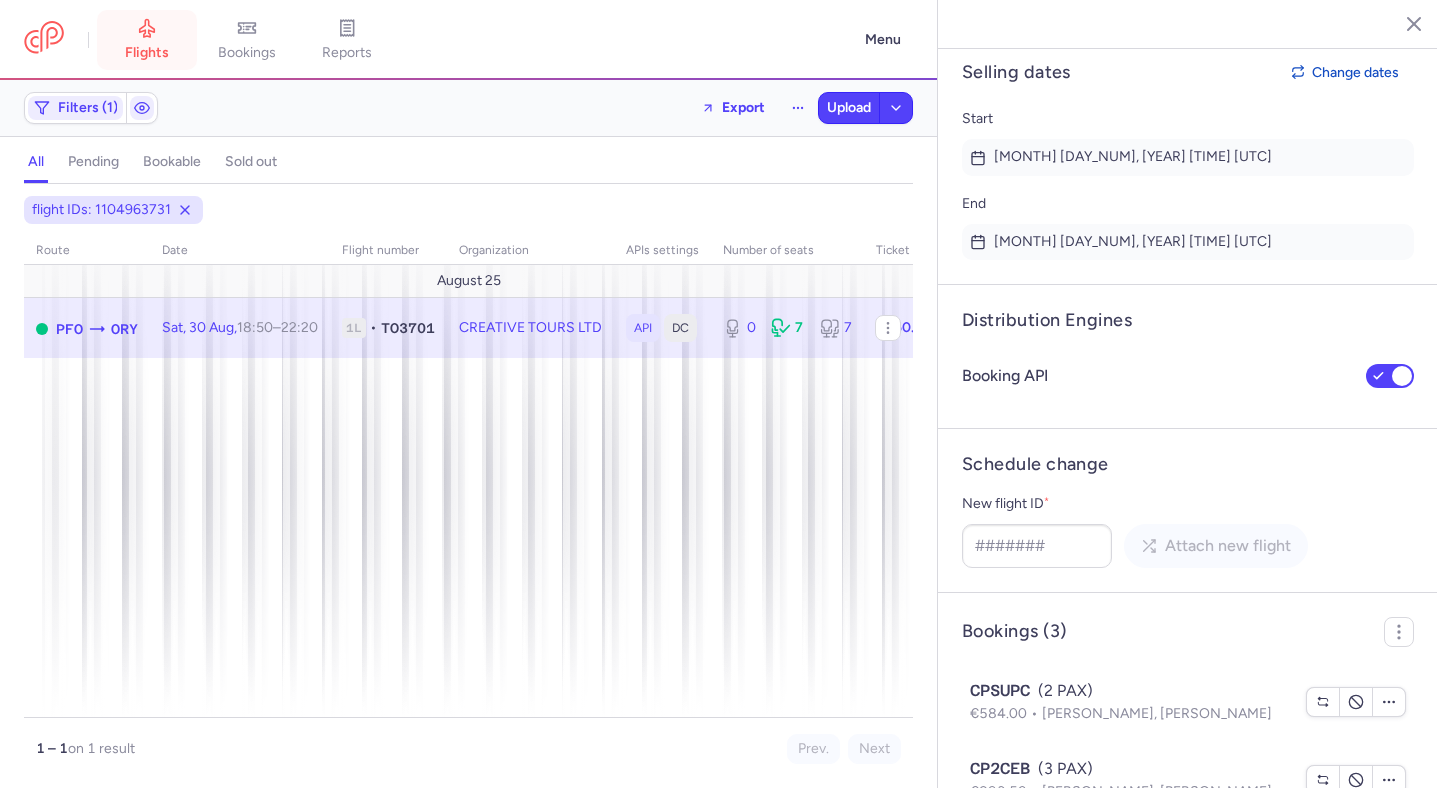 click on "flights" at bounding box center (147, 53) 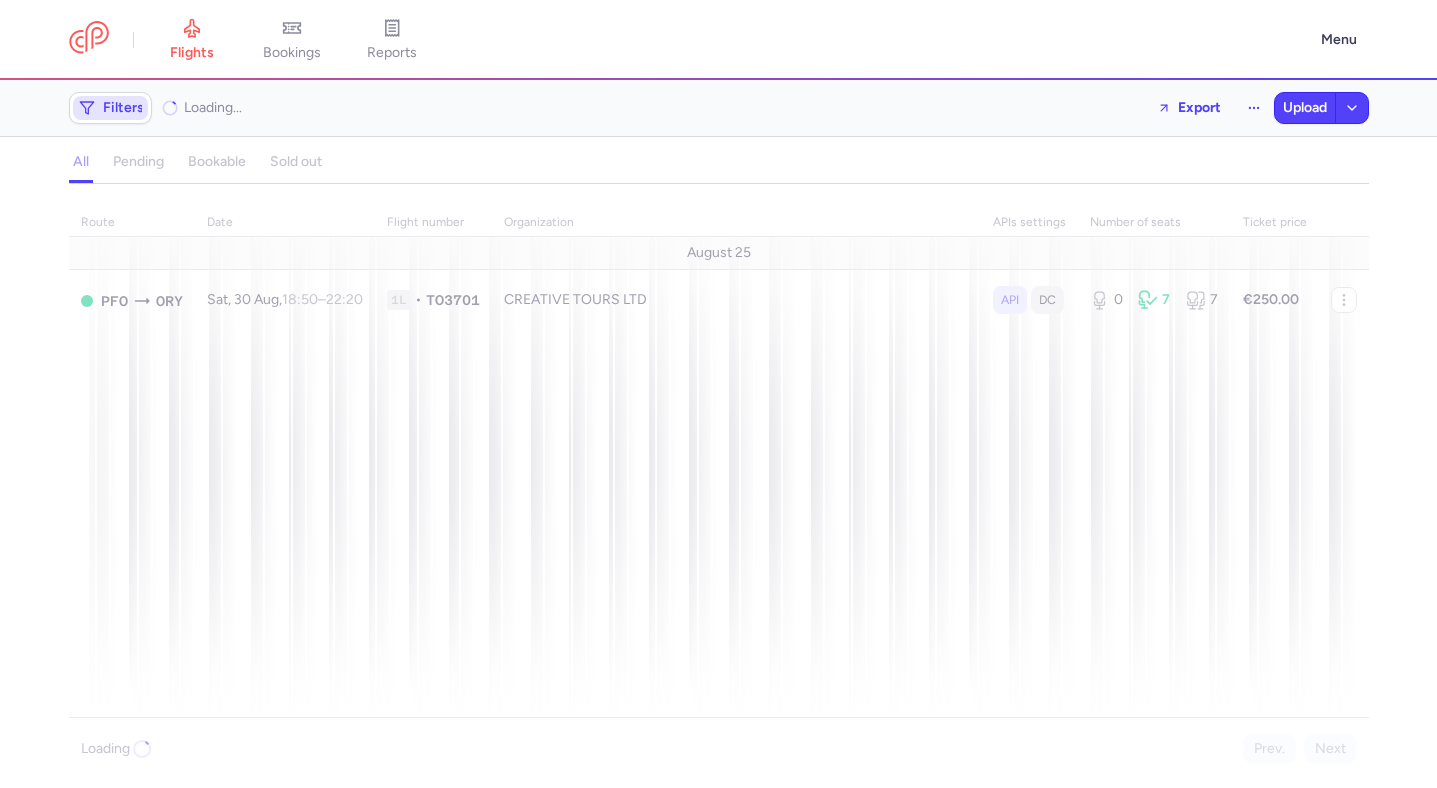 click on "Filters" 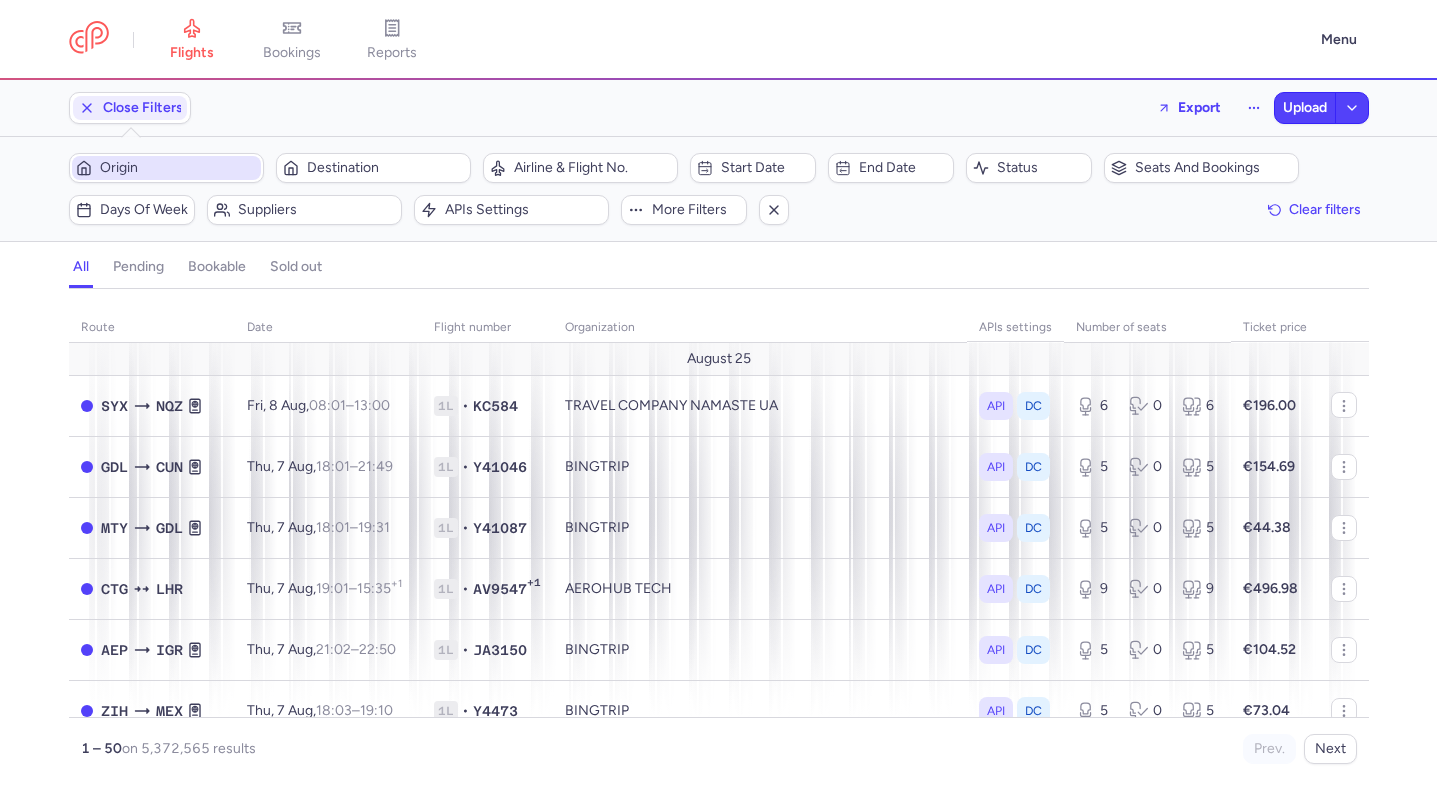 click on "Origin" at bounding box center [178, 168] 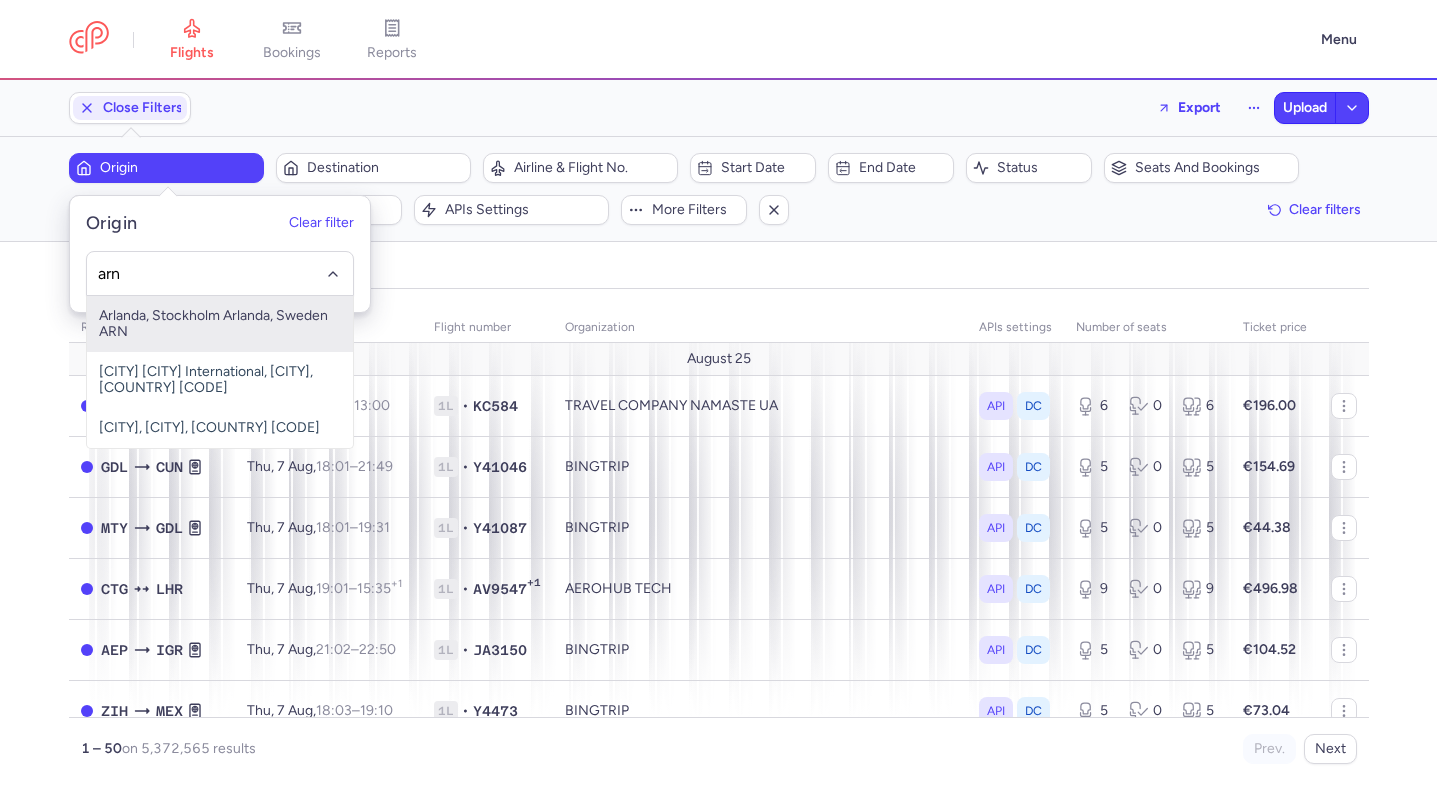 type on "arn" 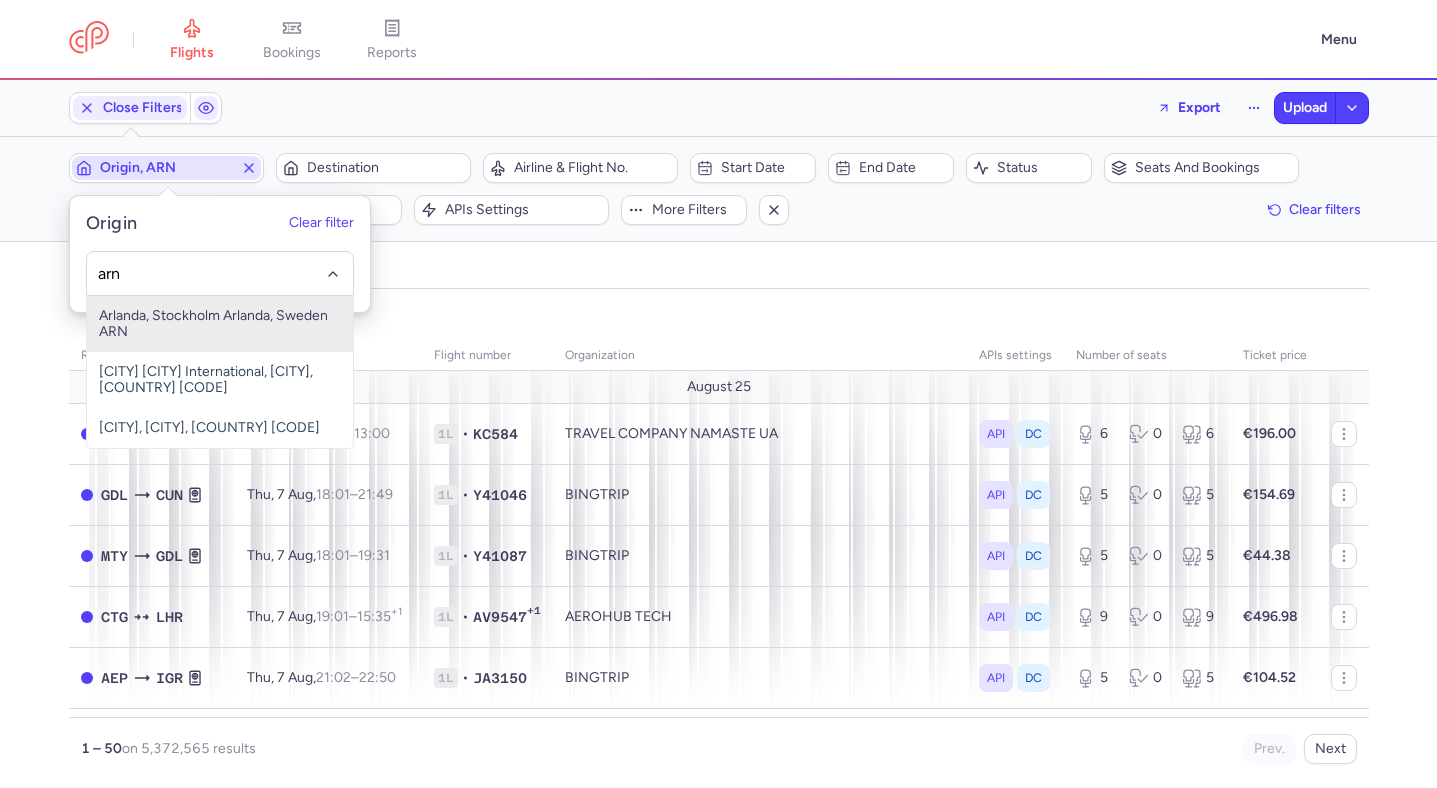 type 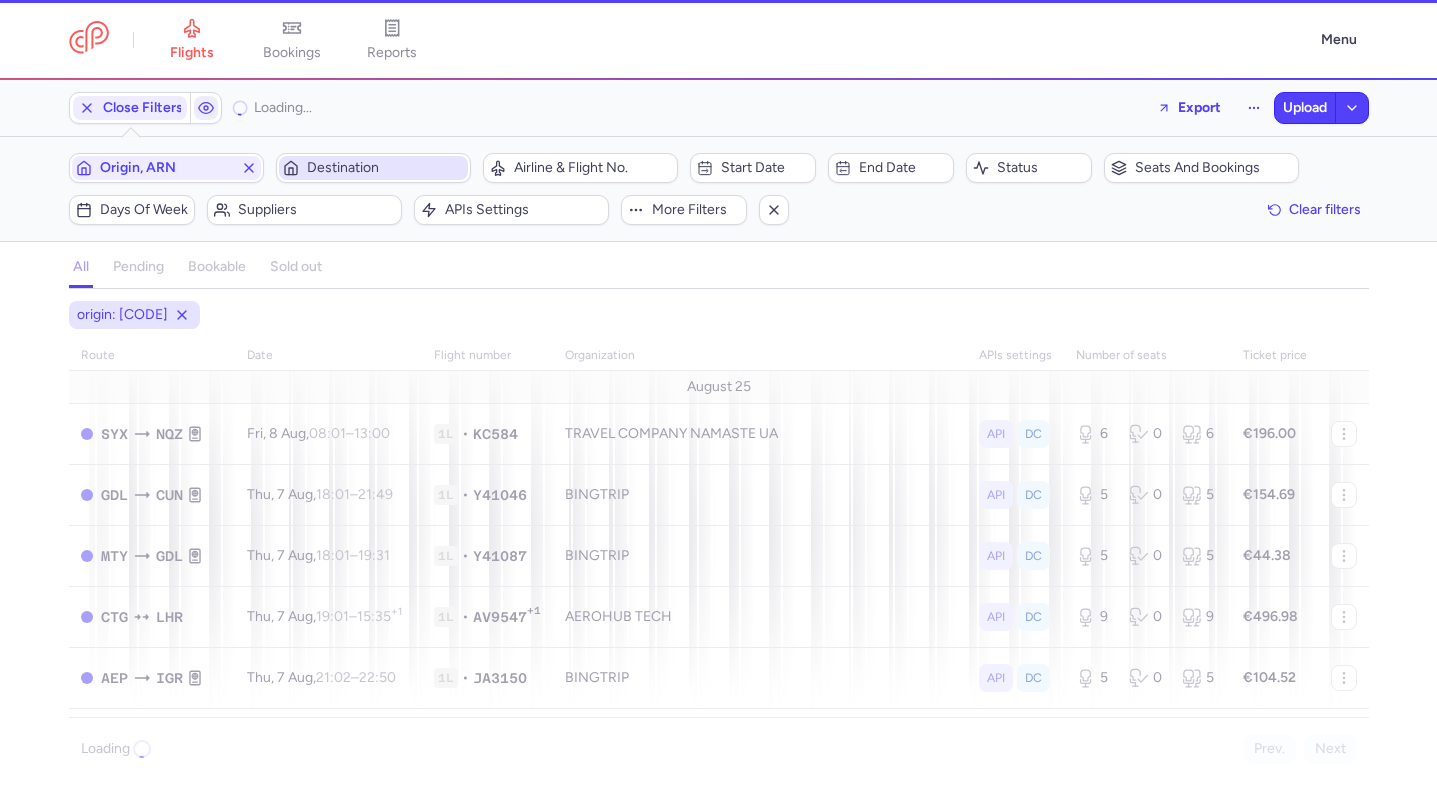 click on "Destination" at bounding box center (385, 168) 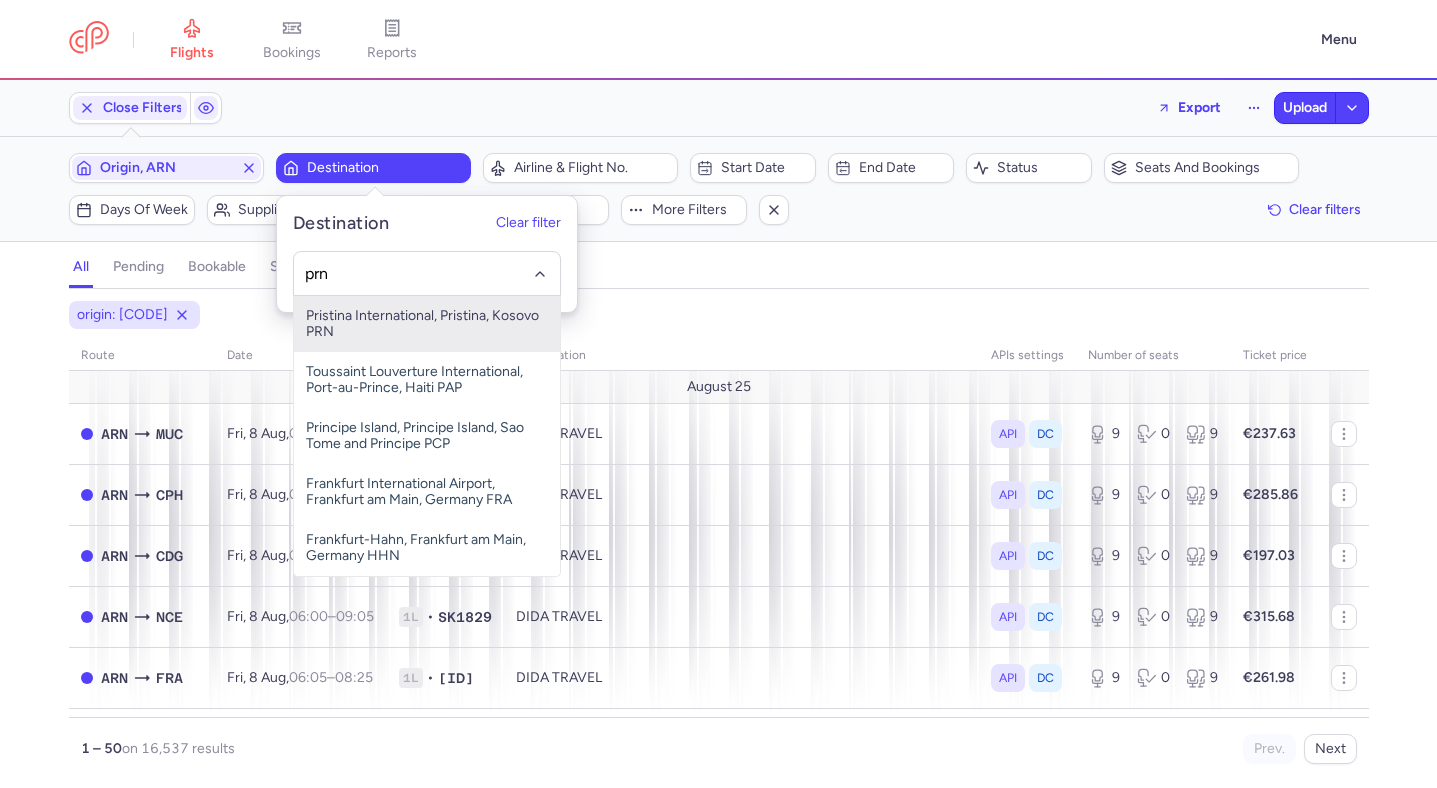 type on "prn" 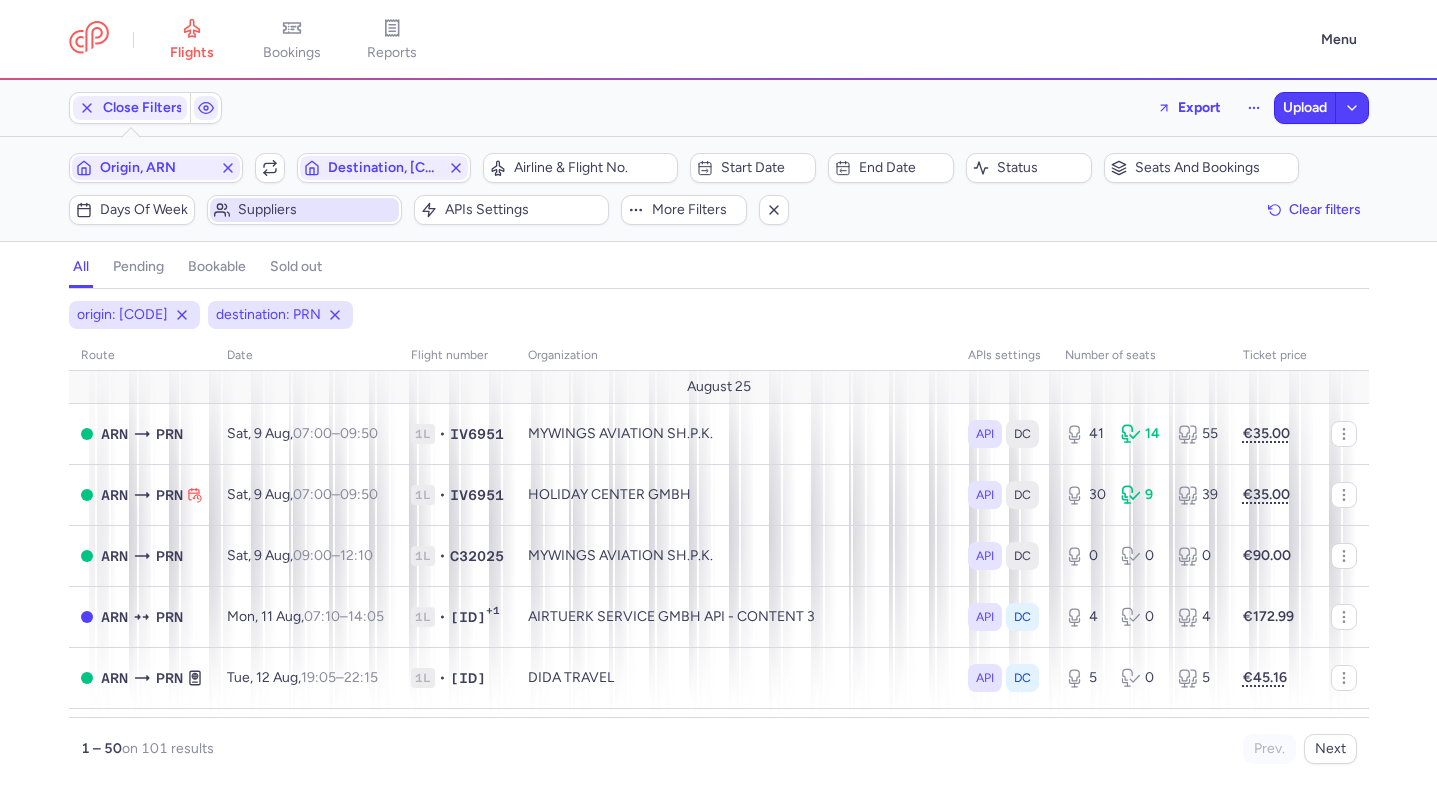 click on "Suppliers" 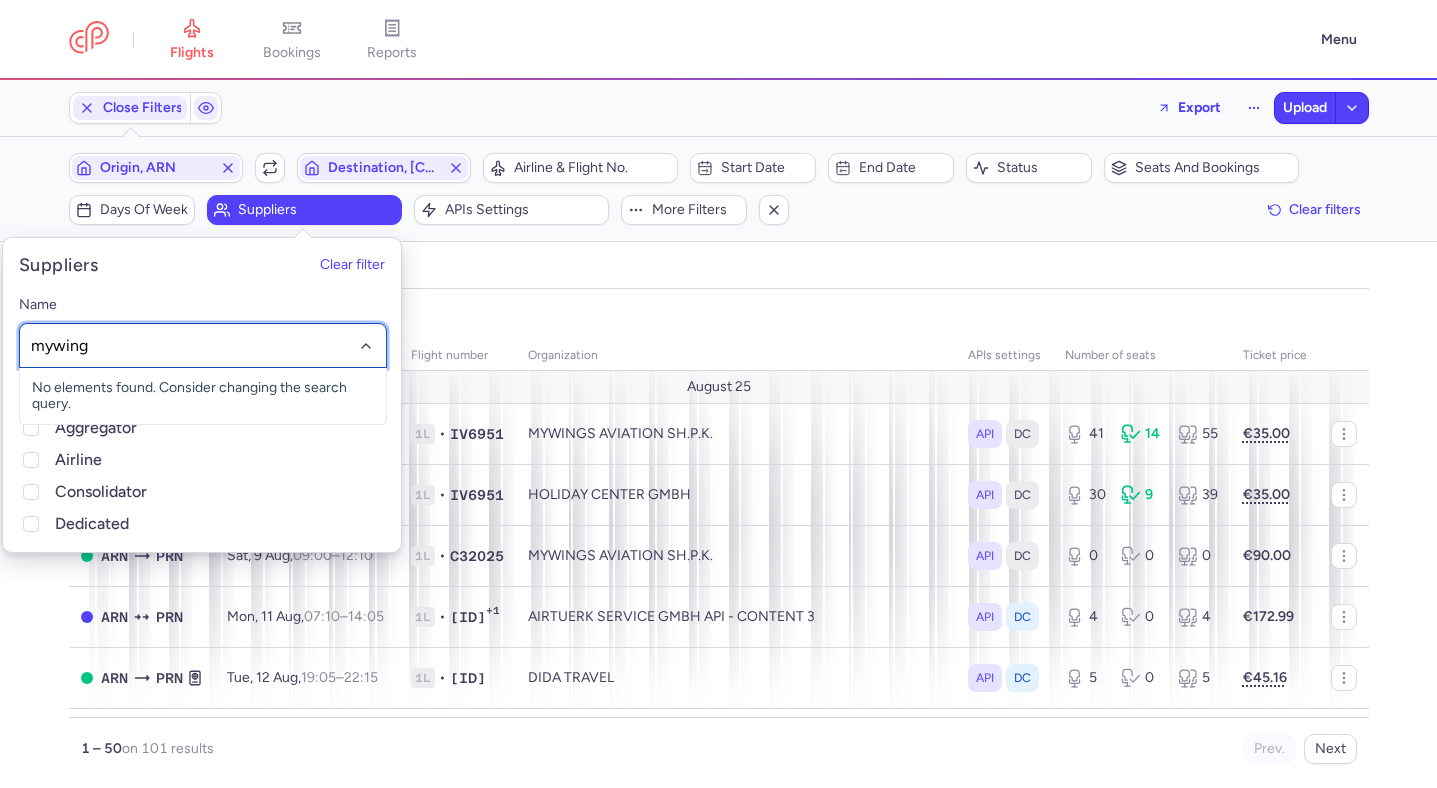 type on "mywings" 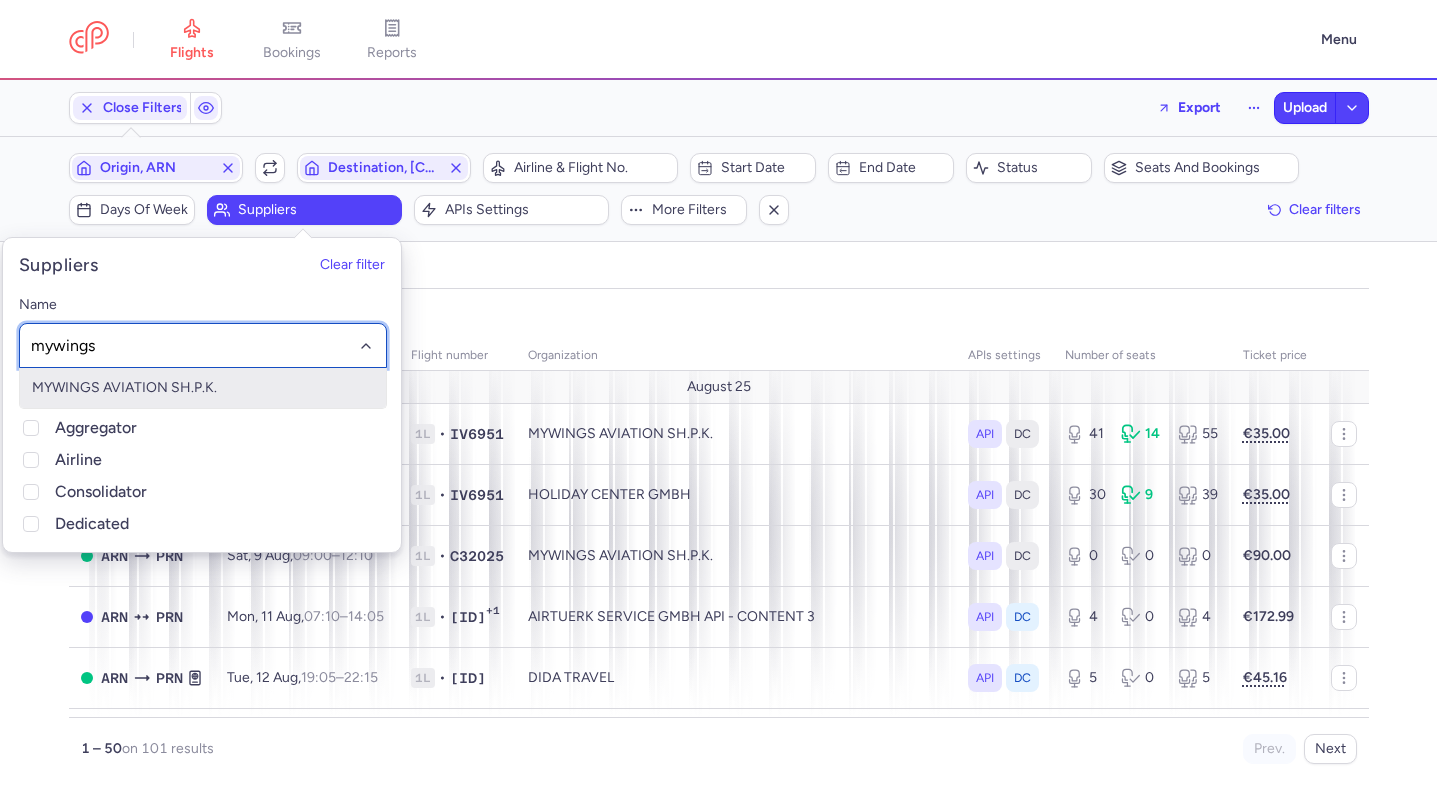 type 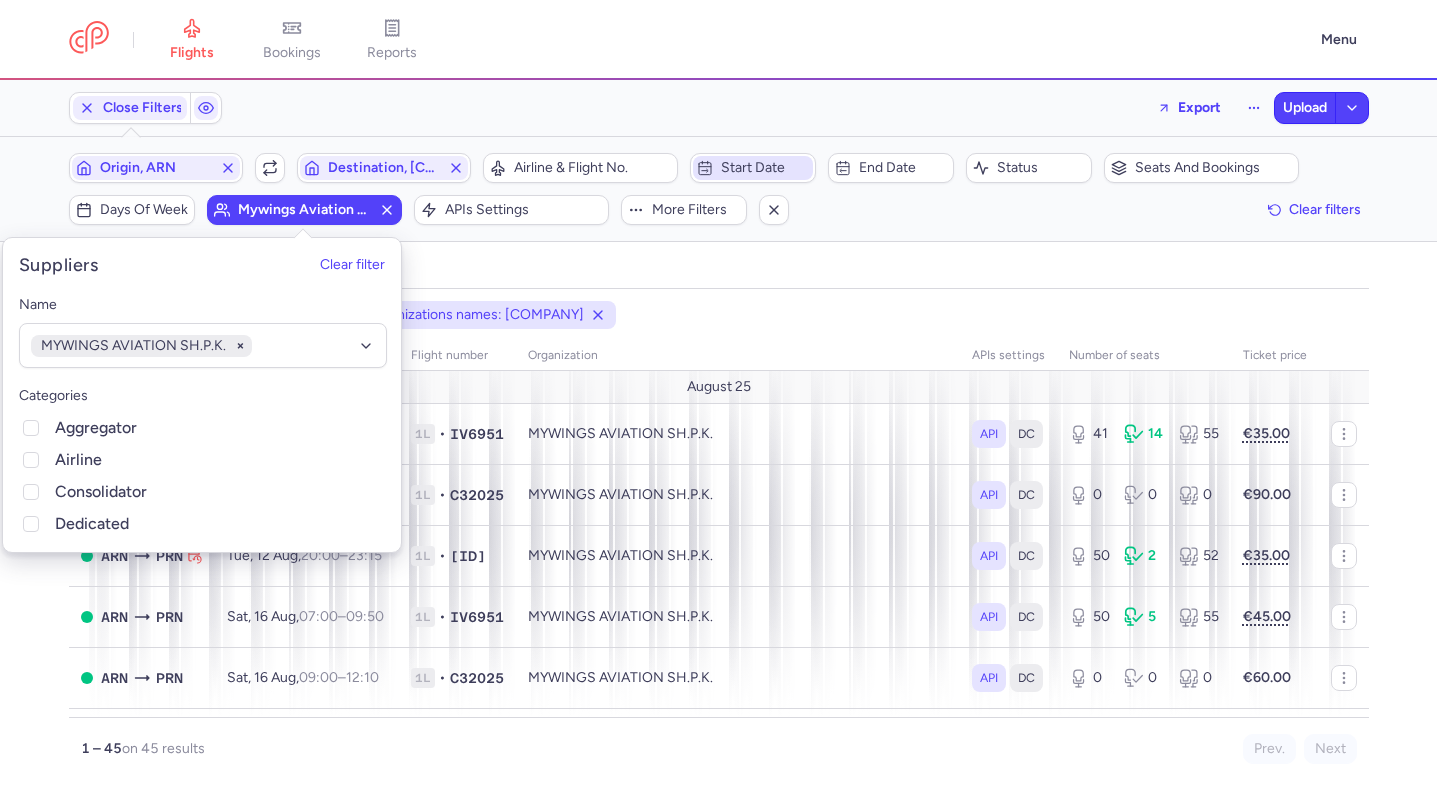 click on "Start date" at bounding box center (753, 168) 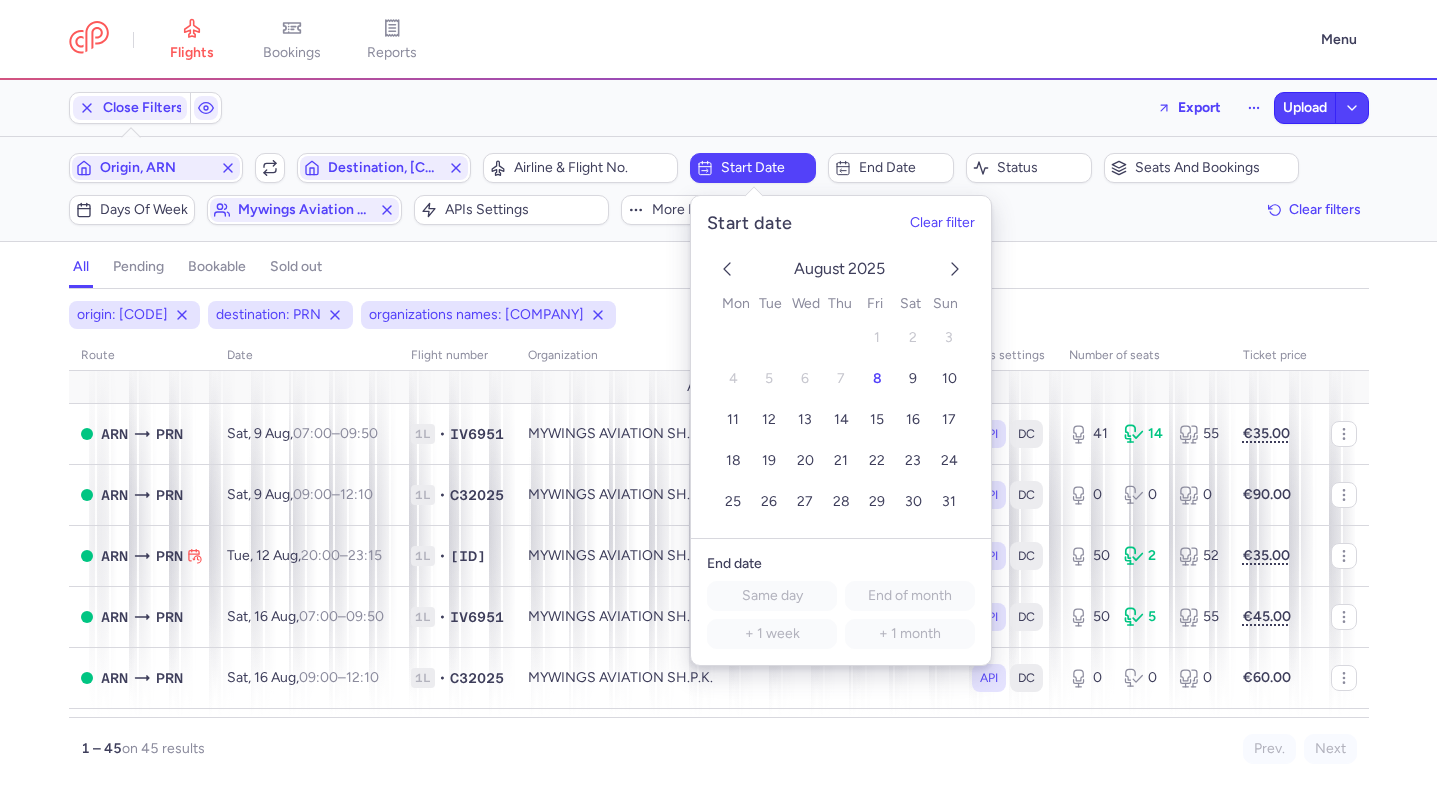 click 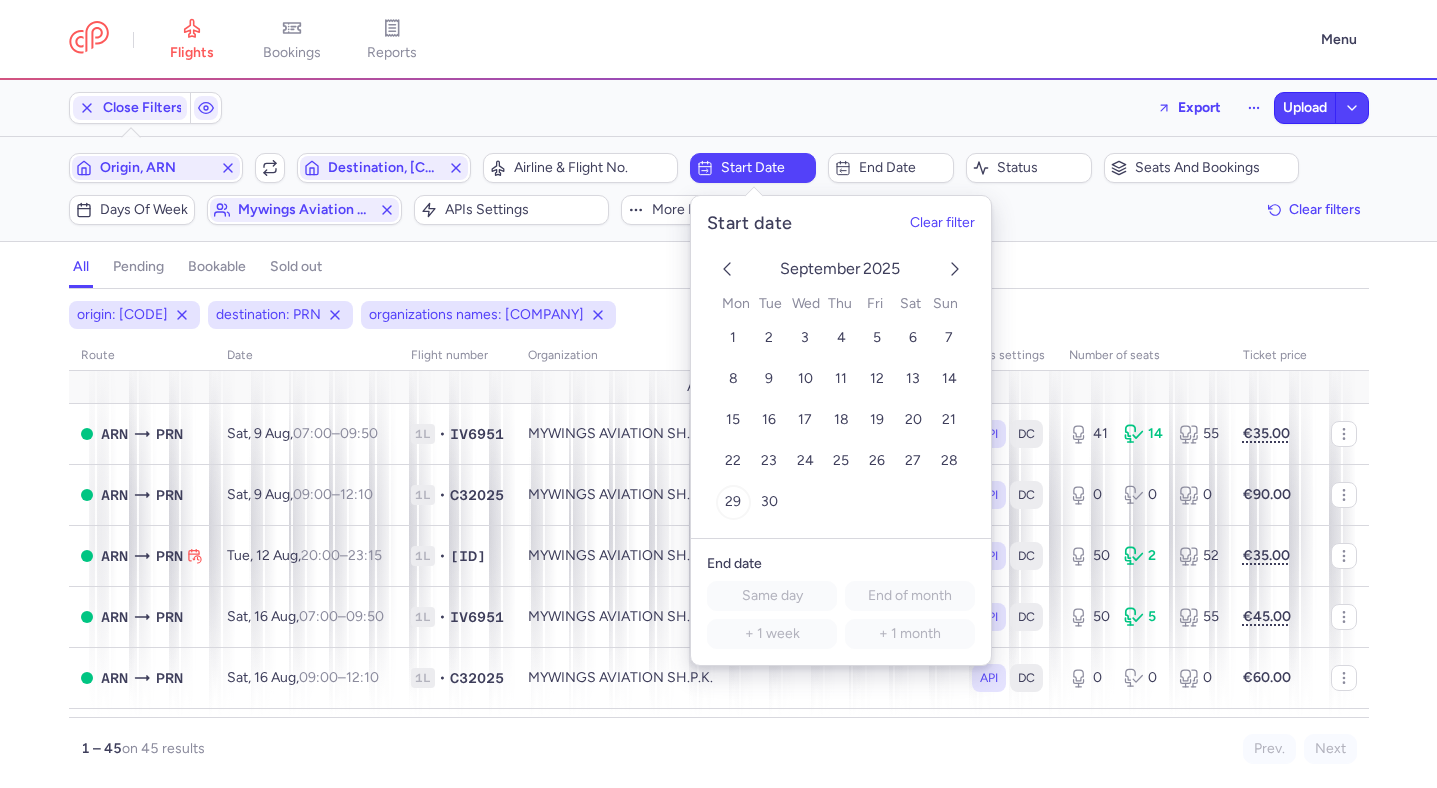click on "29" at bounding box center (733, 502) 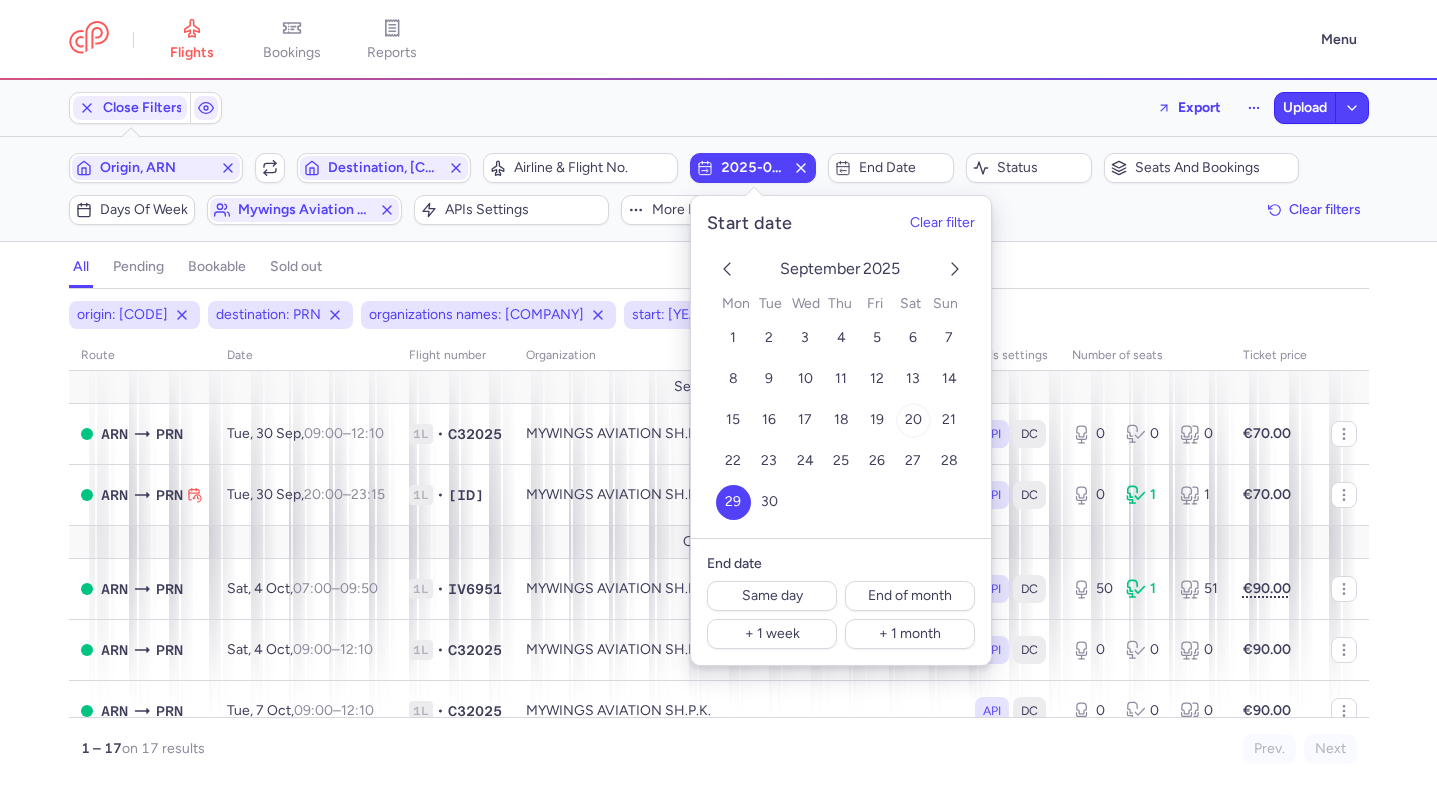 click on "20" at bounding box center (912, 420) 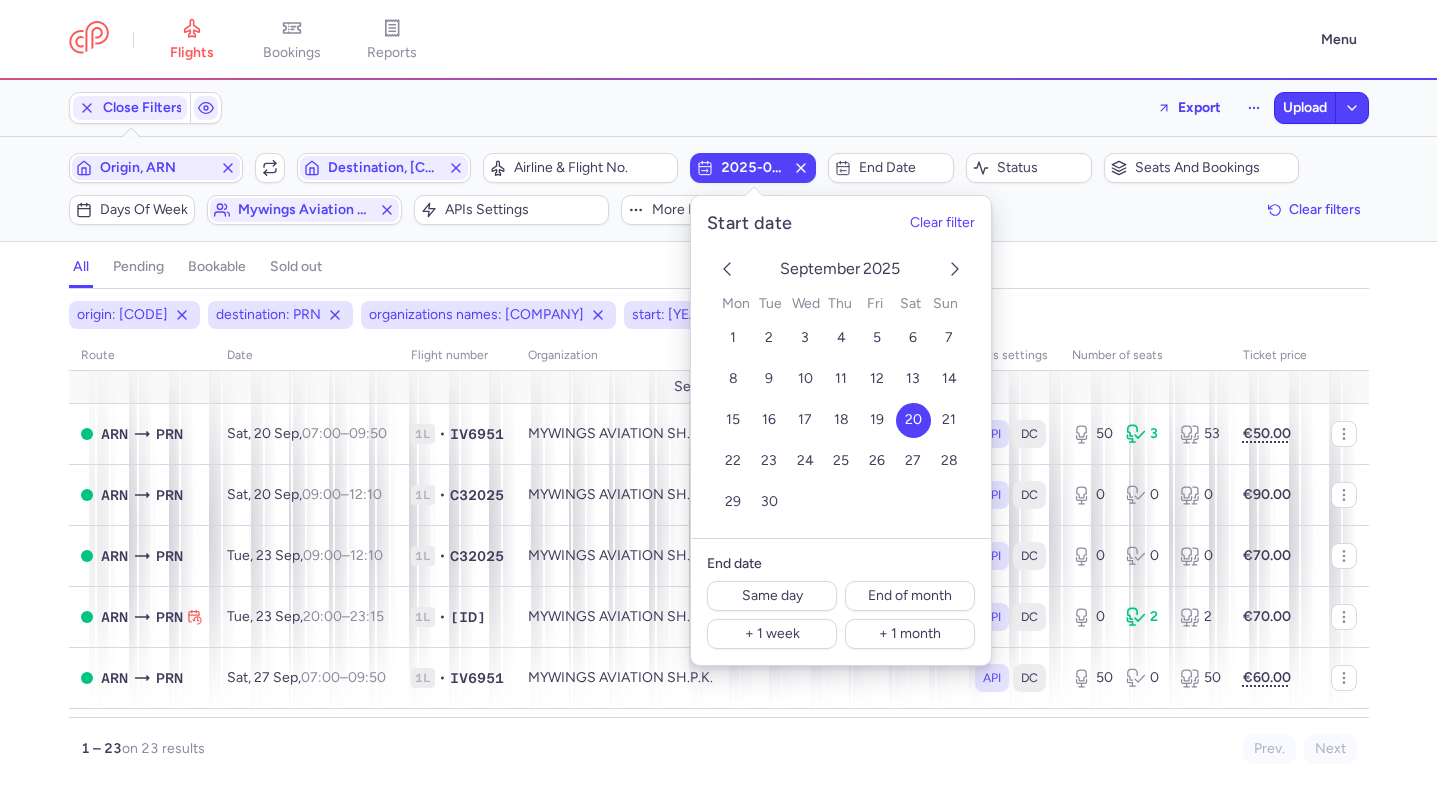 click on "all pending bookable sold out" at bounding box center (719, 271) 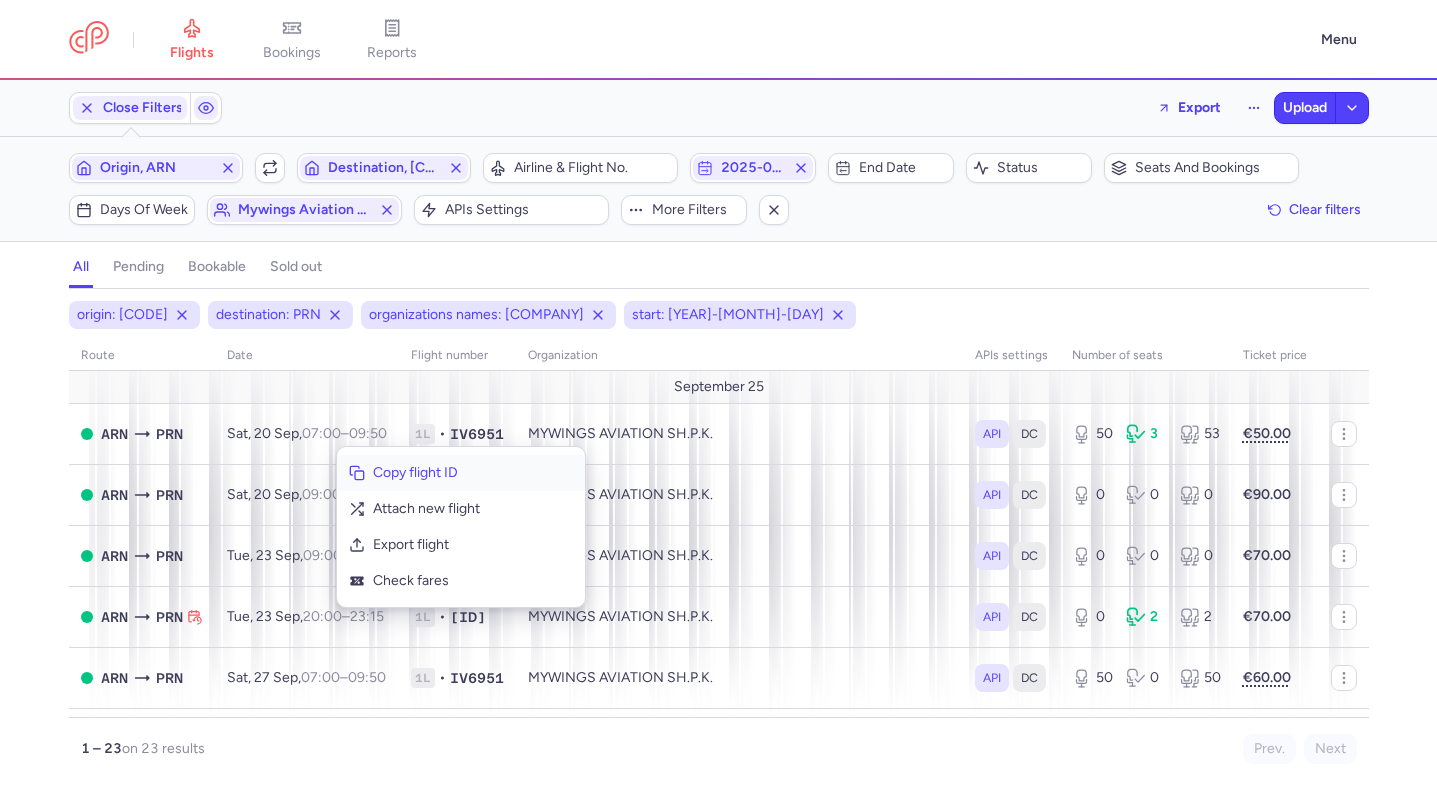 click on "Copy flight ID" 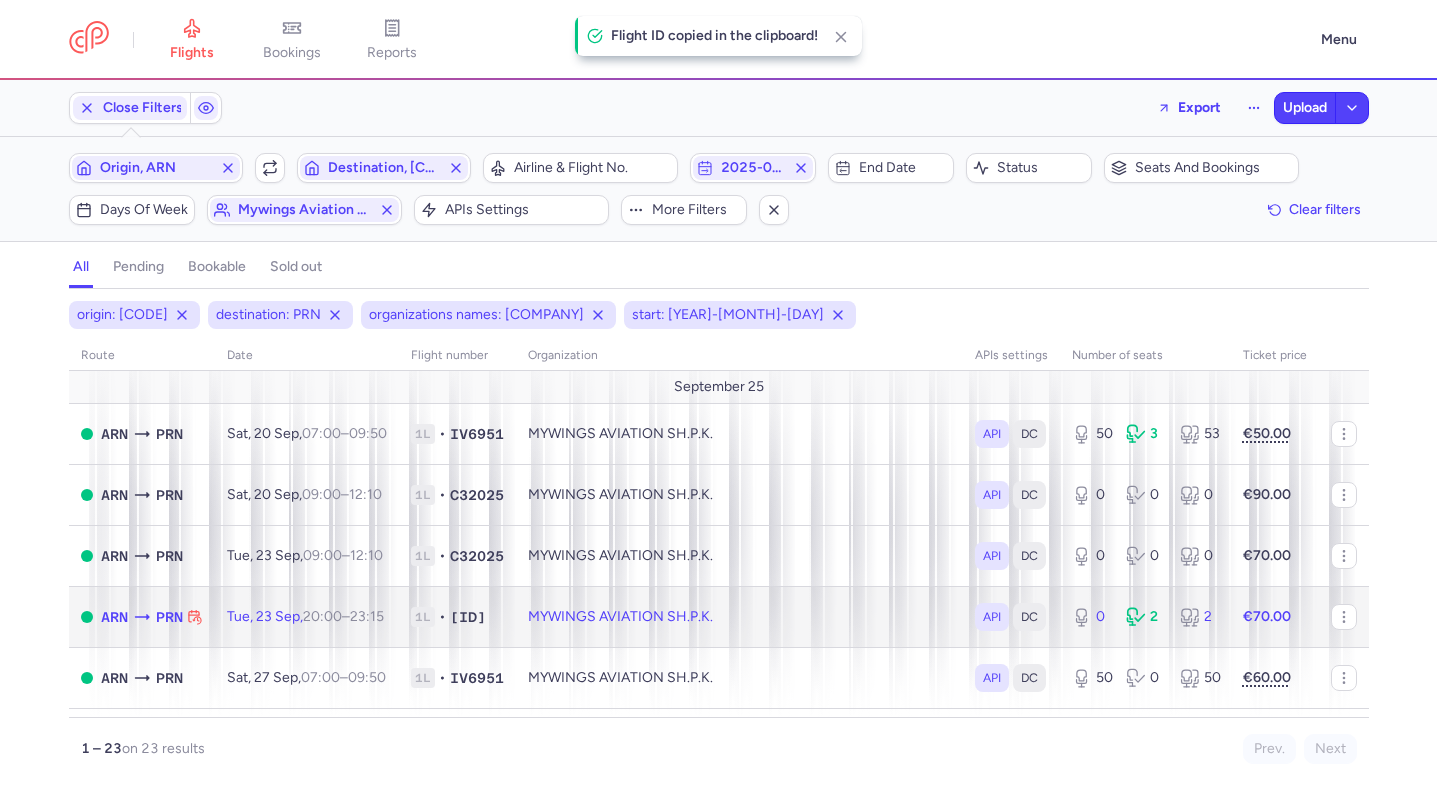 click on "Tue, 23 Sep,  20:00  –  23:15  +0" 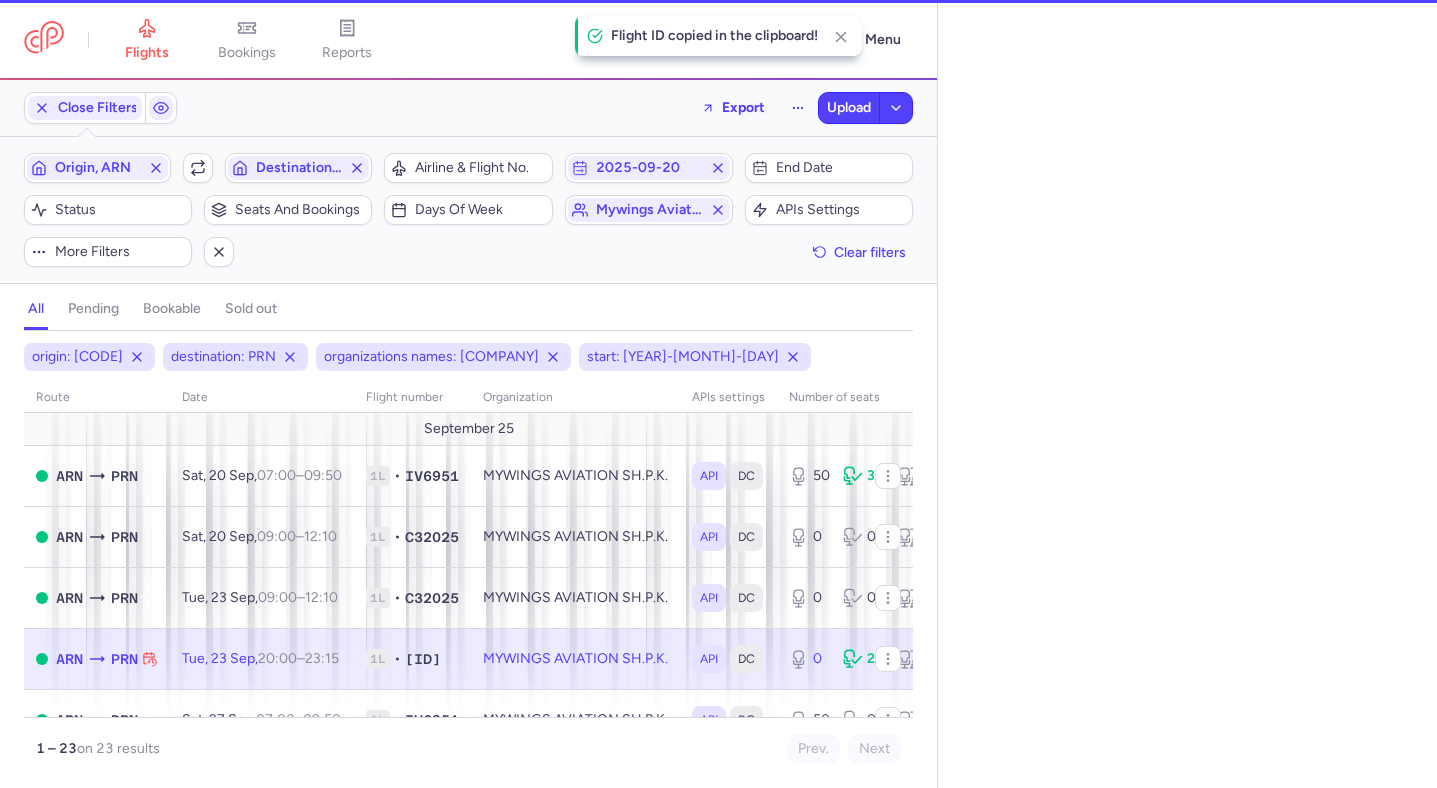 select on "hours" 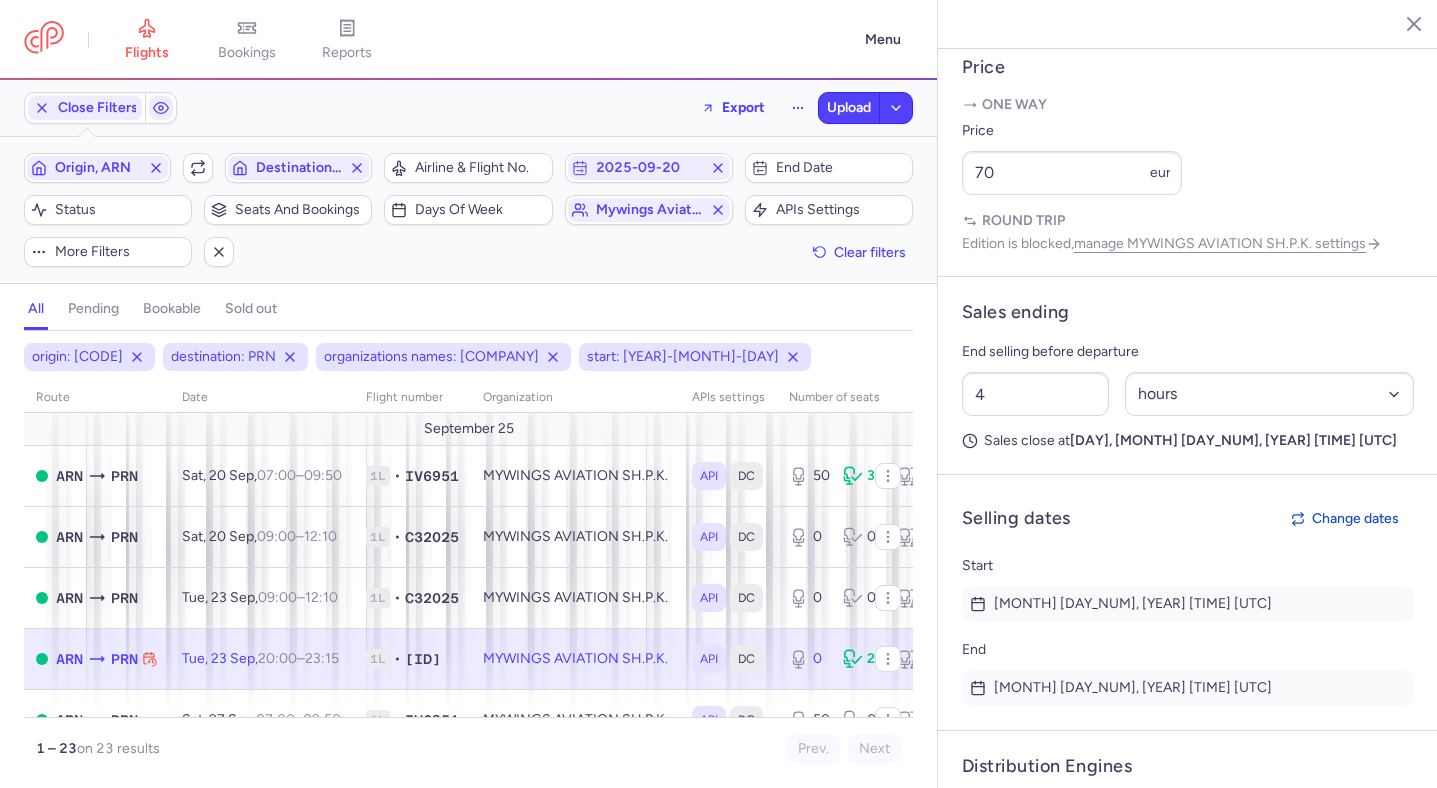 scroll, scrollTop: 1196, scrollLeft: 0, axis: vertical 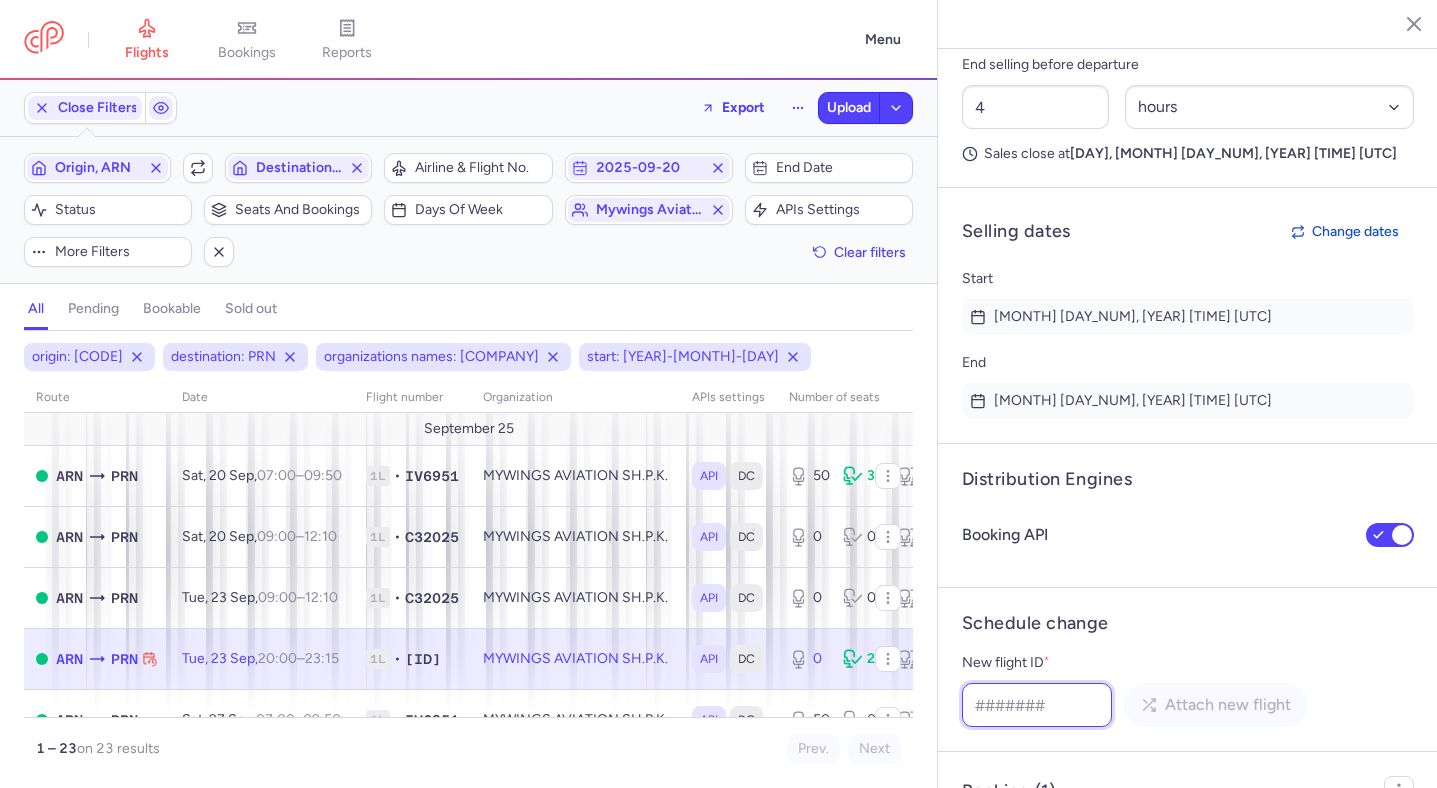 click on "New flight ID  *" at bounding box center (1037, 705) 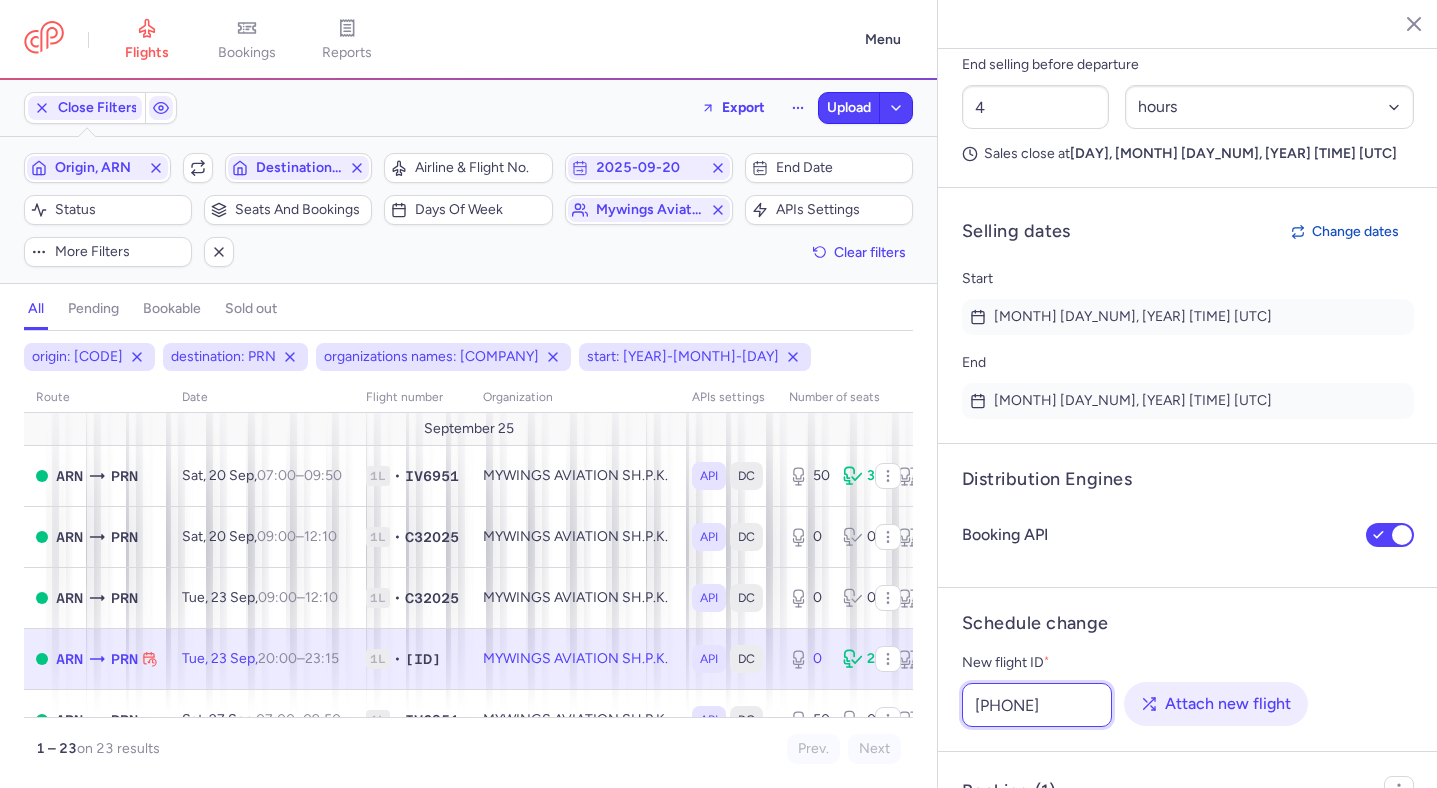 type on "705270261" 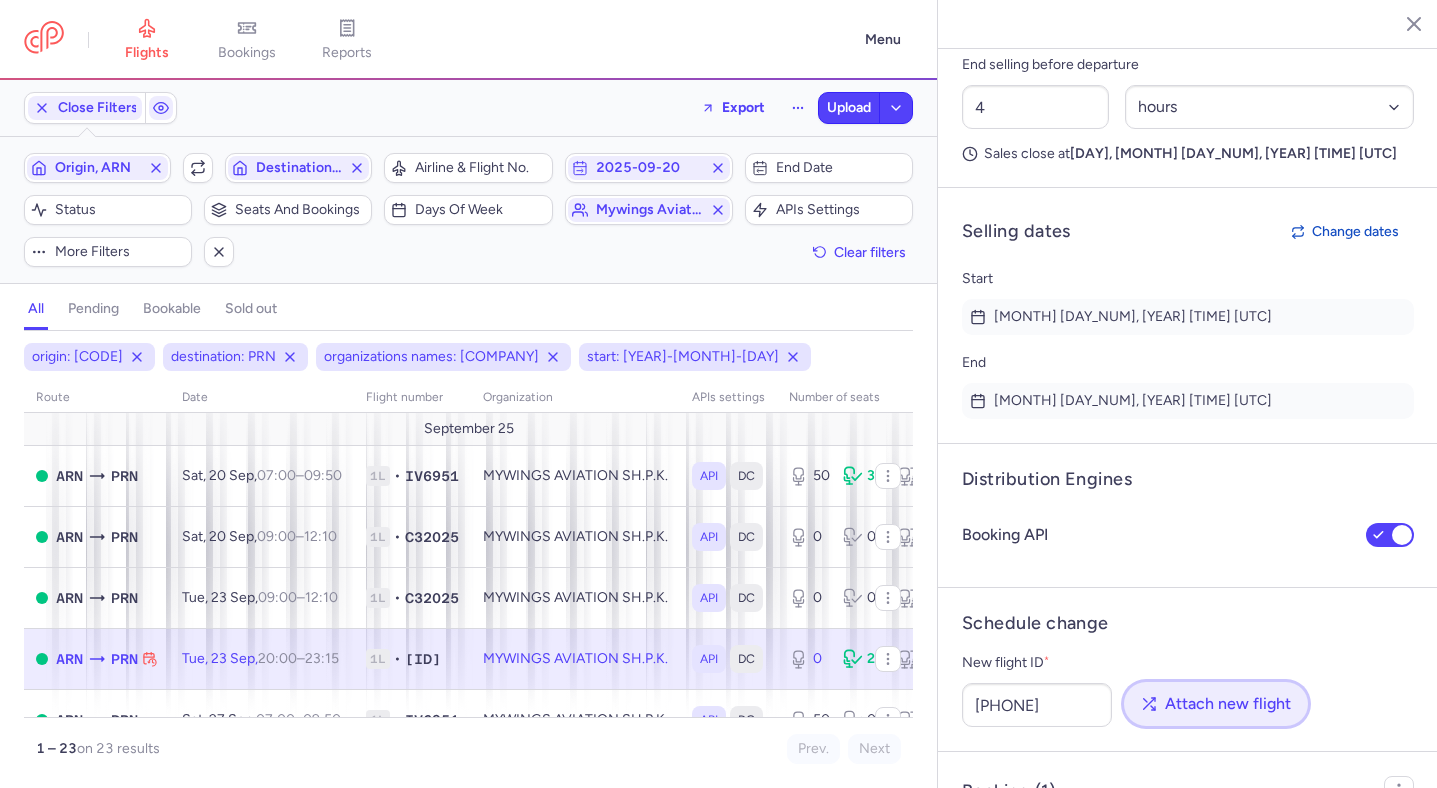 click on "Attach new flight" at bounding box center (1216, 704) 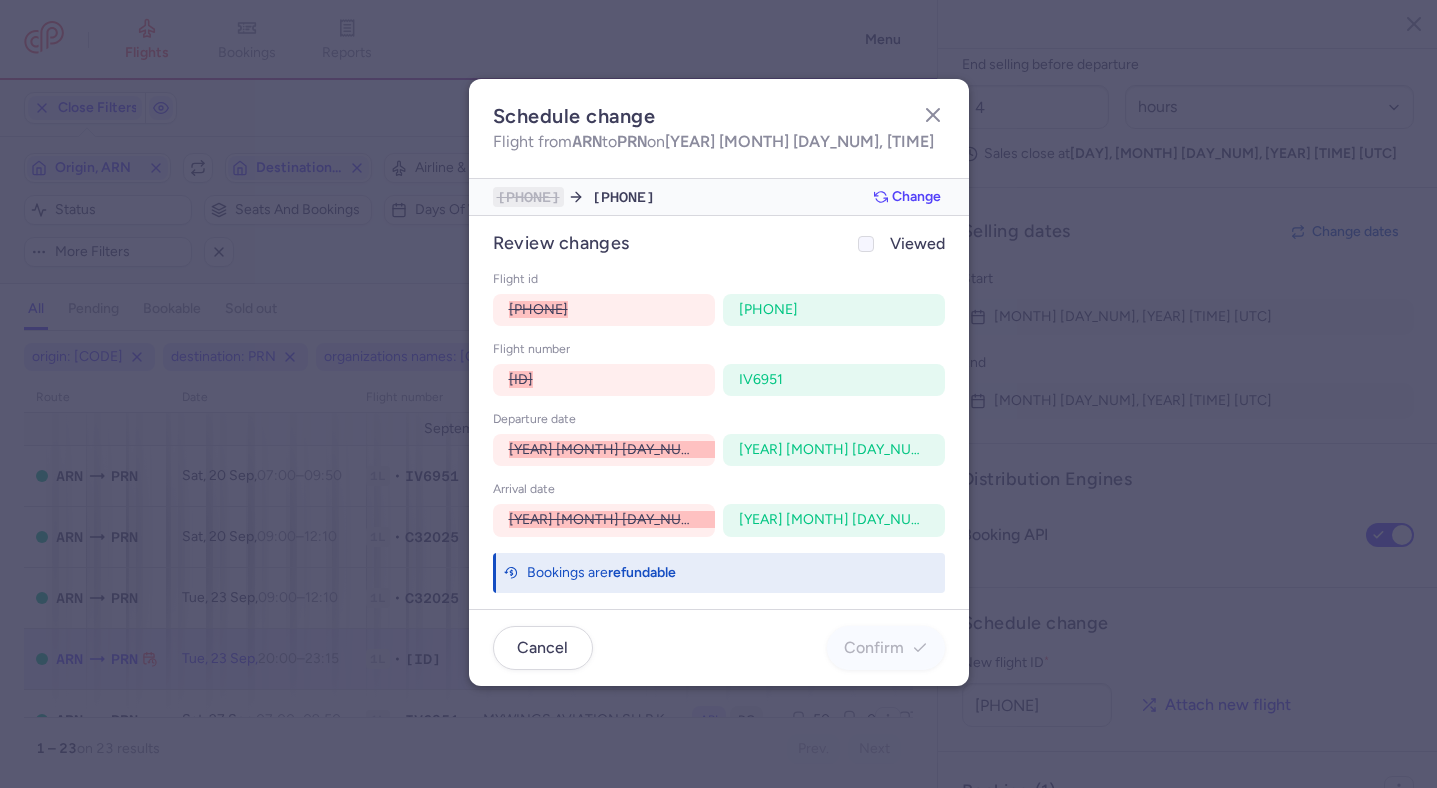 click on "Viewed" 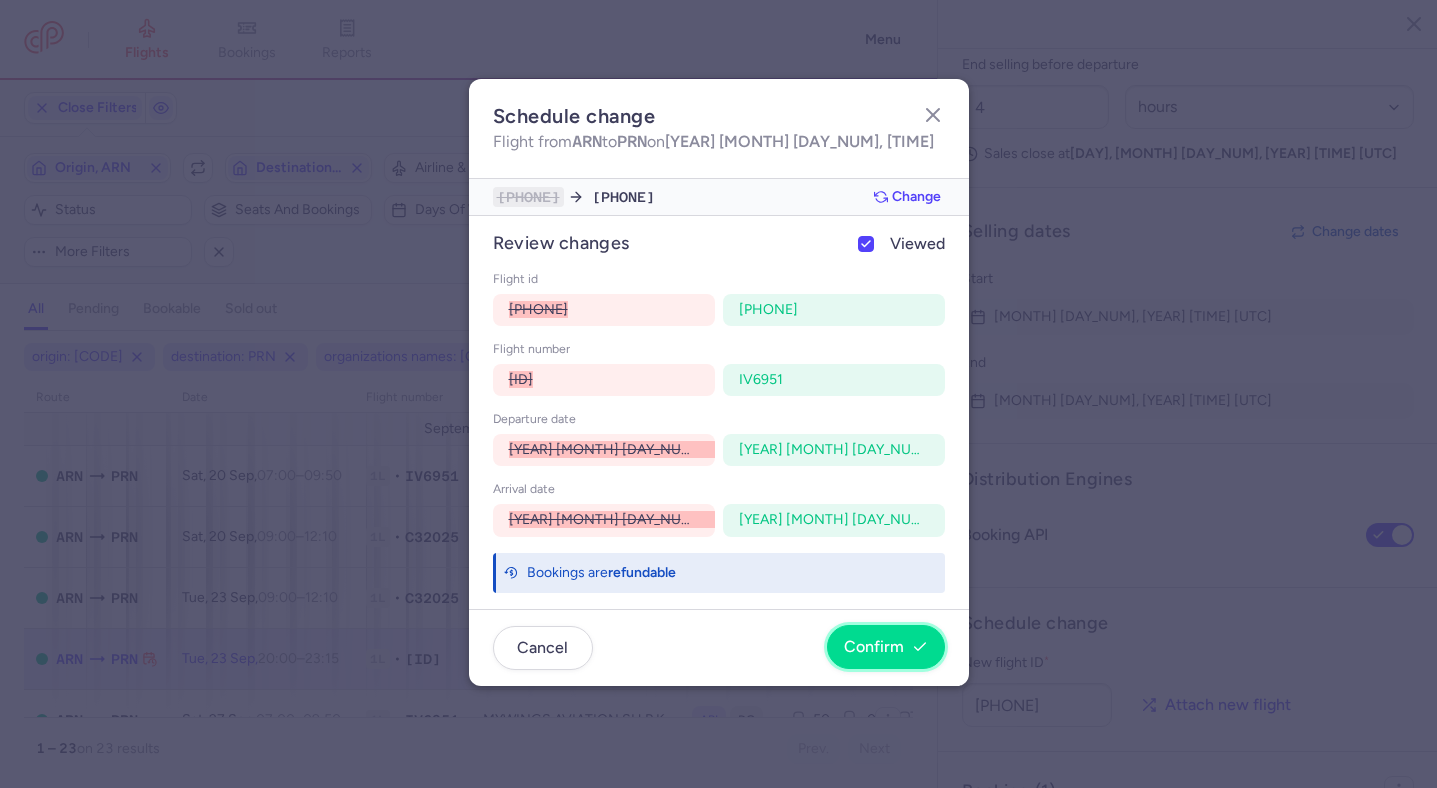 click on "Confirm" at bounding box center [874, 647] 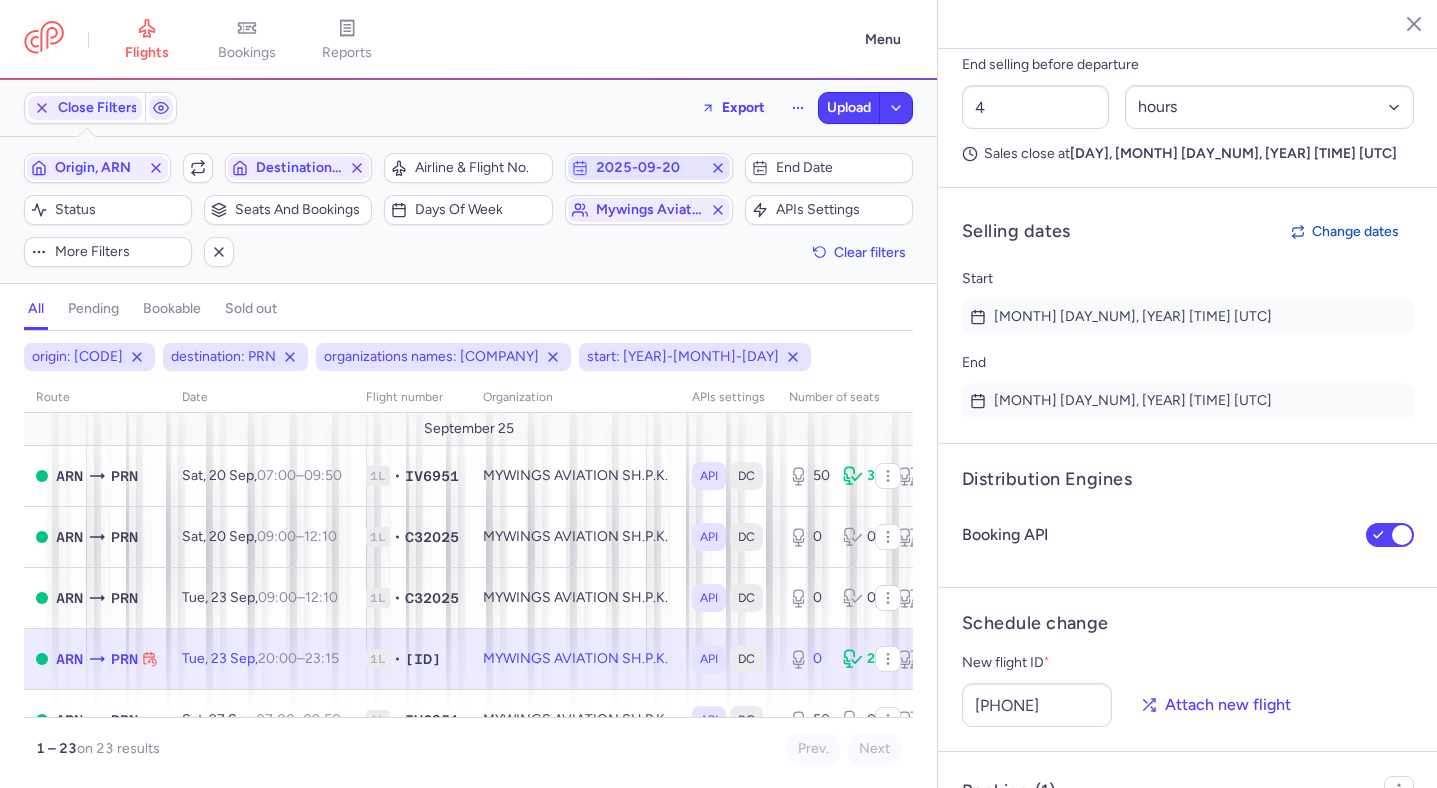 click on "2025-09-20" at bounding box center [649, 168] 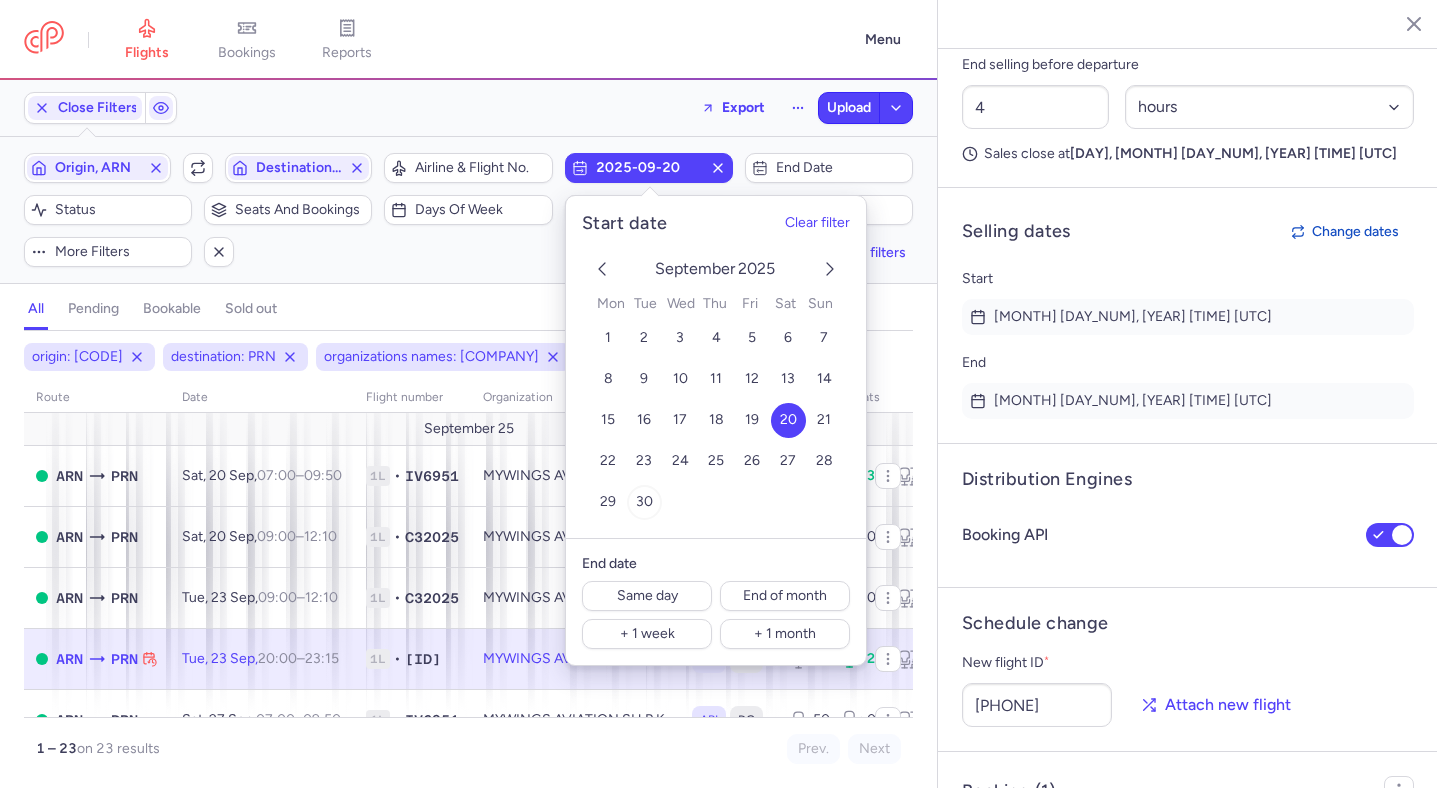 click on "30" at bounding box center (643, 502) 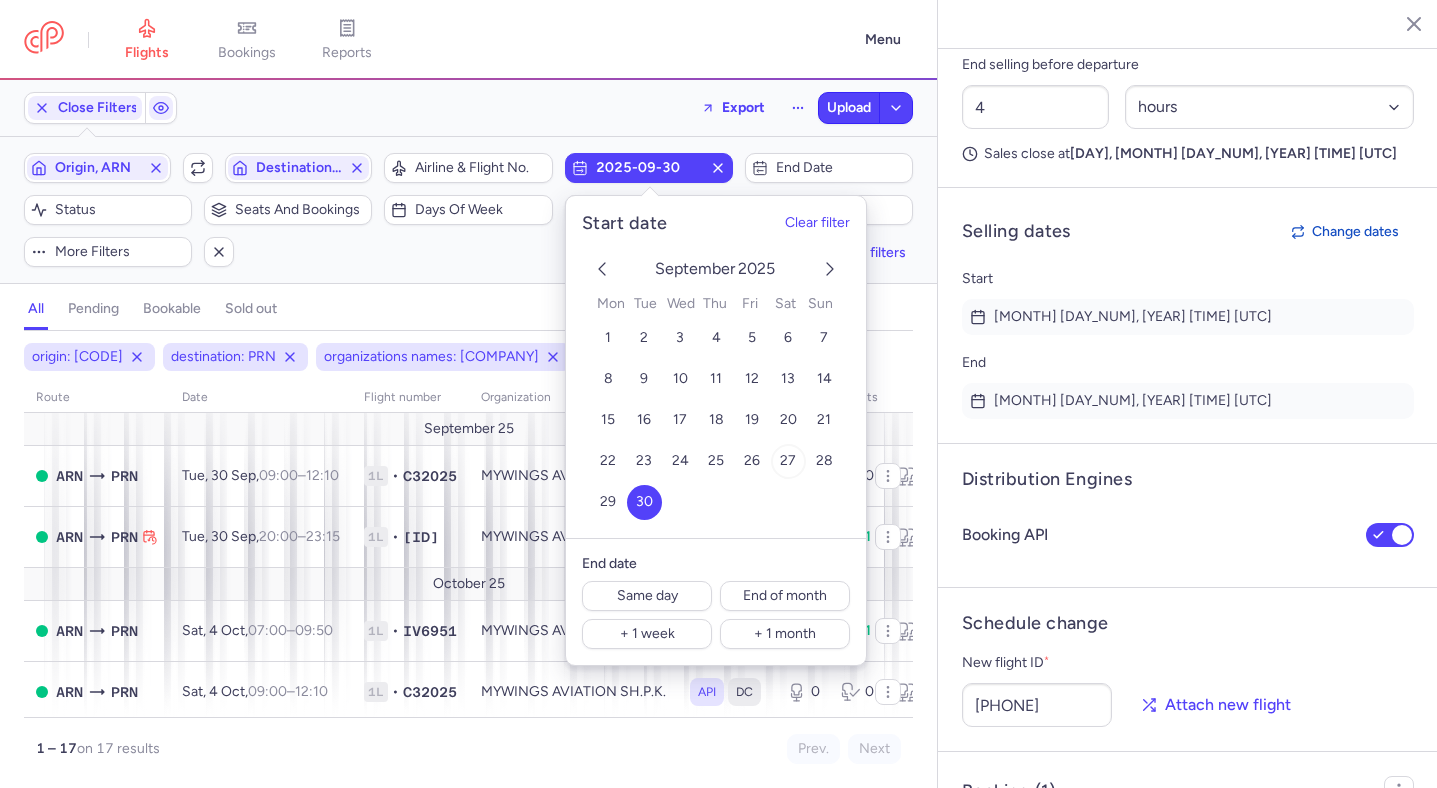 click on "27" at bounding box center [787, 461] 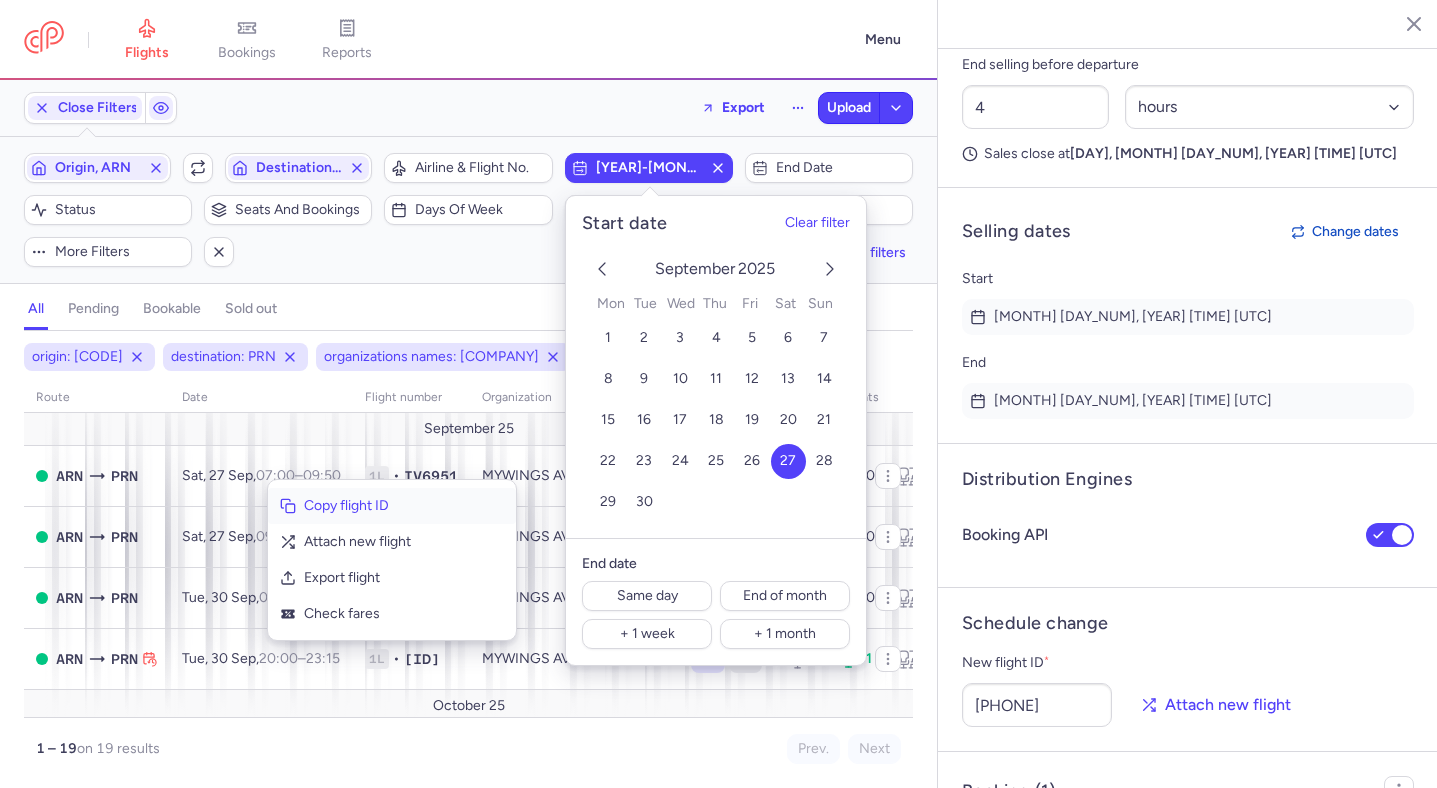click on "Copy flight ID" at bounding box center (404, 506) 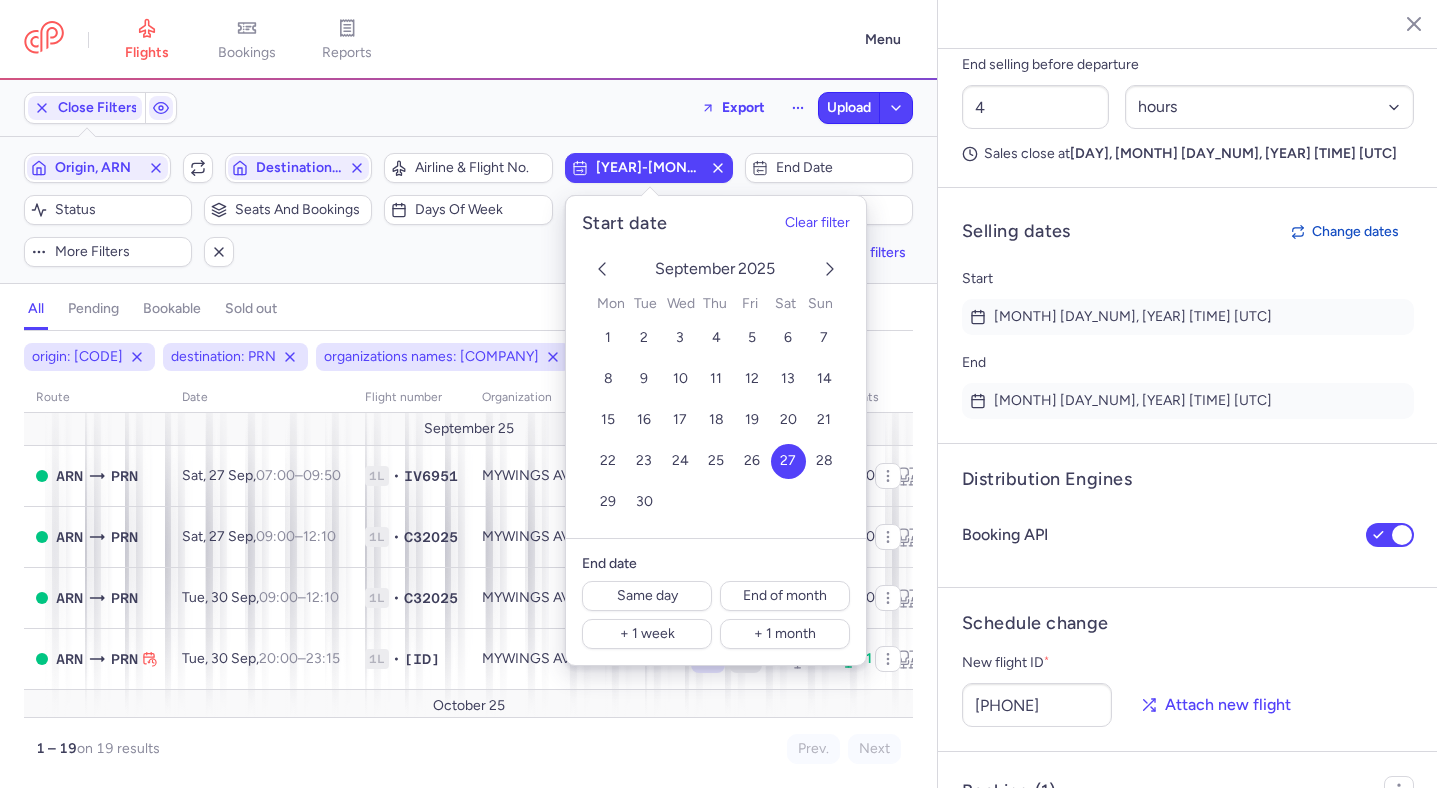 click on "all pending bookable sold out" at bounding box center (468, 313) 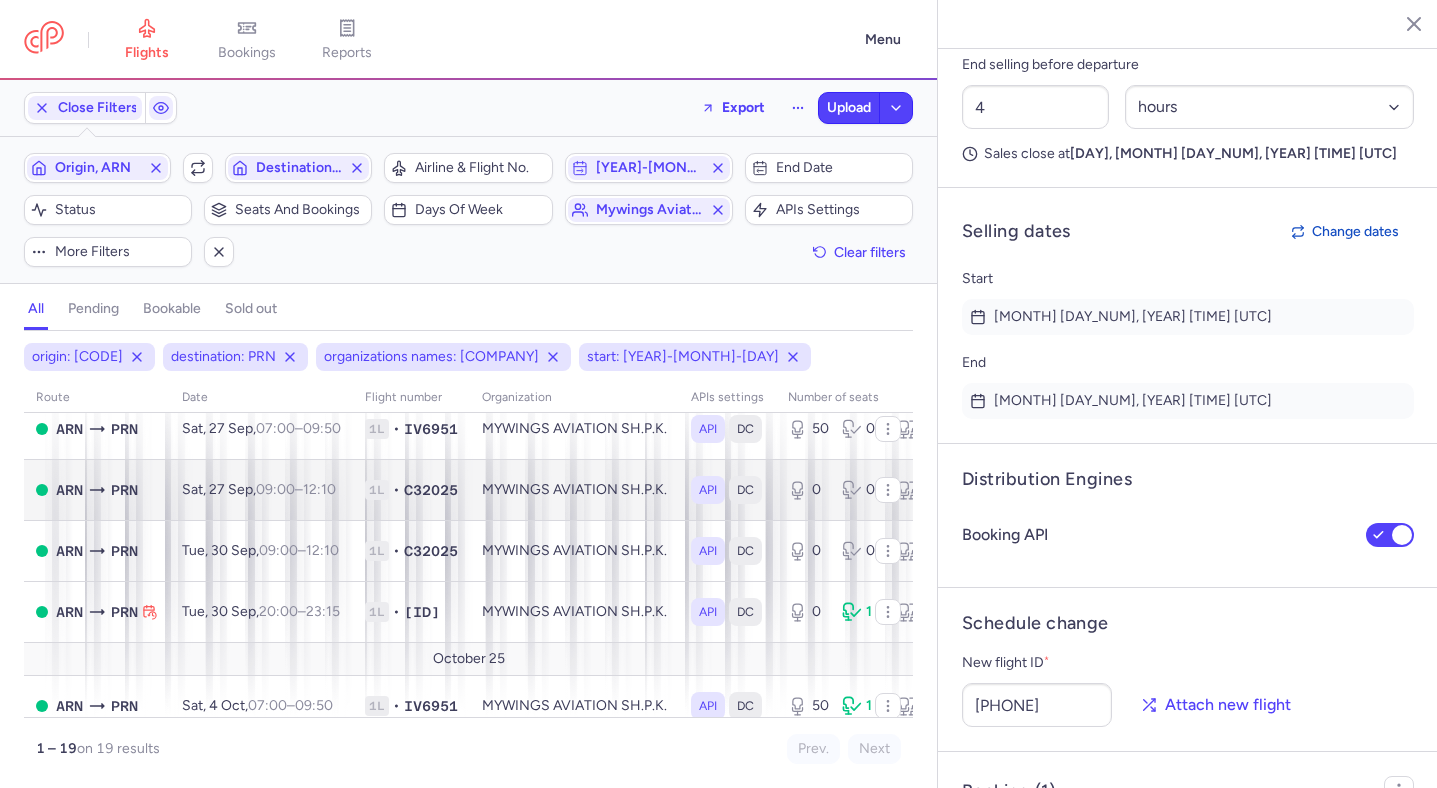 scroll, scrollTop: 52, scrollLeft: 0, axis: vertical 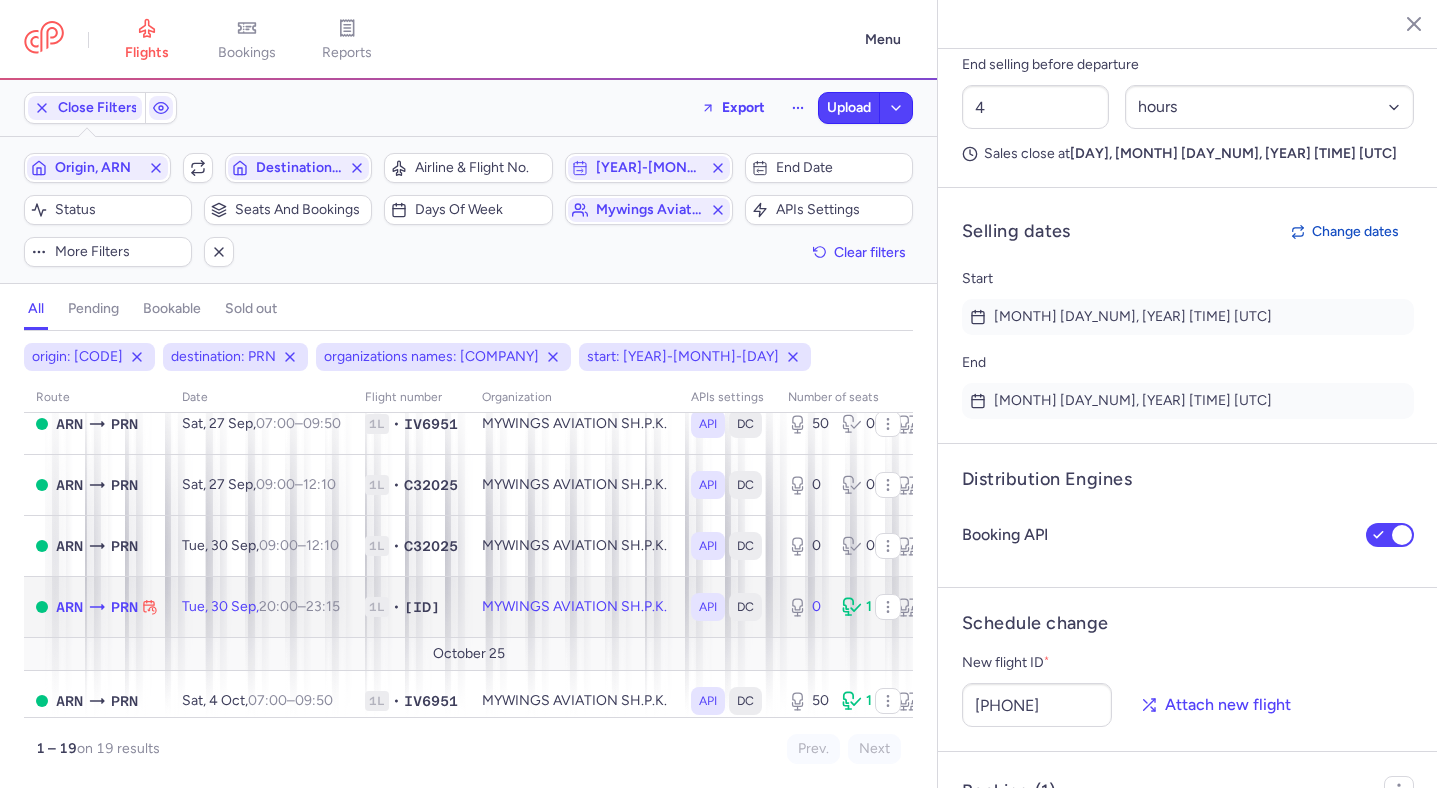 click on "Tue, 30 Sep,  20:00  –  23:15  +0" 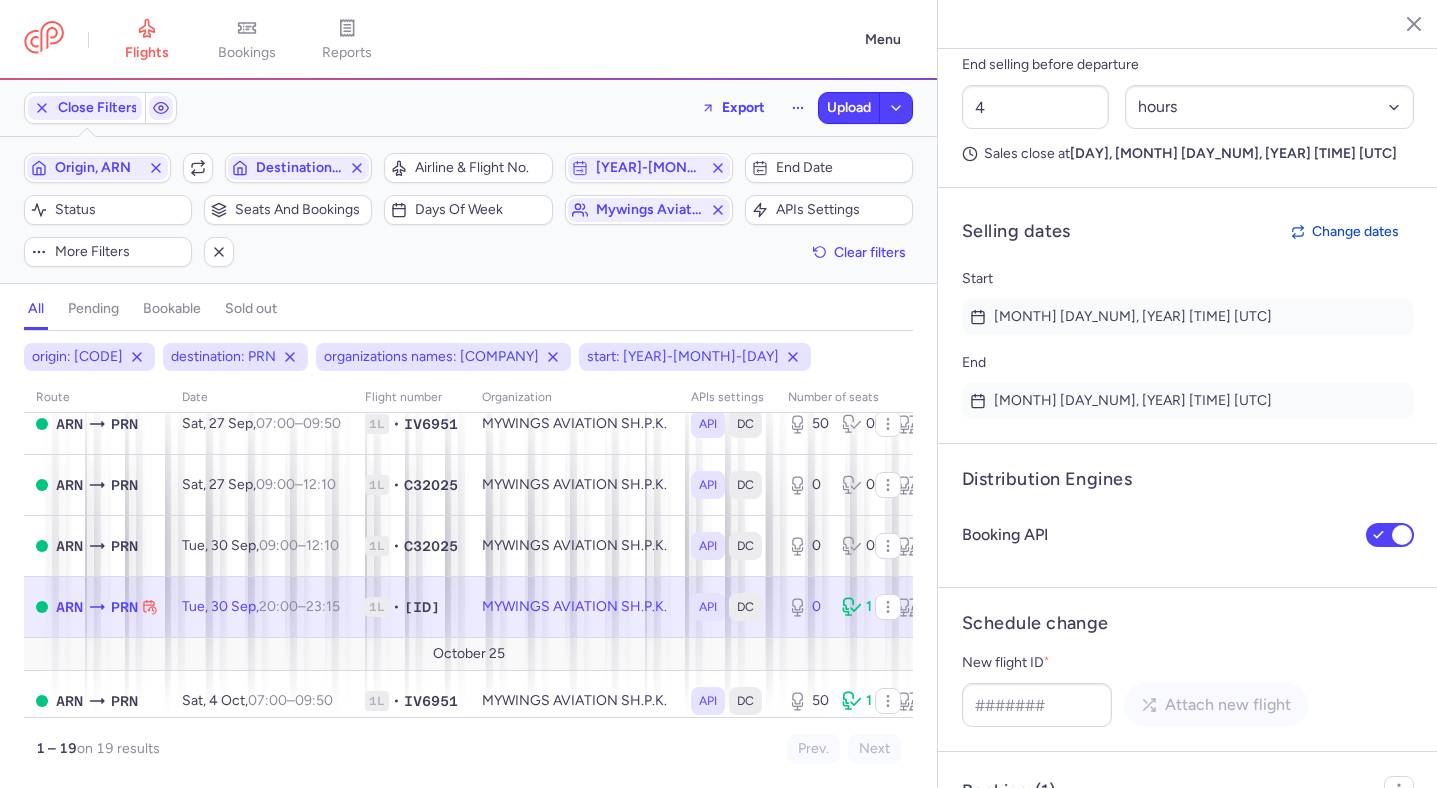 scroll, scrollTop: 1200, scrollLeft: 0, axis: vertical 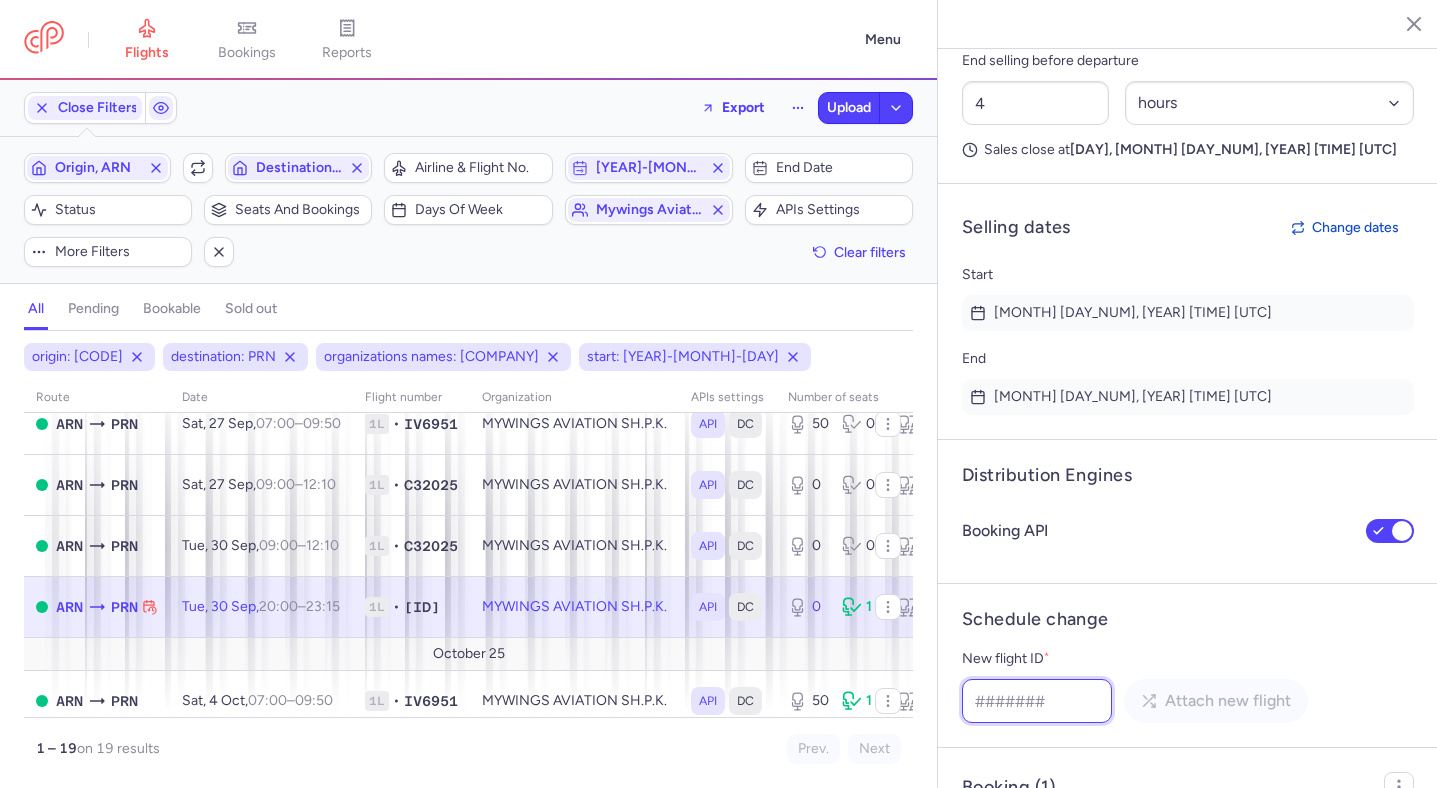 click on "New flight ID  *" at bounding box center [1037, 701] 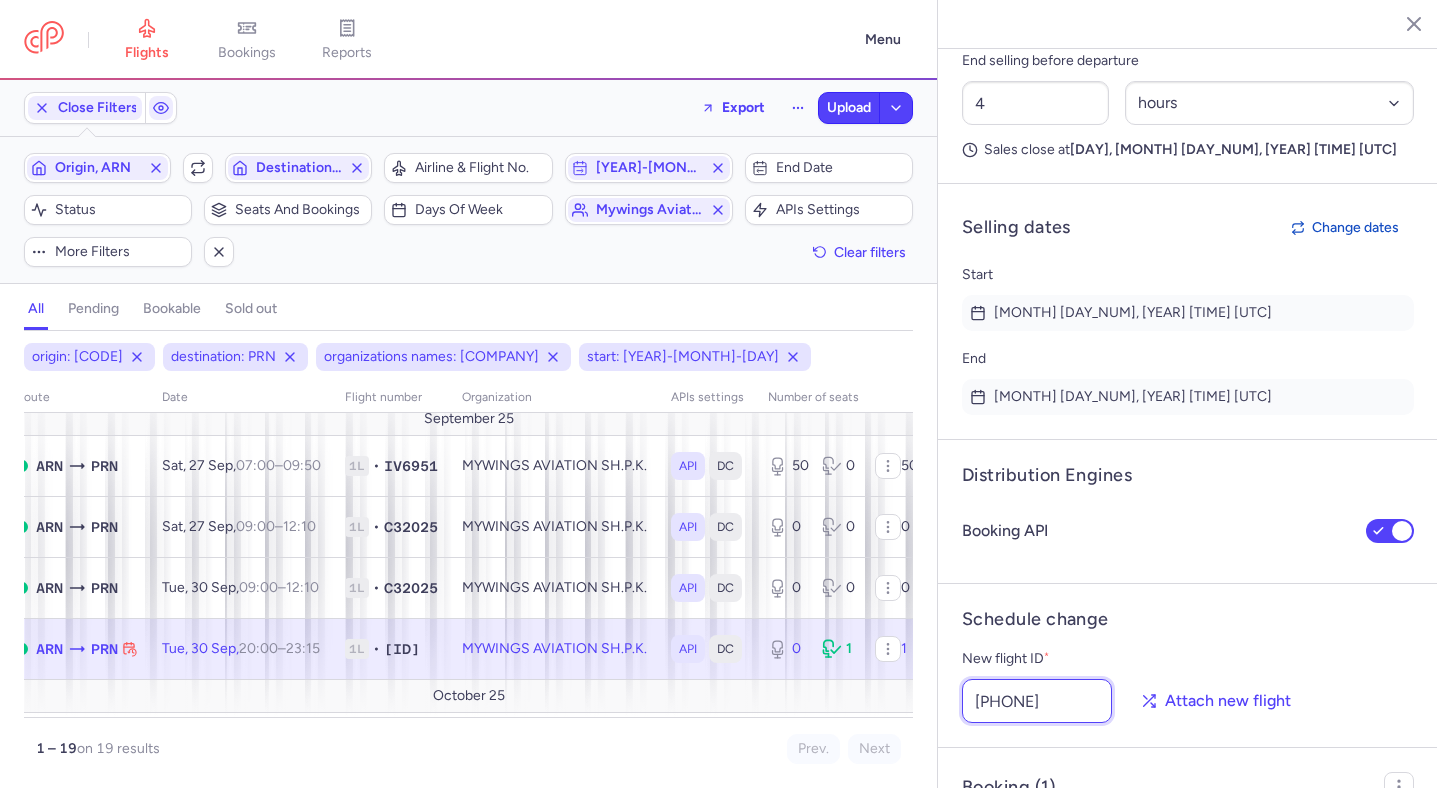 scroll, scrollTop: 10, scrollLeft: 15, axis: both 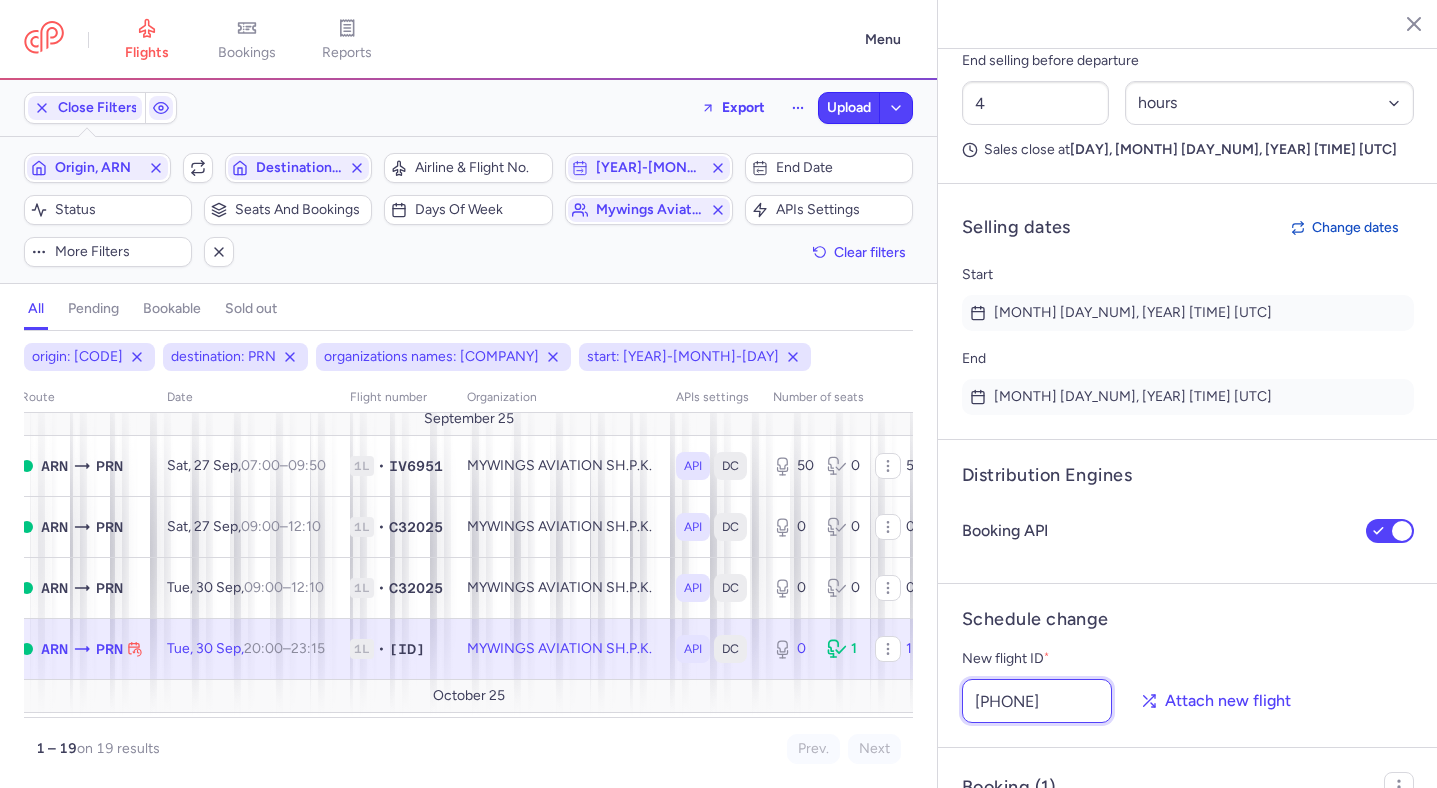 type on "705270262" 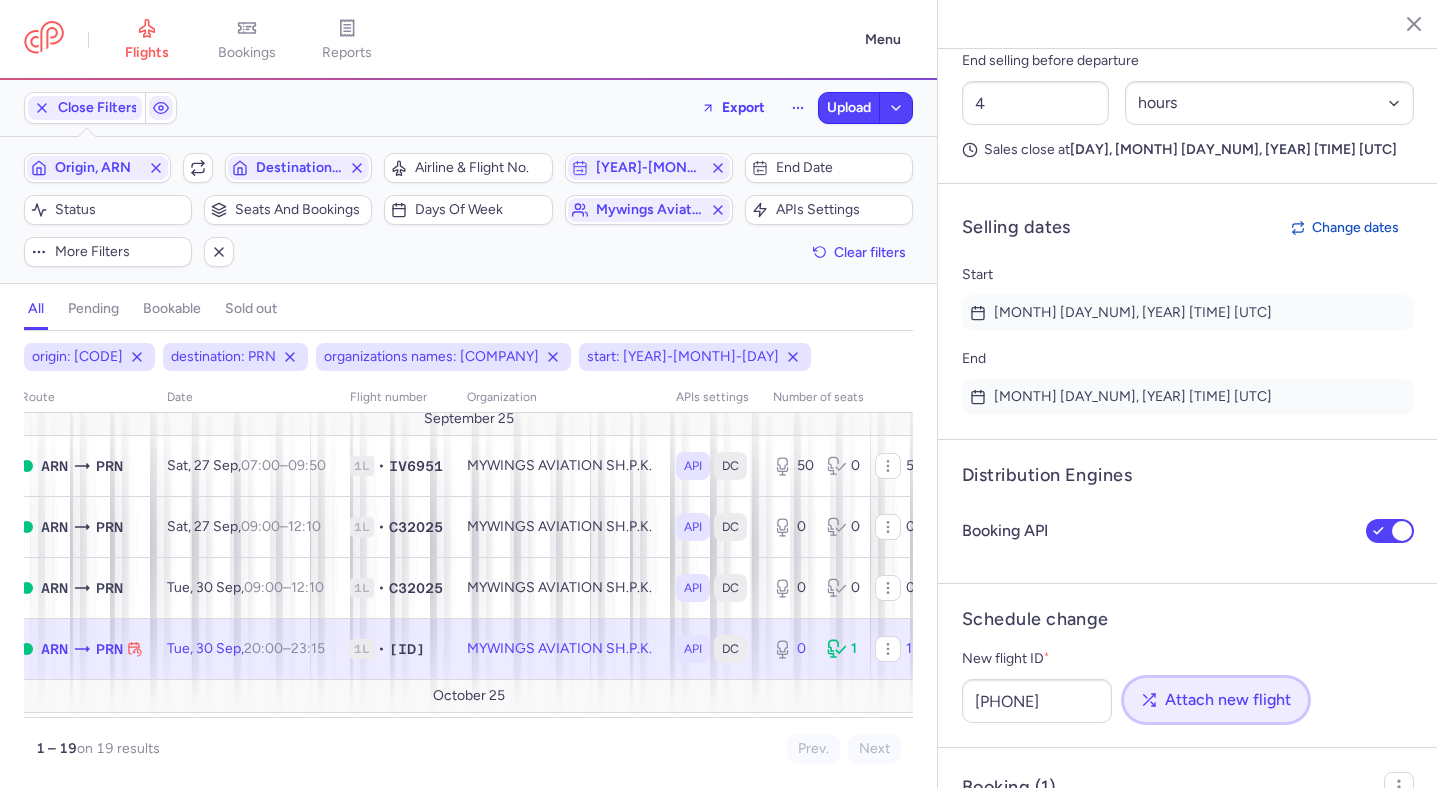 click on "Attach new flight" at bounding box center [1228, 700] 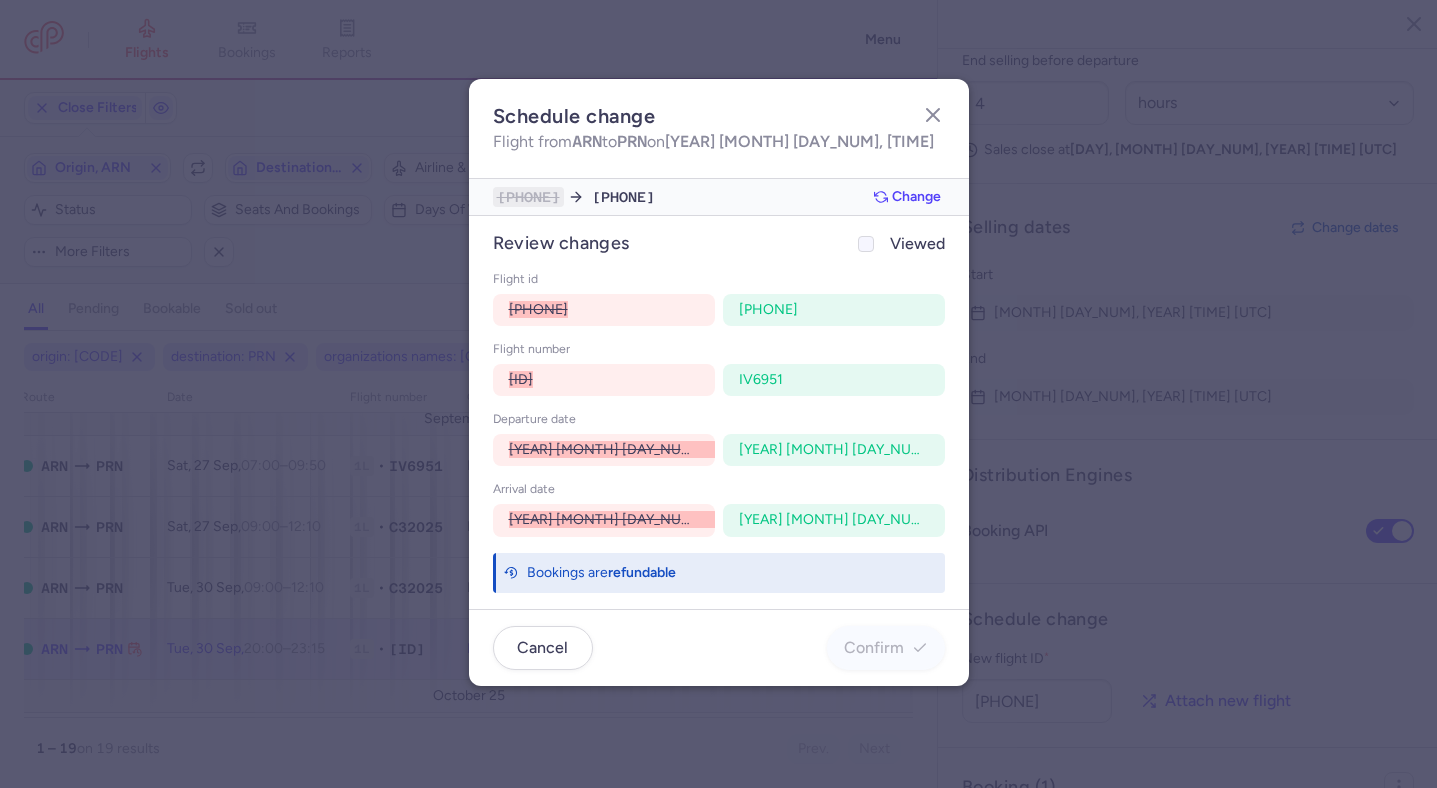 click on "Viewed" 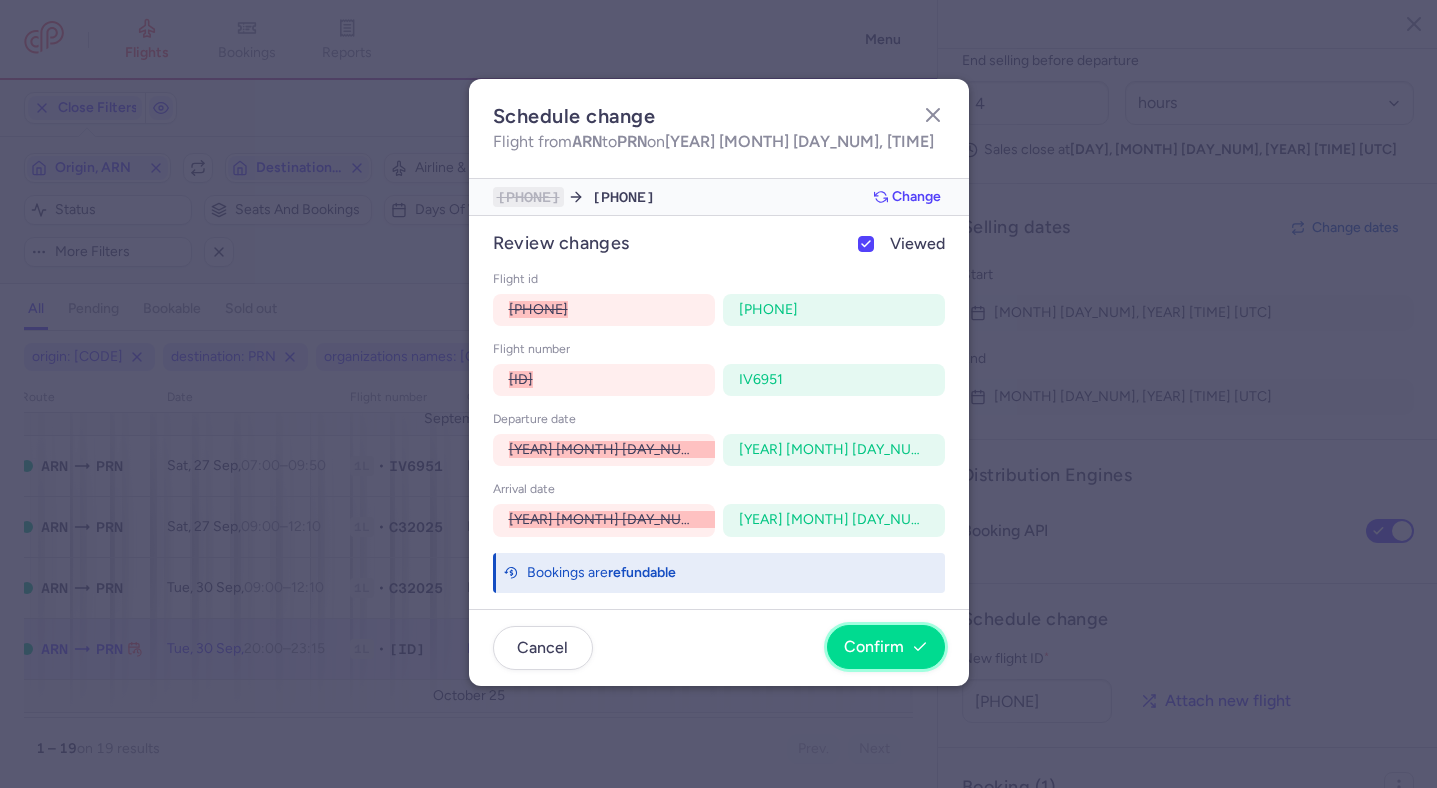 click on "Confirm" at bounding box center (886, 647) 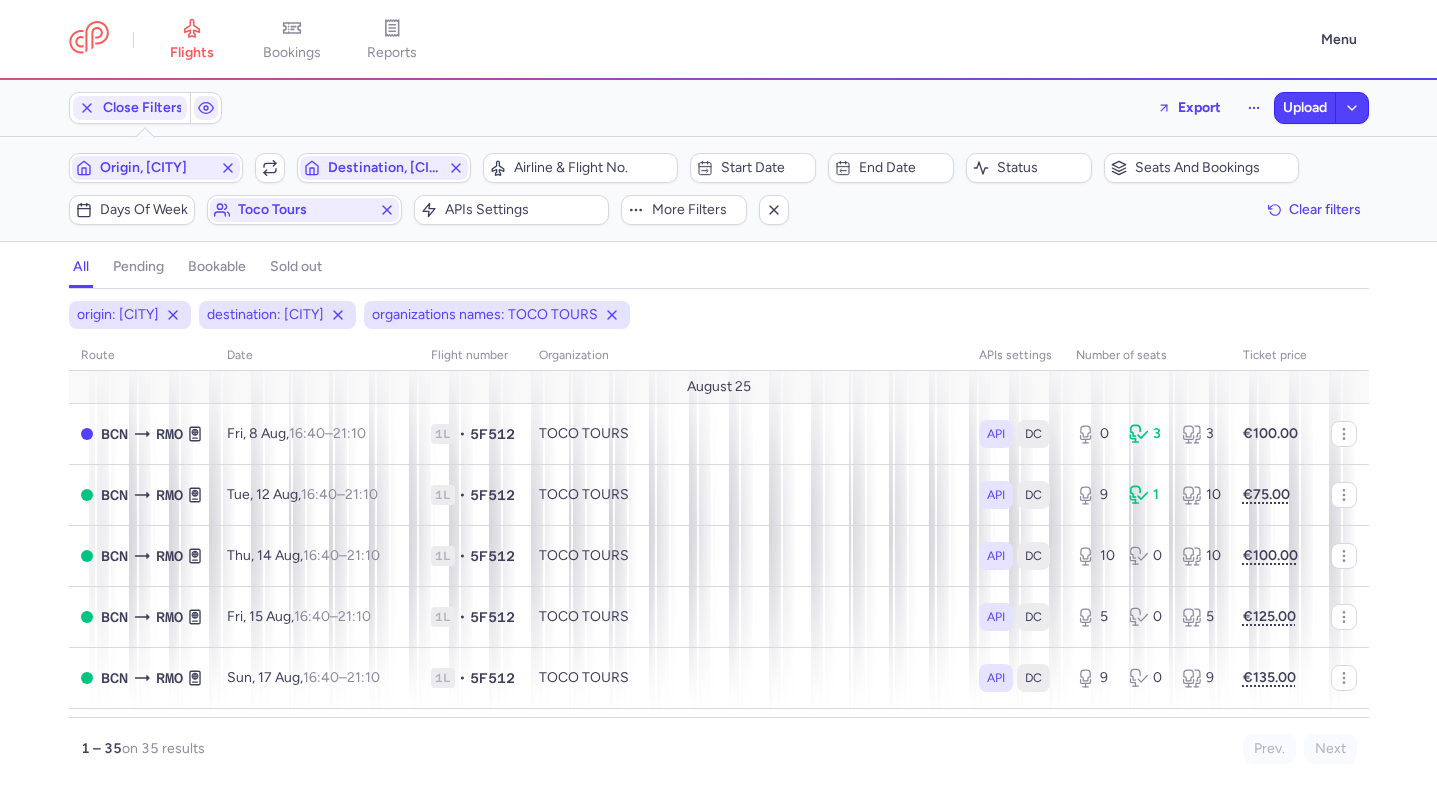 scroll, scrollTop: 0, scrollLeft: 0, axis: both 